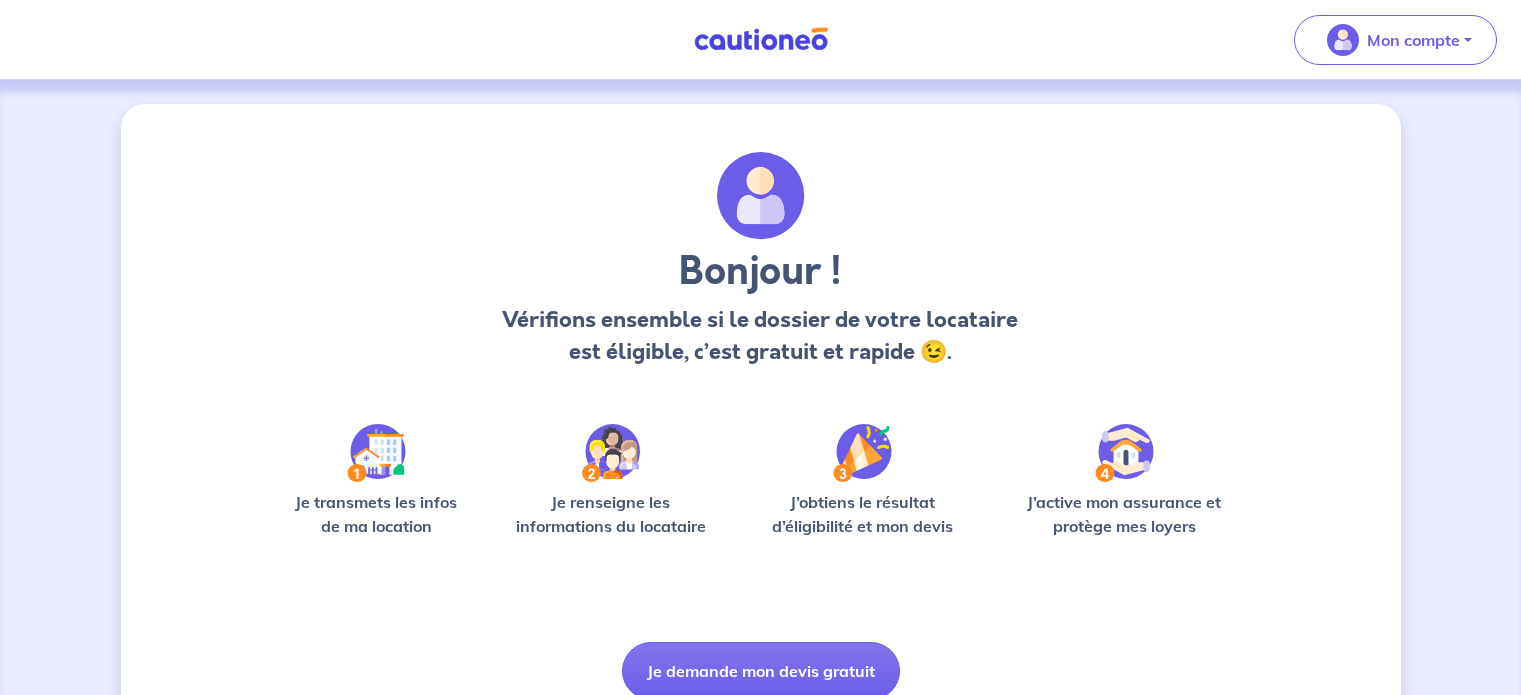 scroll, scrollTop: 0, scrollLeft: 0, axis: both 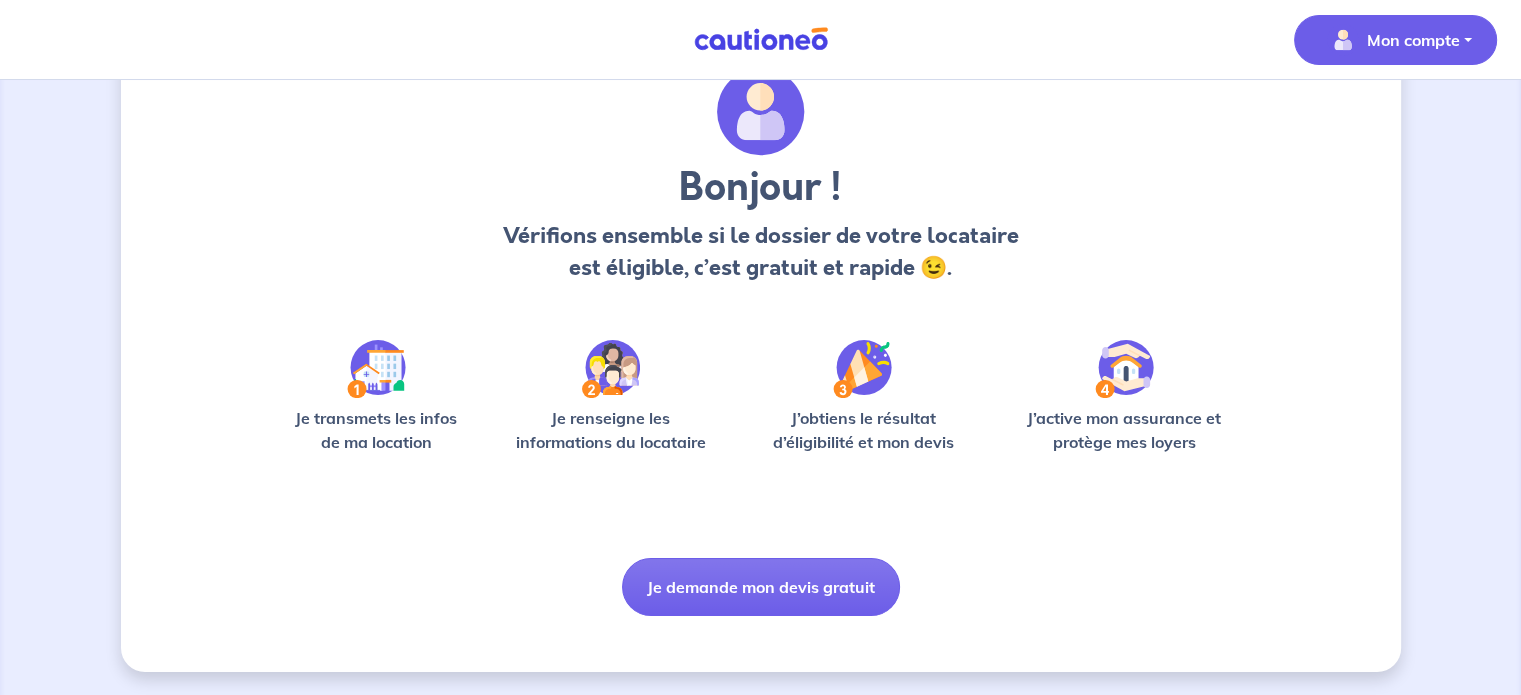 click on "Mon compte" at bounding box center [1395, 40] 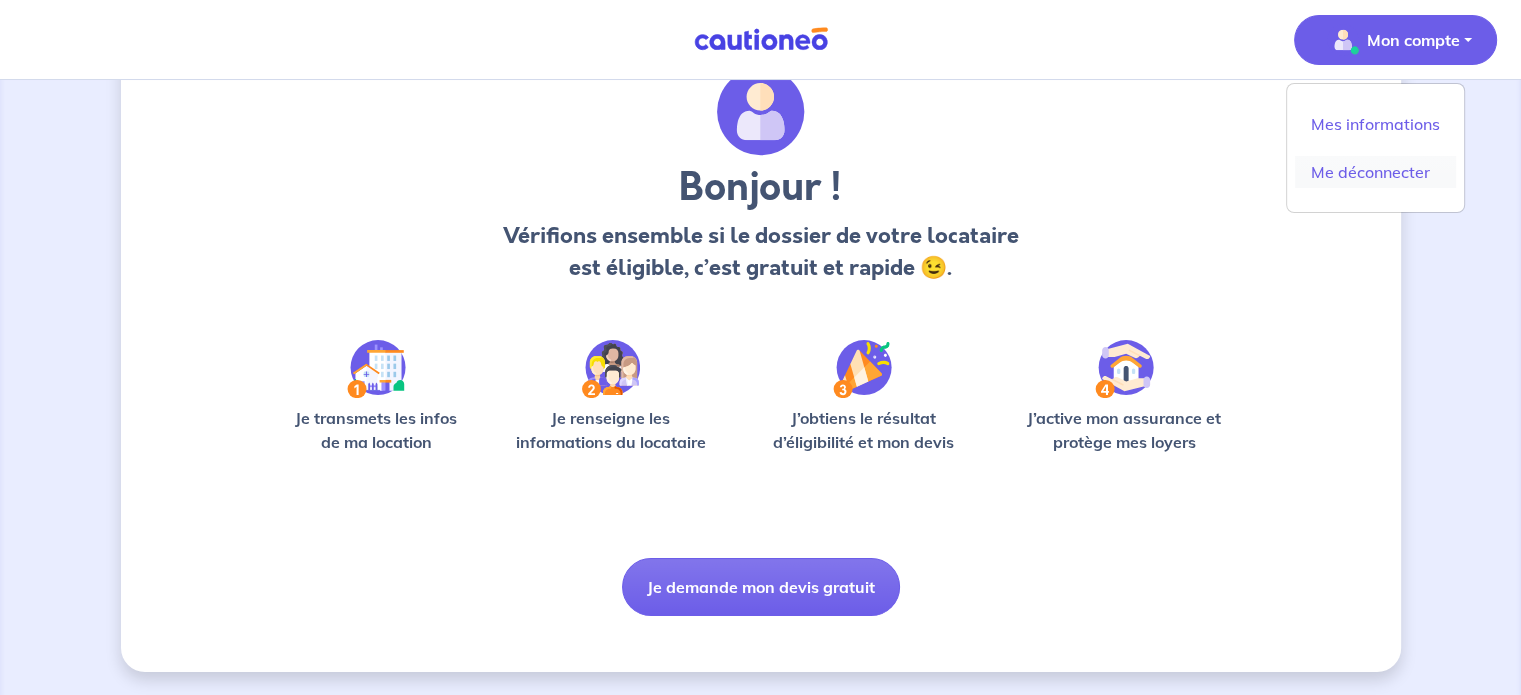 click on "Me déconnecter" at bounding box center [1375, 172] 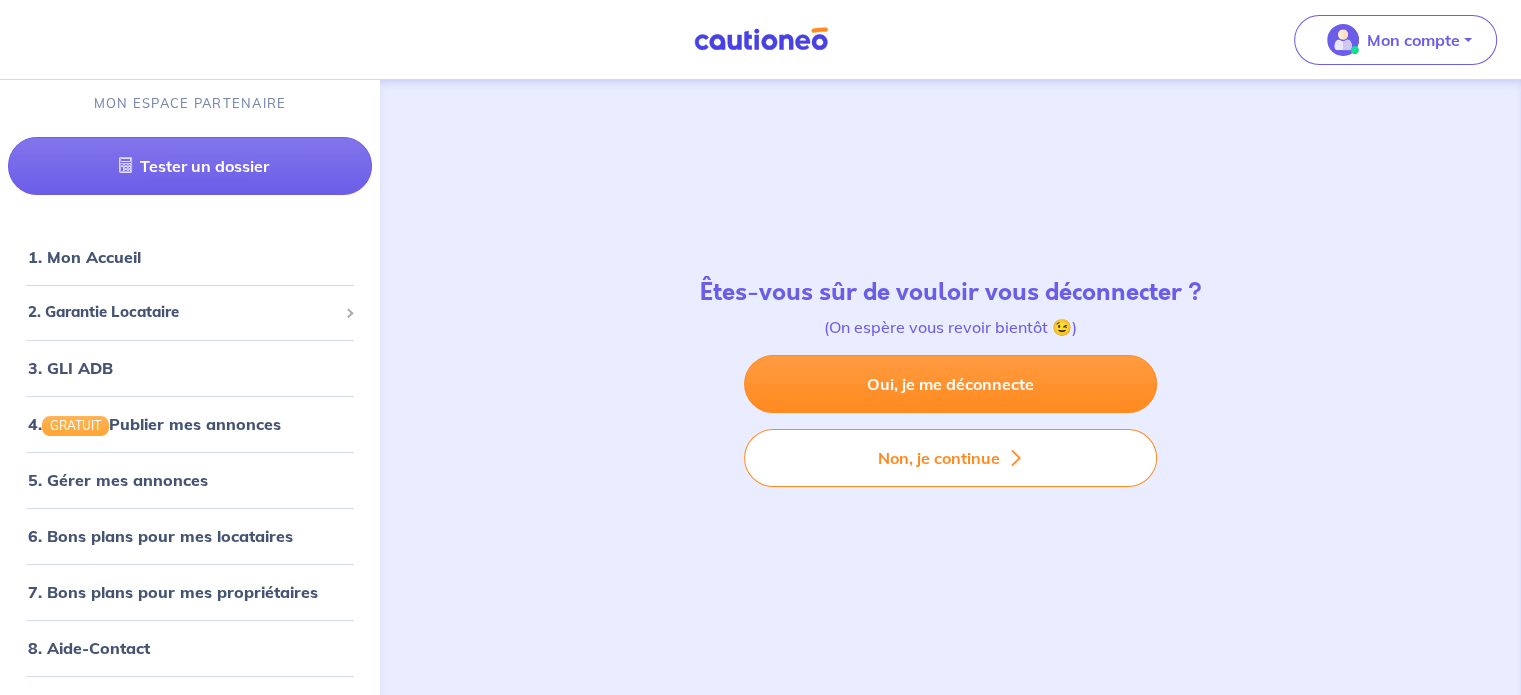scroll, scrollTop: 0, scrollLeft: 0, axis: both 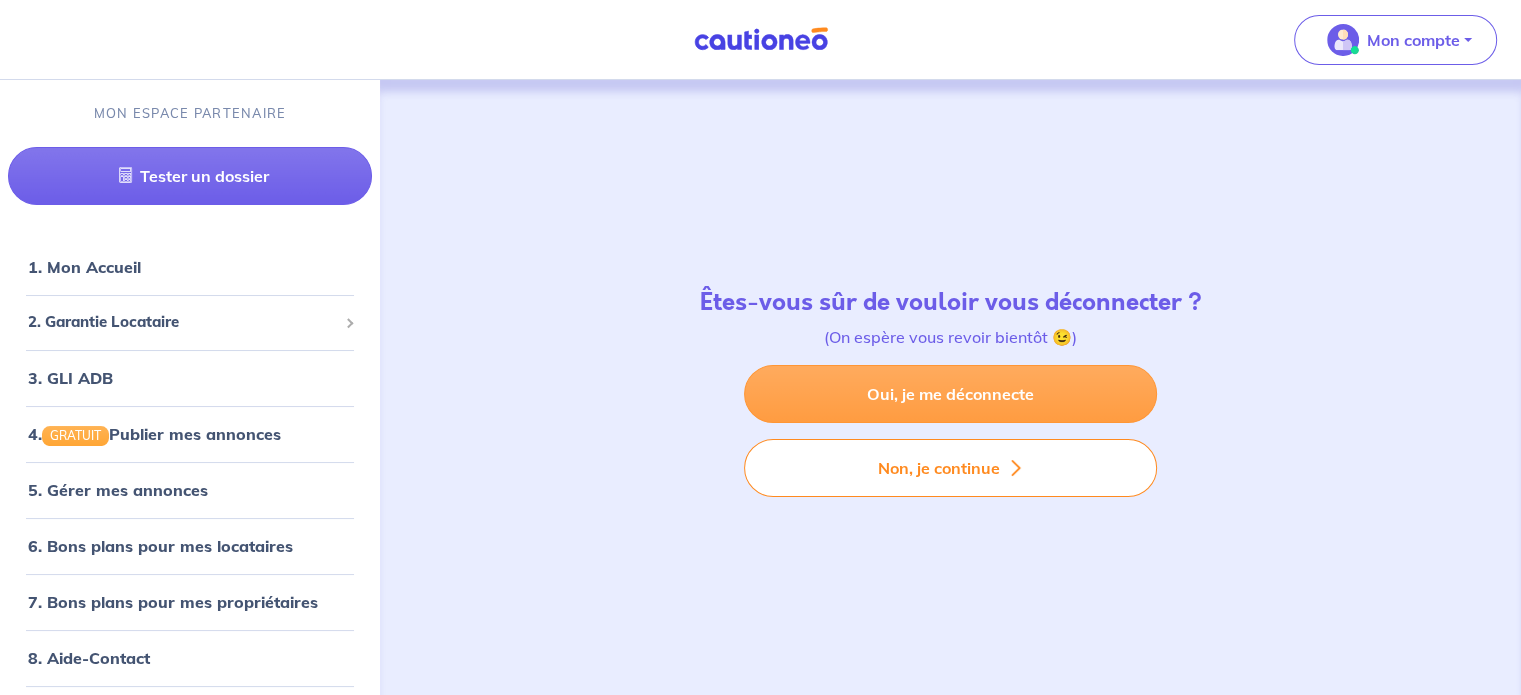 click on "Oui, je me déconnecte" at bounding box center [950, 394] 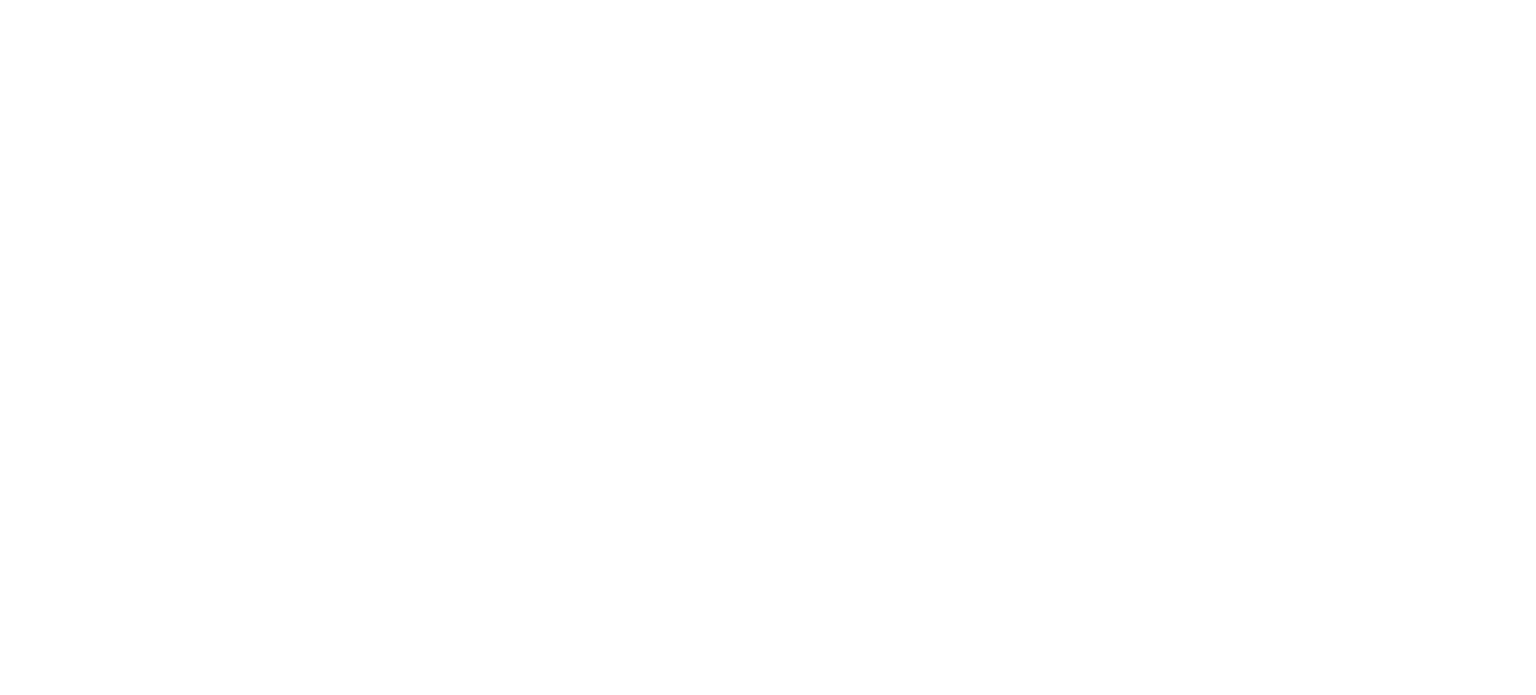 scroll, scrollTop: 0, scrollLeft: 0, axis: both 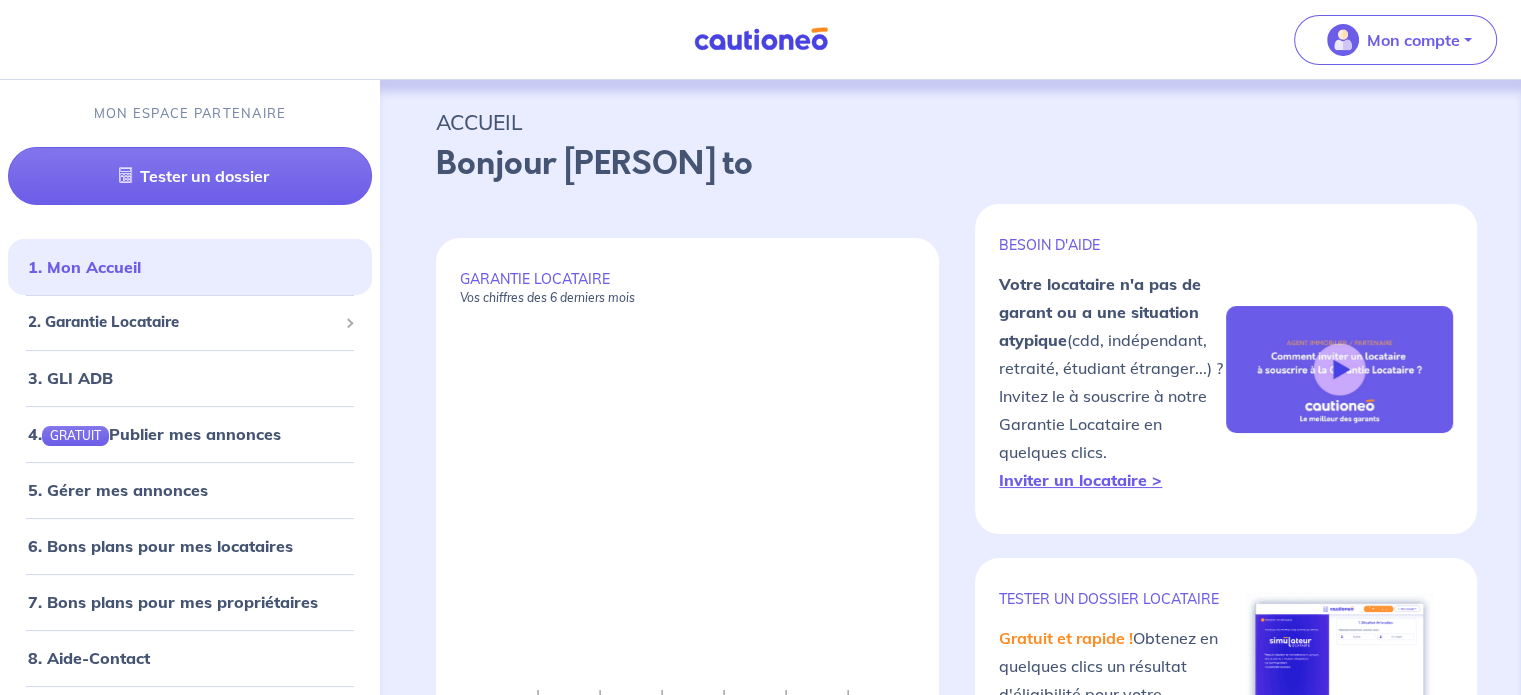 click on "Bonjour [PERSON] to" at bounding box center (950, 164) 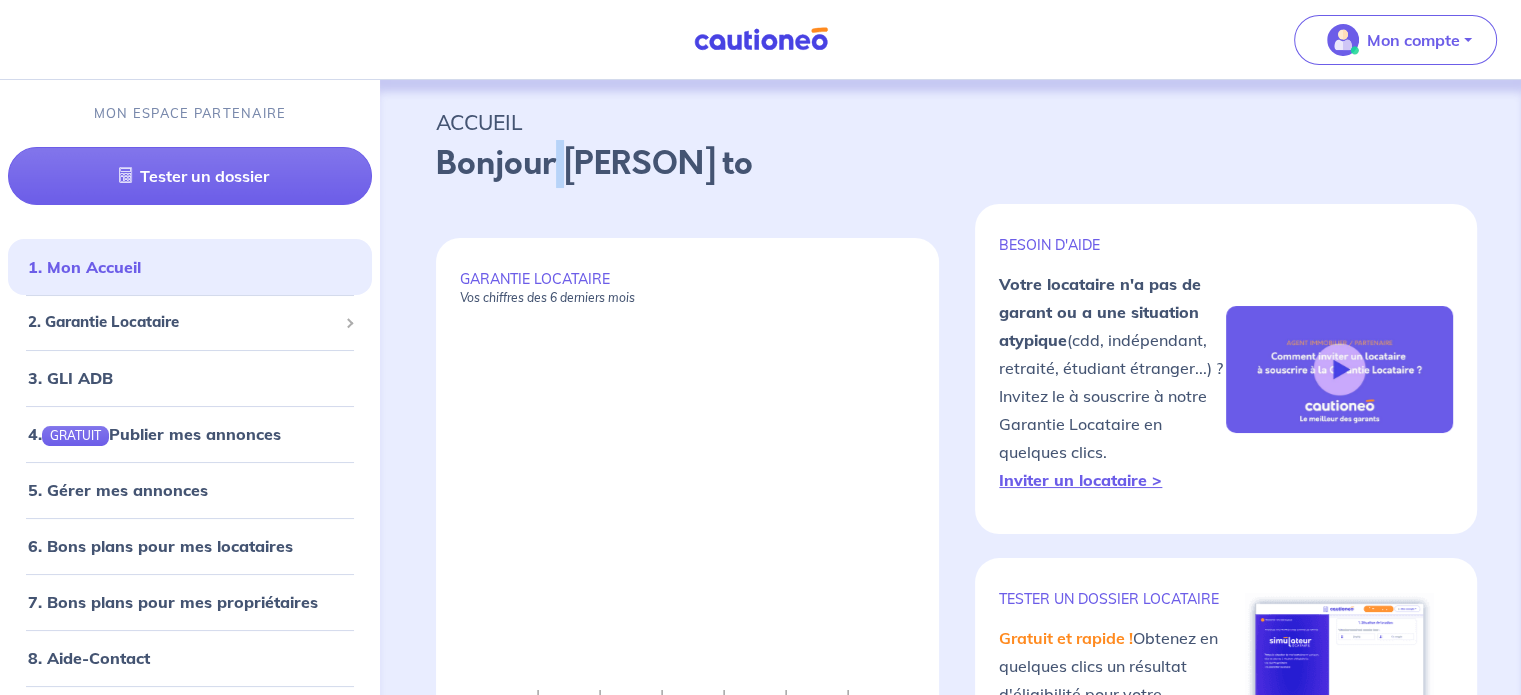 click on "Bonjour [PERSON] to" at bounding box center (950, 164) 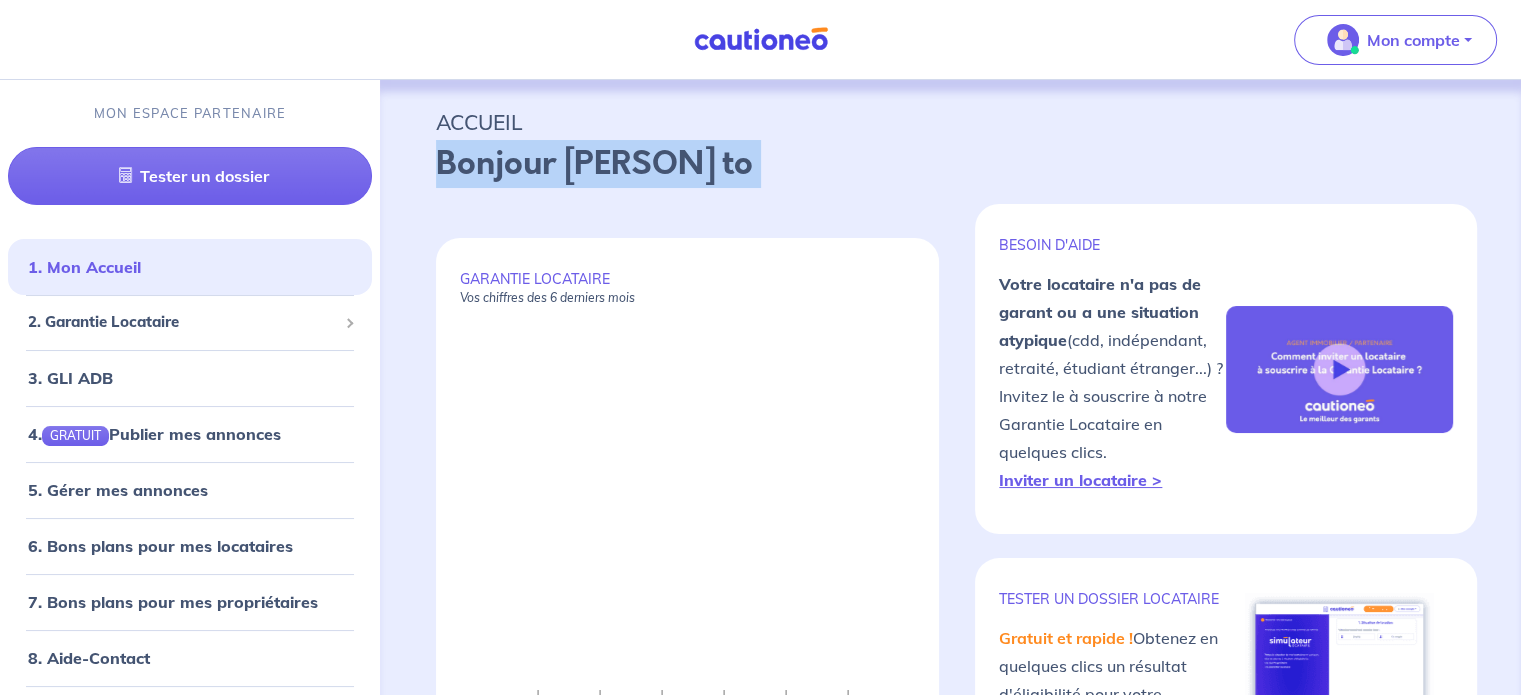click on "Bonjour [PERSON] to" at bounding box center (950, 164) 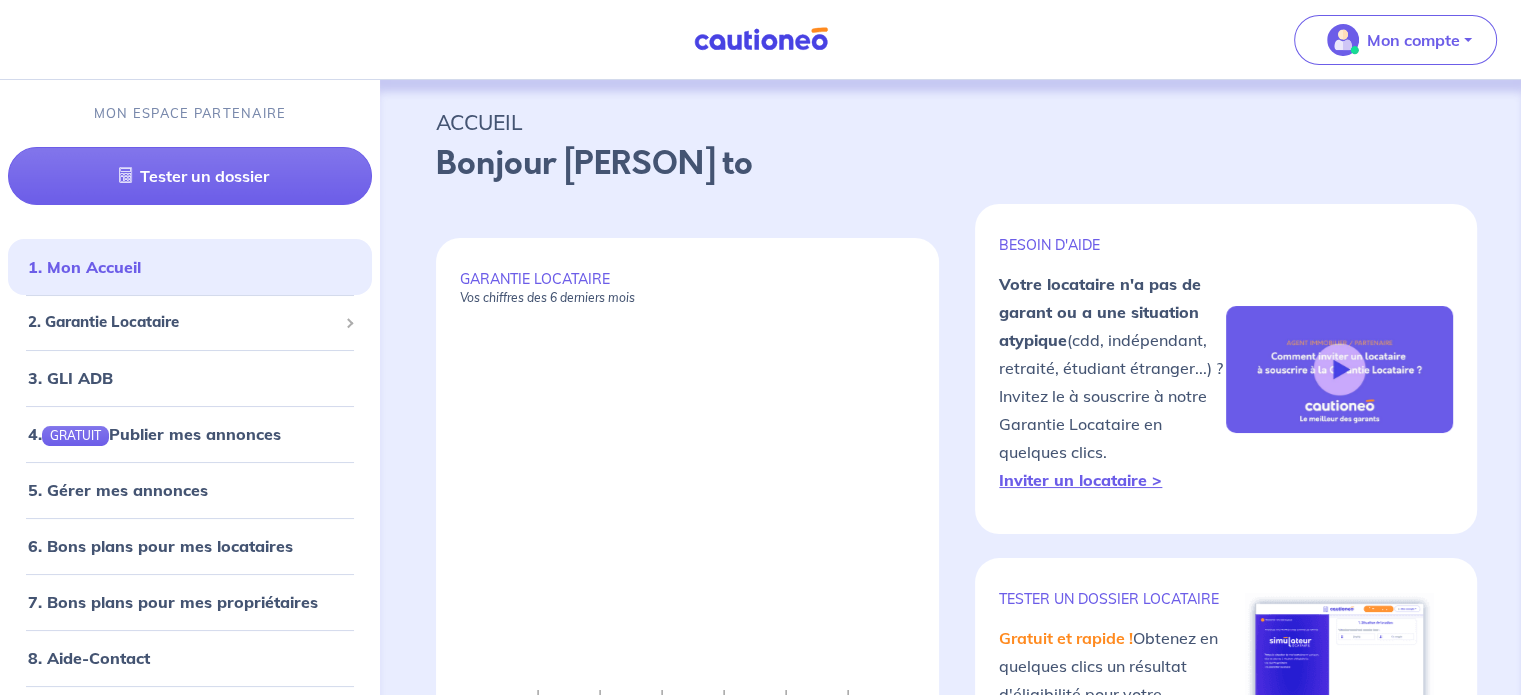 click on "MON ESPACE PARTENAIRE Tester un dossier" at bounding box center [190, 154] 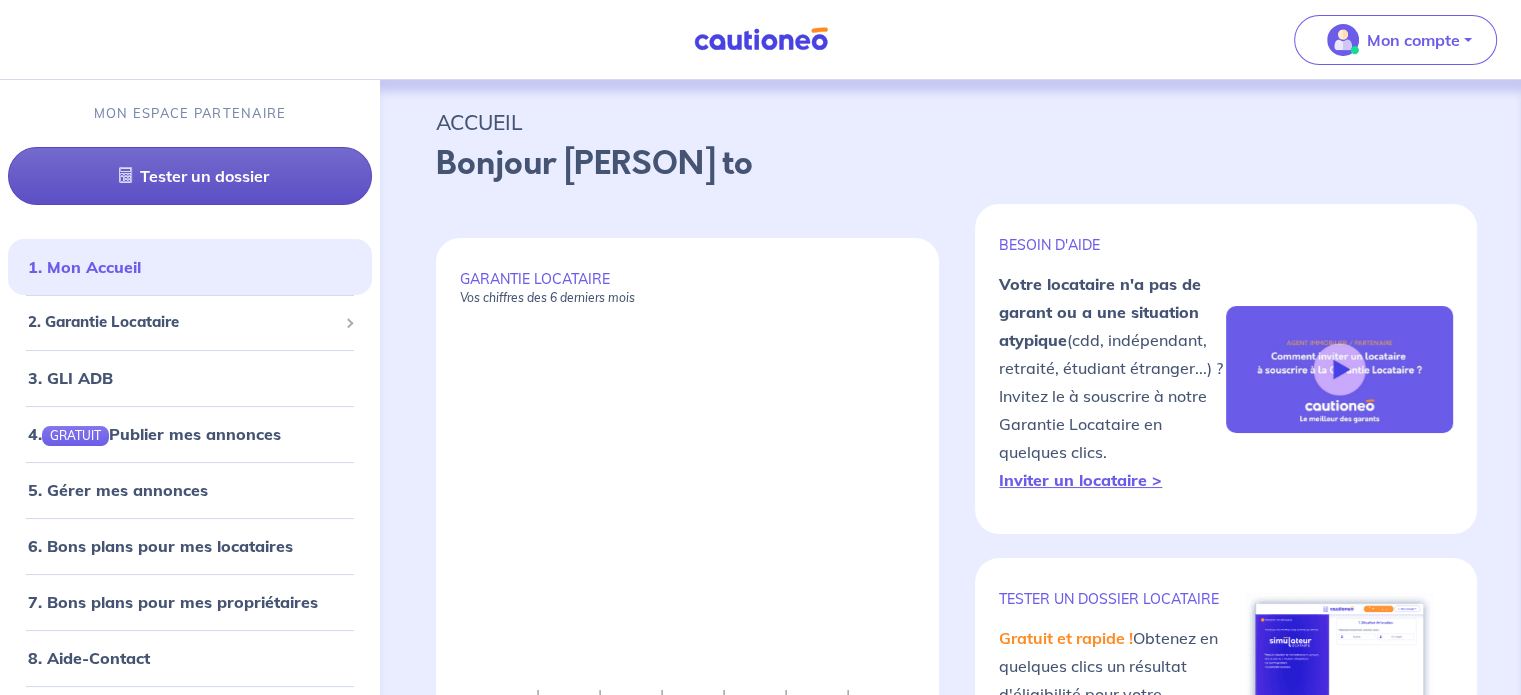 click on "Tester un dossier" at bounding box center [190, 176] 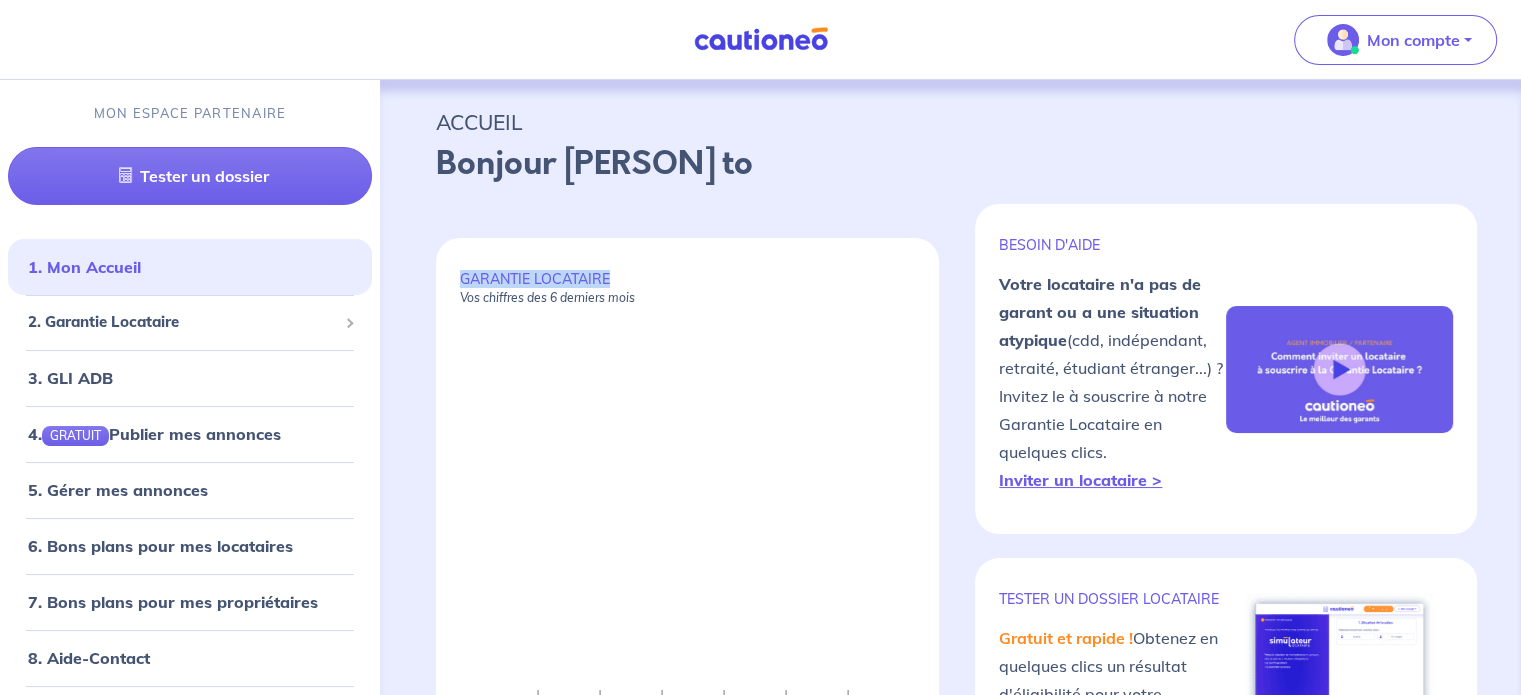 drag, startPoint x: 445, startPoint y: 239, endPoint x: 709, endPoint y: 291, distance: 269.07248 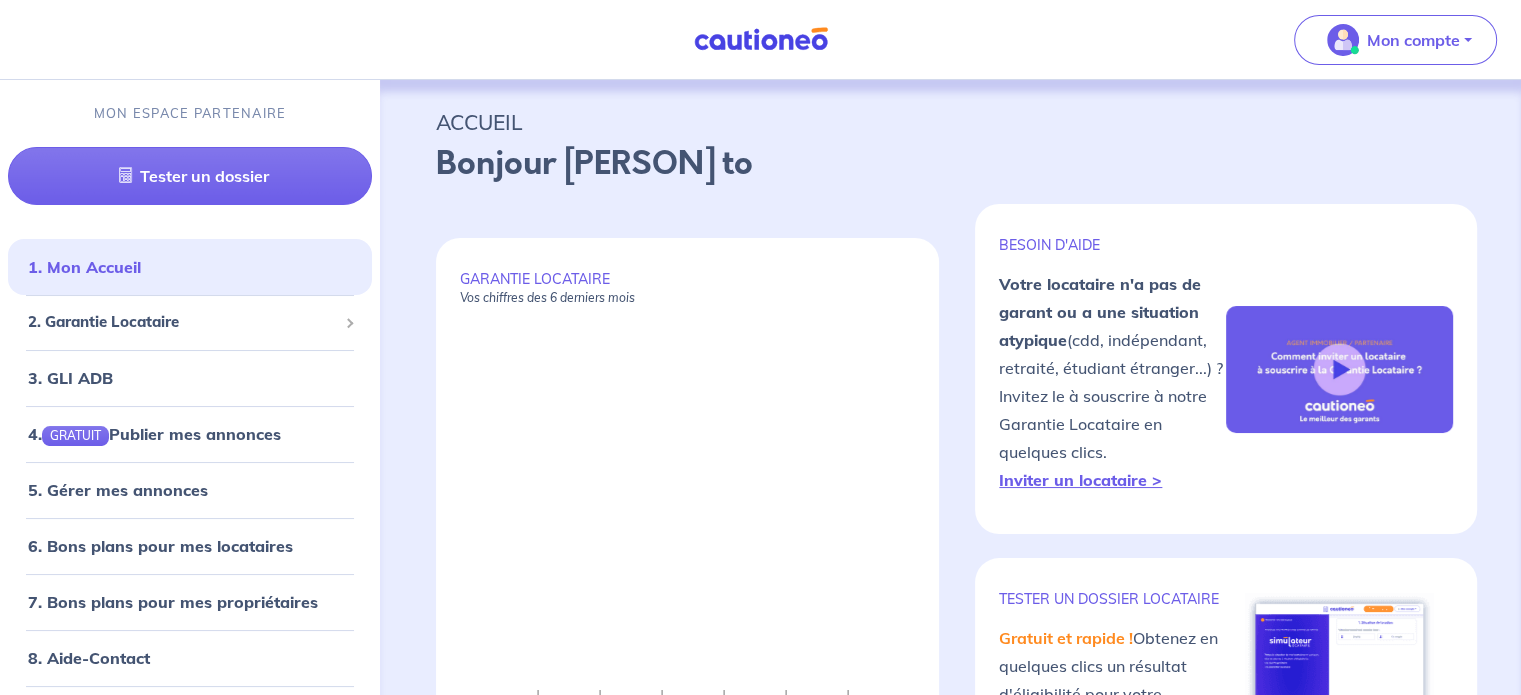 click on "GARANTIE LOCATAIRE
Vos chiffres des 6 derniers mois" at bounding box center [687, 288] 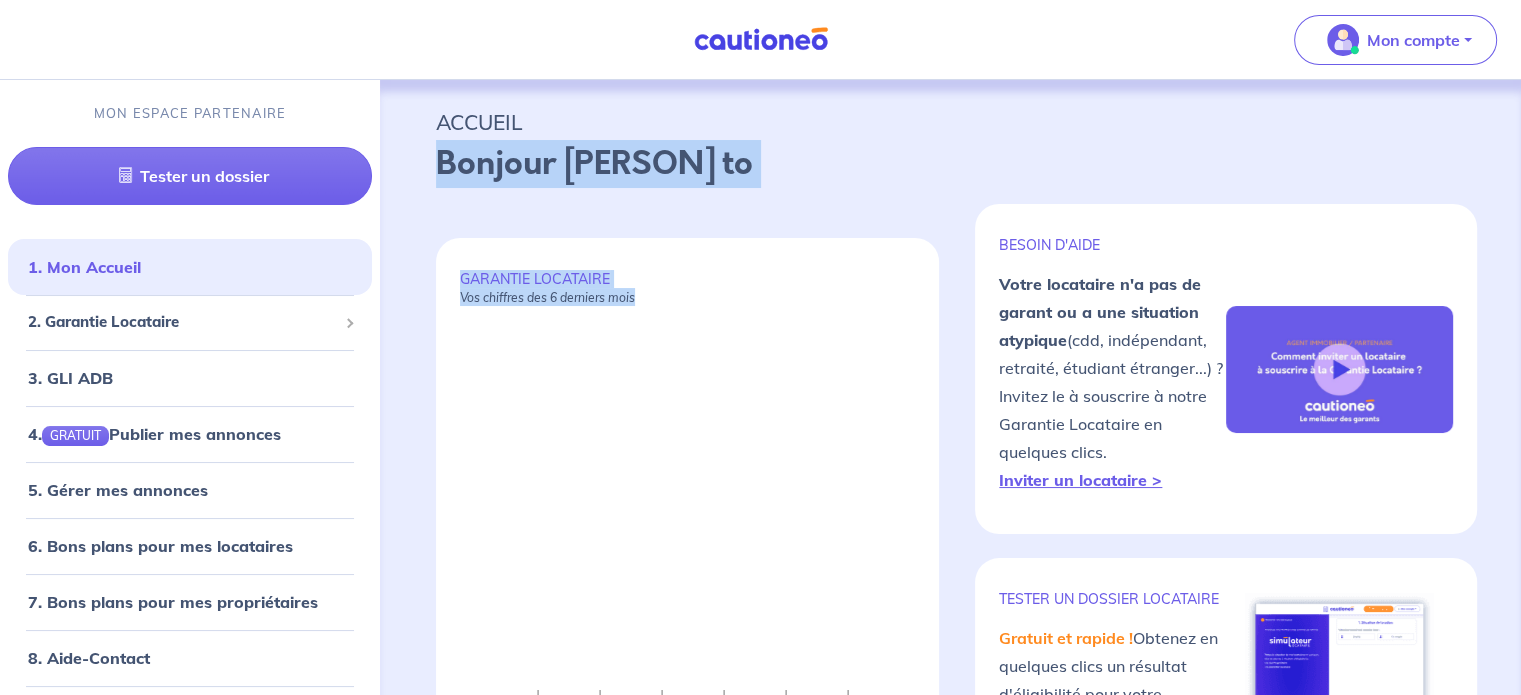 drag, startPoint x: 514, startPoint y: 233, endPoint x: 472, endPoint y: 190, distance: 60.108234 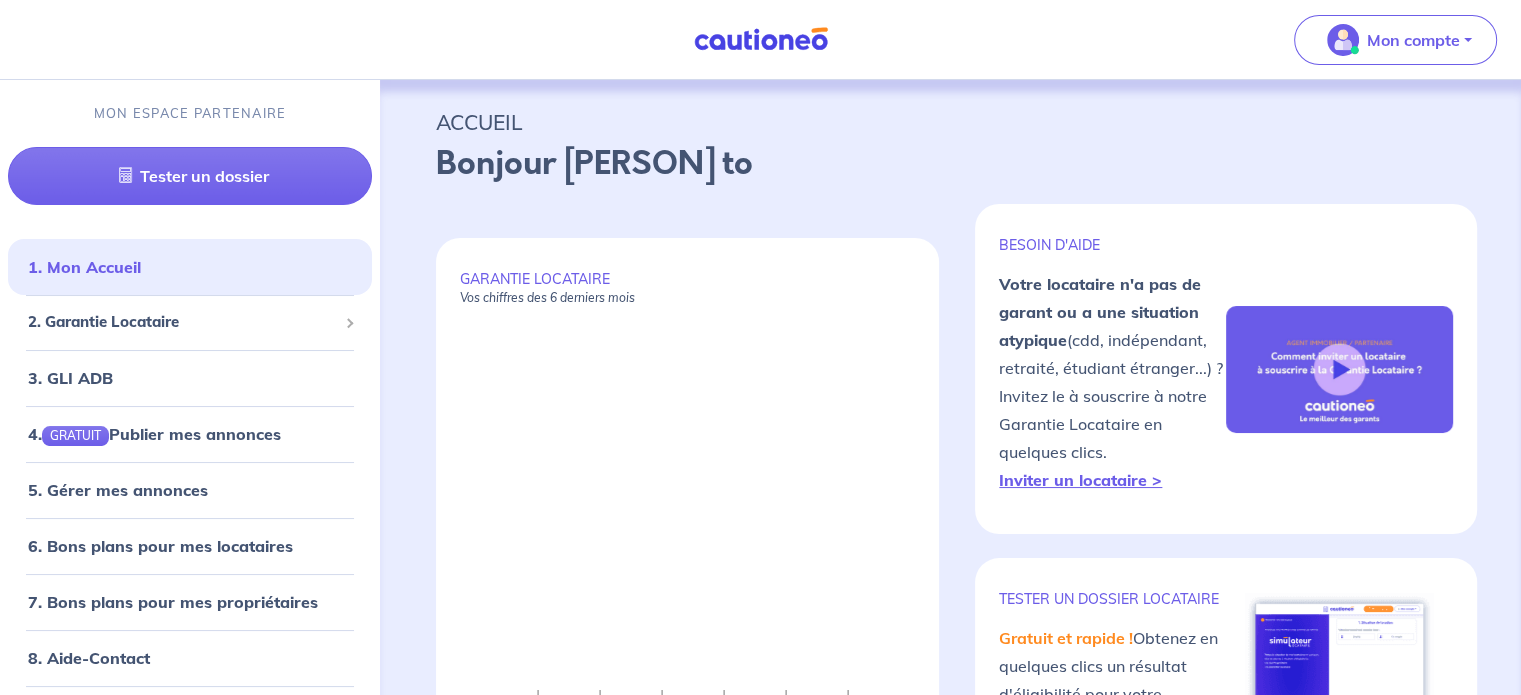 click on "Vos chiffres des 6 derniers mois" at bounding box center [547, 297] 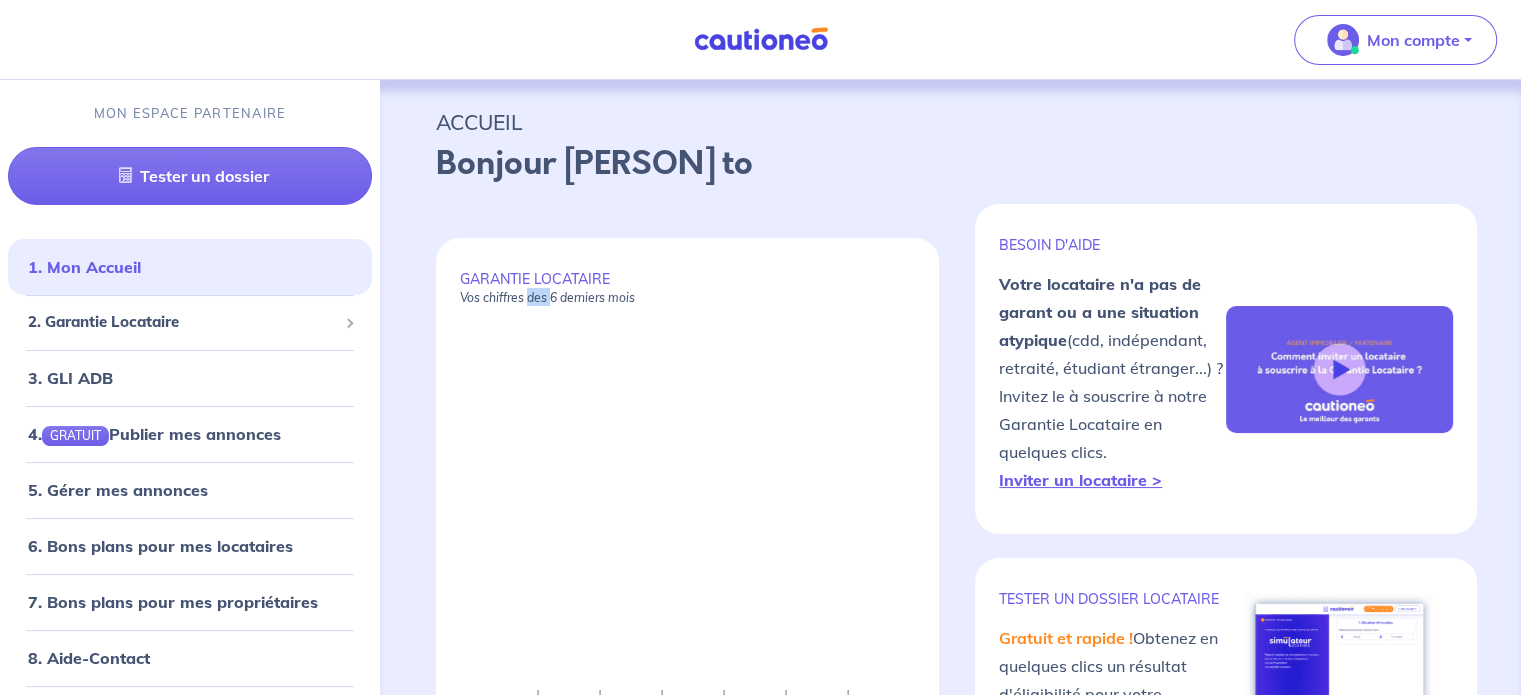 click on "Vos chiffres des 6 derniers mois" at bounding box center (547, 297) 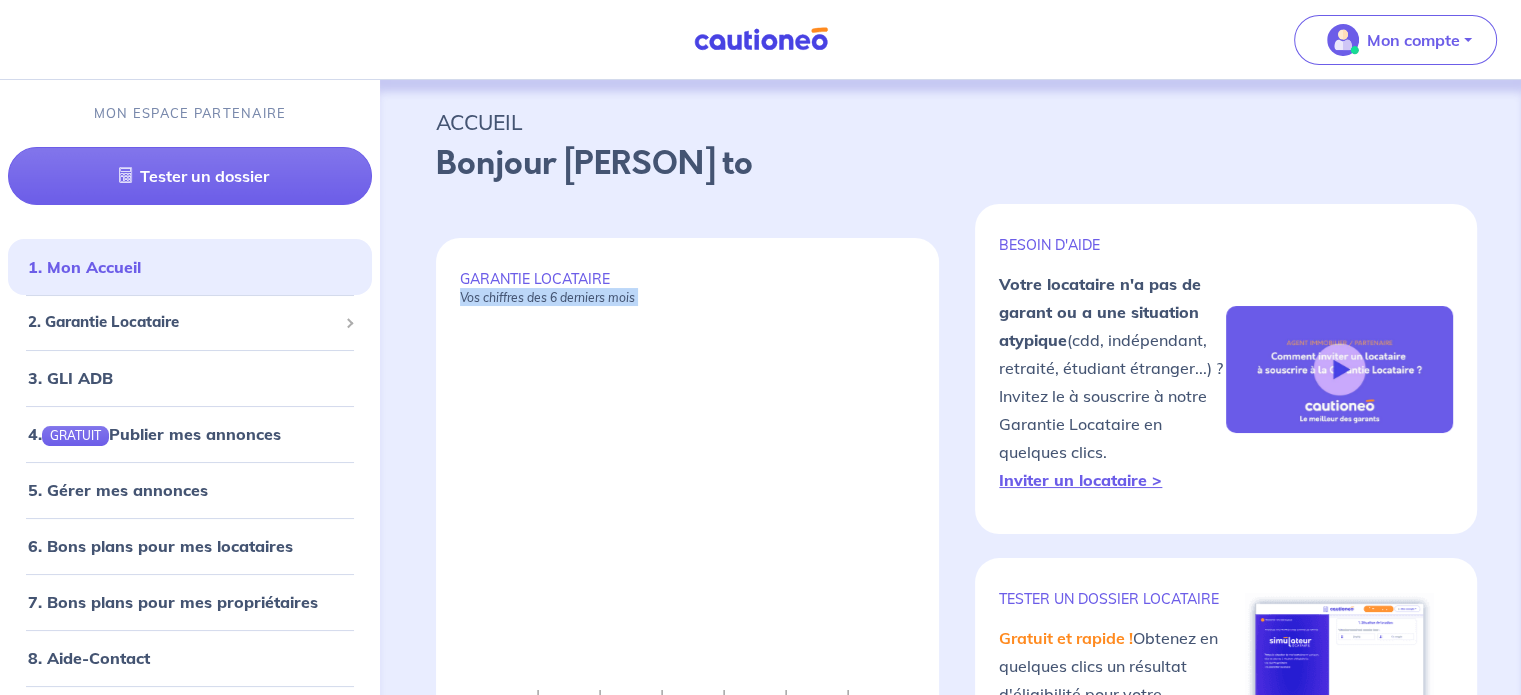 click on "Vos chiffres des 6 derniers mois" at bounding box center (547, 297) 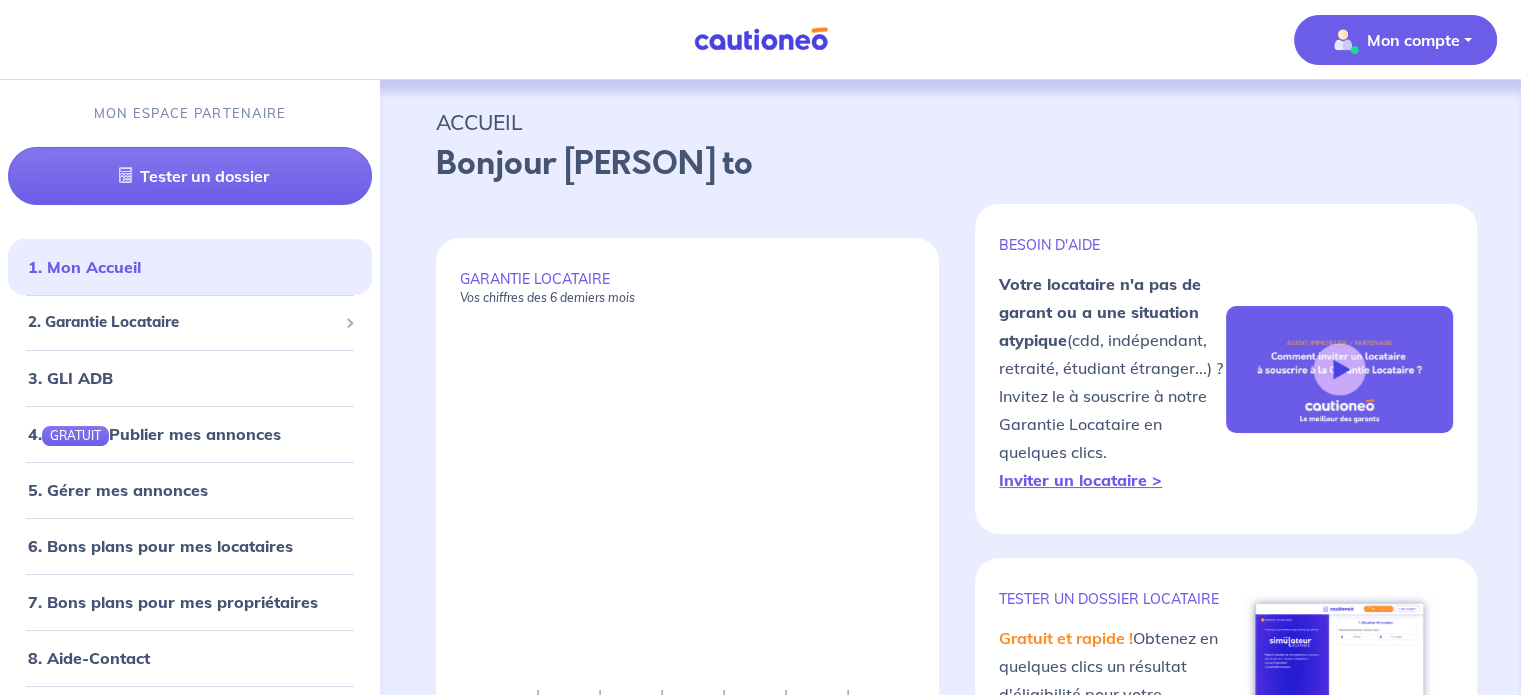click on "Mon compte" at bounding box center [1413, 40] 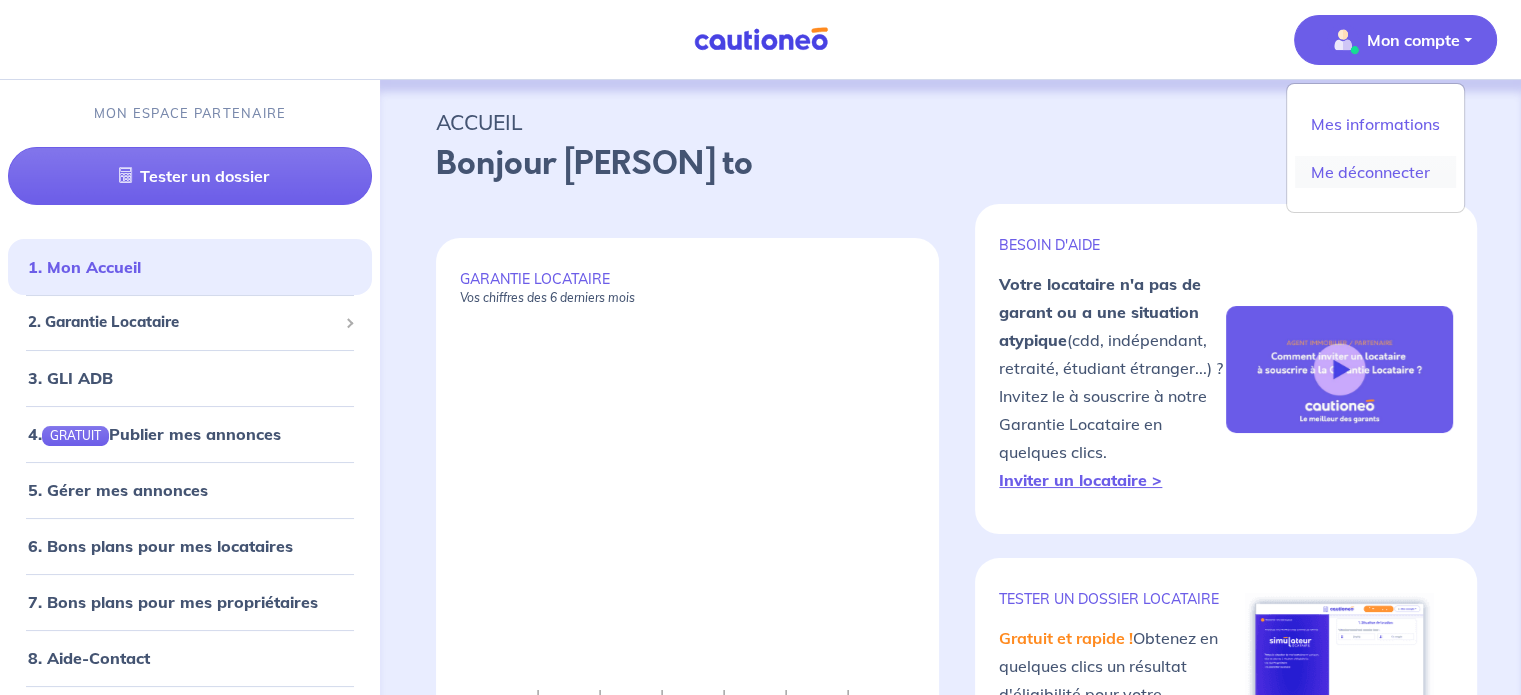click on "Me déconnecter" at bounding box center (1375, 172) 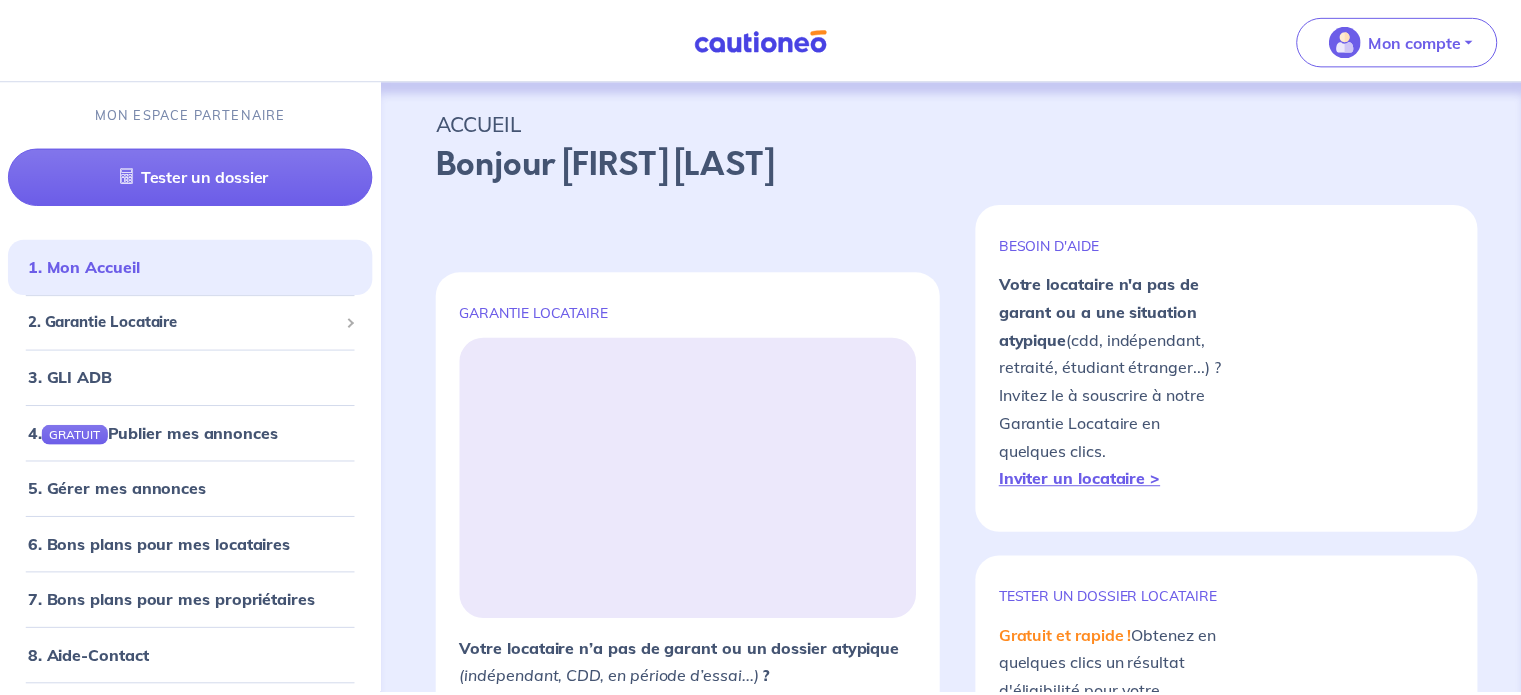 scroll, scrollTop: 0, scrollLeft: 0, axis: both 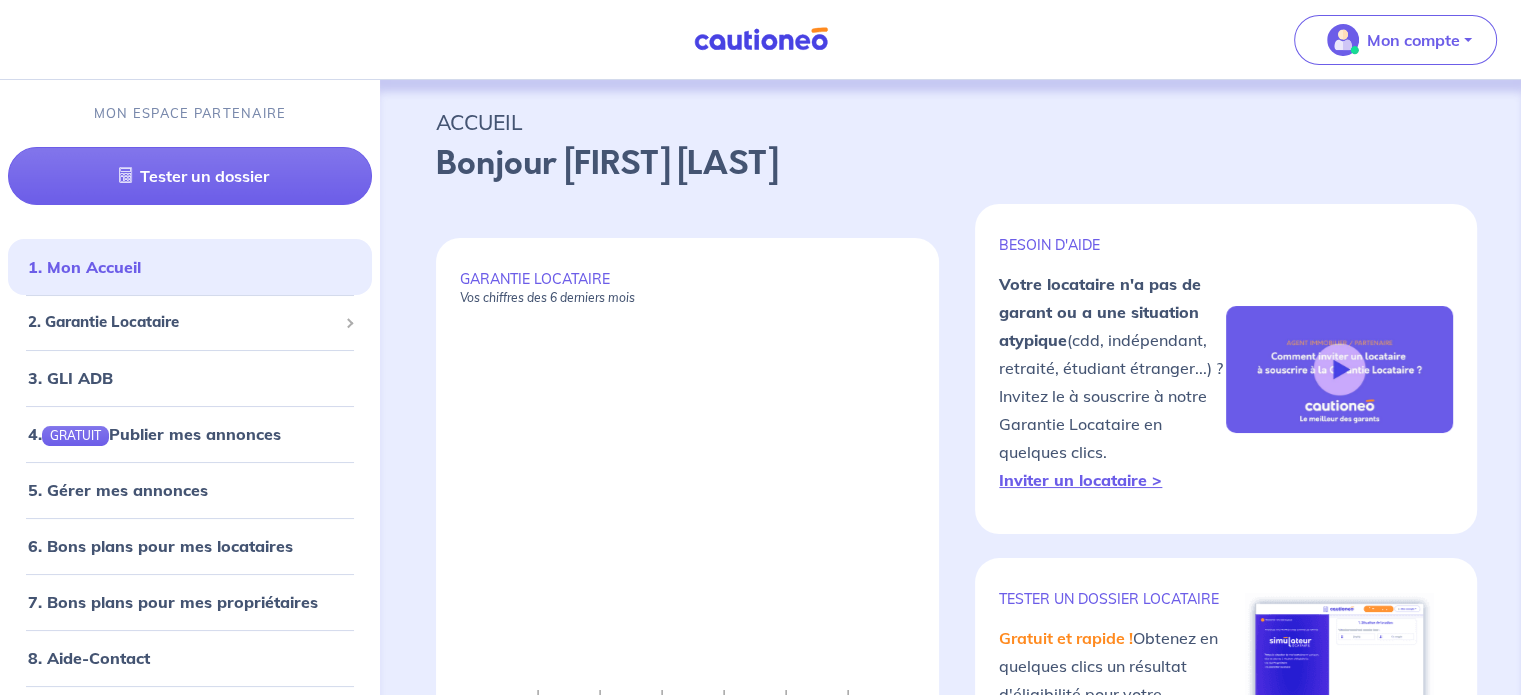 click on "Bonjour [FIRST] [LAST]" at bounding box center [950, 164] 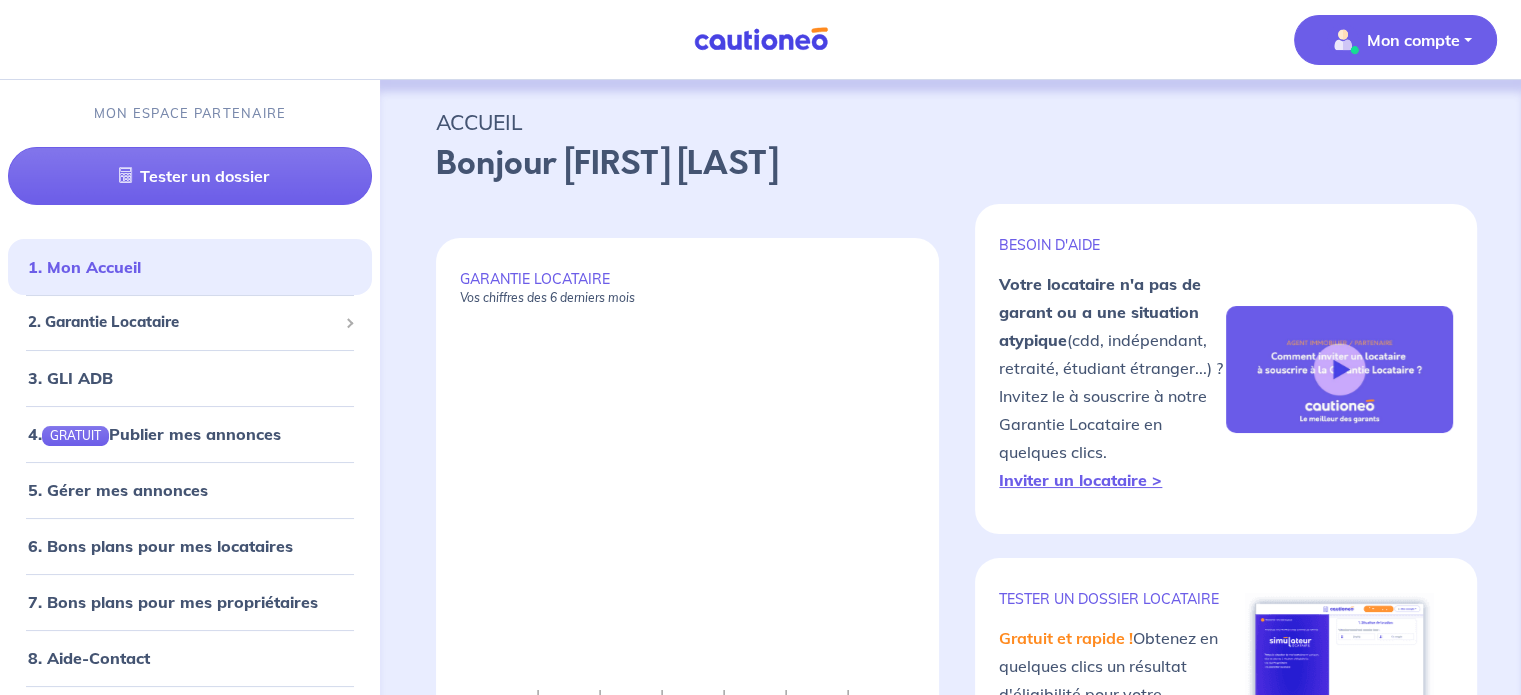 click on "Mon compte" at bounding box center (1413, 40) 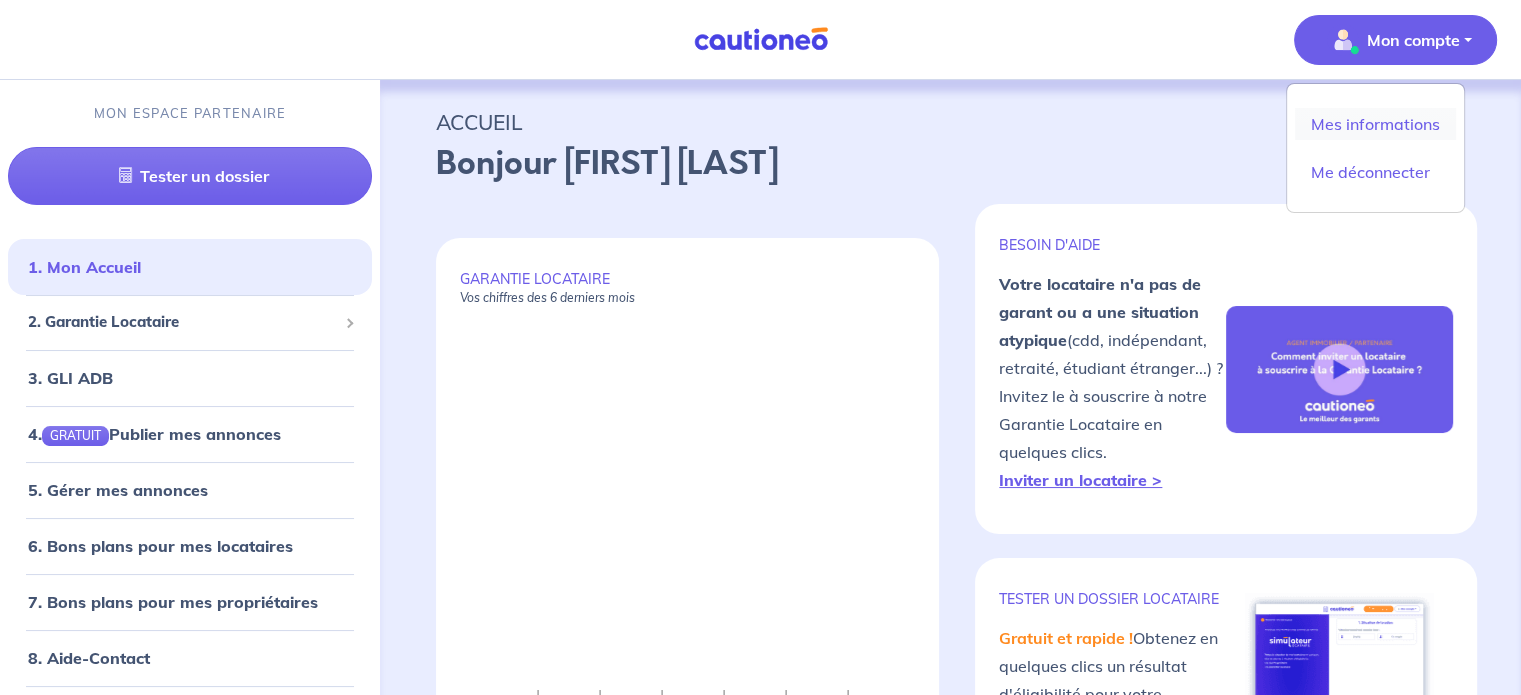 click on "Mes informations" at bounding box center (1375, 124) 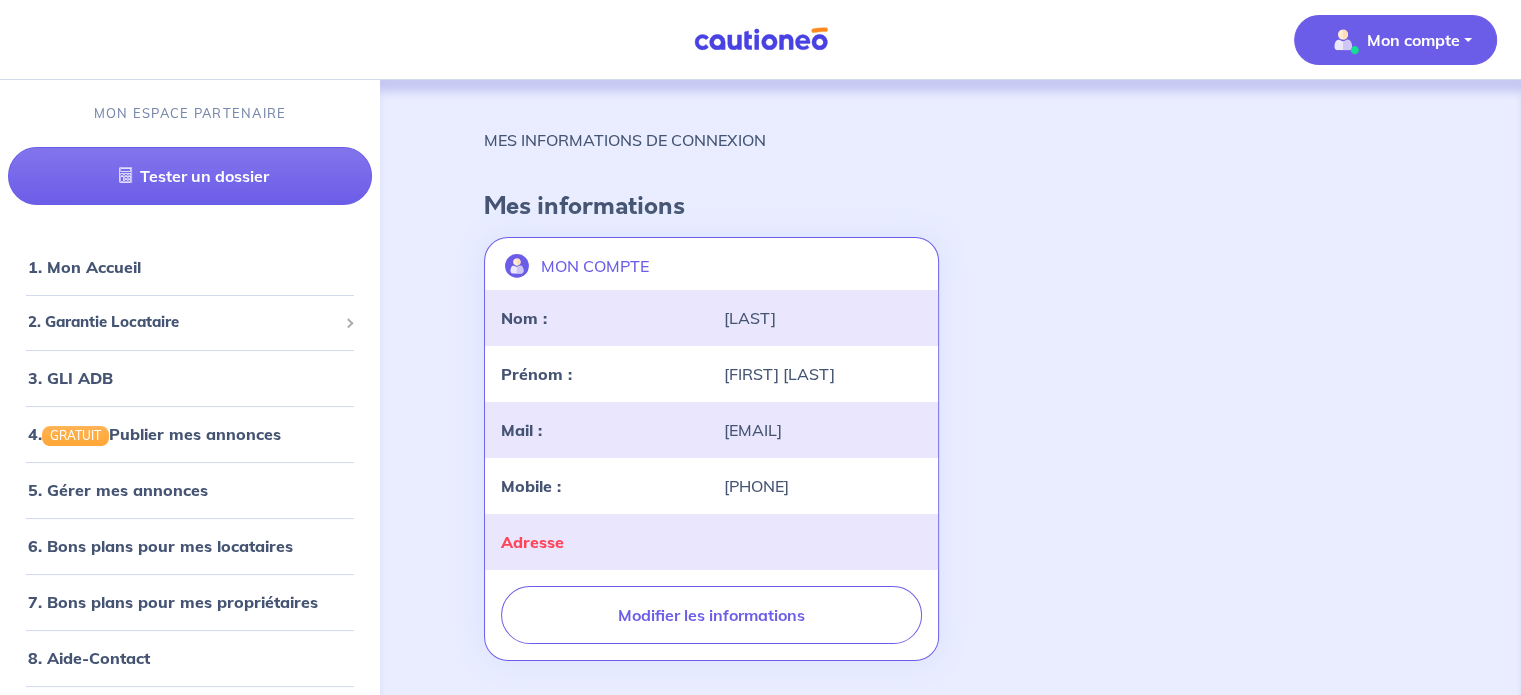 click on "[LAST]" at bounding box center [822, 318] 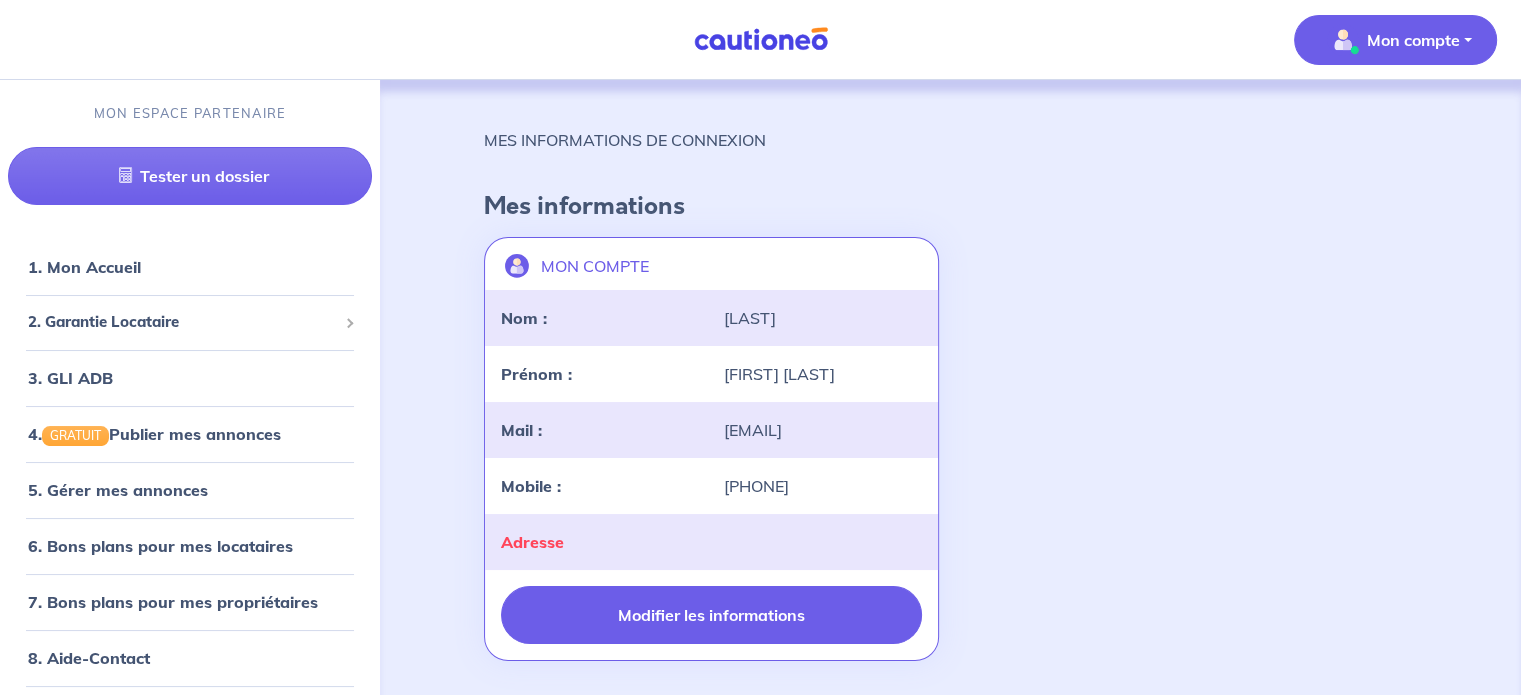 click on "Modifier les informations" at bounding box center [711, 615] 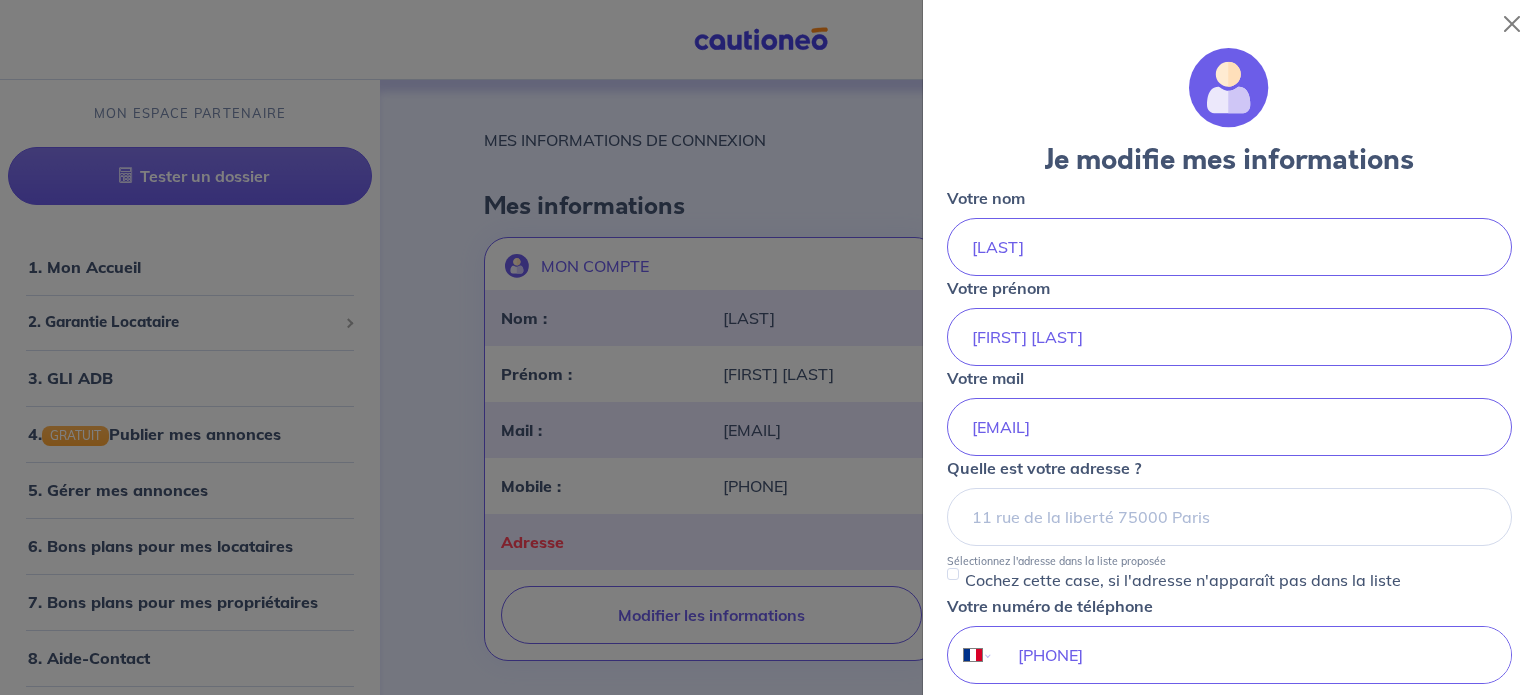 click on "Je modifie mes informations Votre nom [LAST] Votre prénom [FIRST] Votre mail [EMAIL] Quelle est votre adresse ? Sélectionnez l'adresse dans la liste proposée Cochez cette case, si l'adresse n'apparaît pas dans la liste Votre numéro de téléphone International Afghanistan Afrique du Sud Albanie Algérie Allemagne Andorre Angola Anguilla Antigua et Barbuda Arabie Saoudite Argentine Arménie Aruba Australie Autriche Azerbaïdjan Bahamas Bahrain Bangladesh Barbade Belgique Belize Bénin Bermudes Bhoutan Biélorussie Bolivie Bosnie-Herzégovine Botswana Brésil Brunéi Bulgarie Burkina Faso Burundi Cambodge Cameroun Canada Cayman Centrafrique Chili Chine (République populaire) Chypre Colombie Comores Congo (République) Corée, République (Corée du Sud) Corée, République populaire démocratique (Corée du Nord) Costa Rica Côte d'Ivoire Croatie Cuba Curaçao Danemark Djibouti Dominicaine (République) Dominique Egypte El Salvador Émirats Arabes Unis Equateur Espagne" at bounding box center (1229, 321) 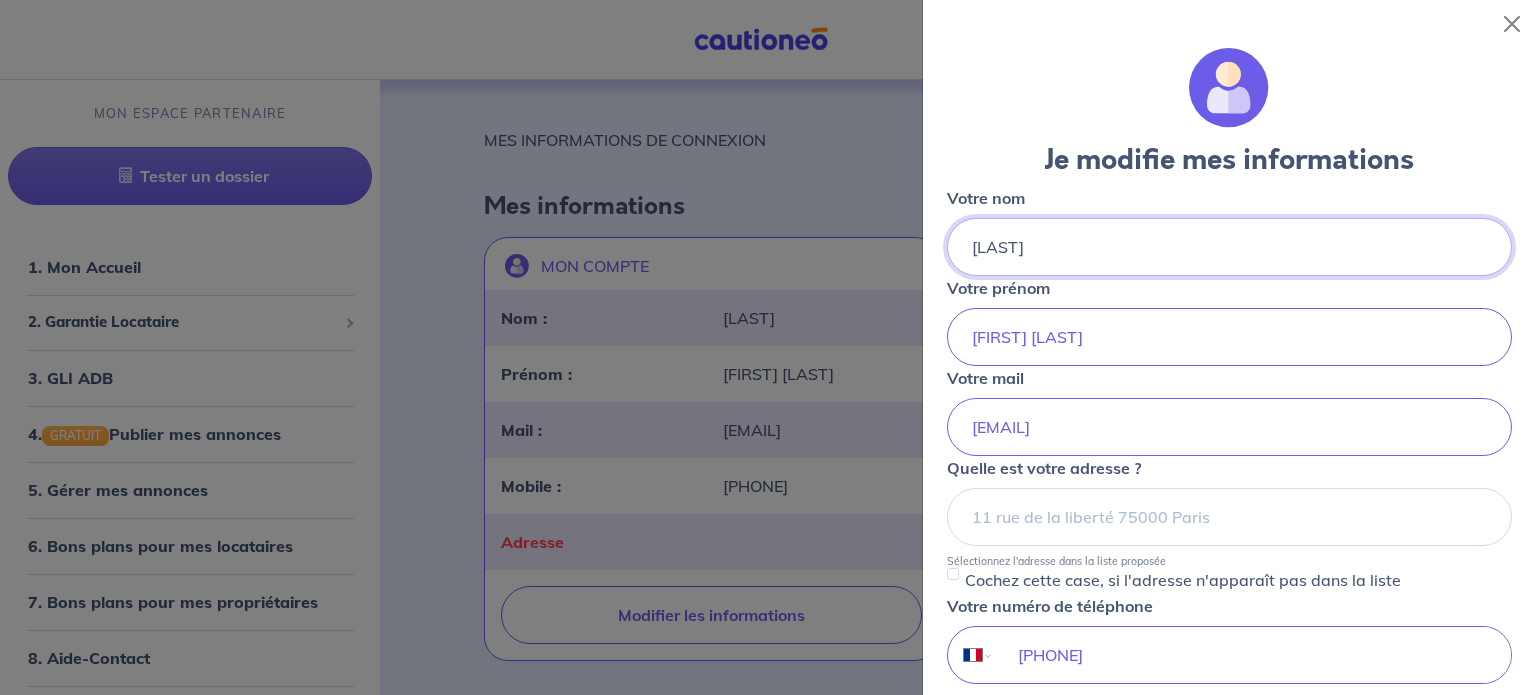click on "[LAST]" at bounding box center (1229, 247) 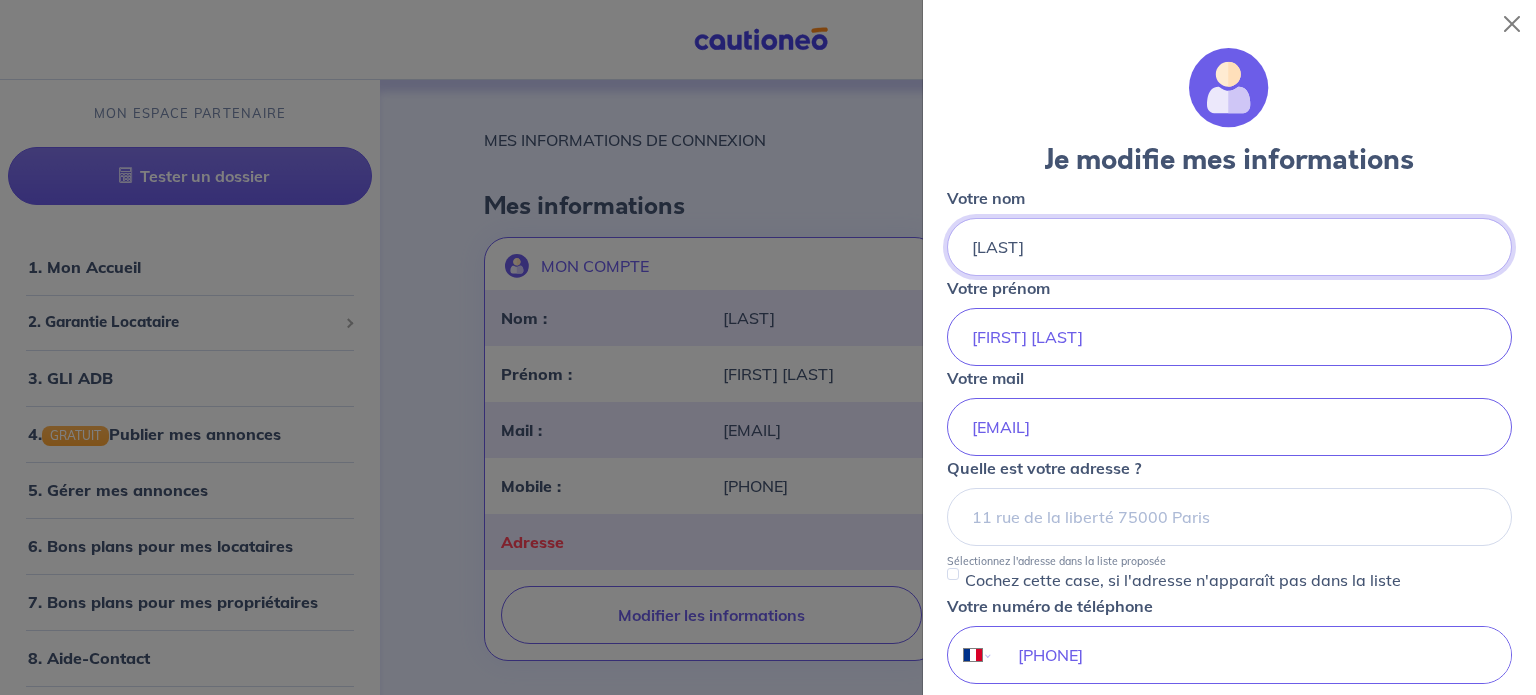 drag, startPoint x: 1069, startPoint y: 262, endPoint x: 803, endPoint y: 251, distance: 266.22736 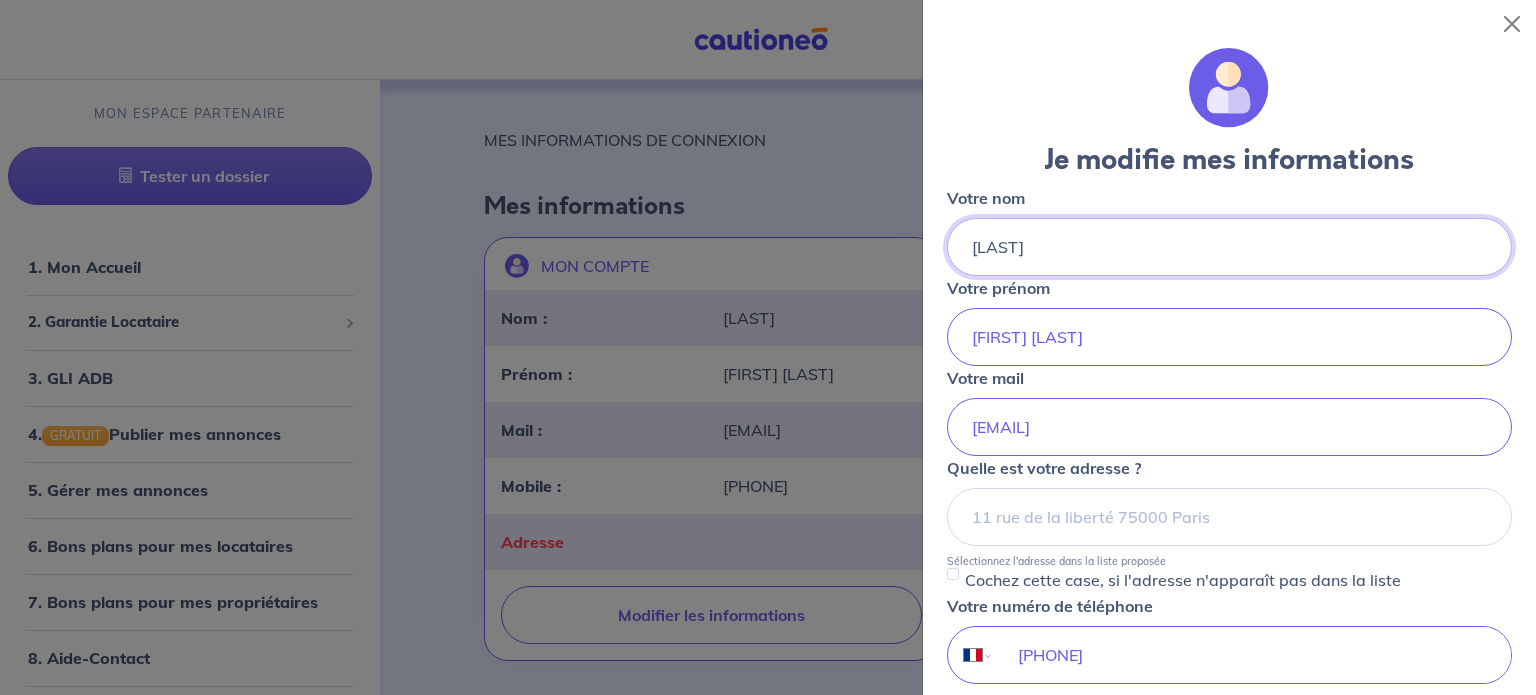 scroll, scrollTop: 500, scrollLeft: 0, axis: vertical 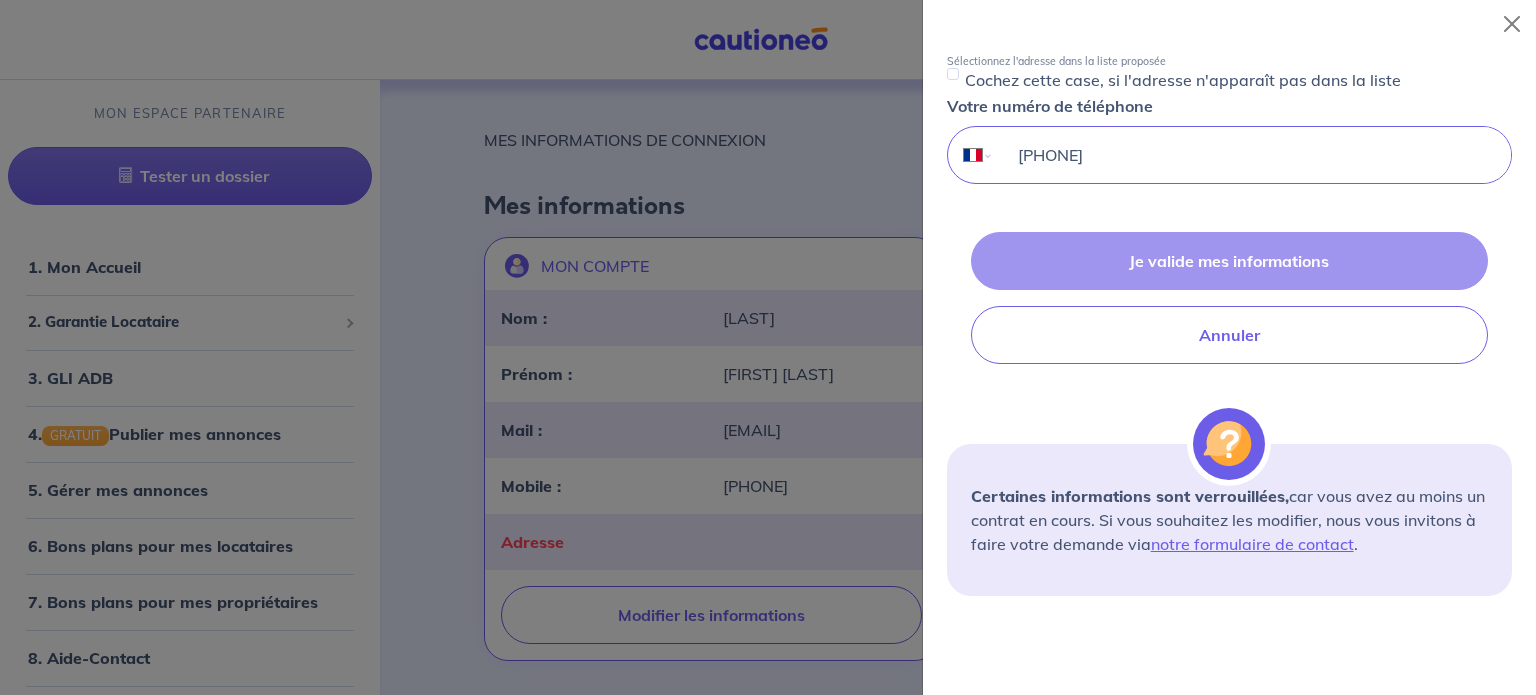 drag, startPoint x: 1185, startPoint y: 160, endPoint x: 996, endPoint y: 160, distance: 189 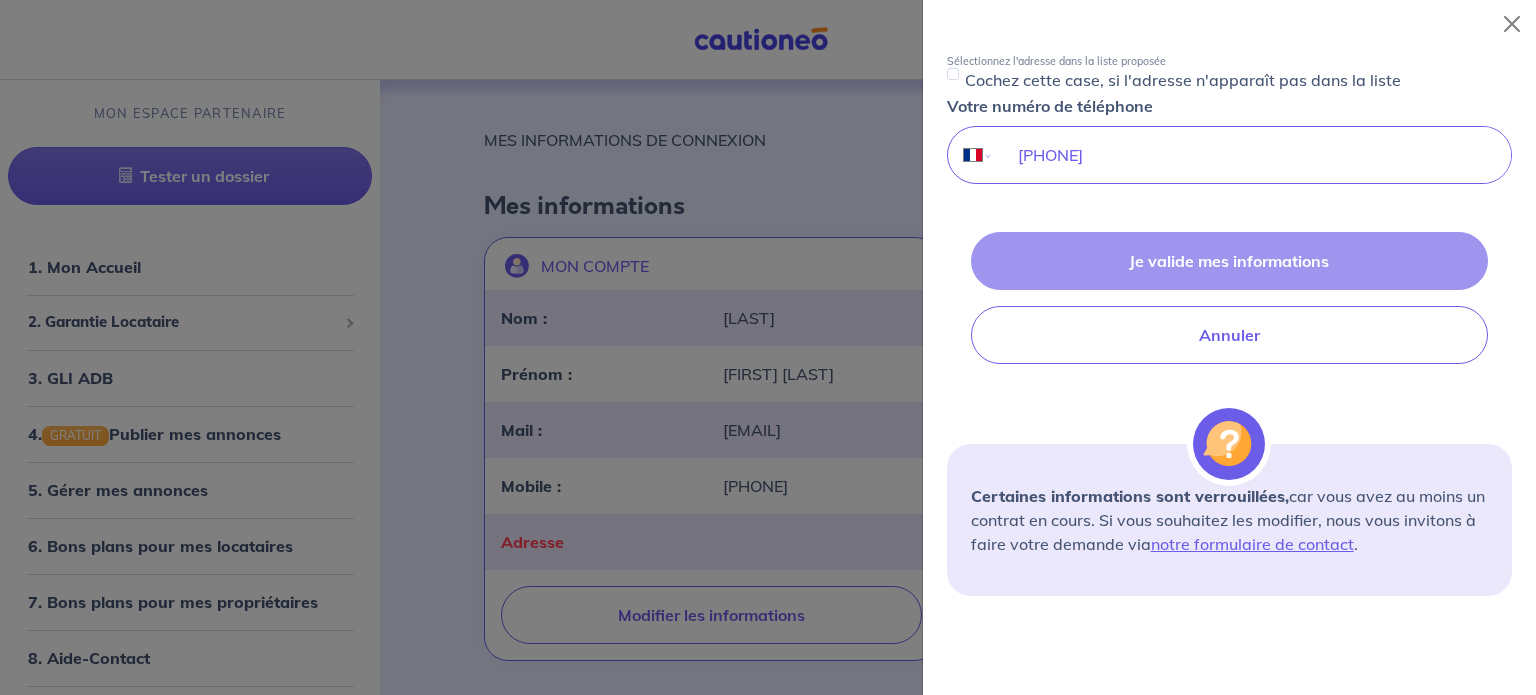 click at bounding box center (768, 347) 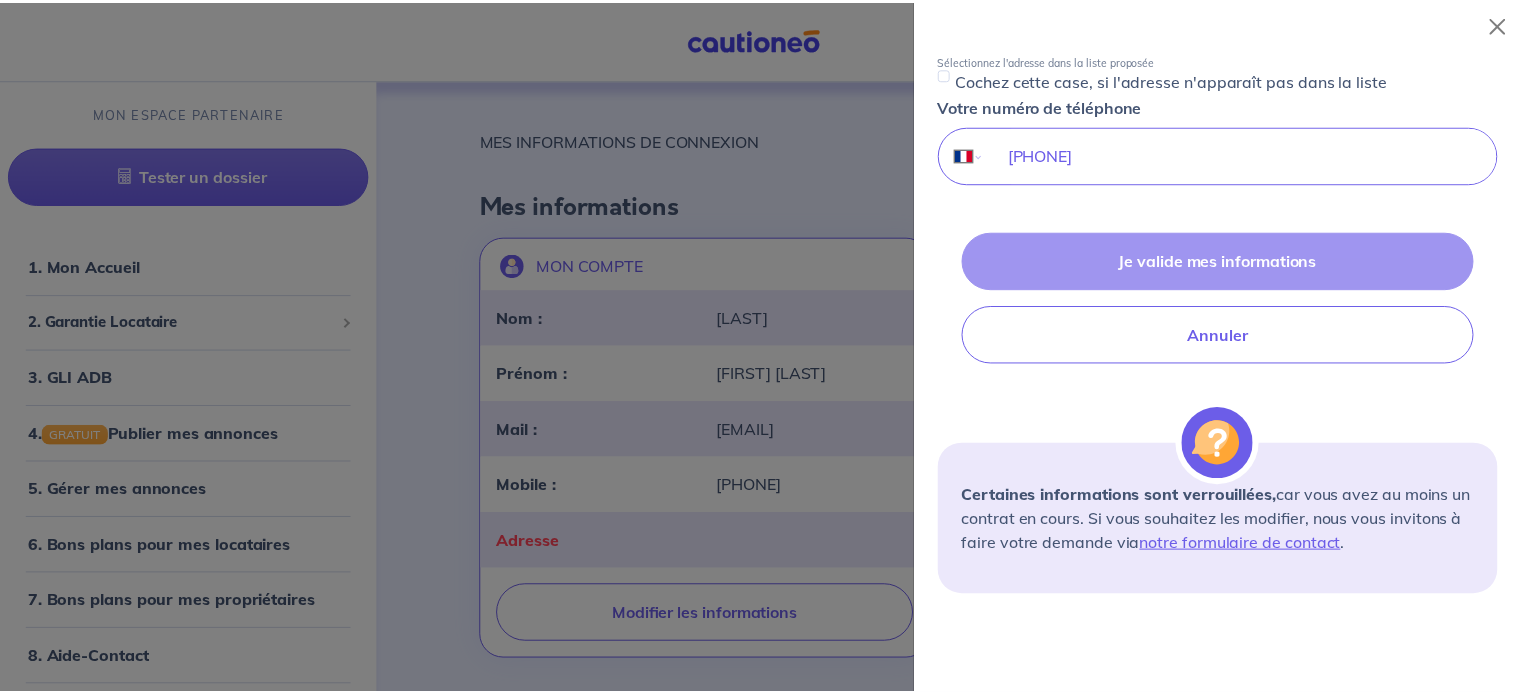 scroll, scrollTop: 0, scrollLeft: 0, axis: both 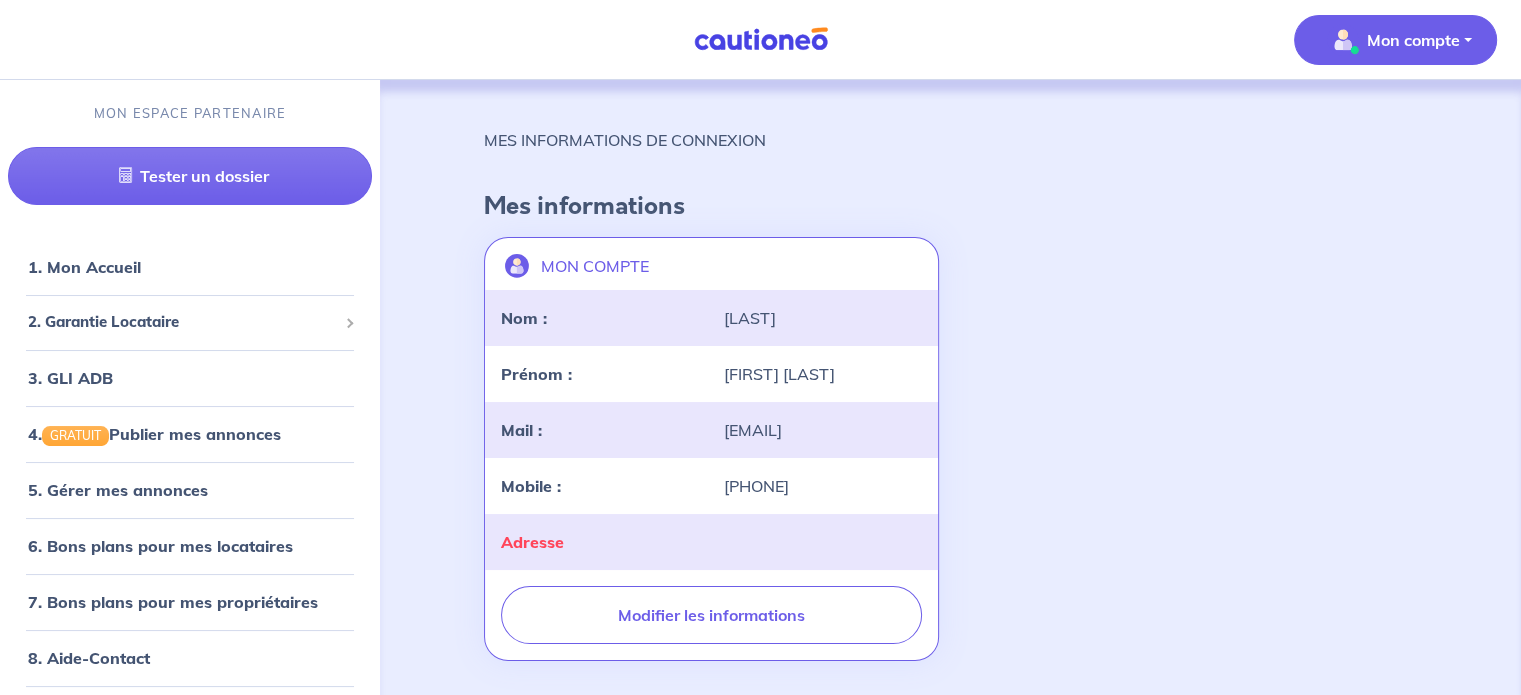 drag, startPoint x: 520, startPoint y: 276, endPoint x: 999, endPoint y: 523, distance: 538.93414 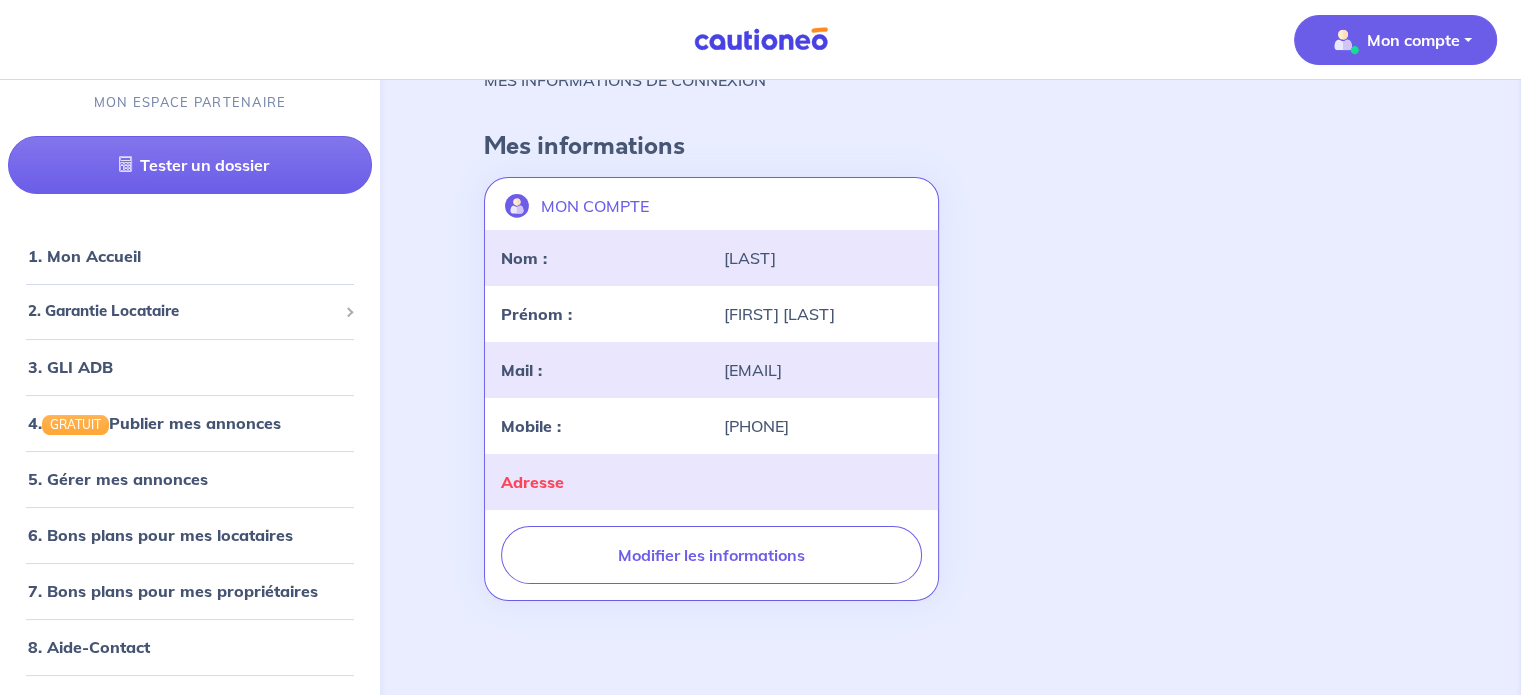 scroll, scrollTop: 92, scrollLeft: 0, axis: vertical 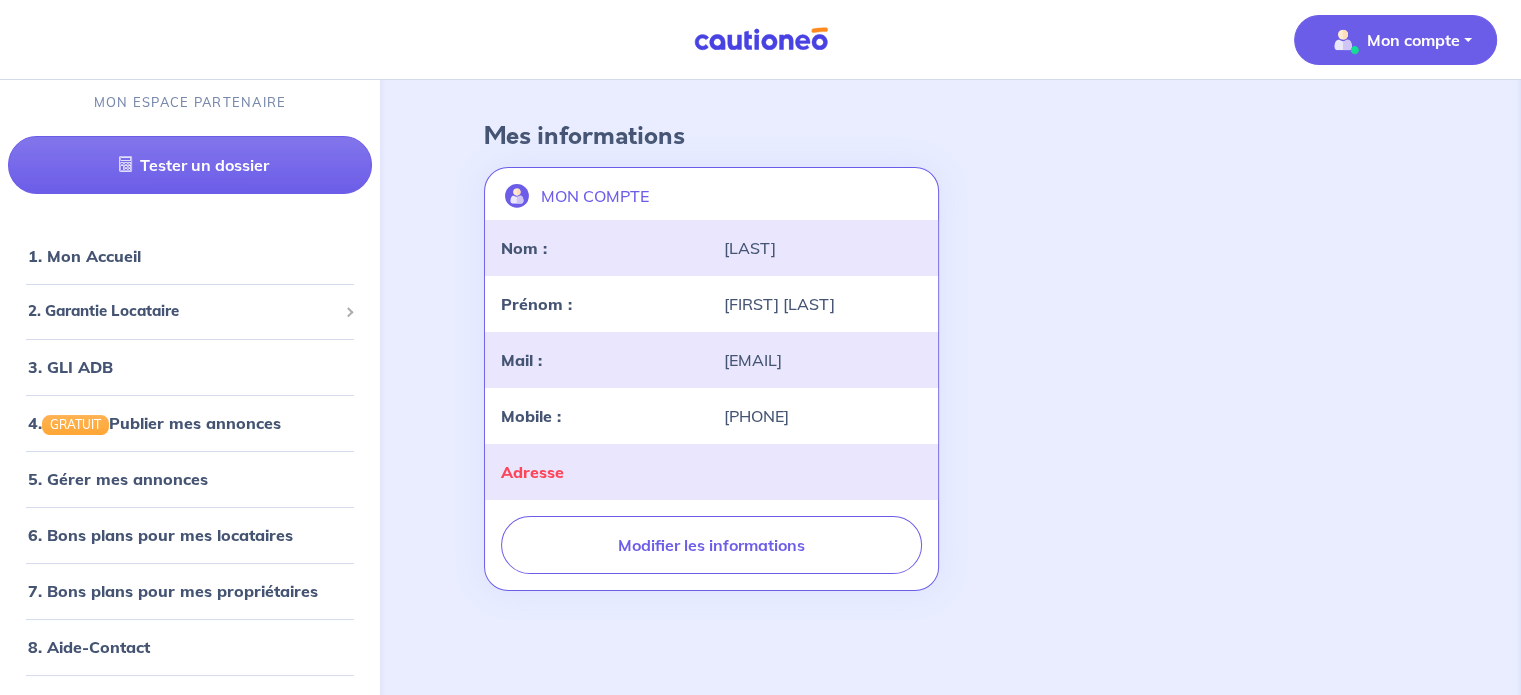 click on "Mon compte" at bounding box center [1413, 40] 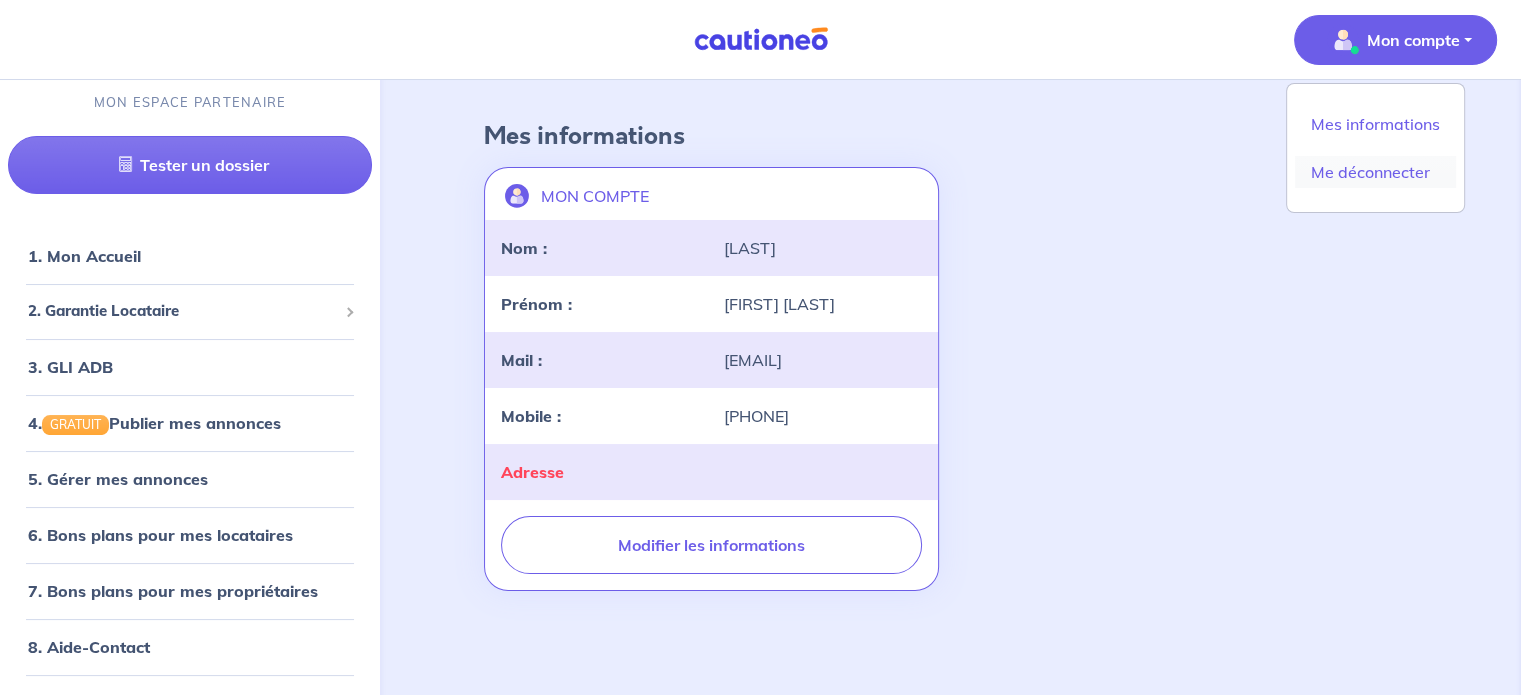 click on "Me déconnecter" at bounding box center (1375, 172) 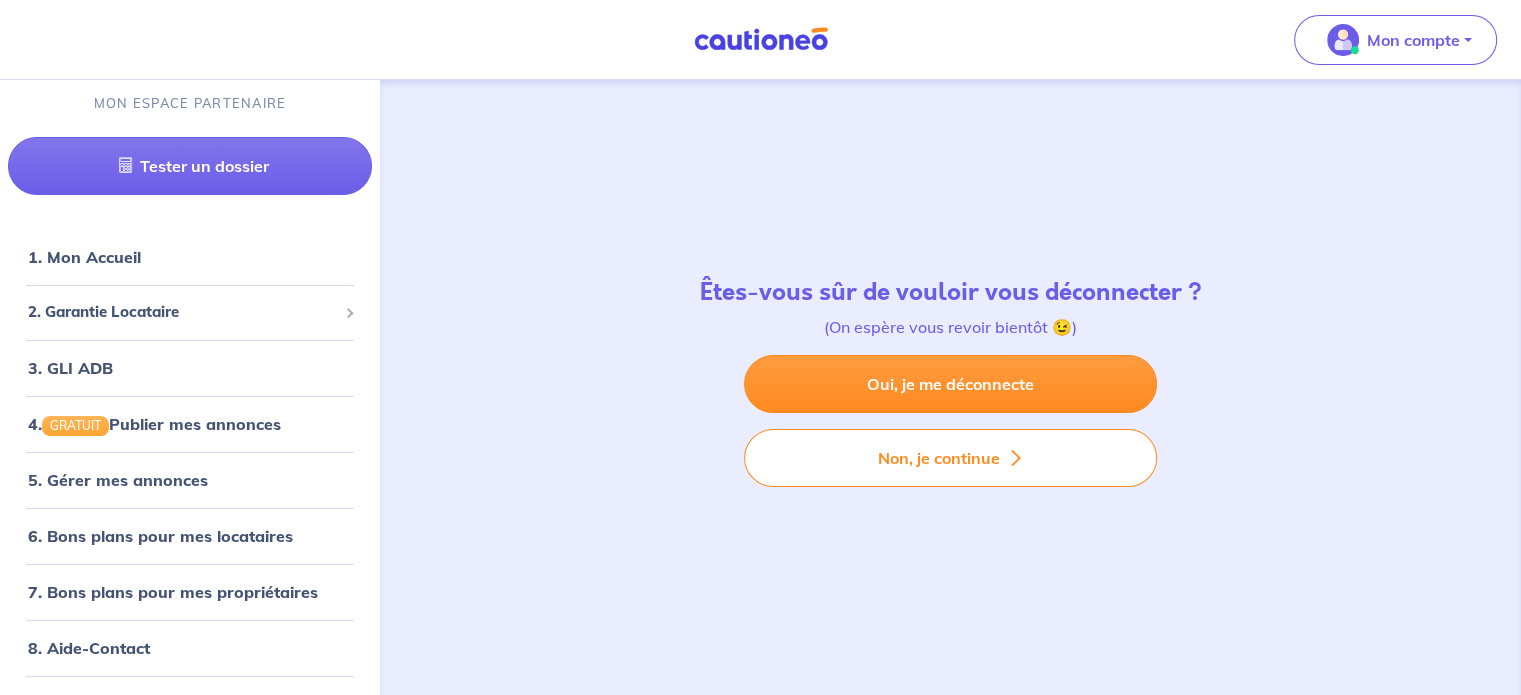 scroll, scrollTop: 0, scrollLeft: 0, axis: both 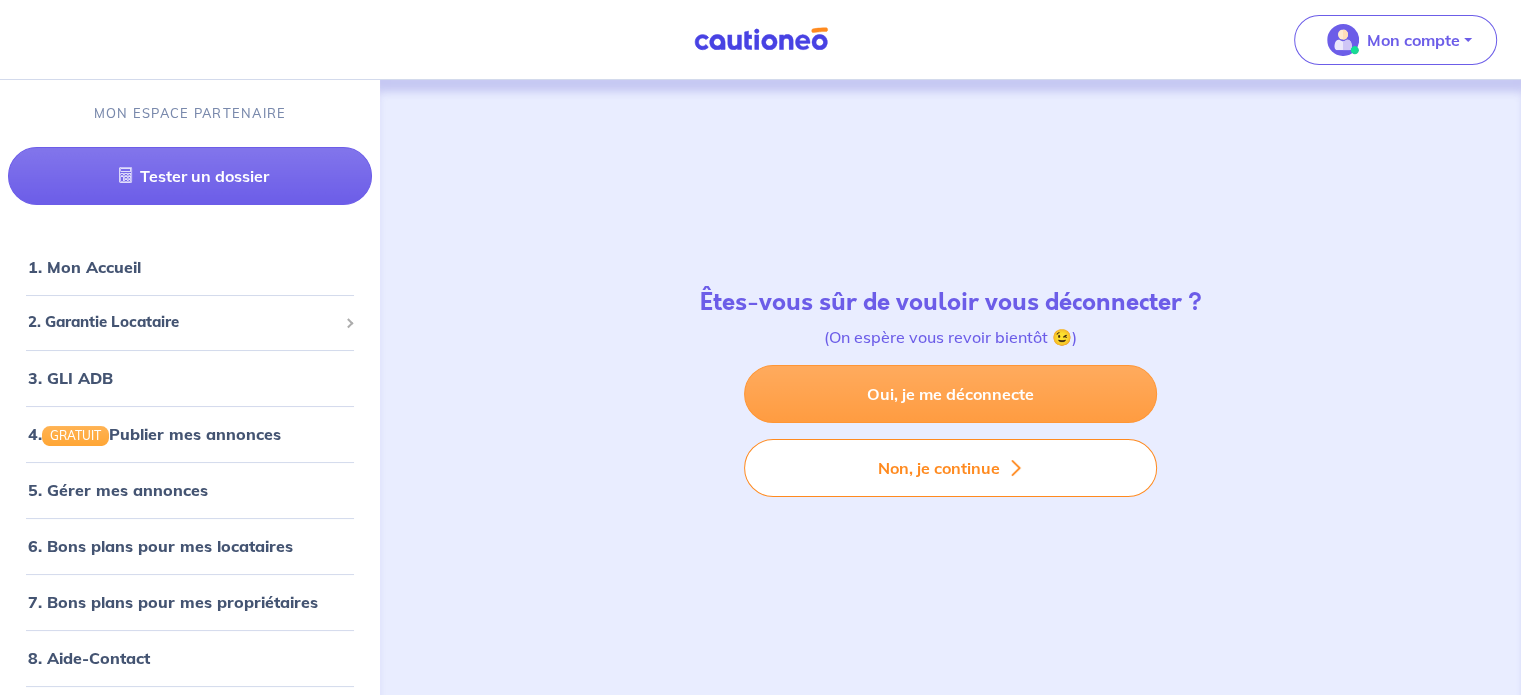 click on "Oui, je me déconnecte" at bounding box center (950, 394) 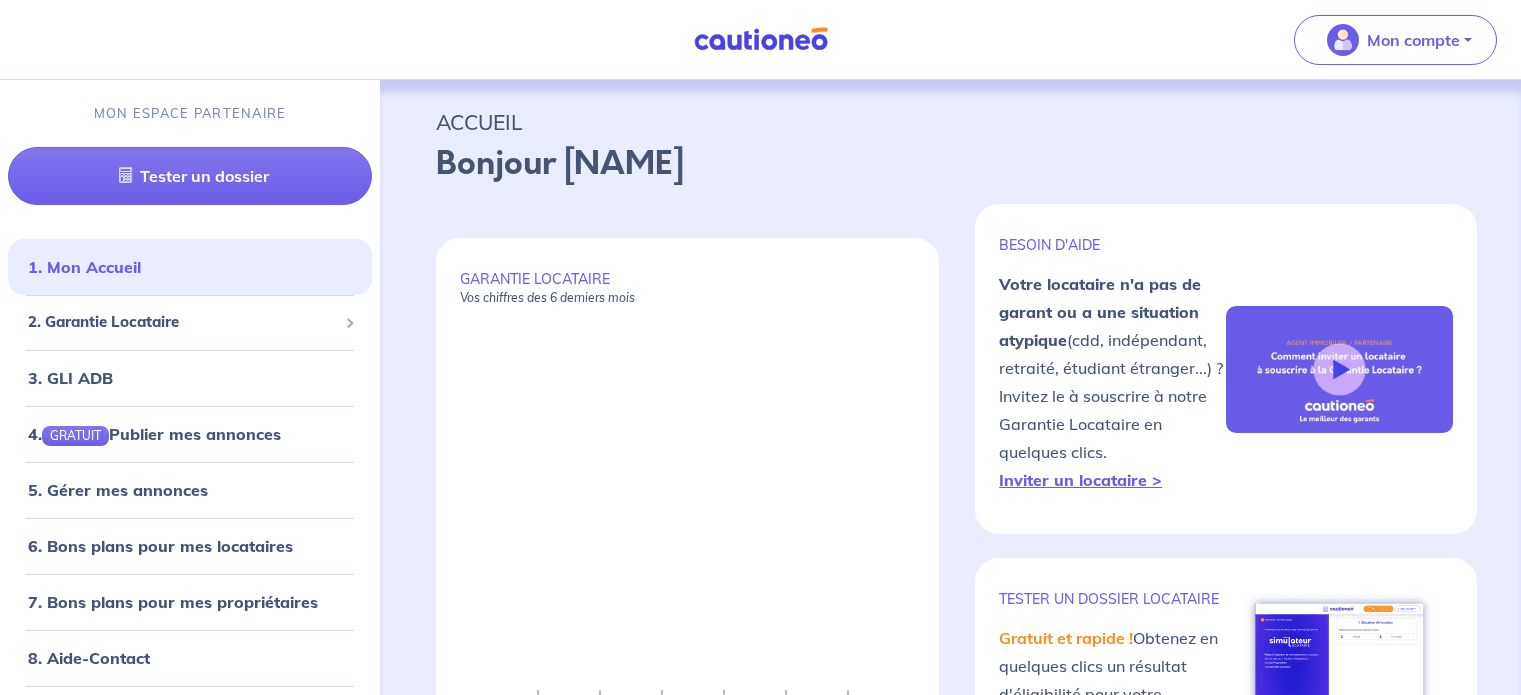 scroll, scrollTop: 0, scrollLeft: 0, axis: both 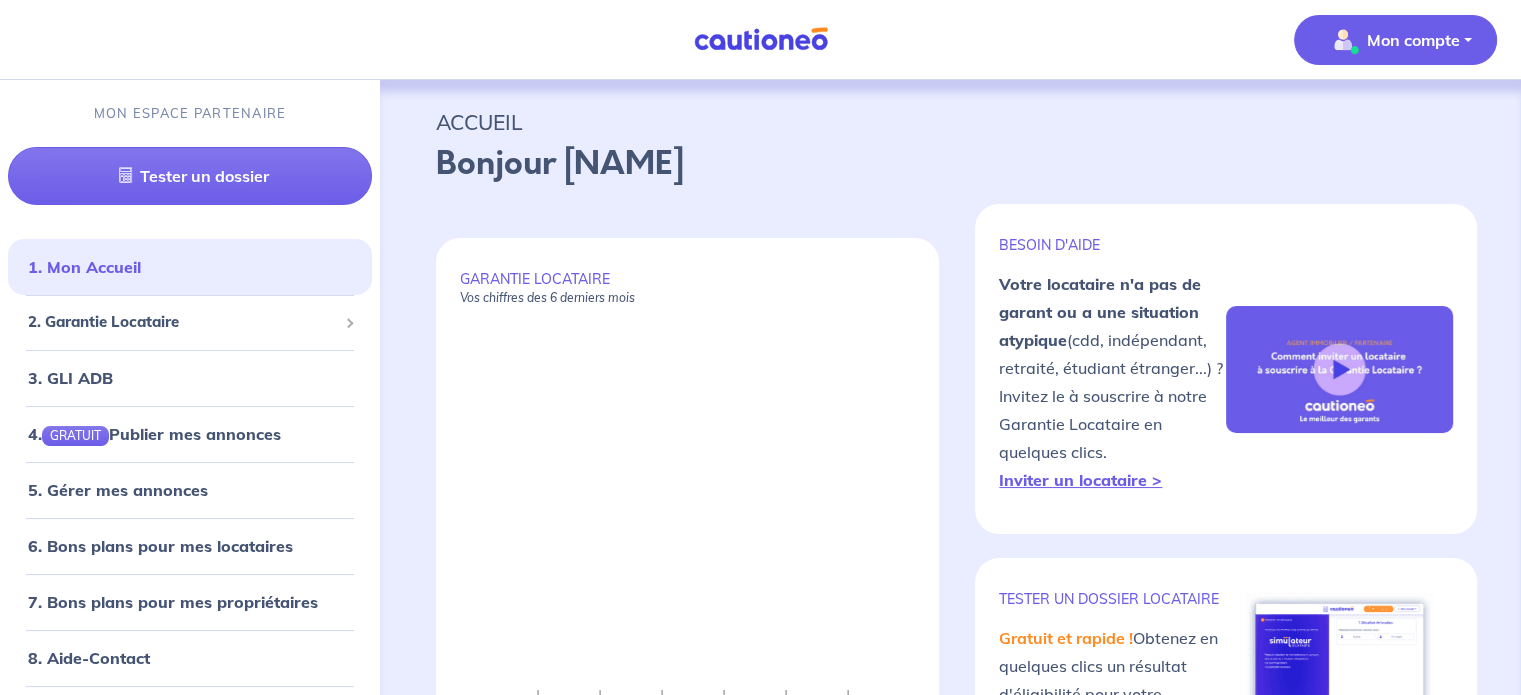 click on "Mon compte" at bounding box center [1395, 40] 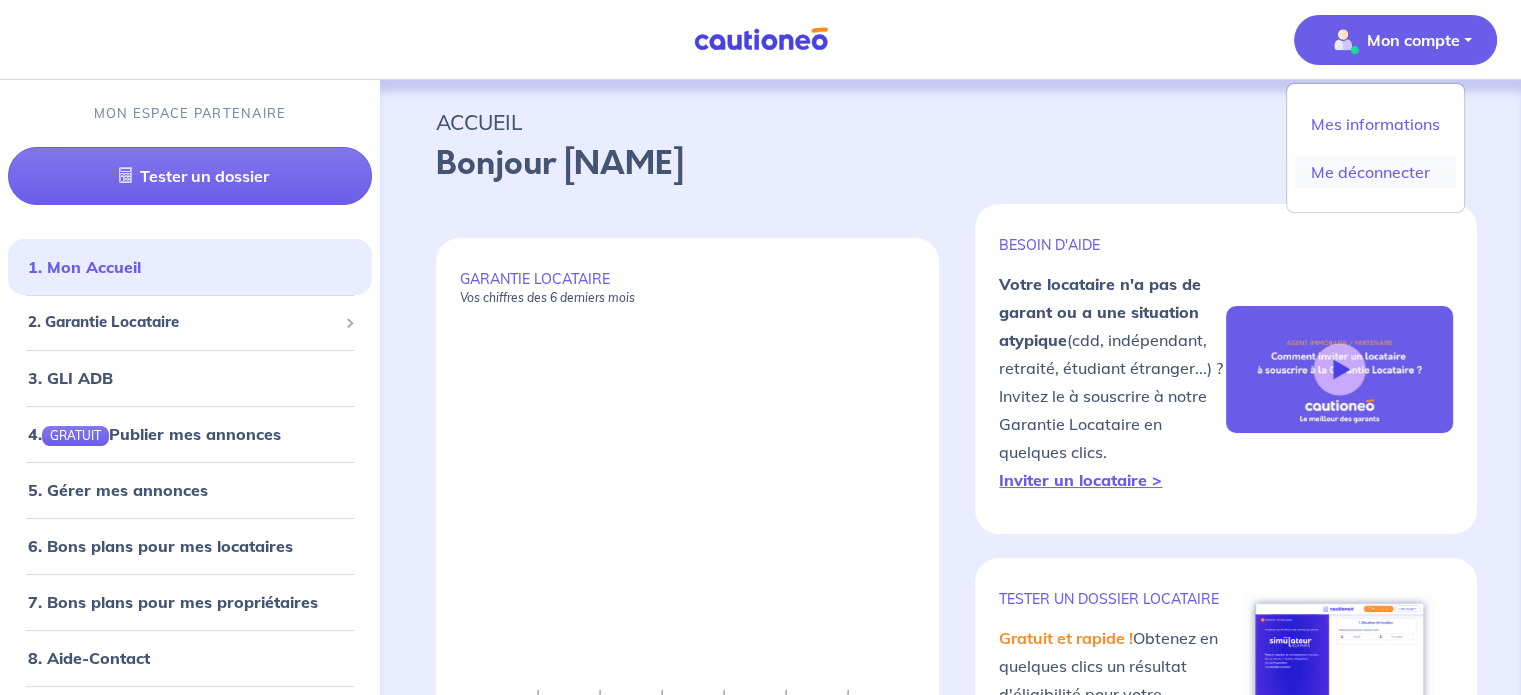 click on "Me déconnecter" at bounding box center [1375, 172] 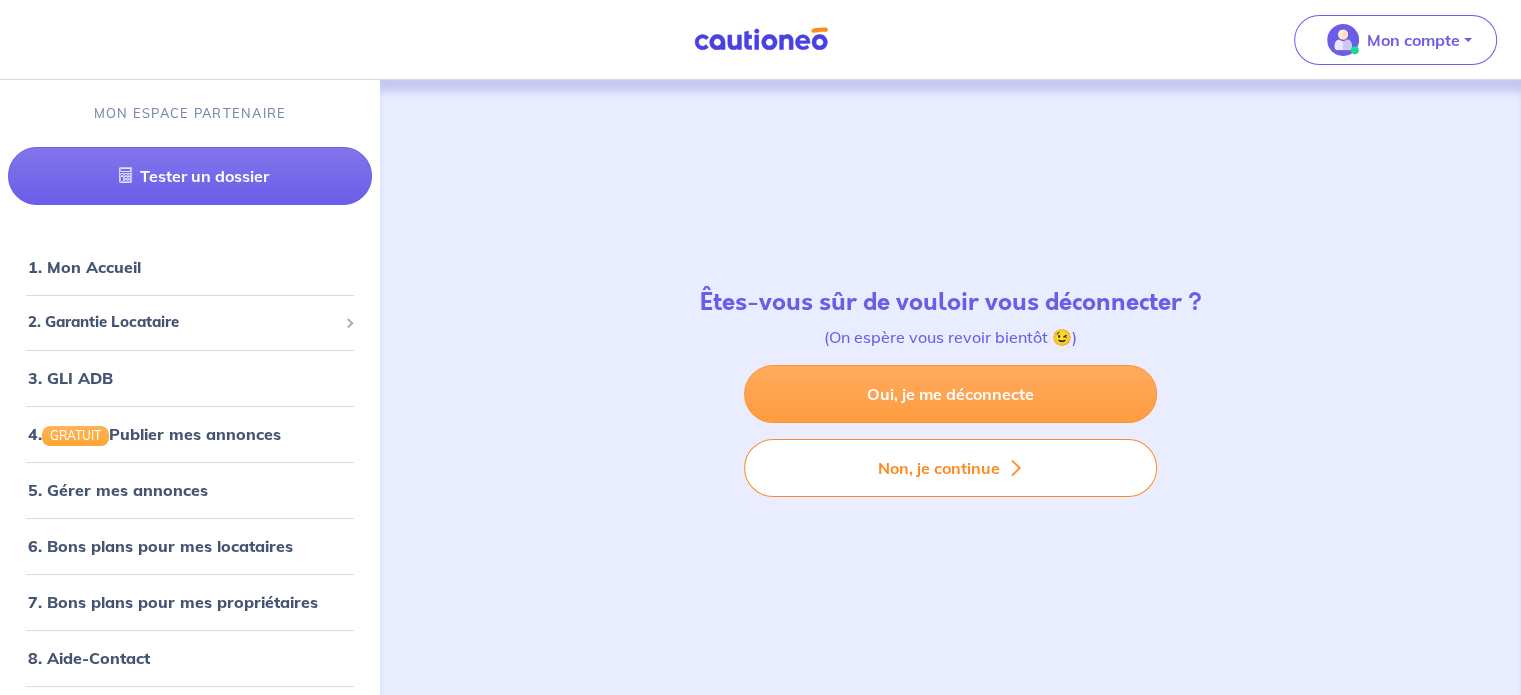 click on "Oui, je me déconnecte" at bounding box center (950, 394) 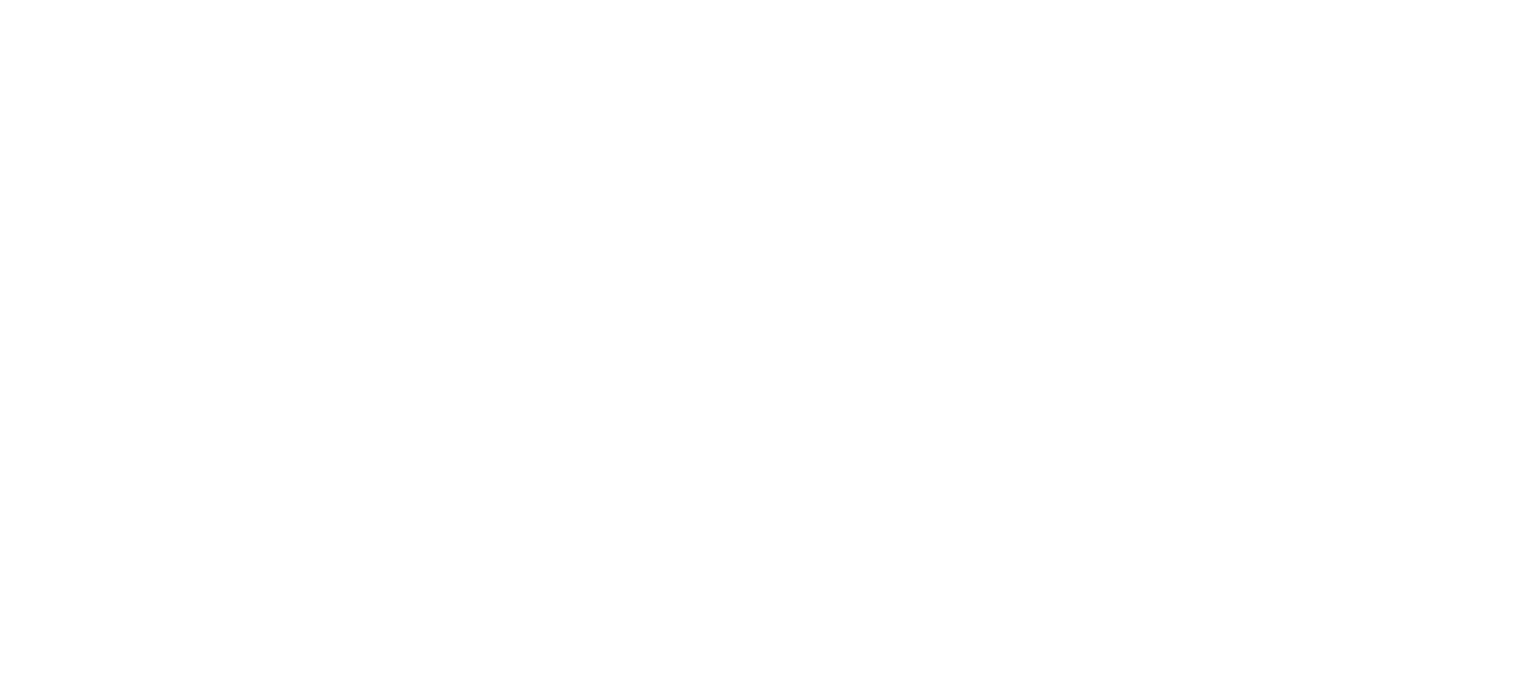 scroll, scrollTop: 0, scrollLeft: 0, axis: both 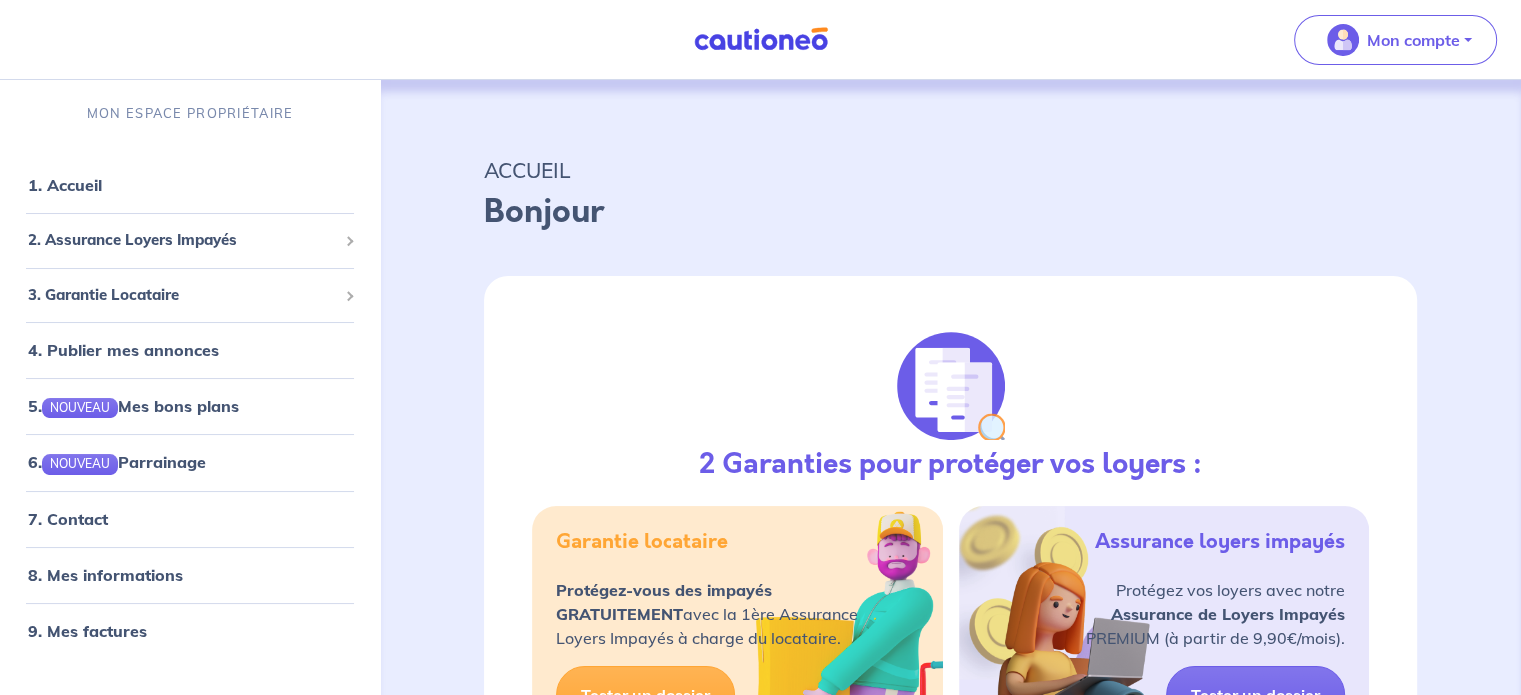 select on "FR" 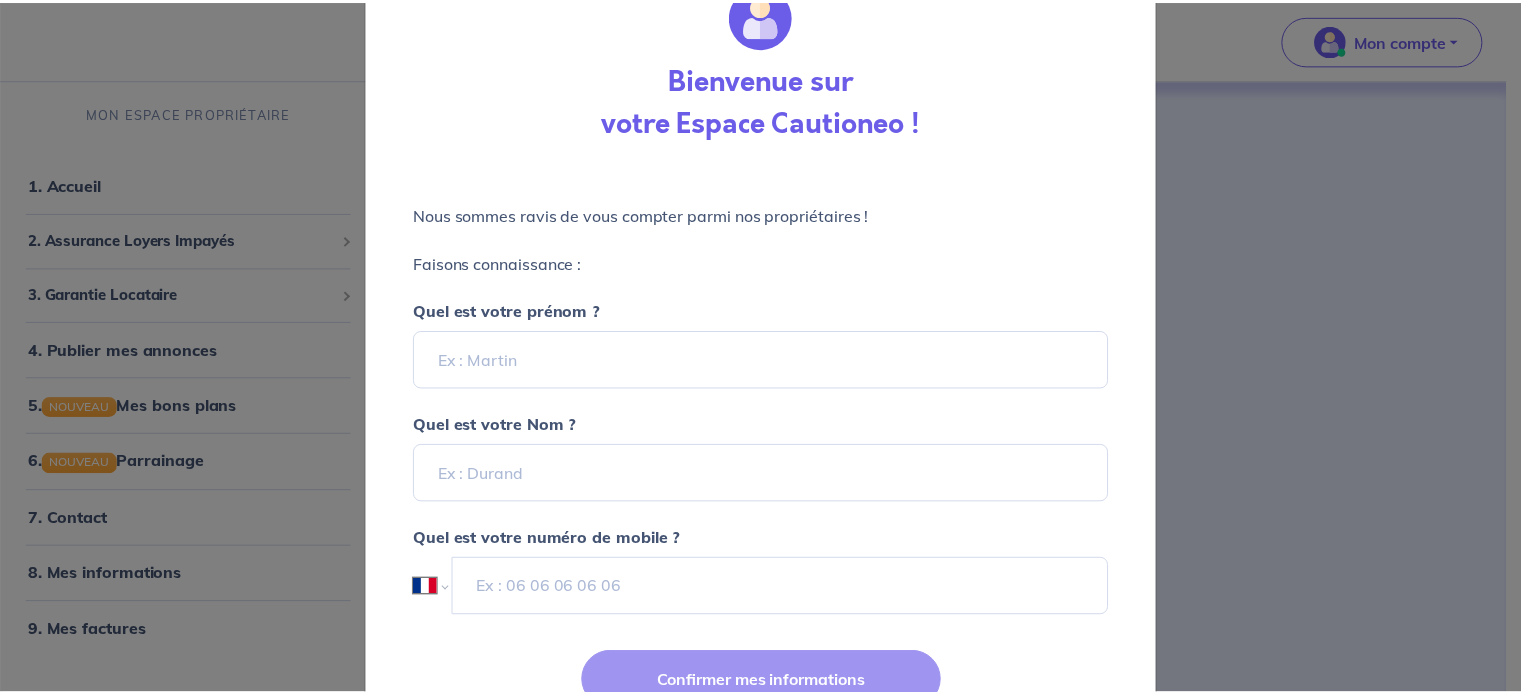 scroll, scrollTop: 172, scrollLeft: 0, axis: vertical 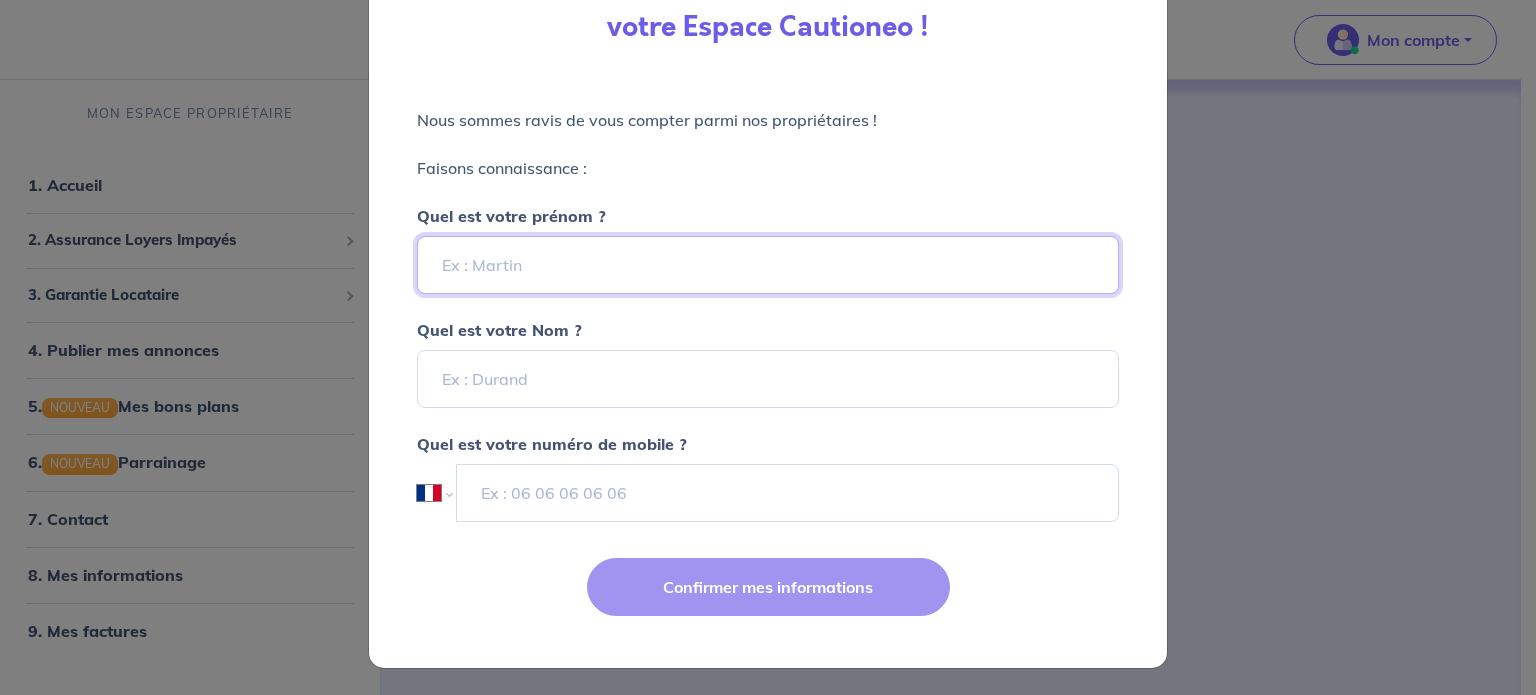 click on "Quel est votre prénom ?" at bounding box center [768, 265] 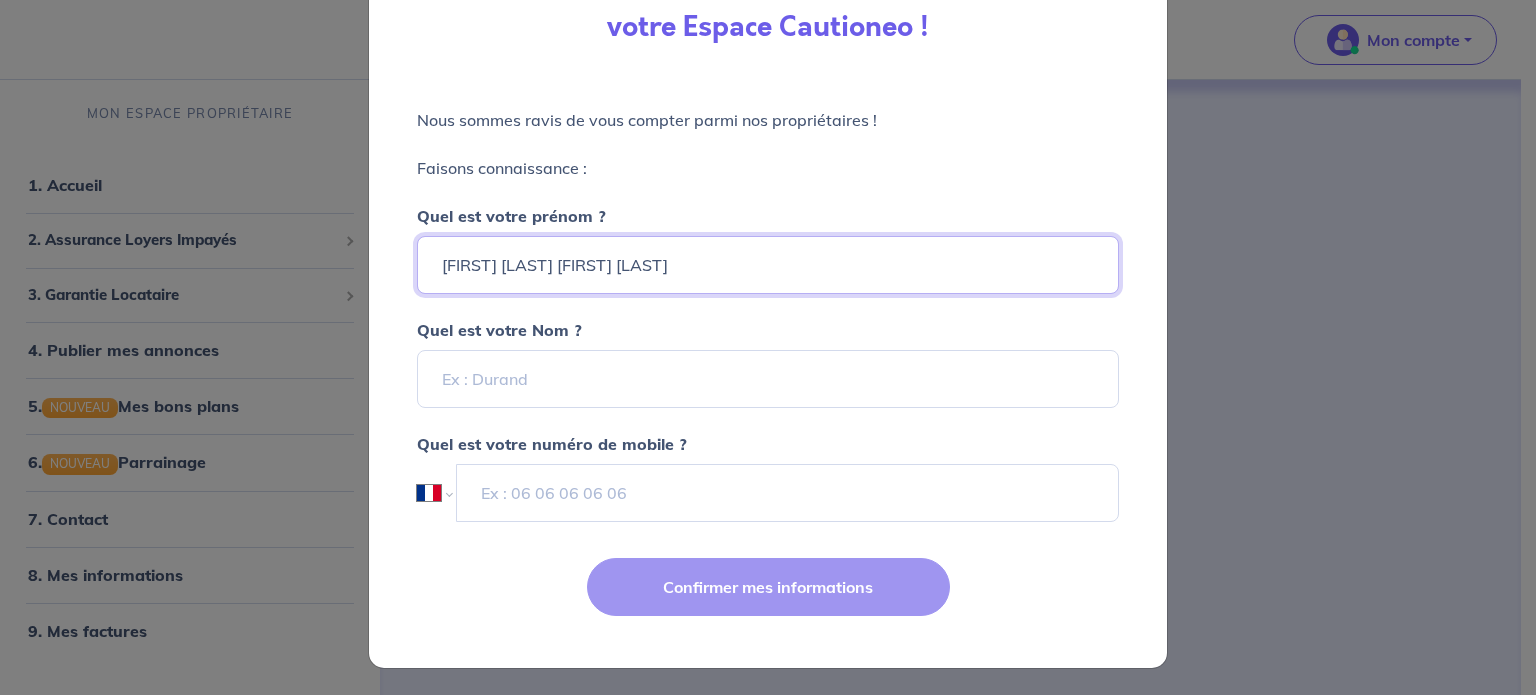 click on "[FIRST] [LAST] [FIRST] [LAST]" at bounding box center [768, 265] 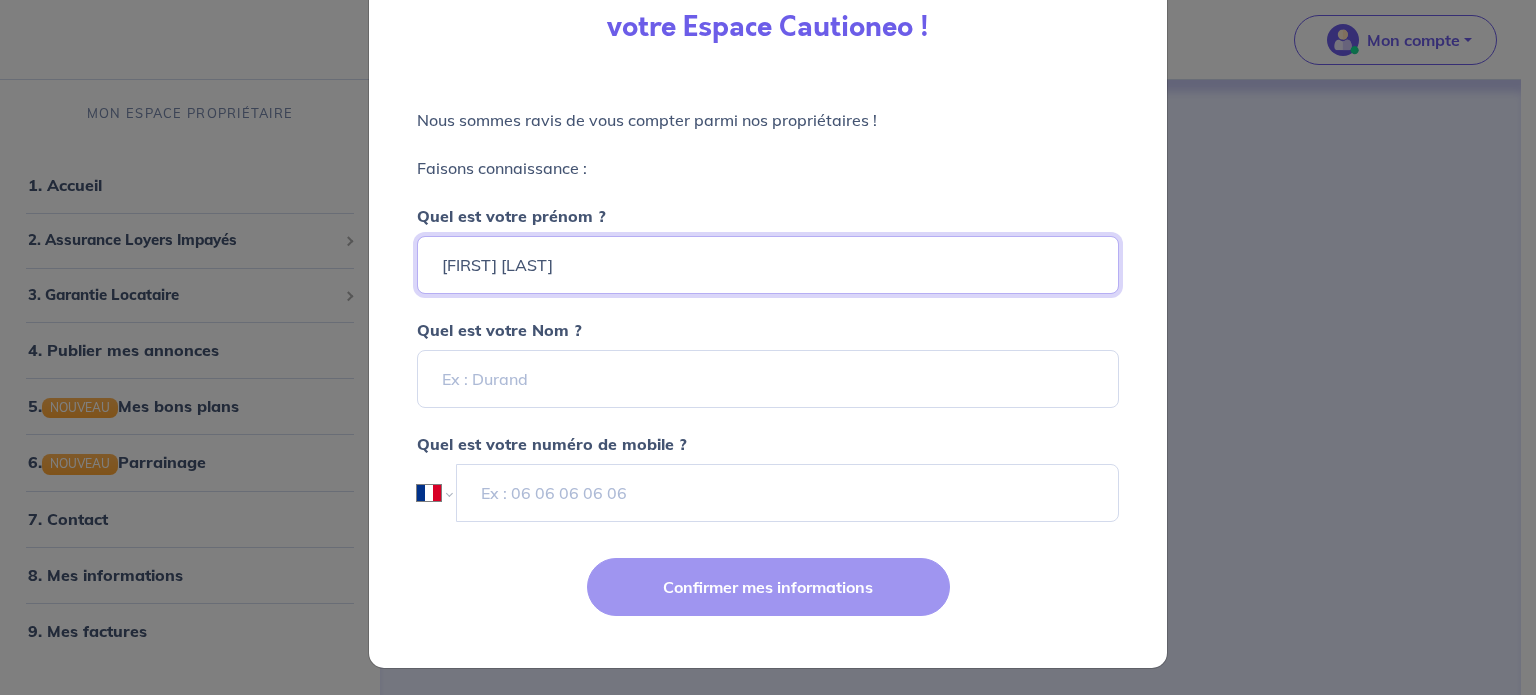 type on "[FIRST] [LAST]" 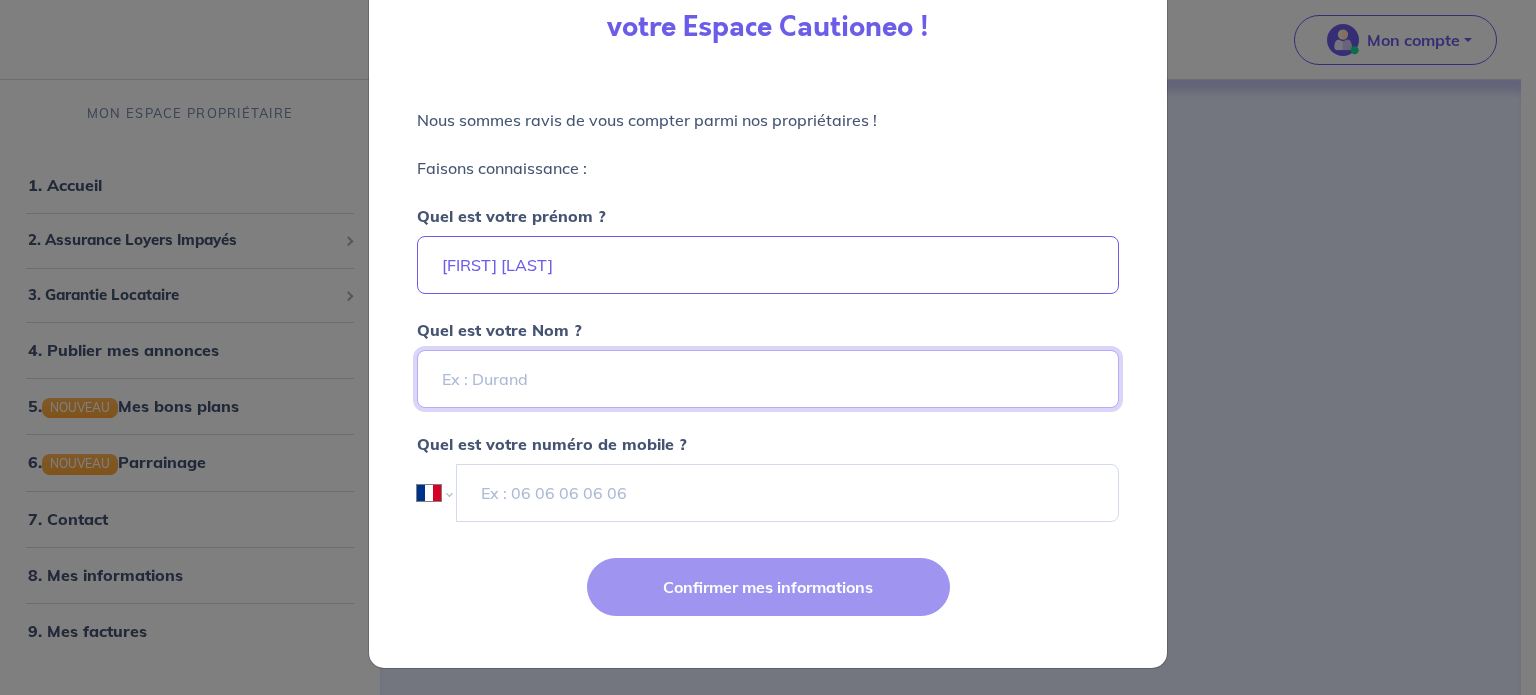 click on "Quel est votre Nom ?" at bounding box center (768, 379) 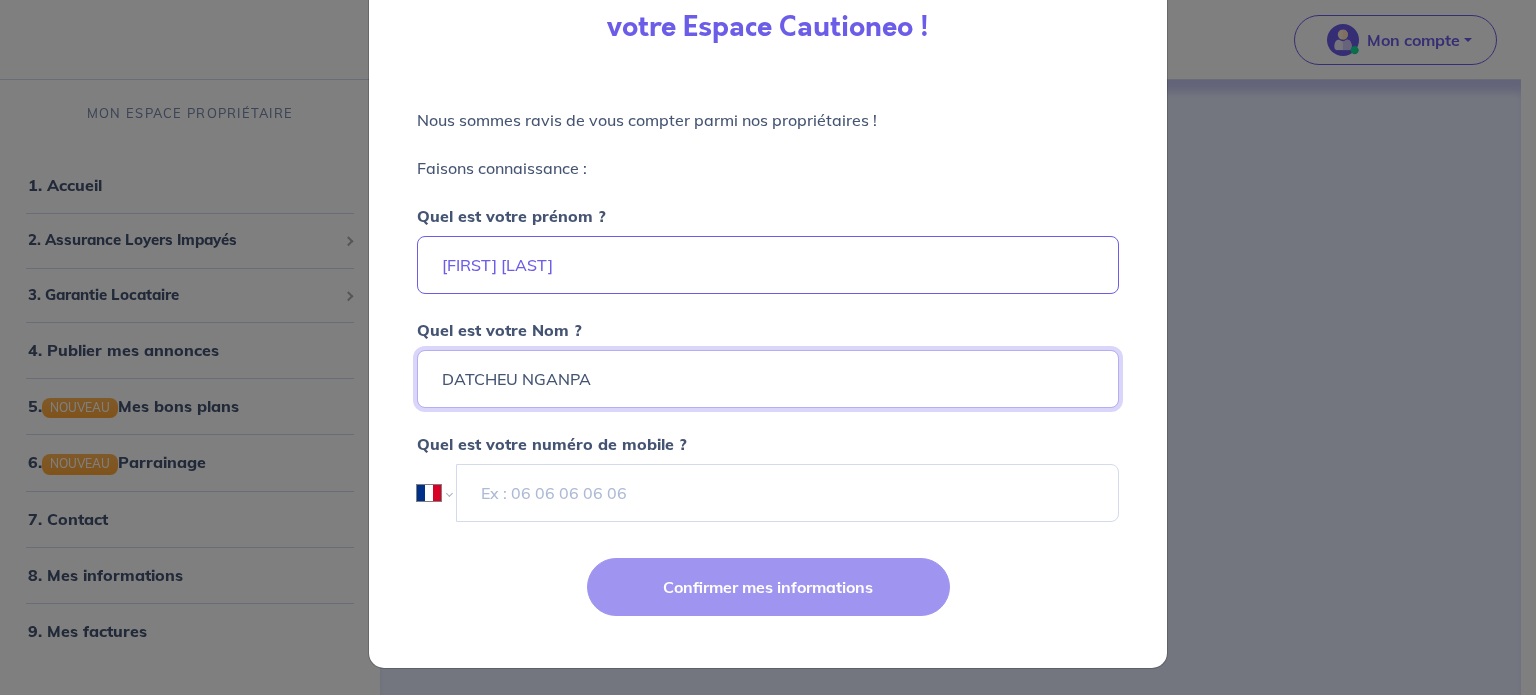 type on "DATCHEU NGANPA" 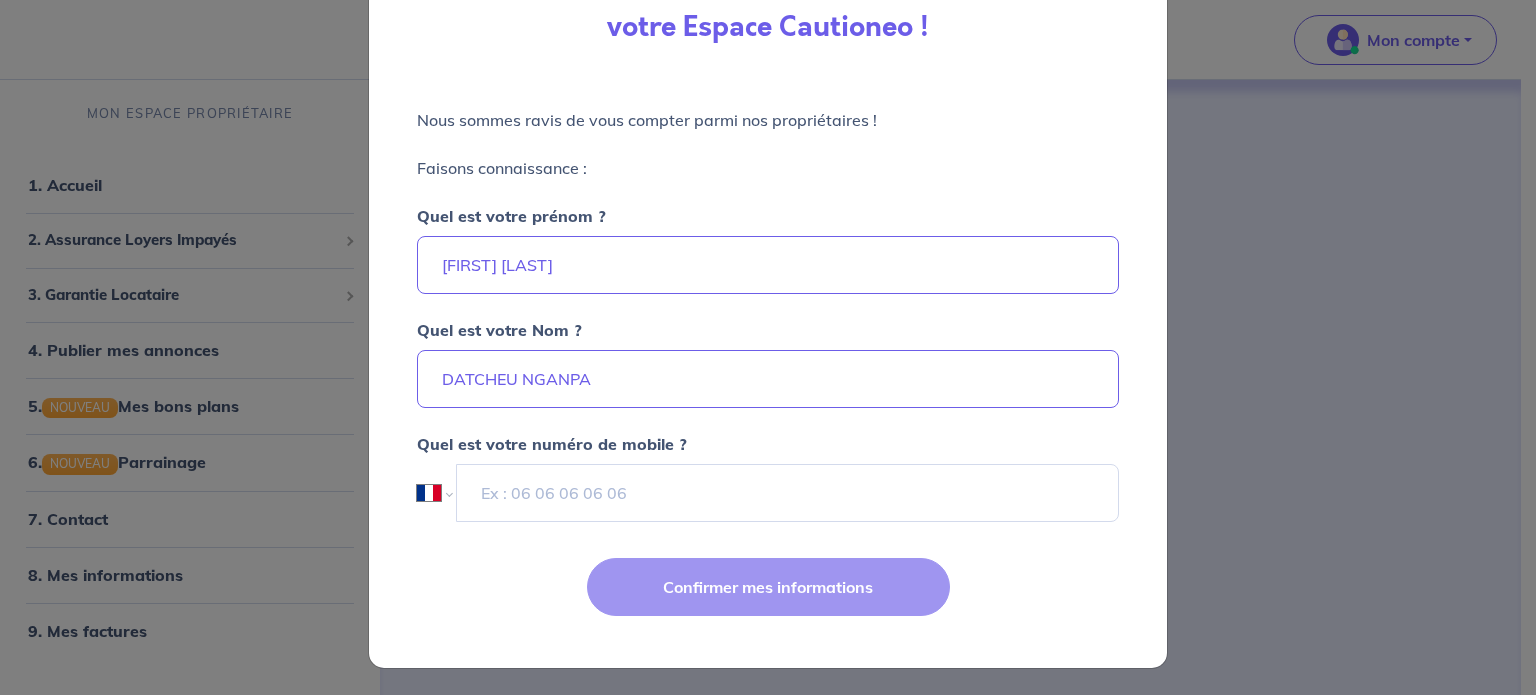 click on "Mon compte Me déconnecter [FIRST] [LAST],  nous avons aussi besoin de vos informations Quelle est votre adresse ? [NUMBER] [STREET] [POSTAL_CODE] [CITY], France Sélectionnez l'adresse dans la liste proposée Cochez cette case, si l'adresse n'apparaît pas dans la liste Quelle est votre date de naissance ? Quel est votre lieu de naissance ? Étape Précédente Précédent Je valide Je valide À  SAVOIR Actuellement, nous ne pouvons inscrire qu'un seul propriétaire sur le contrat. Si vous n'êtes pas le seul propriétaire du logement, rassurez-vous le bien est tout autant garanti." at bounding box center [768, 303] 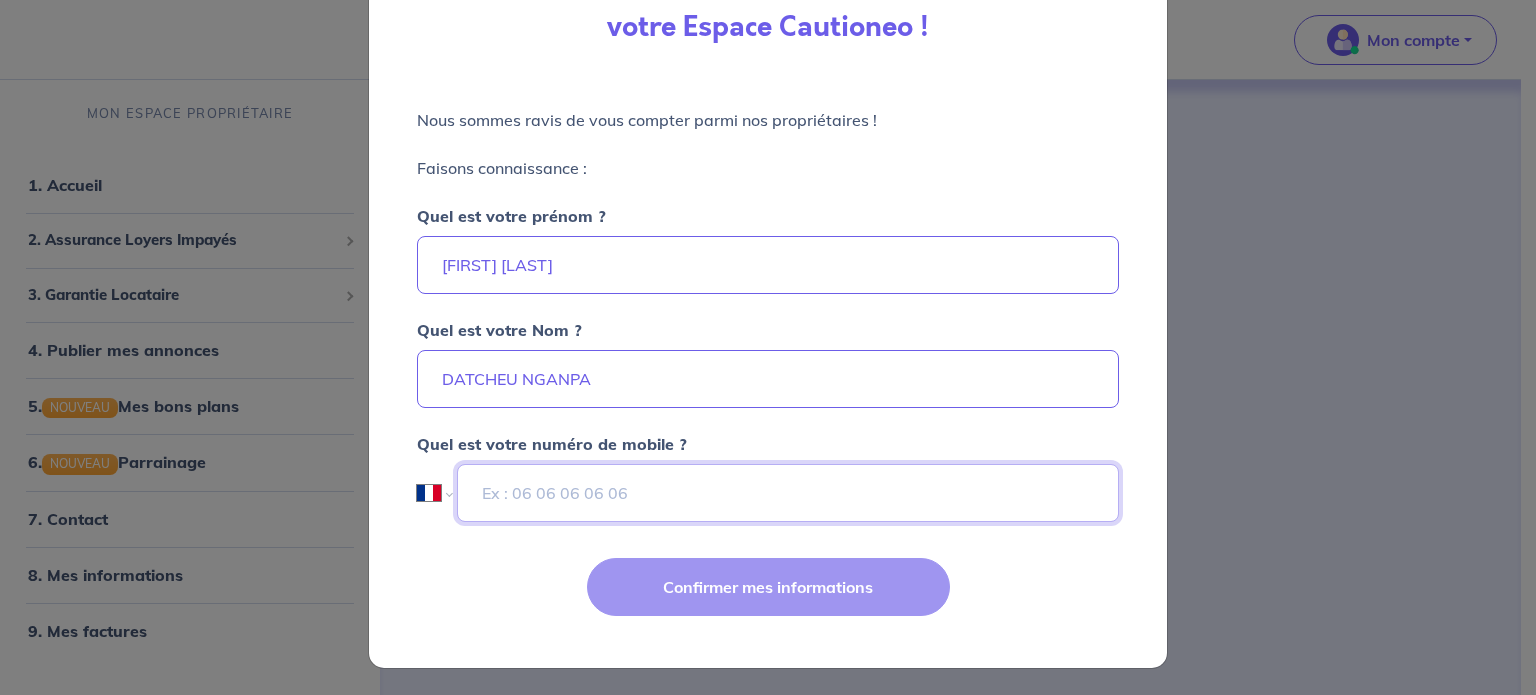 click at bounding box center (788, 493) 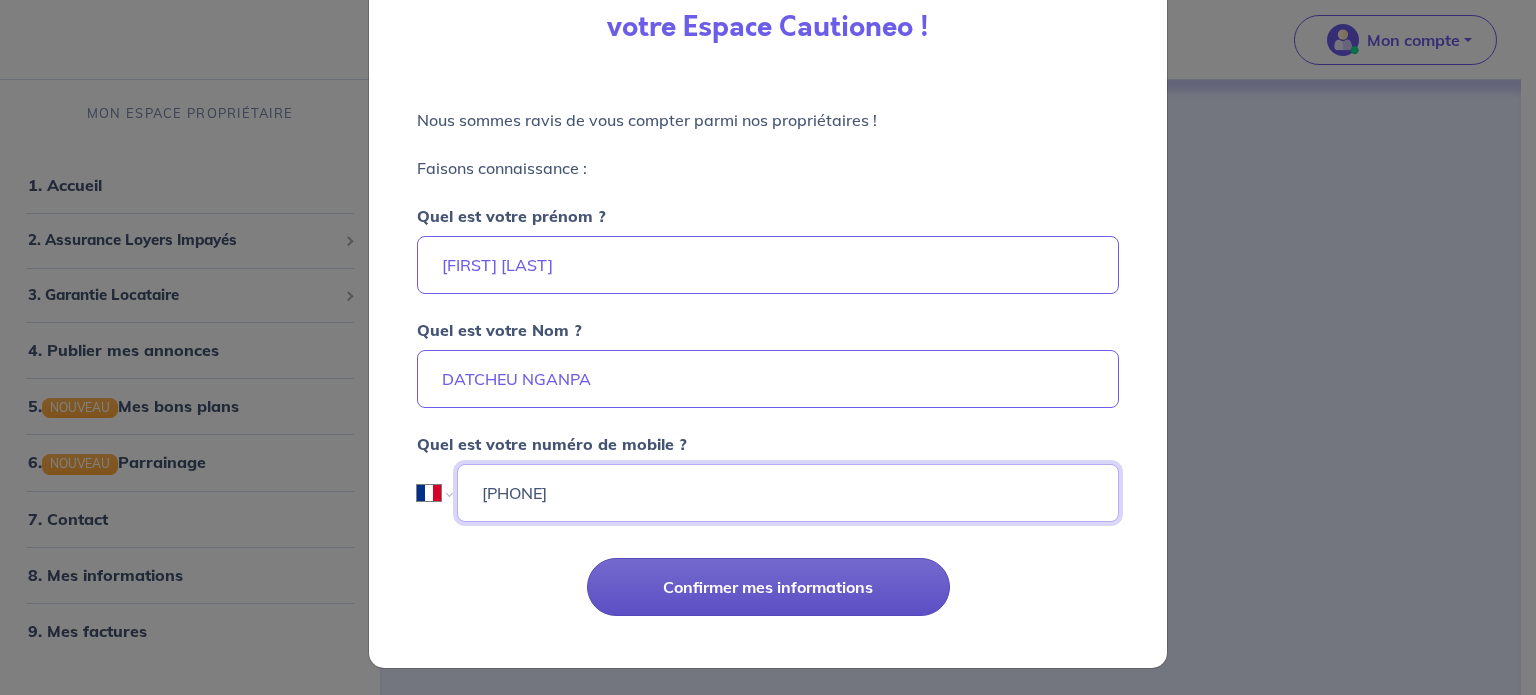 type on "[PHONE]" 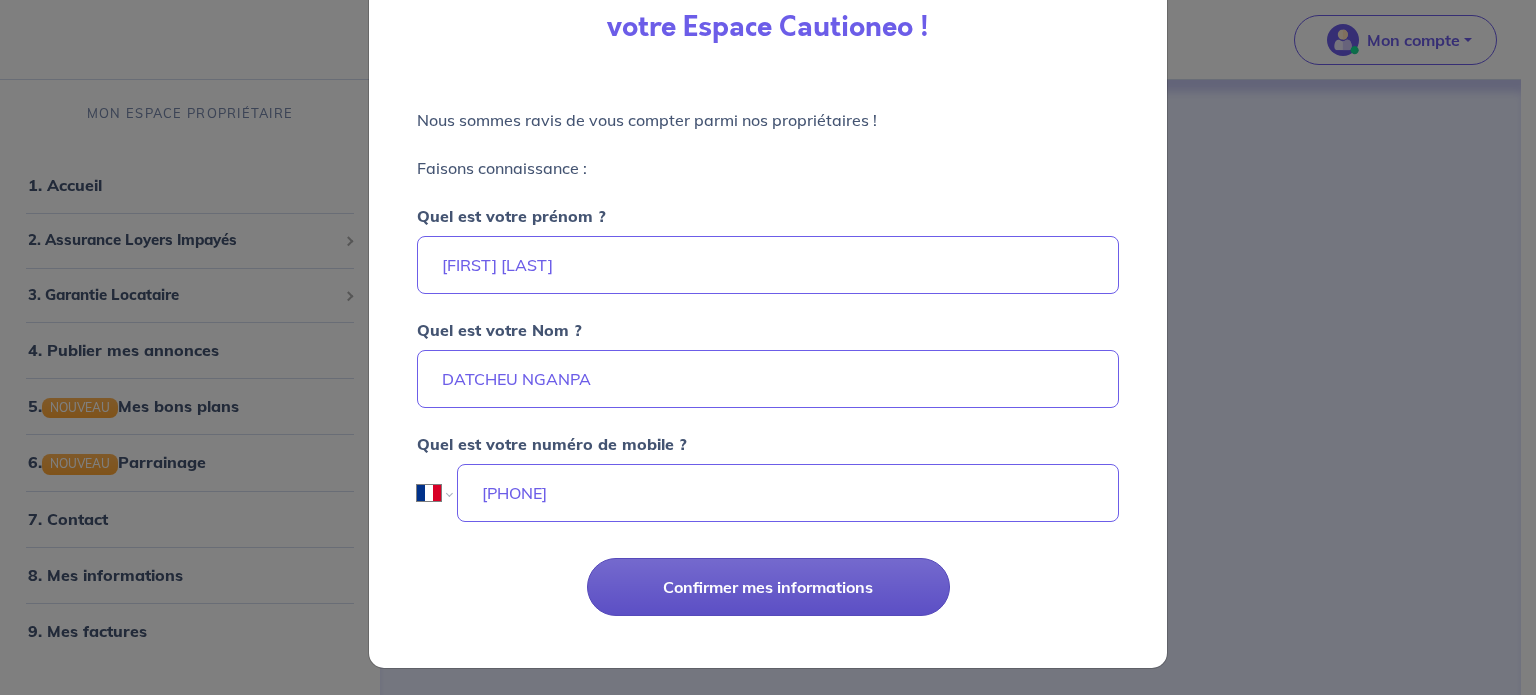 click on "Confirmer mes informations" at bounding box center [768, 587] 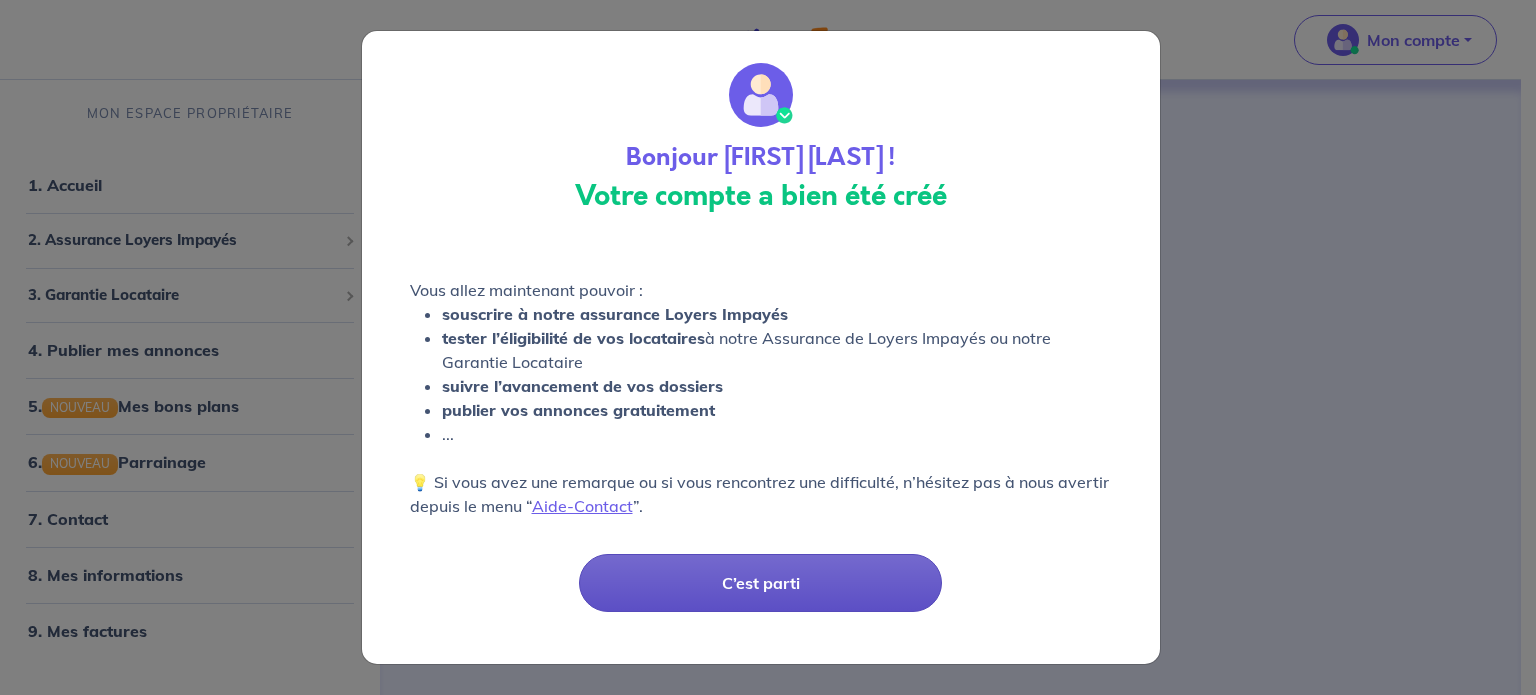 click on "C’est parti" at bounding box center (760, 583) 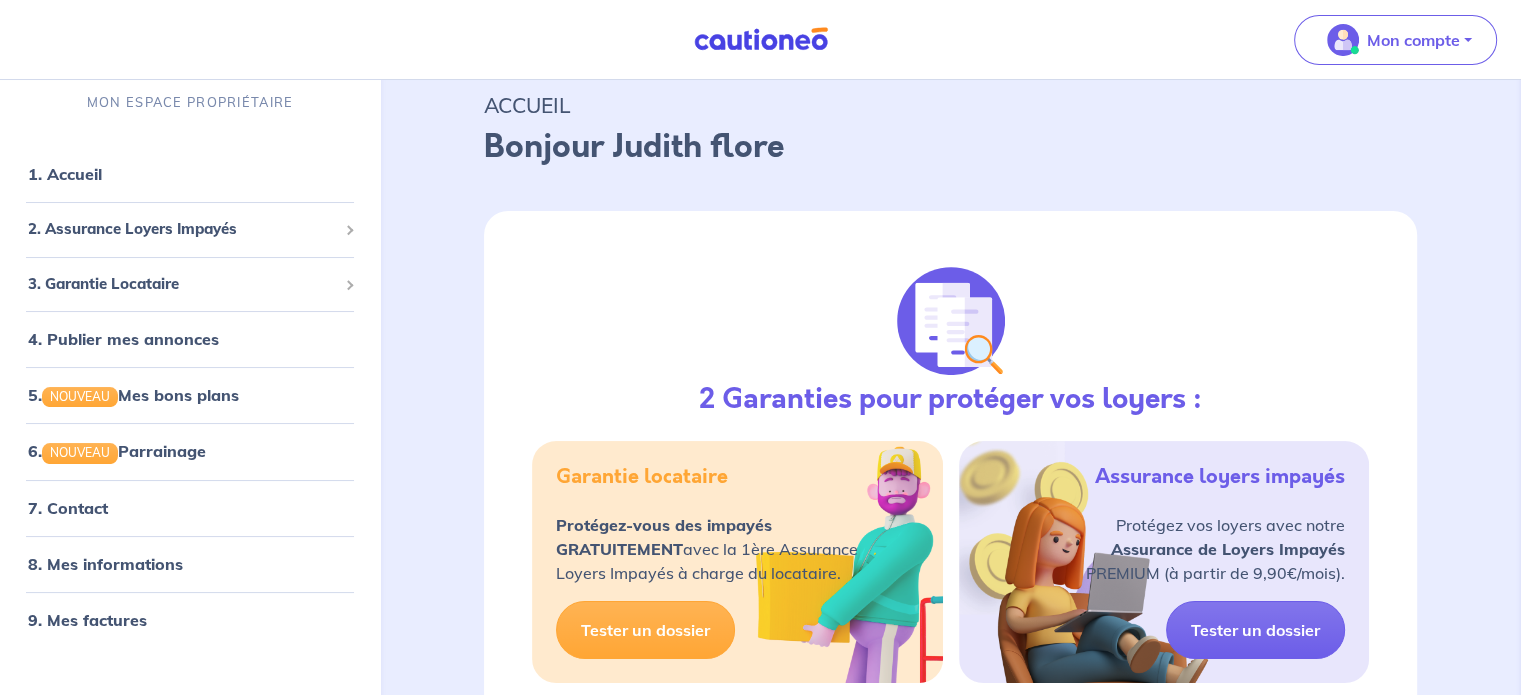 scroll, scrollTop: 100, scrollLeft: 0, axis: vertical 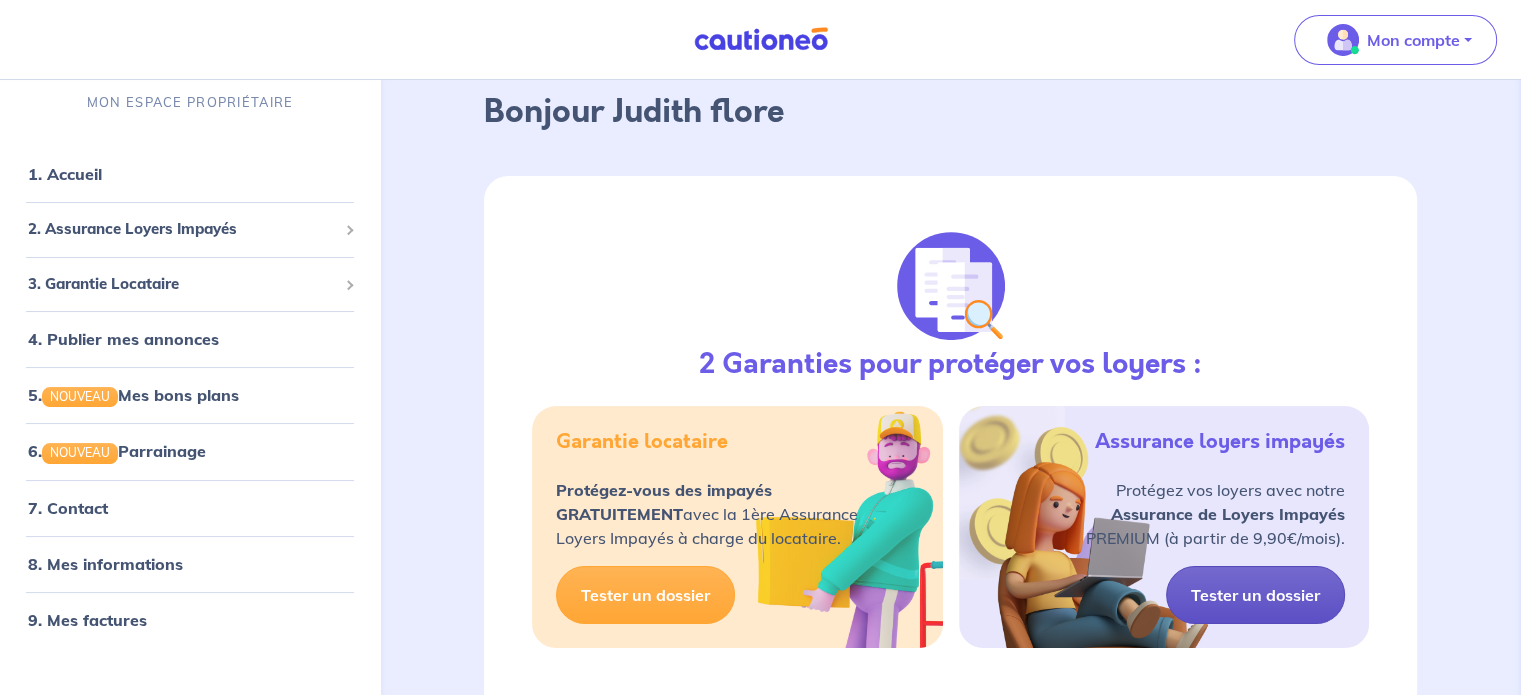 click on "Tester un dossier" at bounding box center [1255, 595] 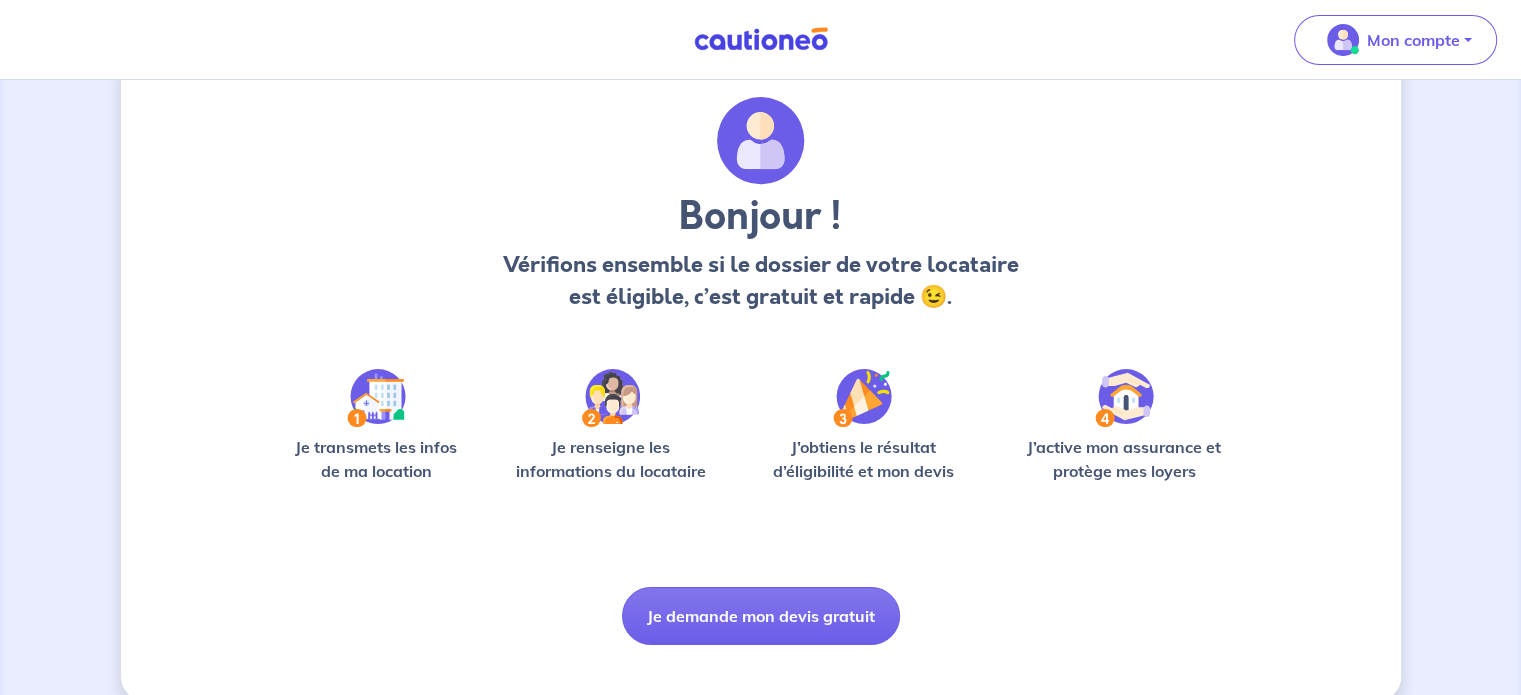 scroll, scrollTop: 84, scrollLeft: 0, axis: vertical 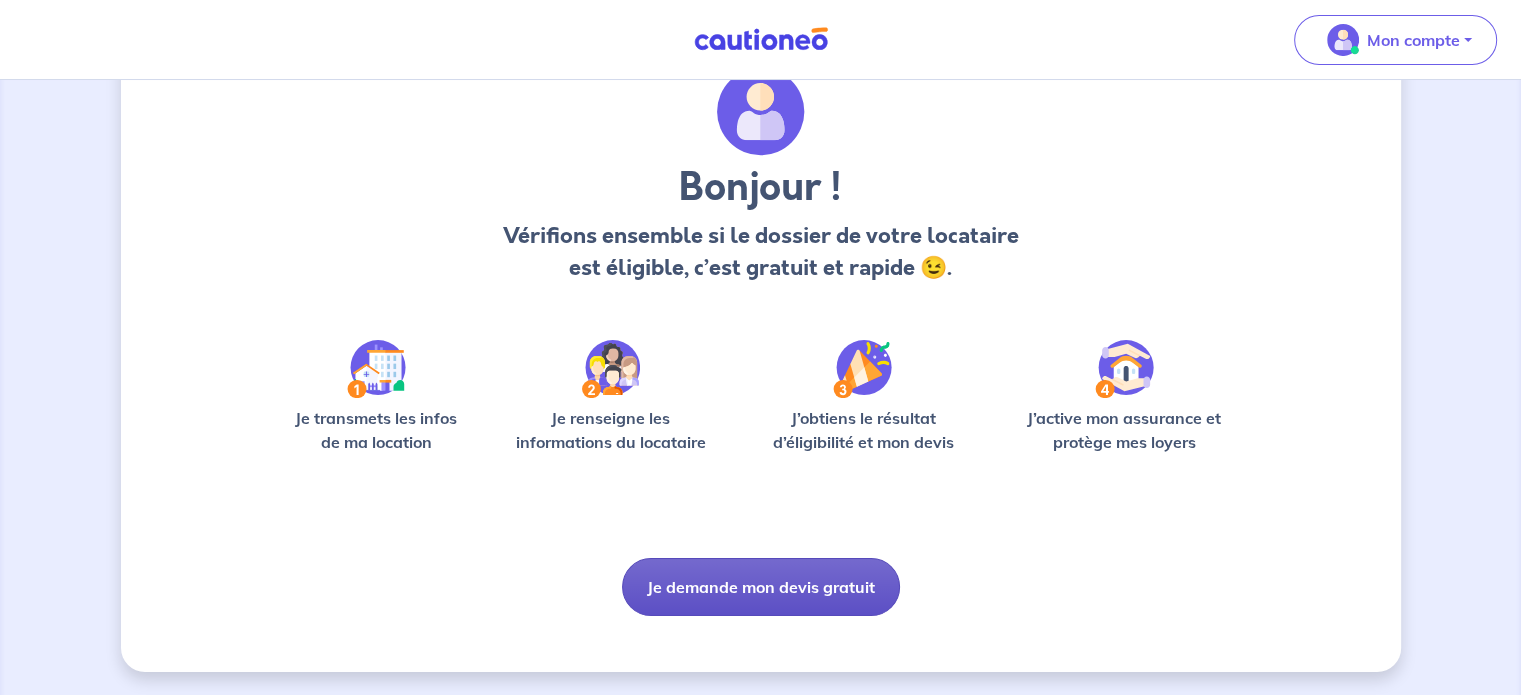click on "Je demande mon devis gratuit" at bounding box center [761, 587] 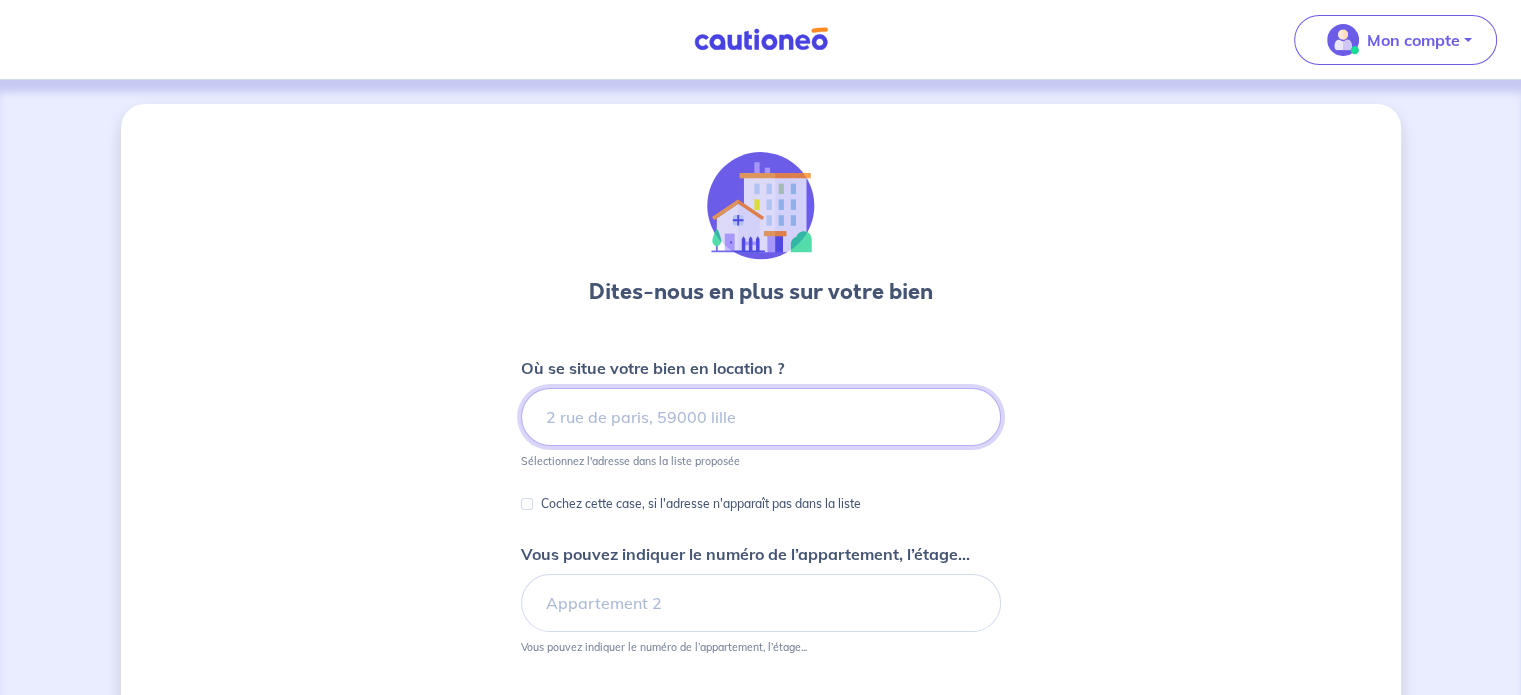 click at bounding box center [761, 417] 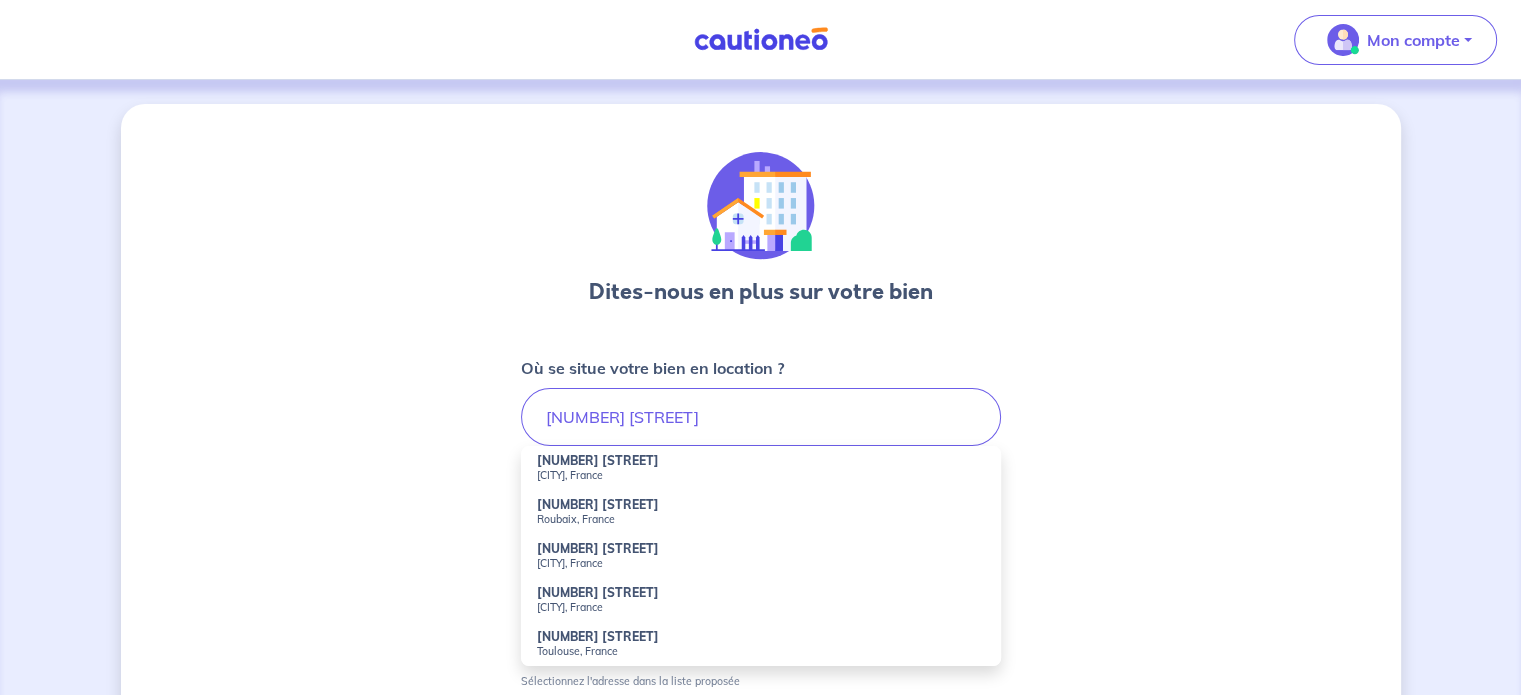 click on "[NUMBER] [STREET]   [CITY], France" at bounding box center (761, 468) 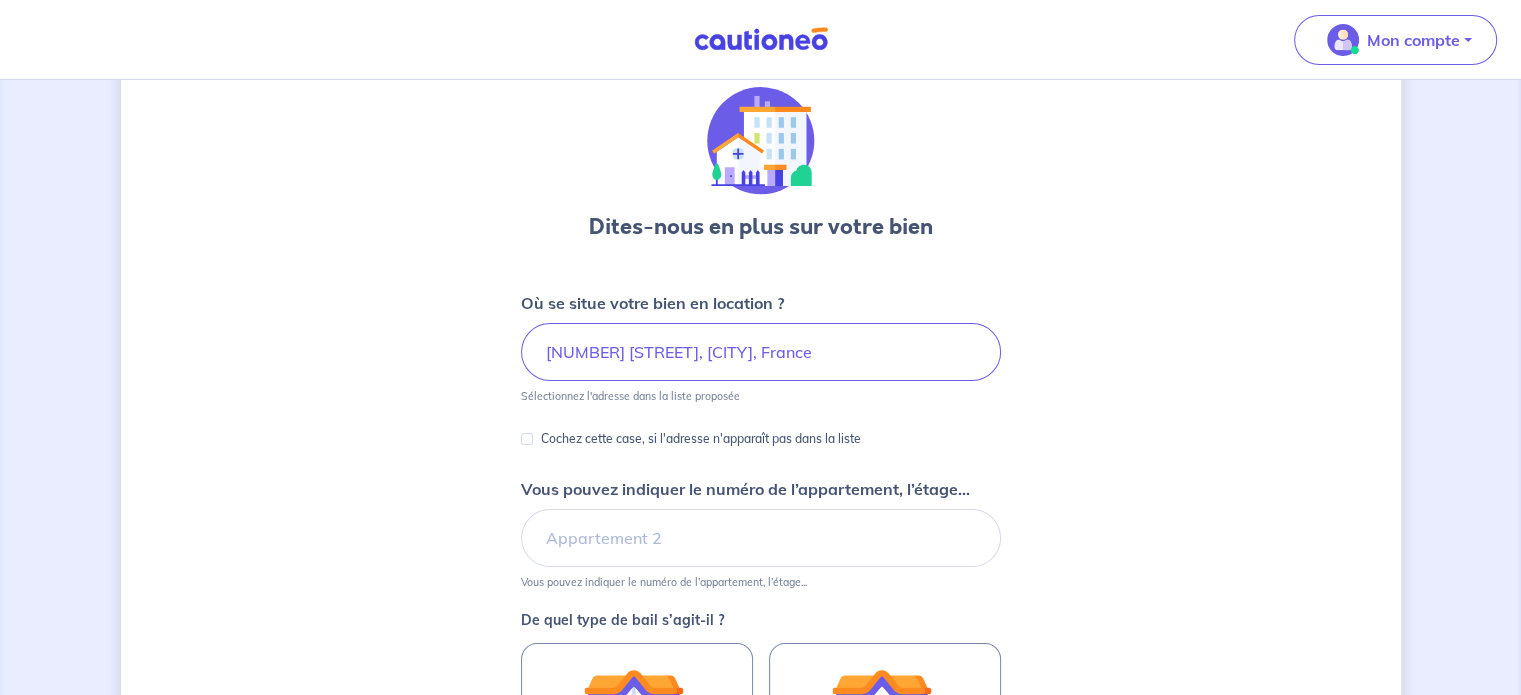 scroll, scrollTop: 100, scrollLeft: 0, axis: vertical 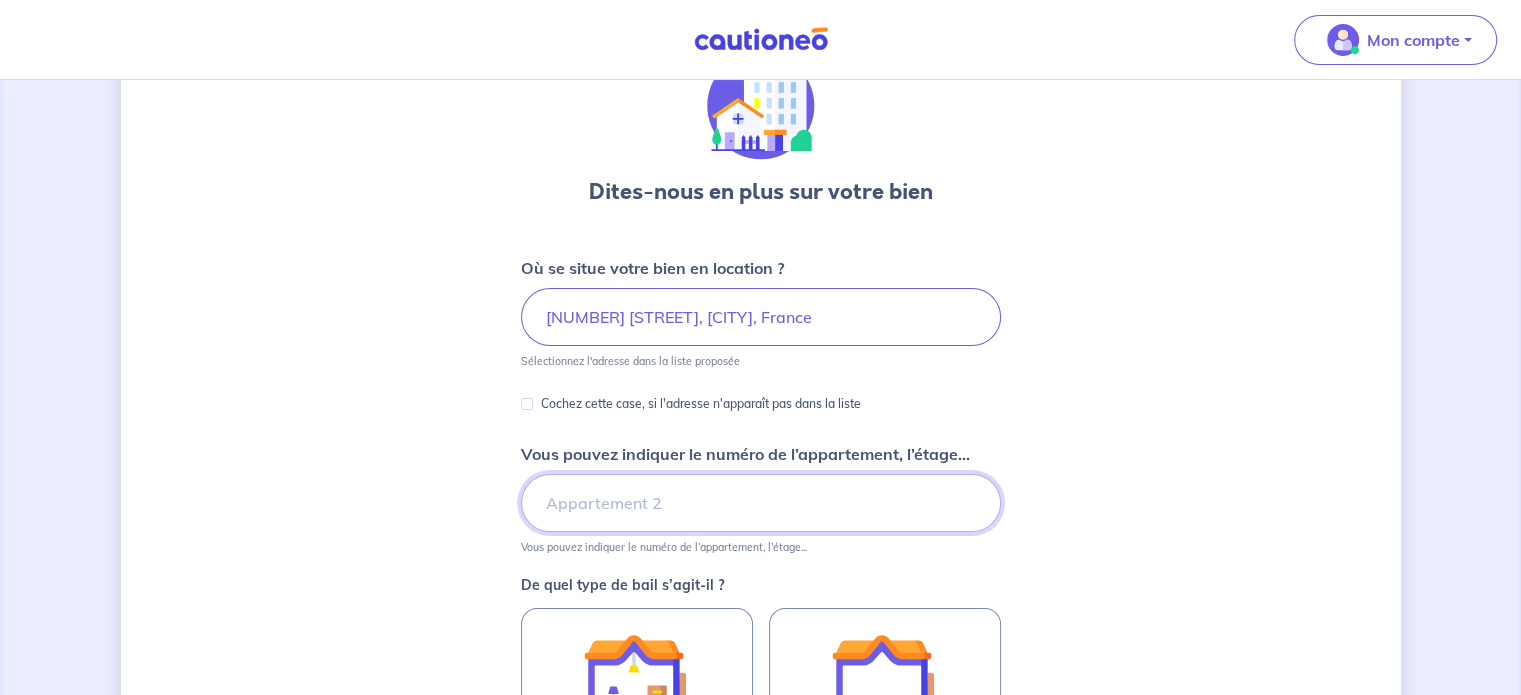 click on "Vous pouvez indiquer le numéro de l’appartement, l’étage..." at bounding box center [761, 503] 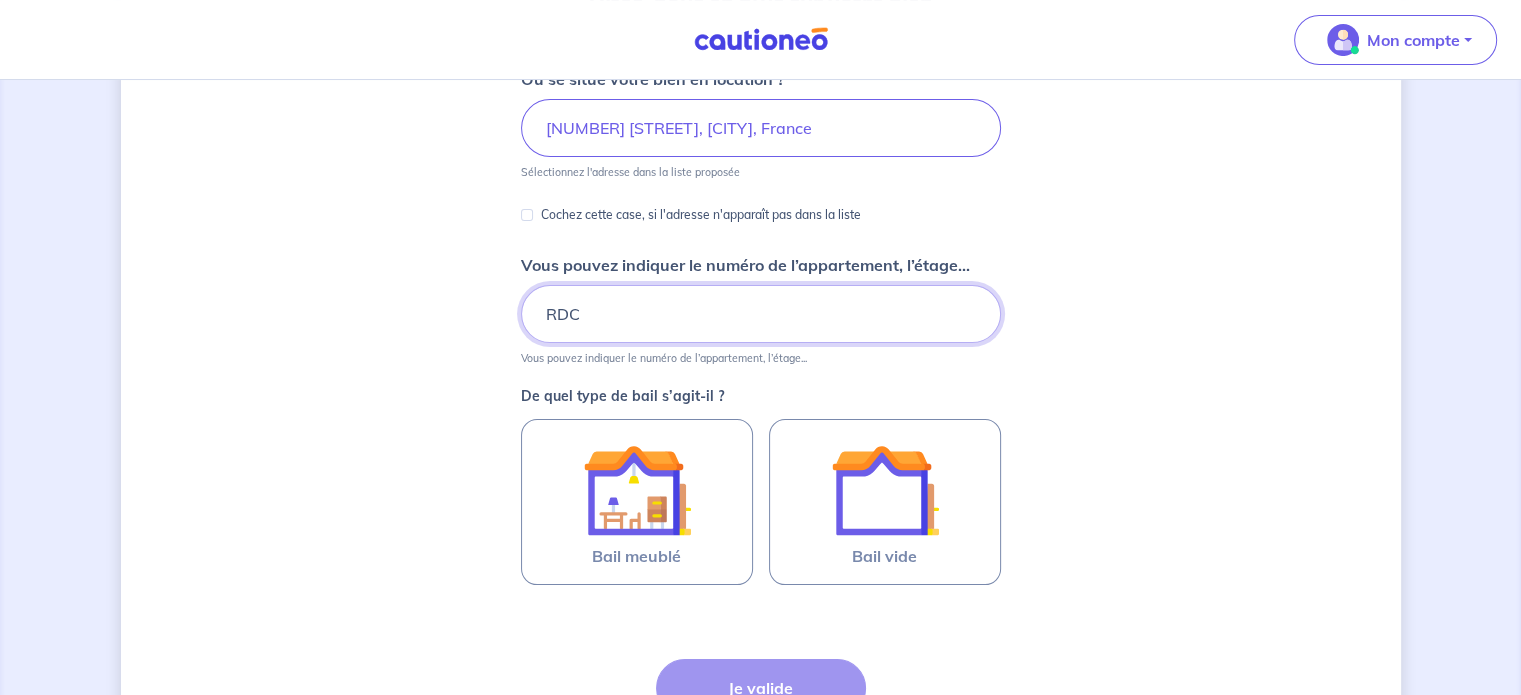 scroll, scrollTop: 400, scrollLeft: 0, axis: vertical 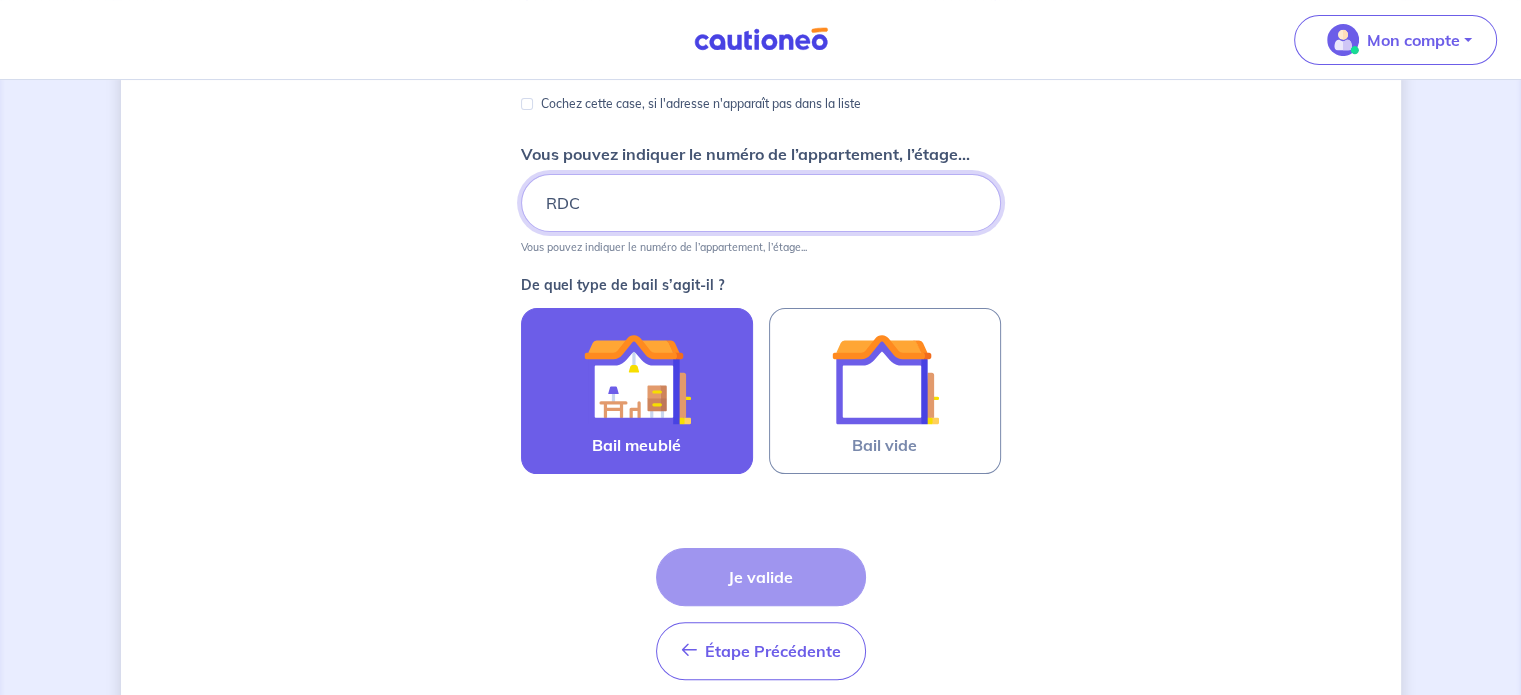 type on "RDC" 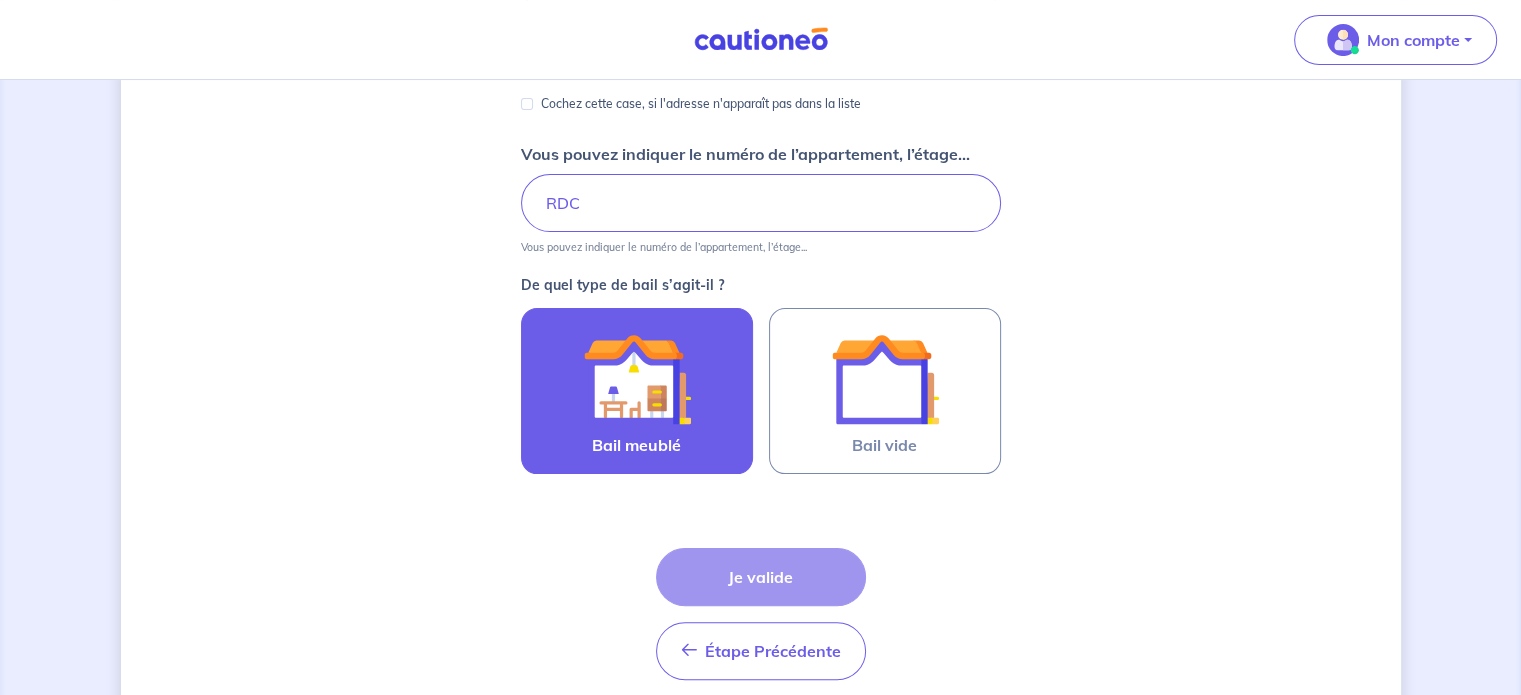click at bounding box center [637, 379] 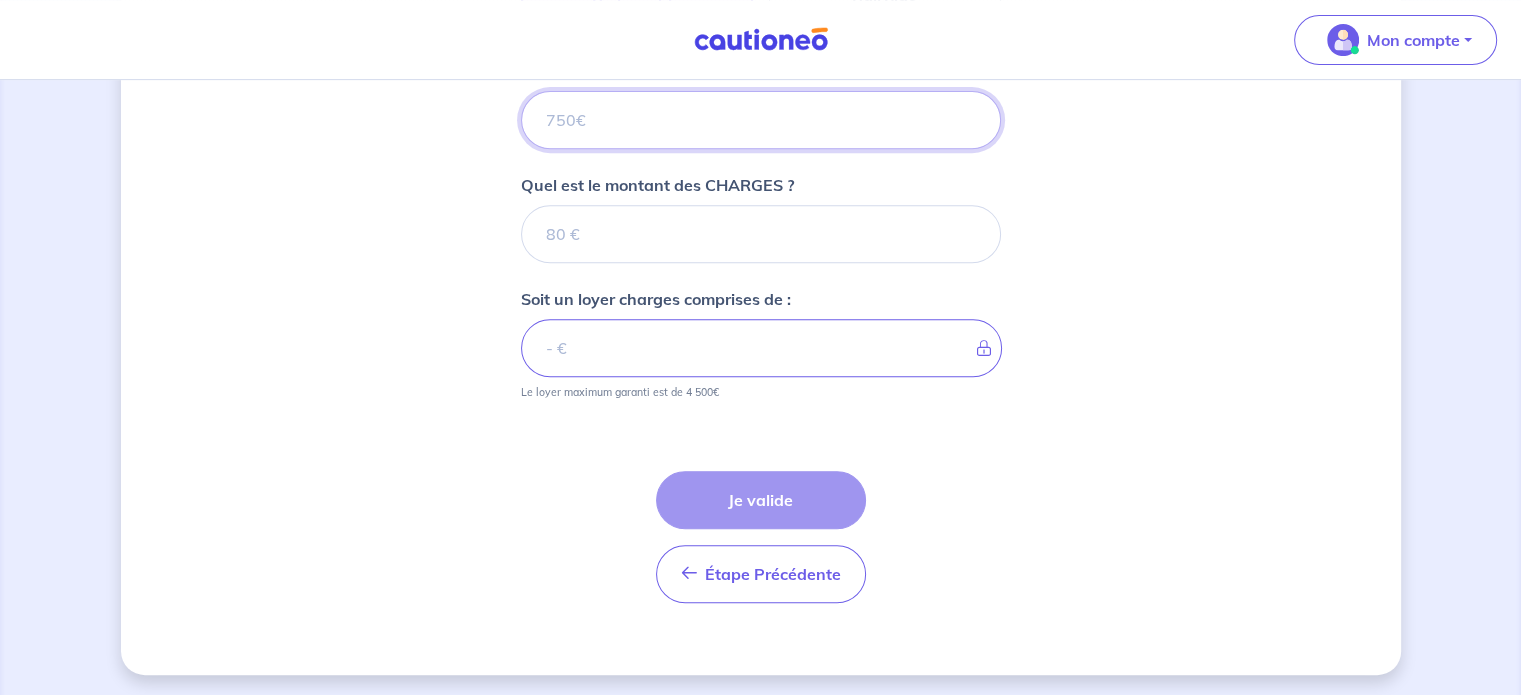 scroll, scrollTop: 443, scrollLeft: 0, axis: vertical 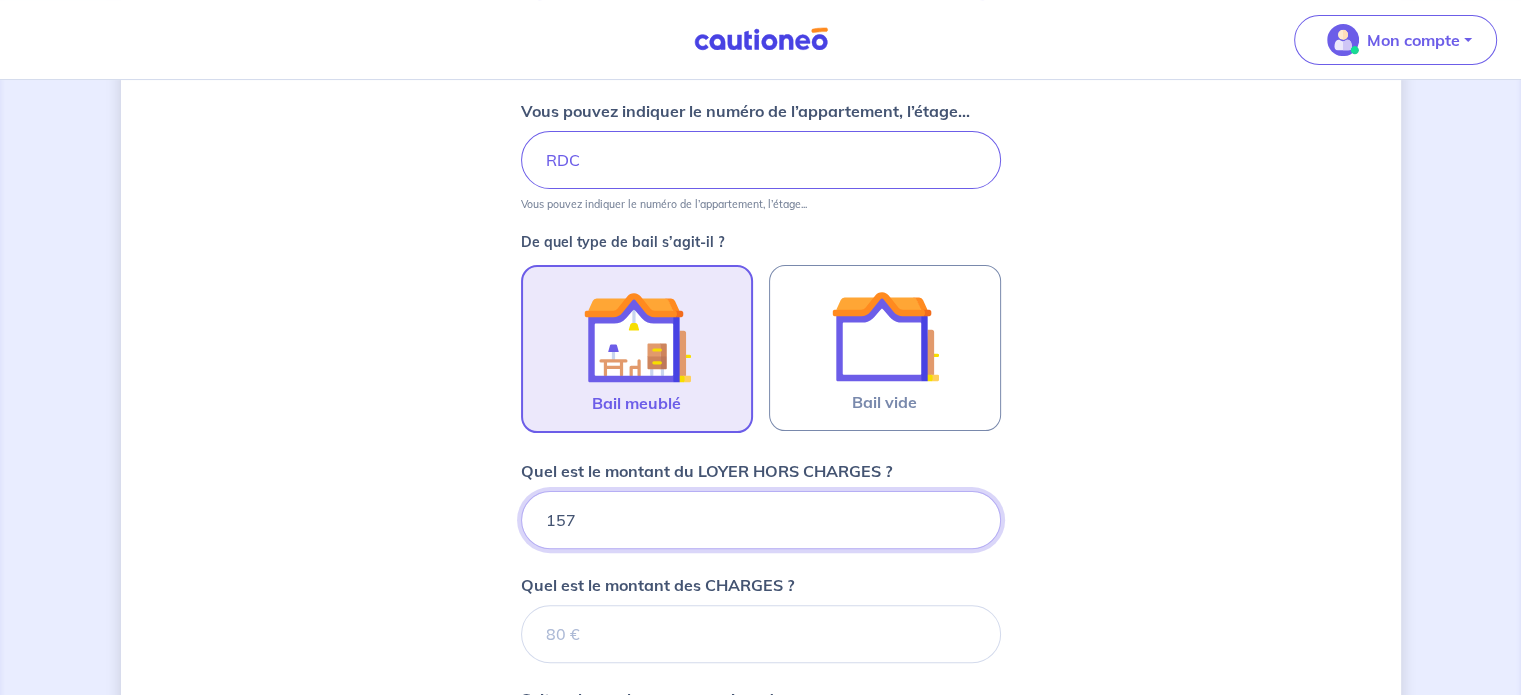 type on "1570" 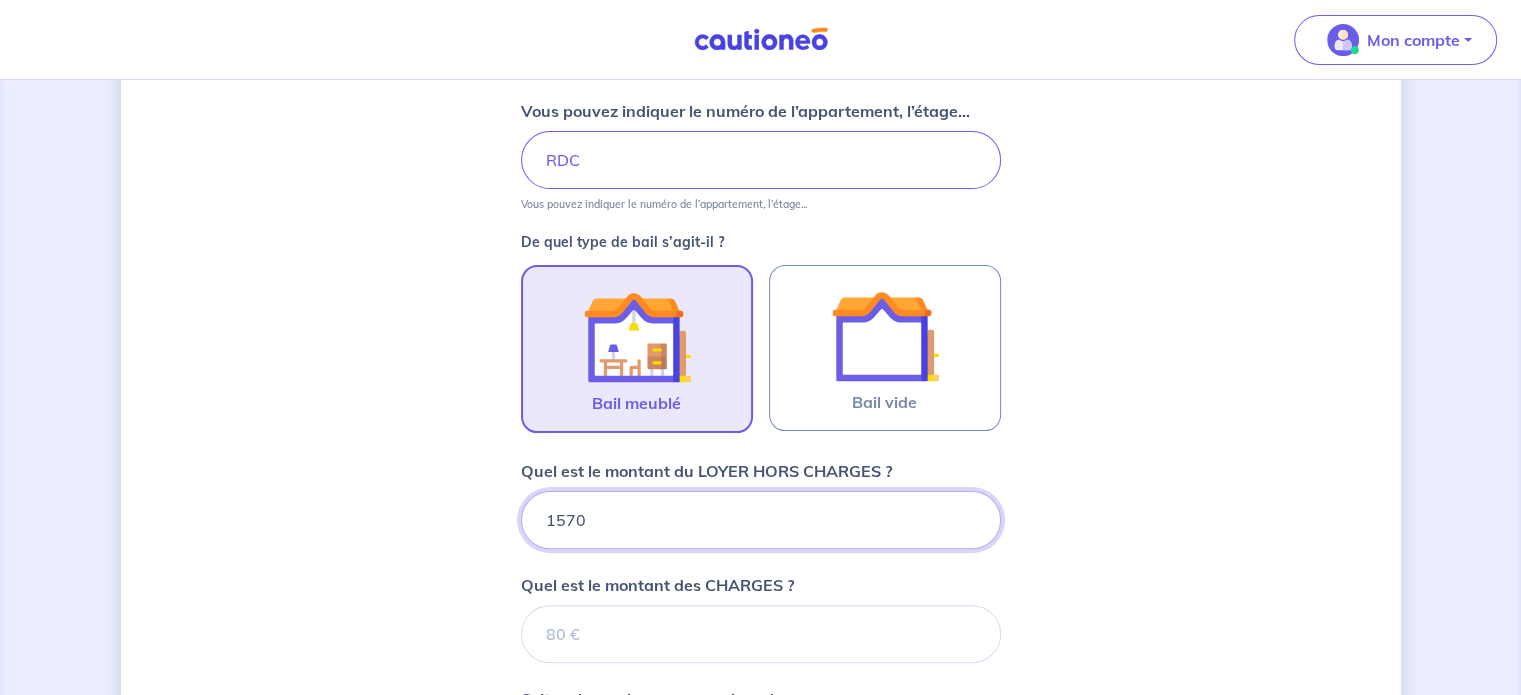 type 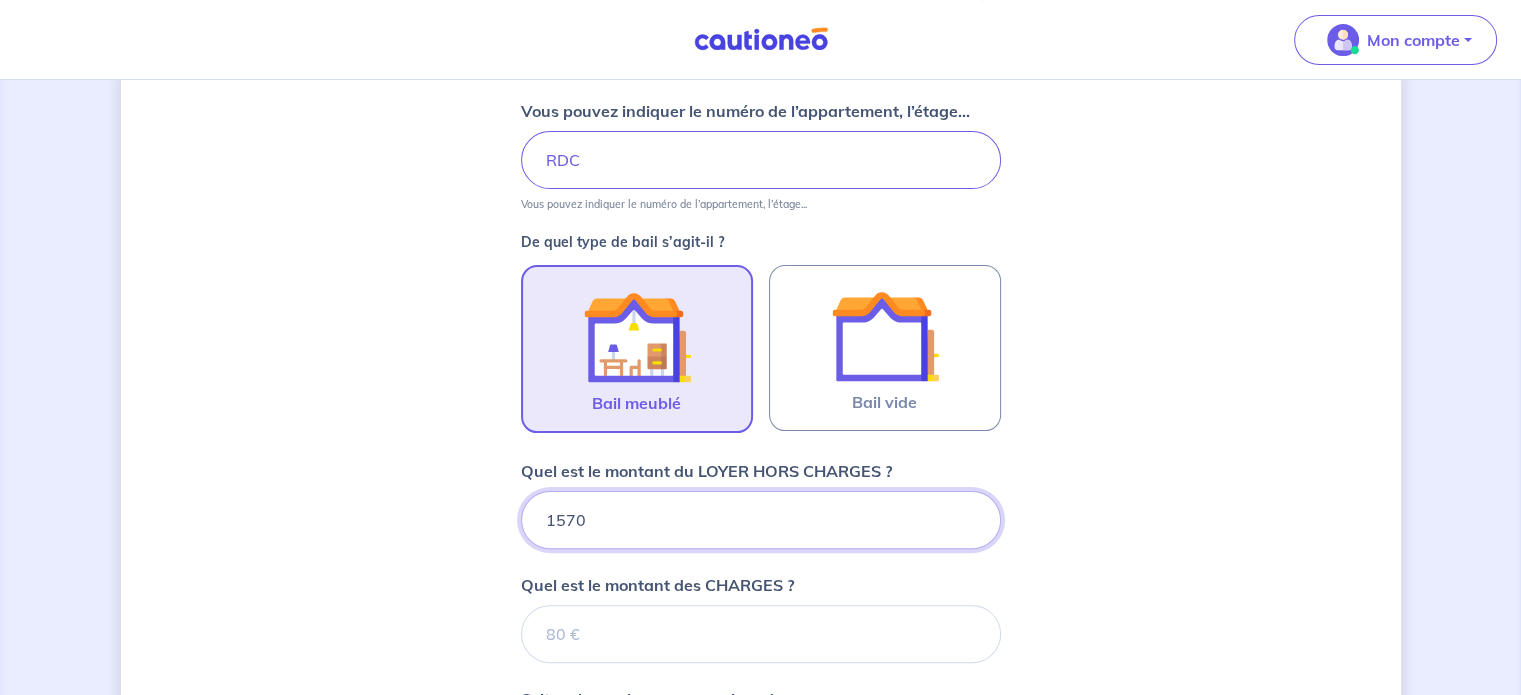 type on "1570" 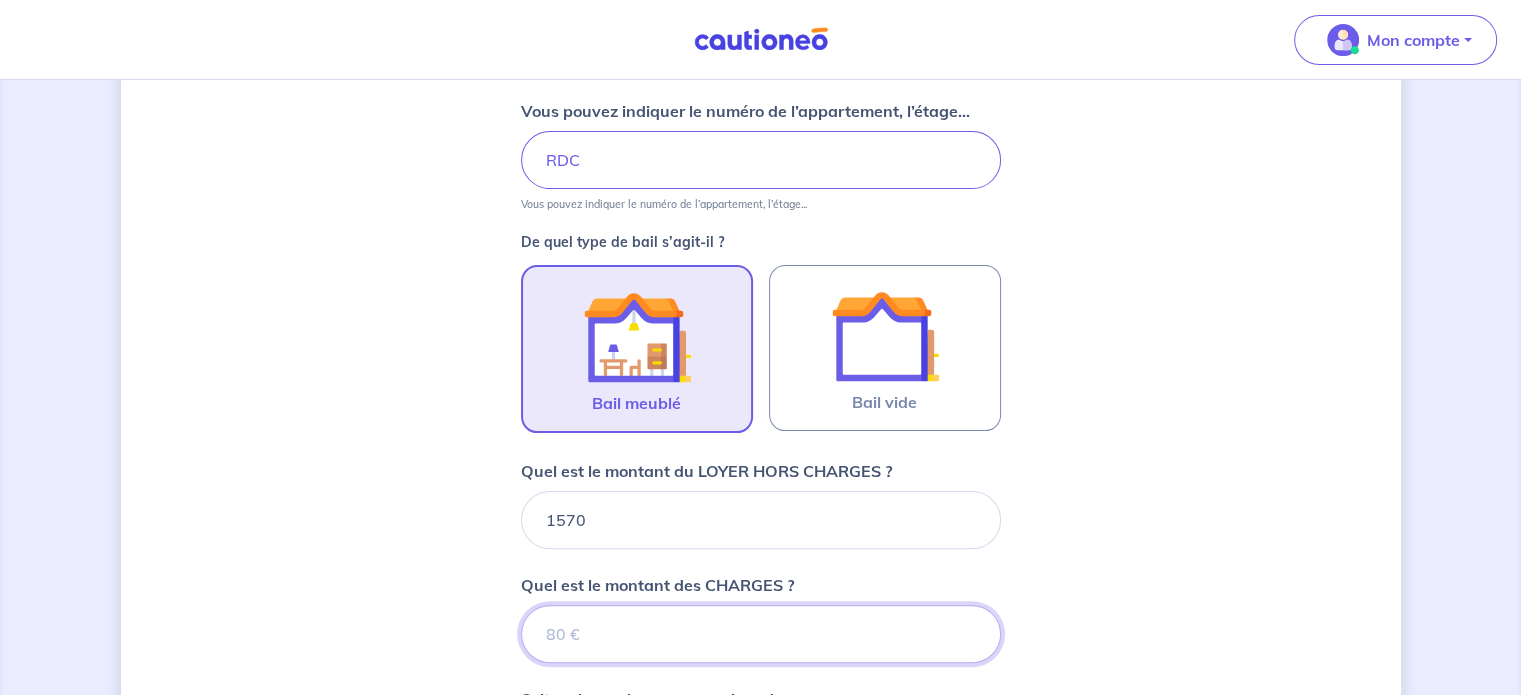click on "Quel est le montant des CHARGES ?" at bounding box center (761, 634) 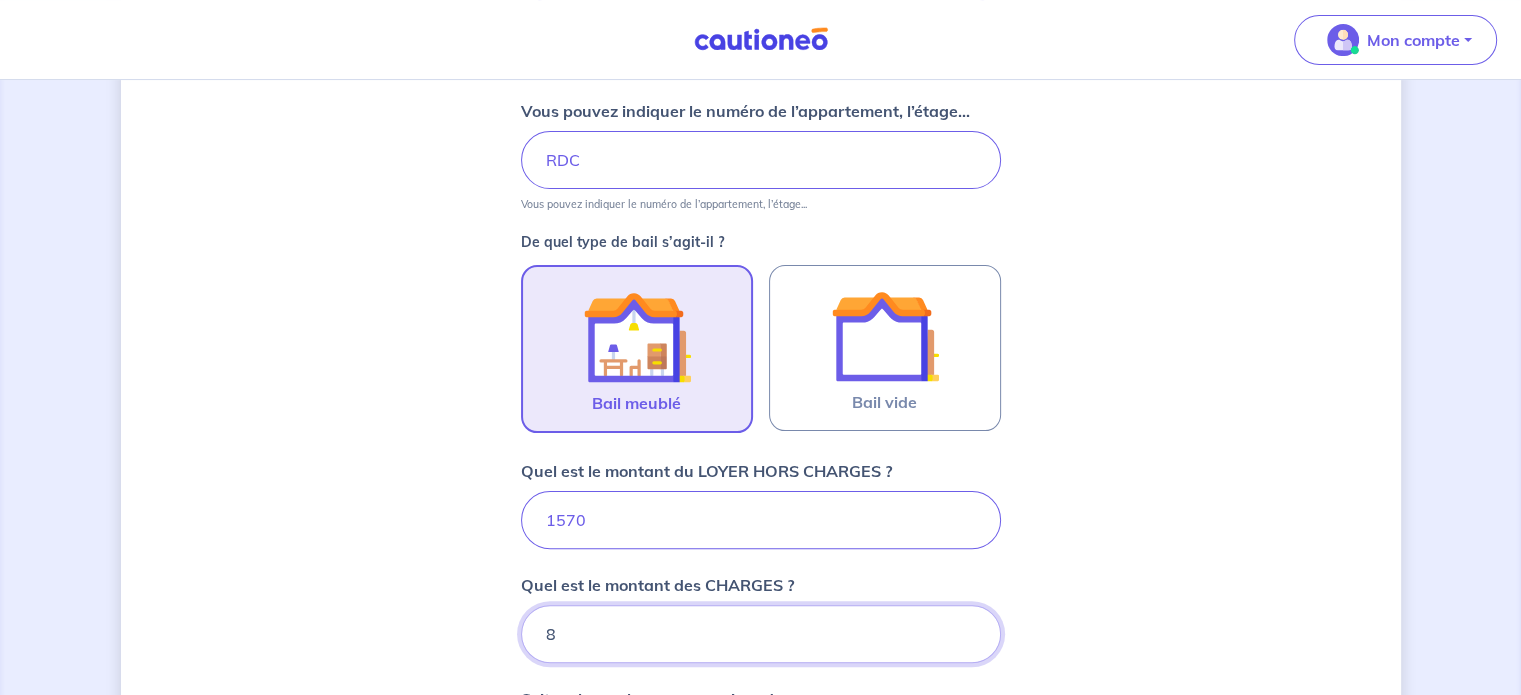 type on "80" 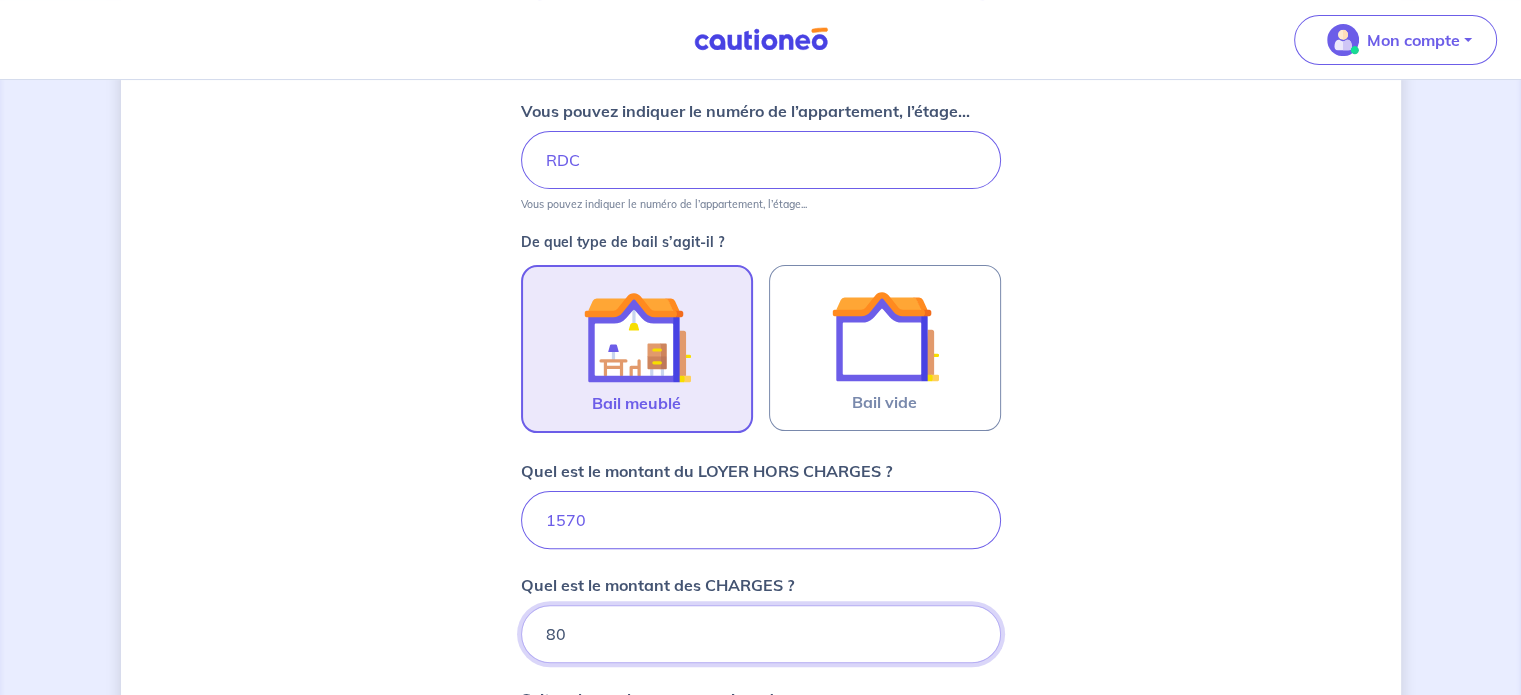 type on "1650" 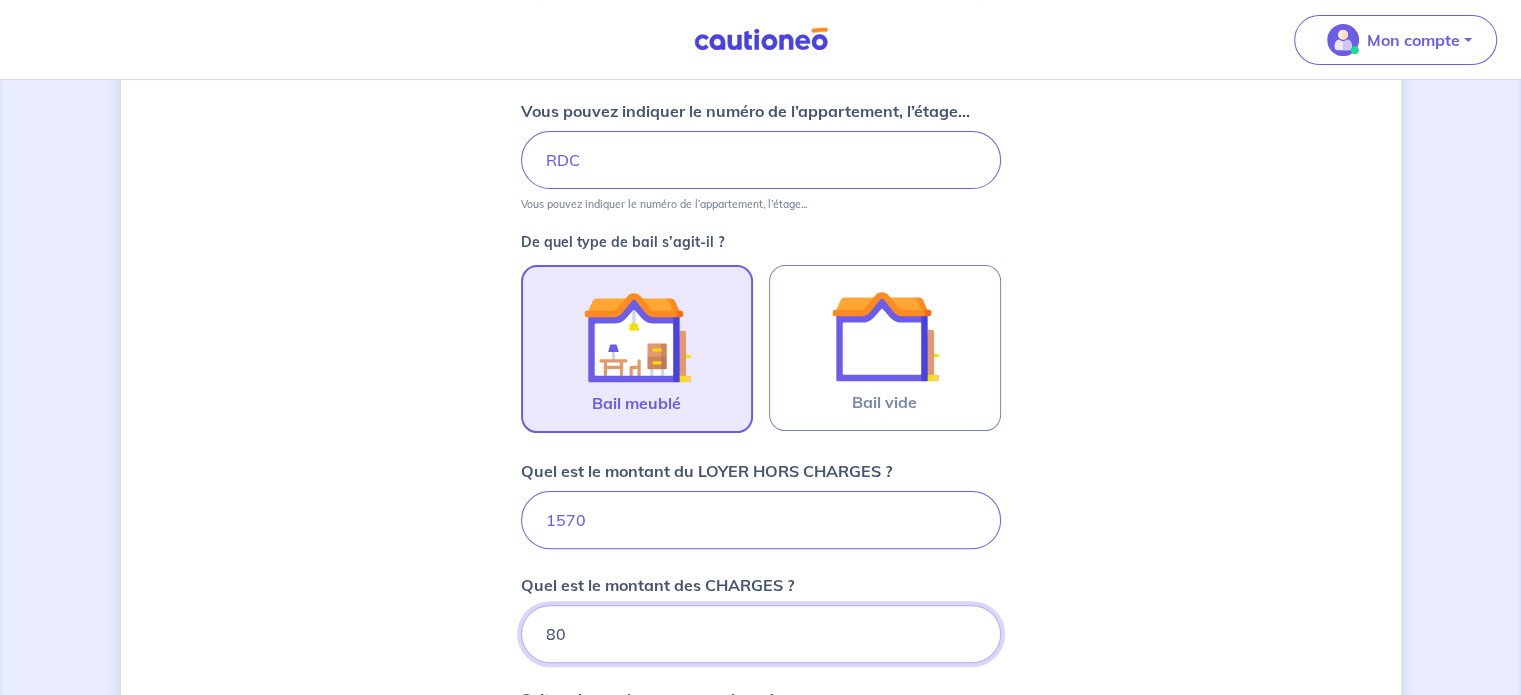 type on "80" 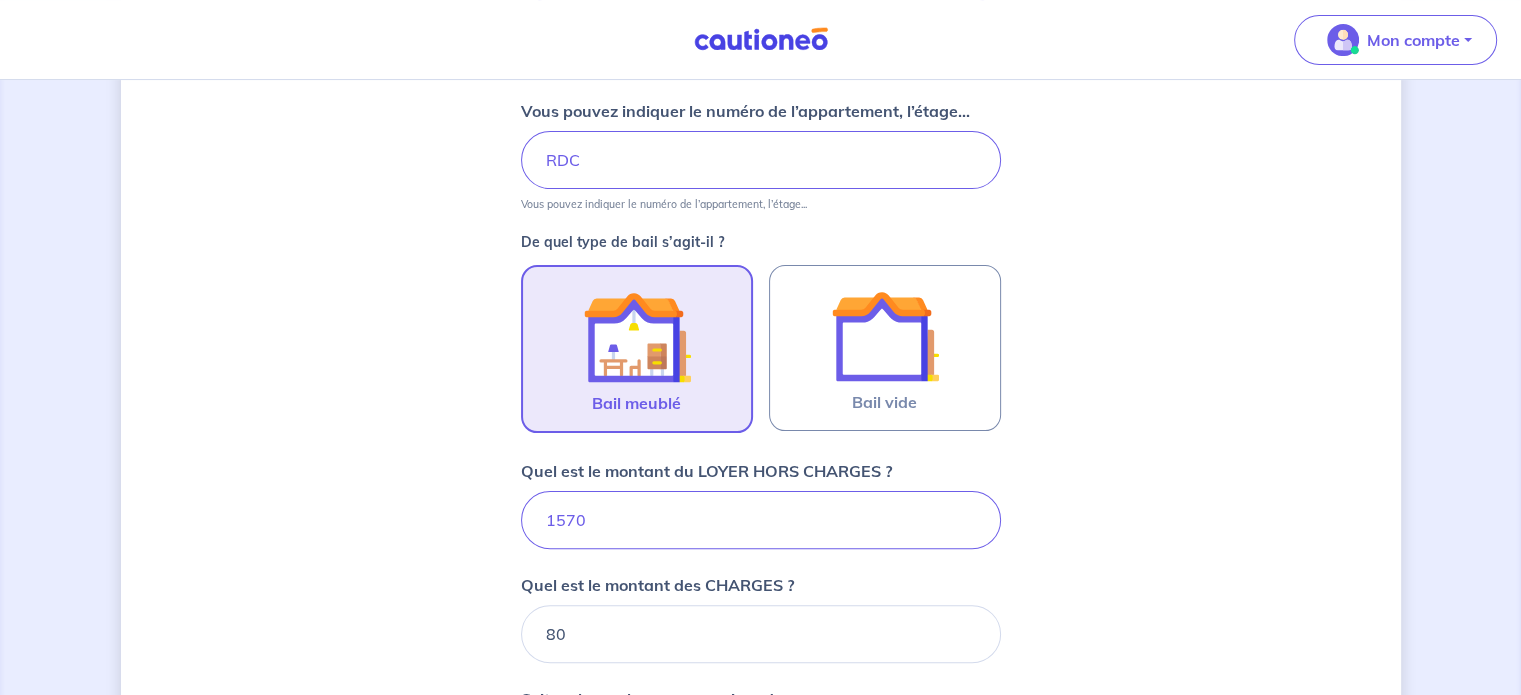 click on "29 Rue de Naples, Paris, France RDC 1570 80 1650 4 500€ 3140 2" at bounding box center [761, 436] 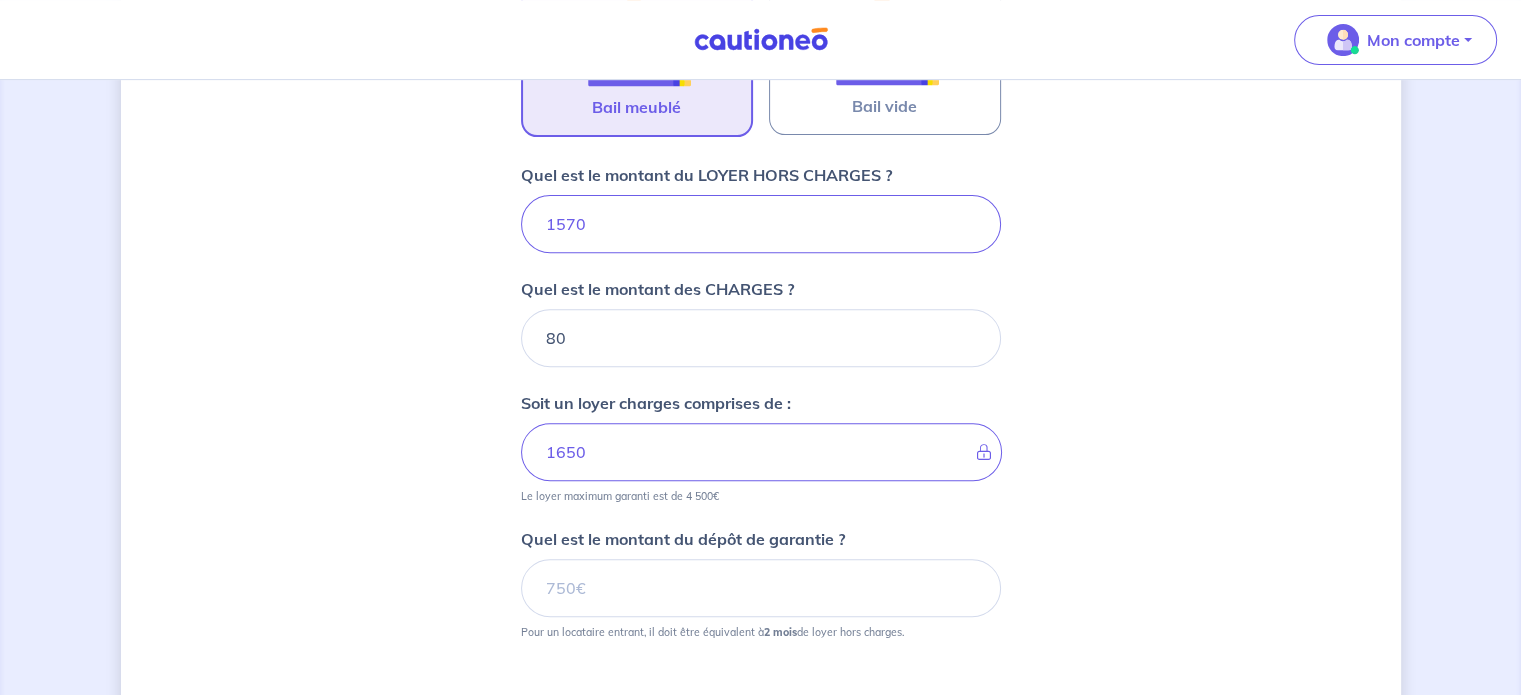 scroll, scrollTop: 743, scrollLeft: 0, axis: vertical 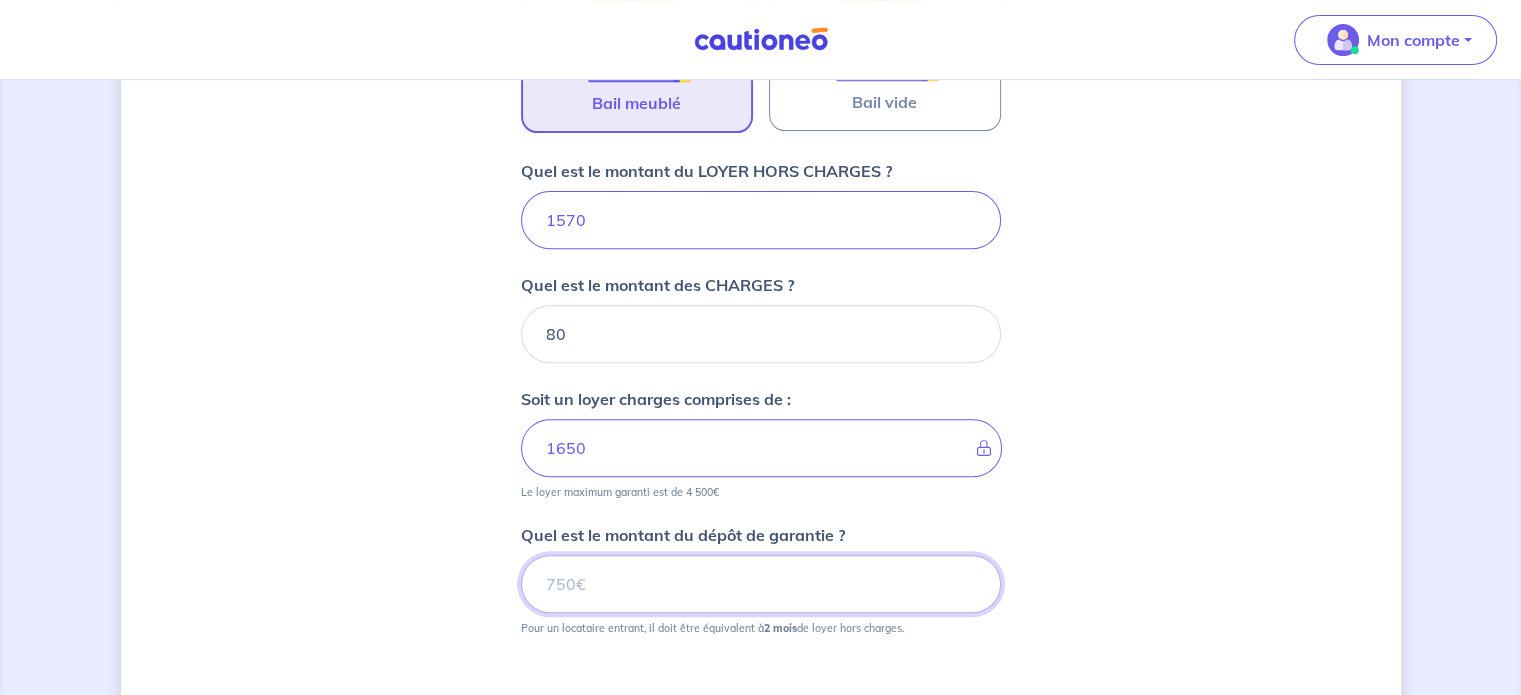 click on "Quel est le montant du dépôt de garantie ?" at bounding box center (761, 584) 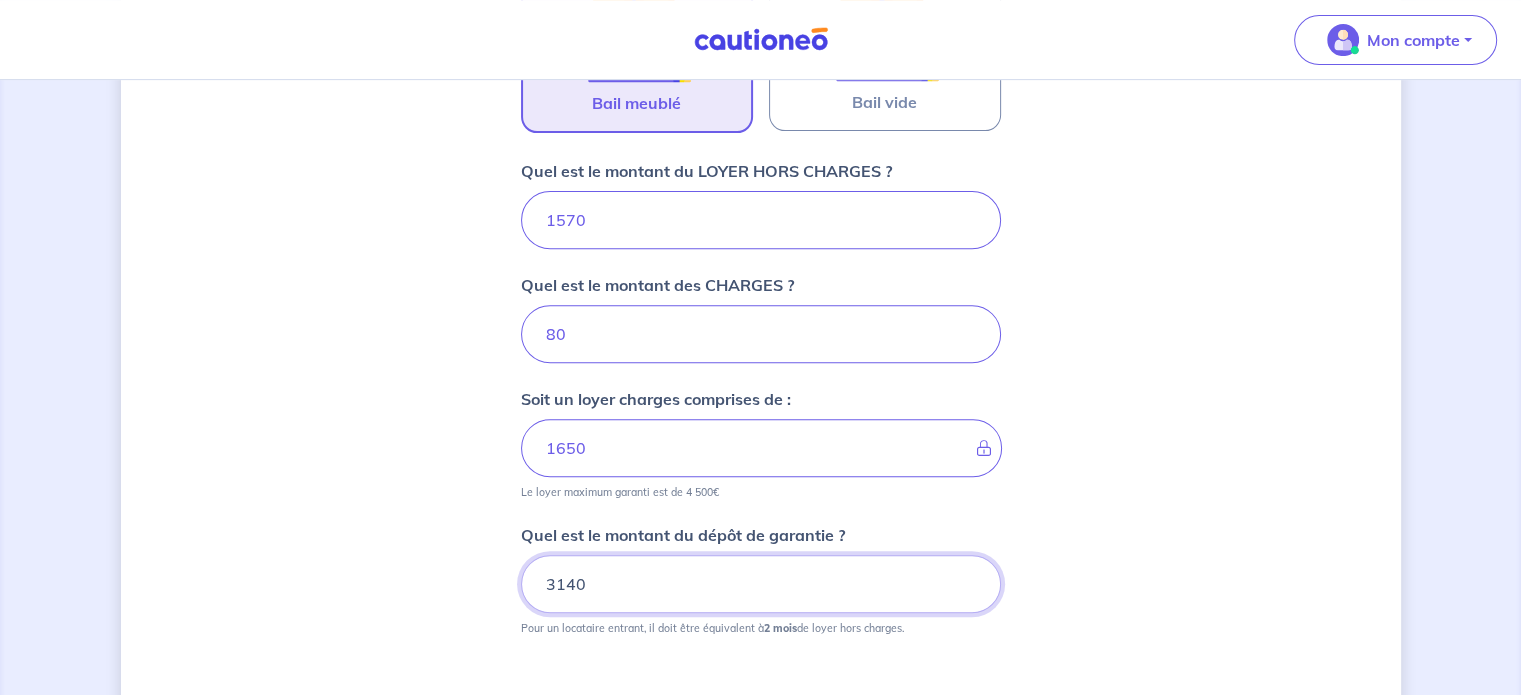 type on "3140" 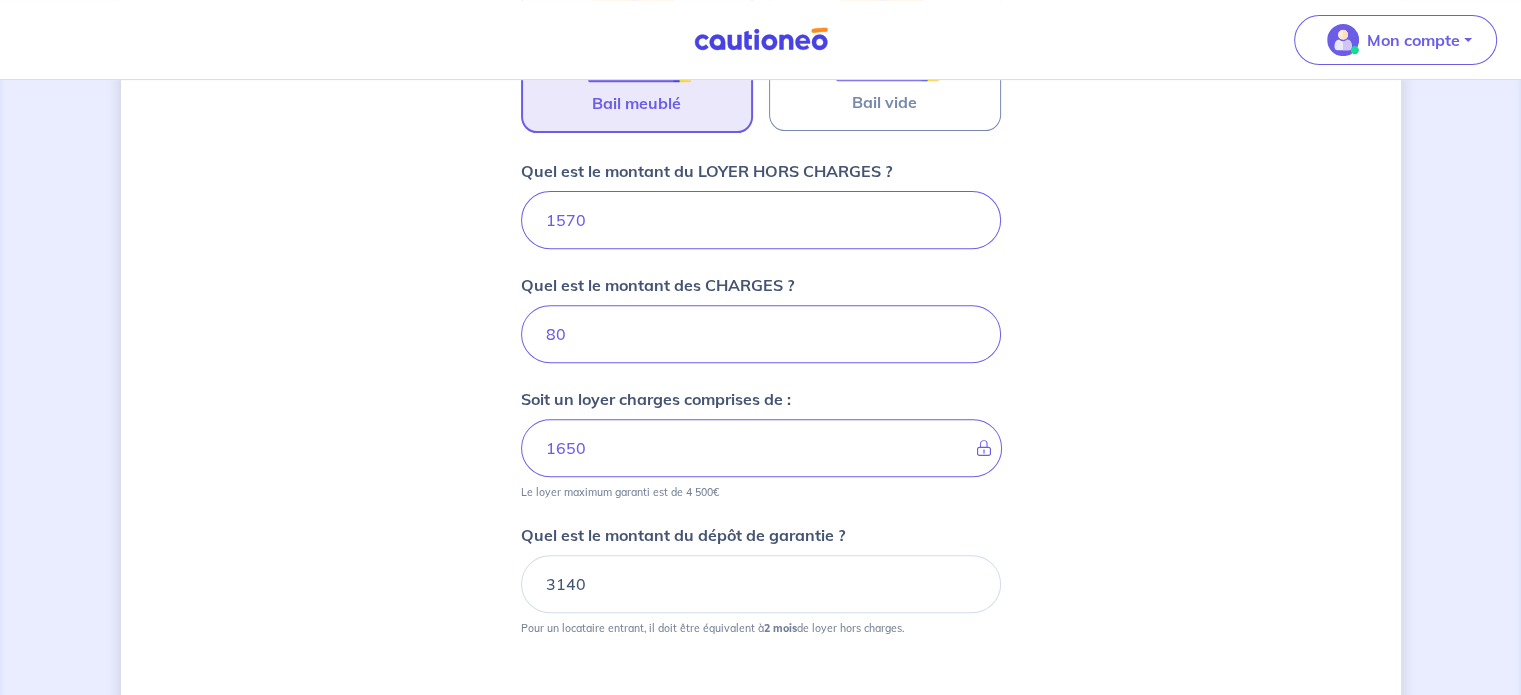 click on "29 Rue de Naples, Paris, France RDC 1570 80 1650 4 500€ 3140 2" at bounding box center (761, 136) 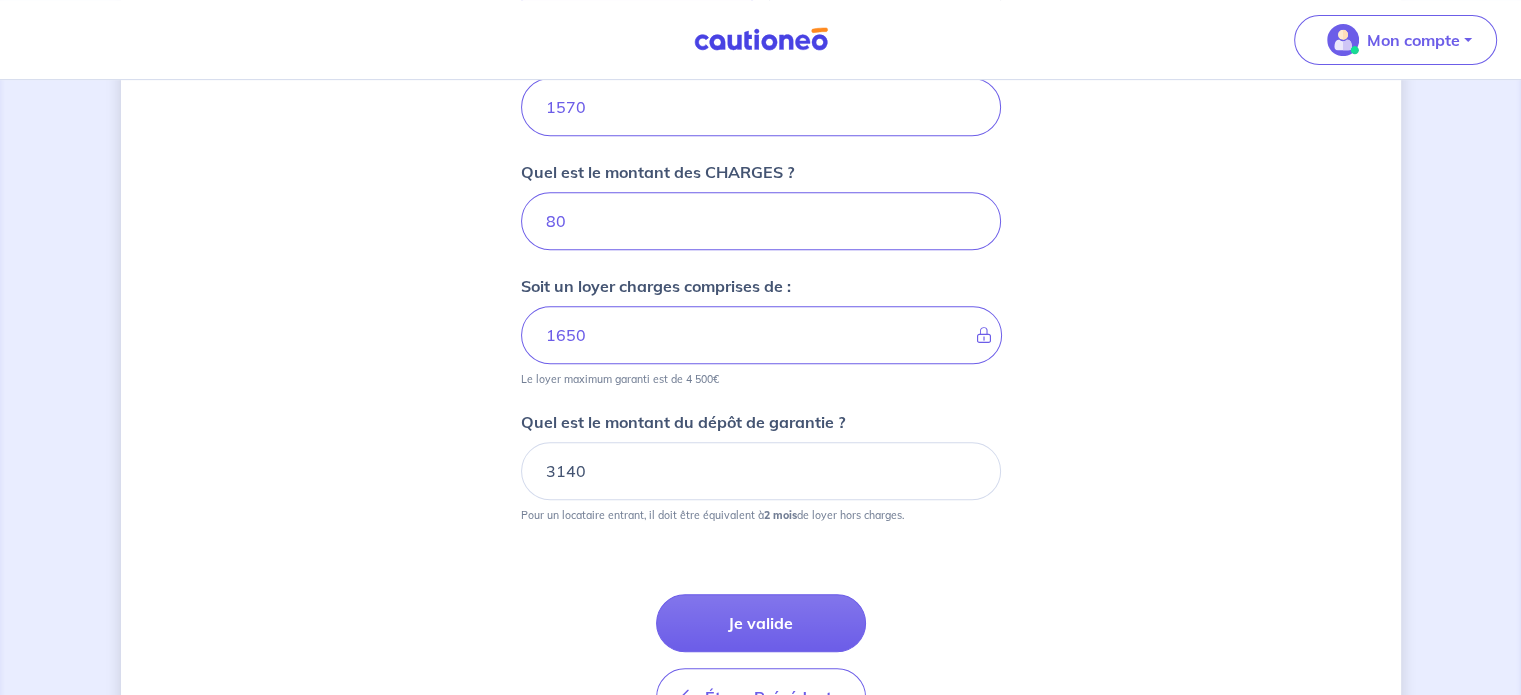 scroll, scrollTop: 979, scrollLeft: 0, axis: vertical 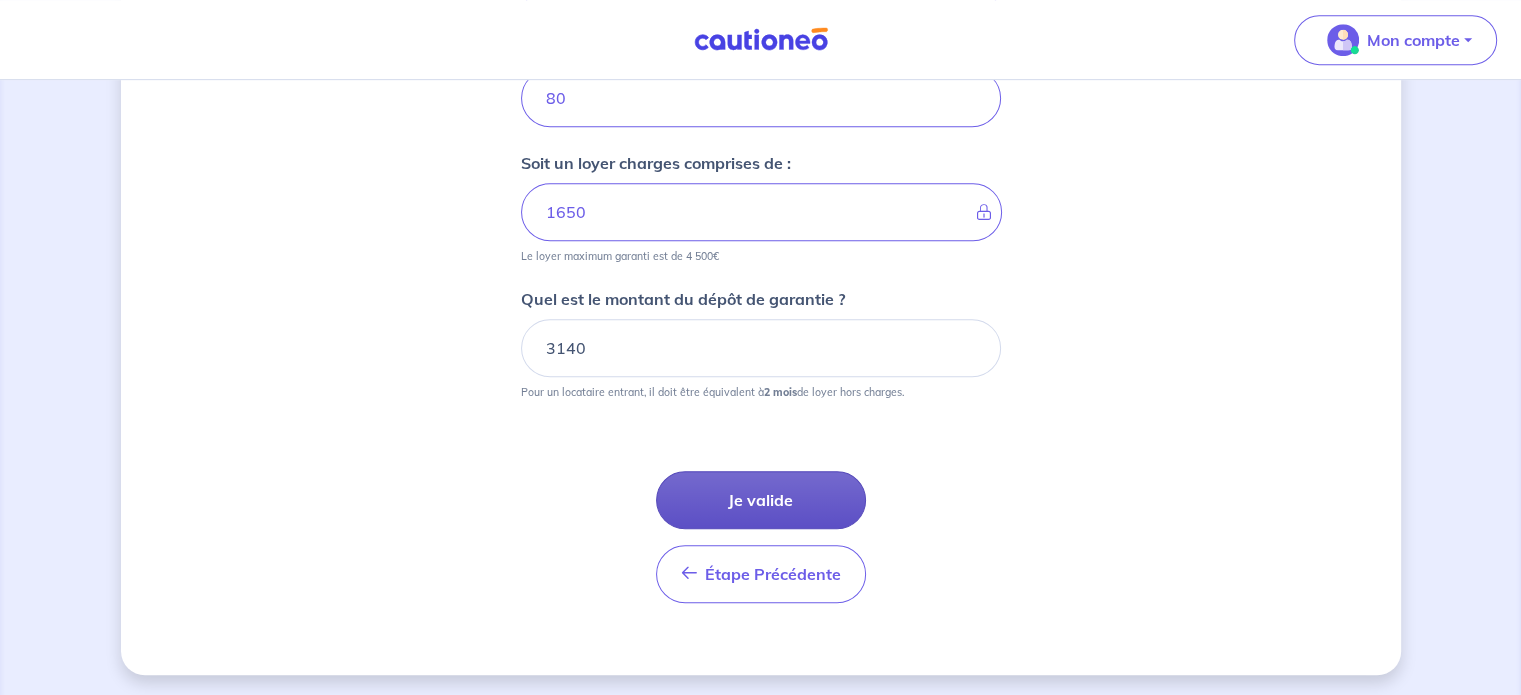 click on "Je valide" at bounding box center [761, 500] 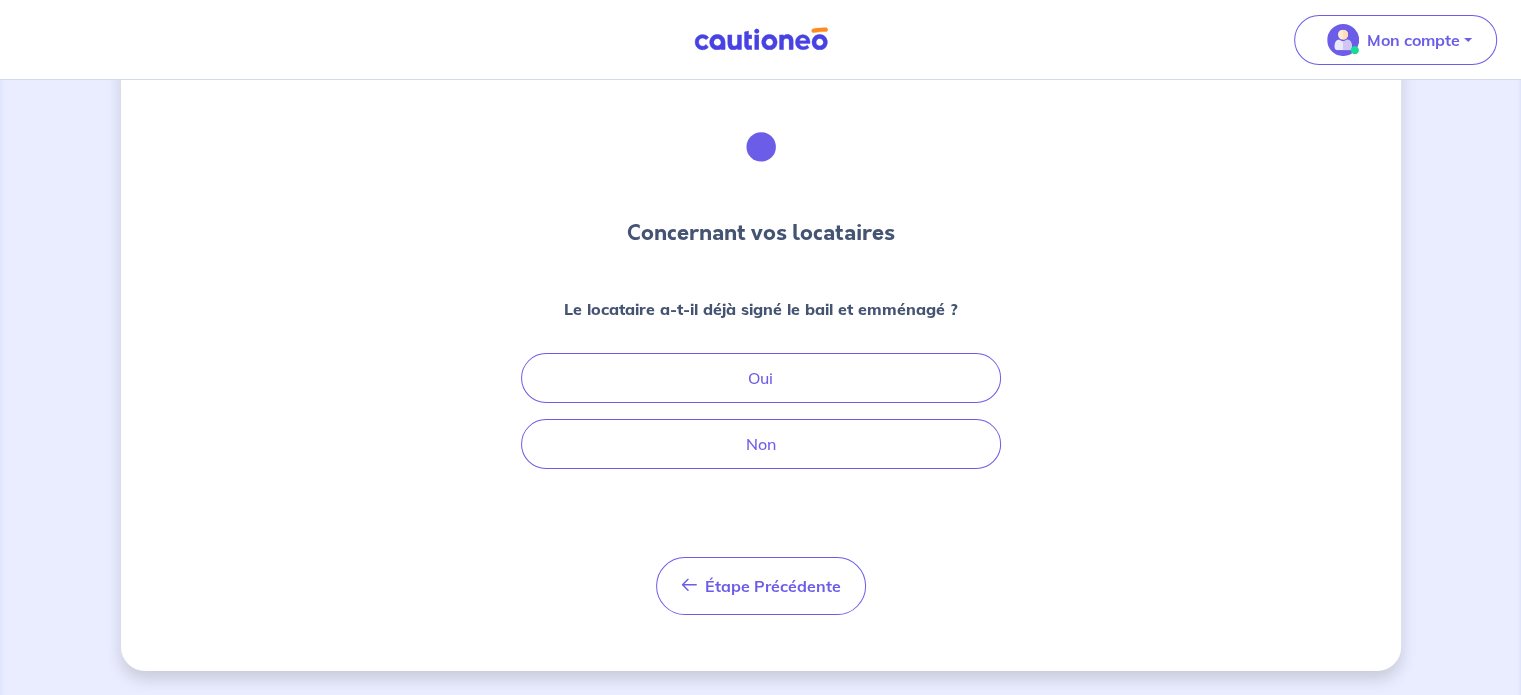 scroll, scrollTop: 0, scrollLeft: 0, axis: both 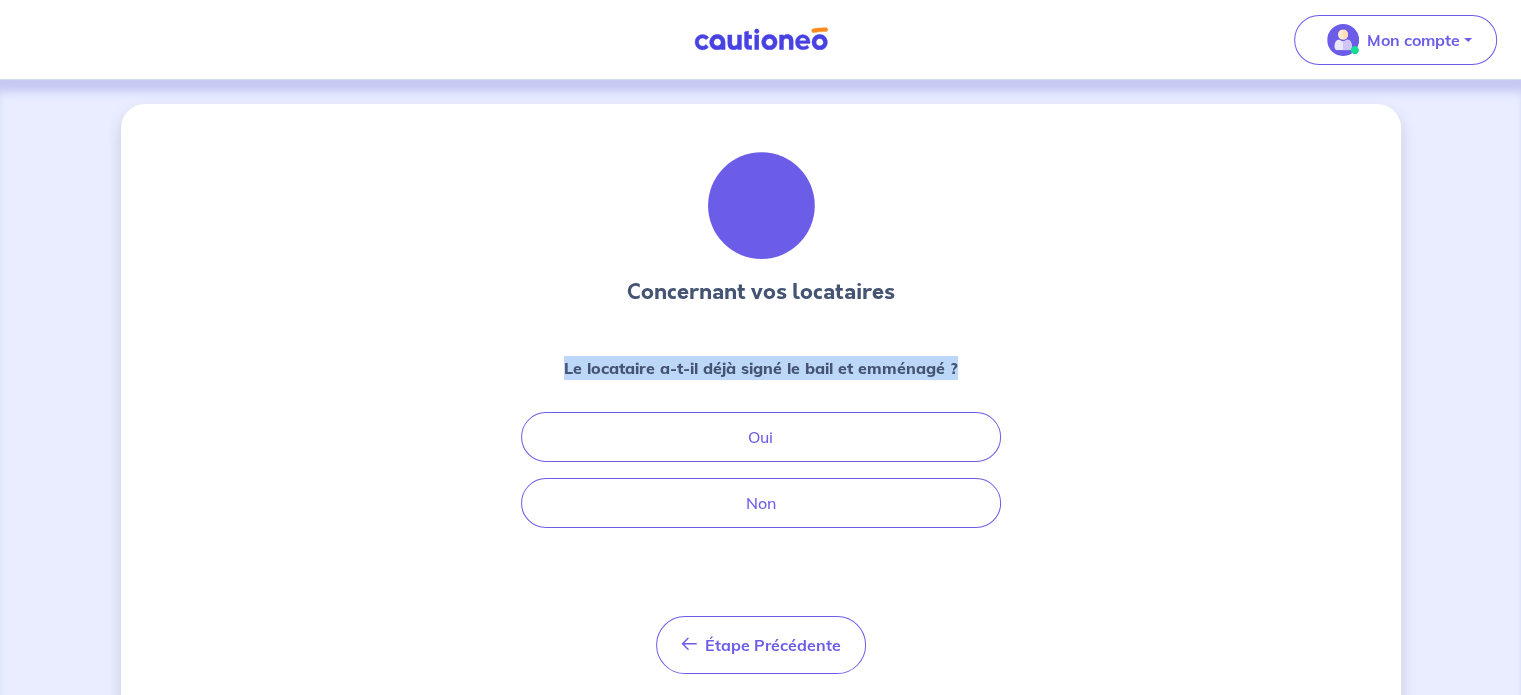drag, startPoint x: 506, startPoint y: 380, endPoint x: 1112, endPoint y: 373, distance: 606.0404 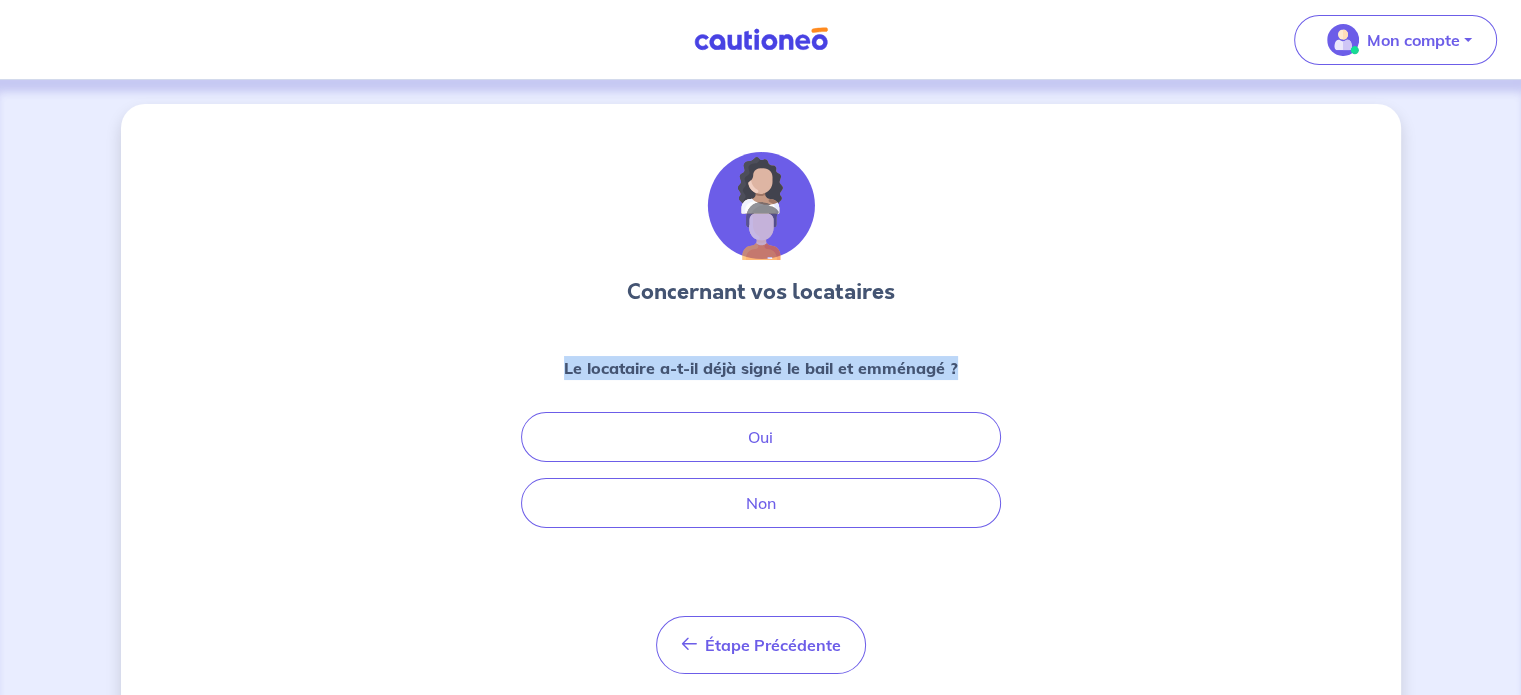 click on "Concernant vos locataires Le locataire a-t-il déjà signé le bail et emménagé ? Oui Non Étape Précédente Précédent" at bounding box center [761, 417] 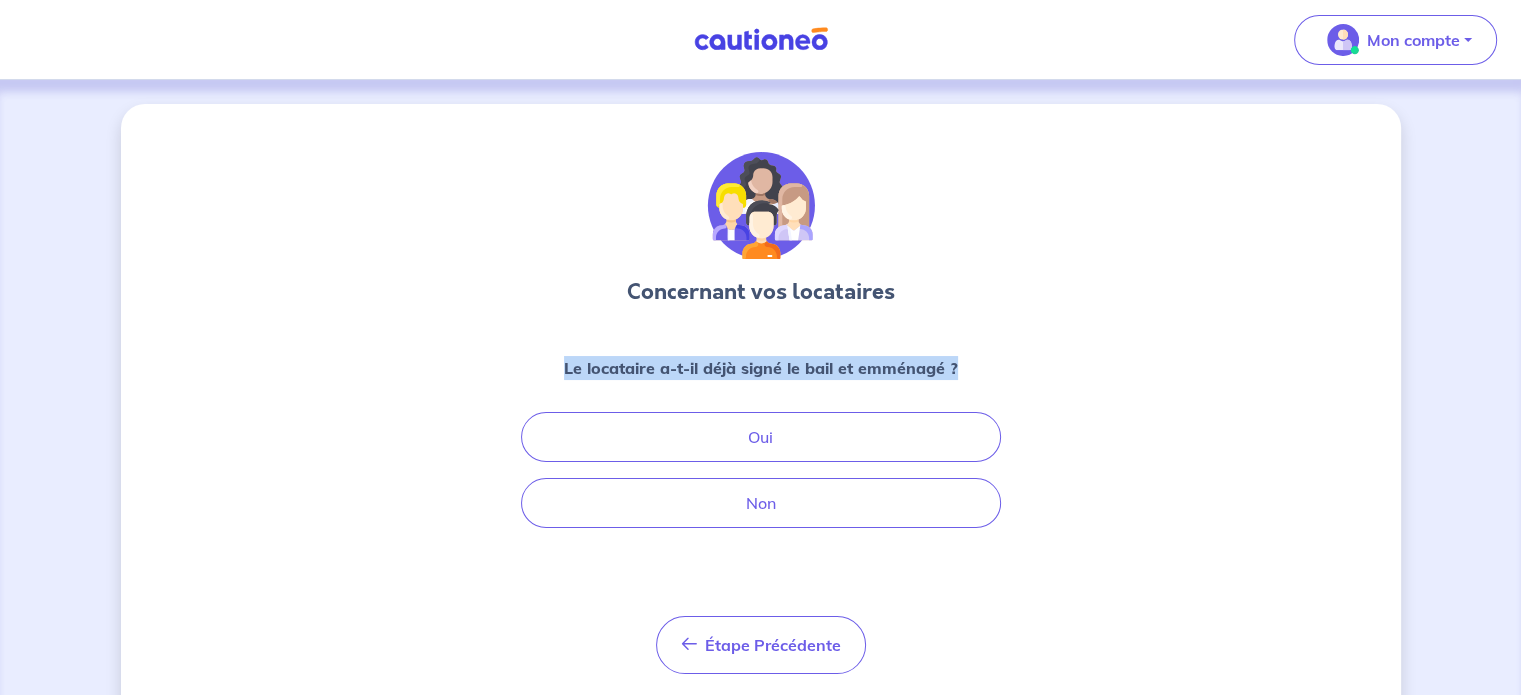 click on "Concernant vos locataires Le locataire a-t-il déjà signé le bail et emménagé ? Oui Non Étape Précédente Précédent" at bounding box center [761, 417] 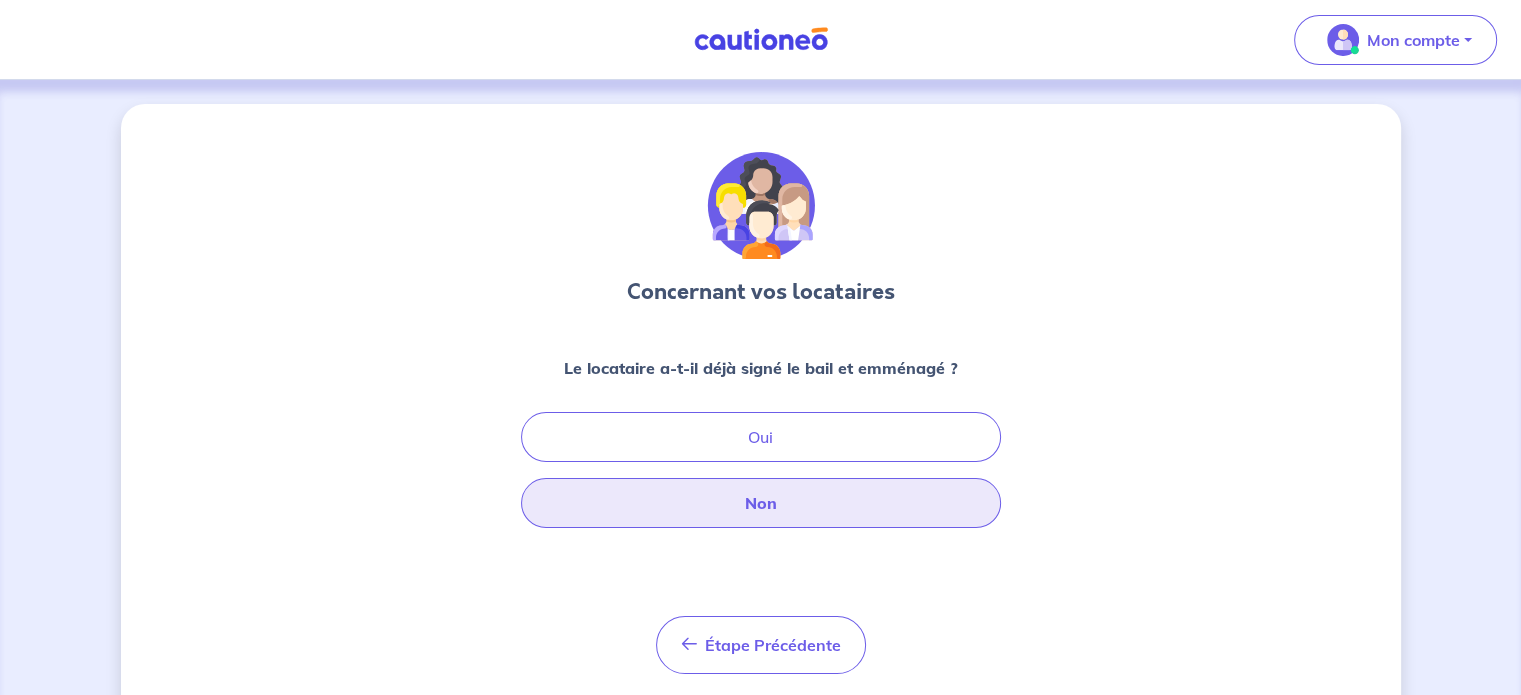 click on "Non" at bounding box center (761, 503) 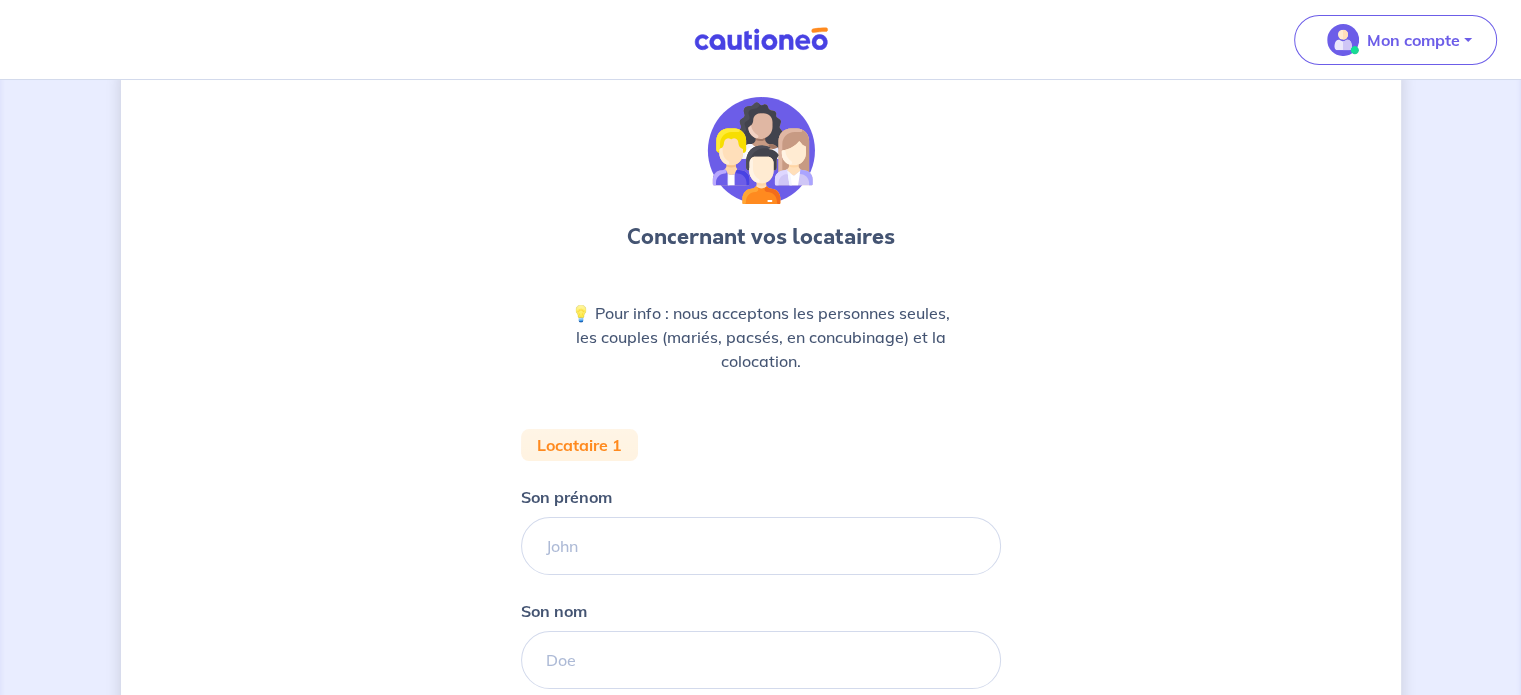 scroll, scrollTop: 100, scrollLeft: 0, axis: vertical 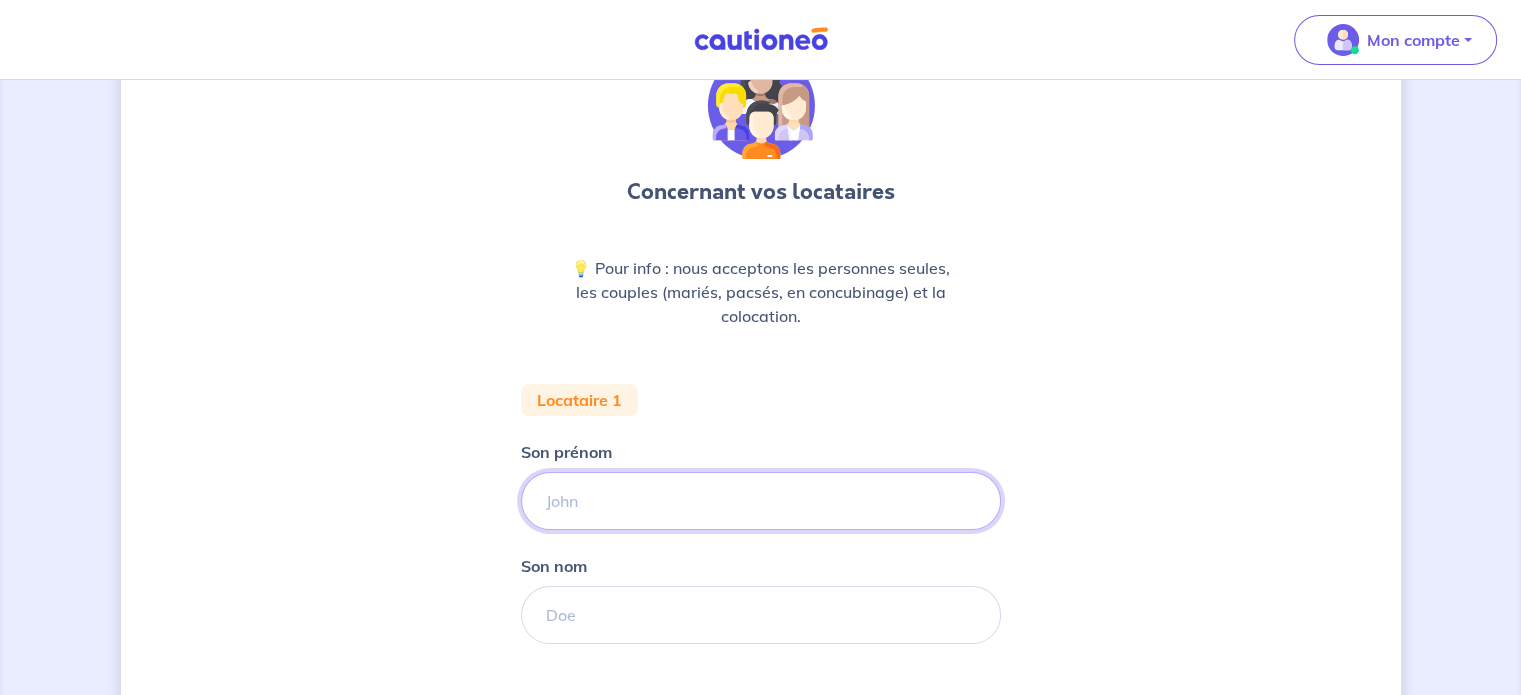 click on "Son prénom" at bounding box center [761, 501] 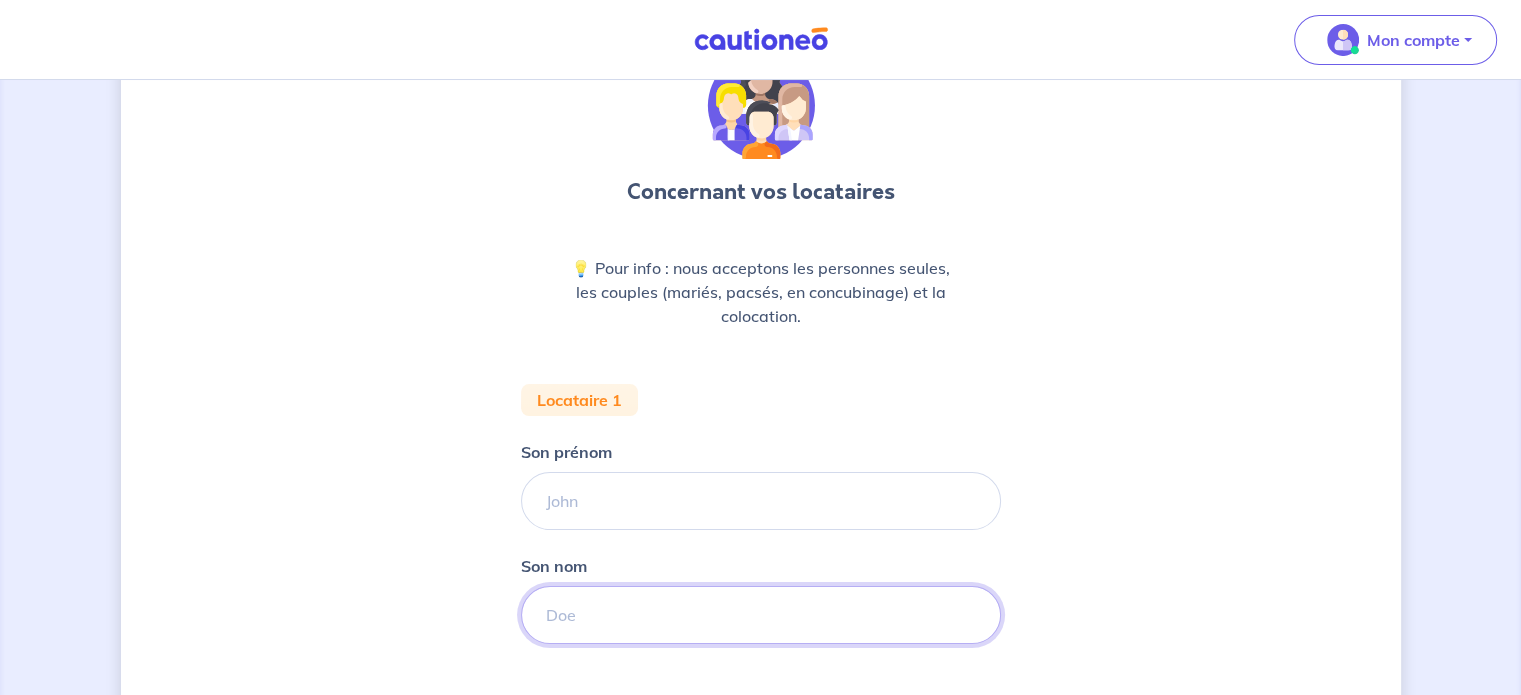 click on "Son nom" at bounding box center [761, 615] 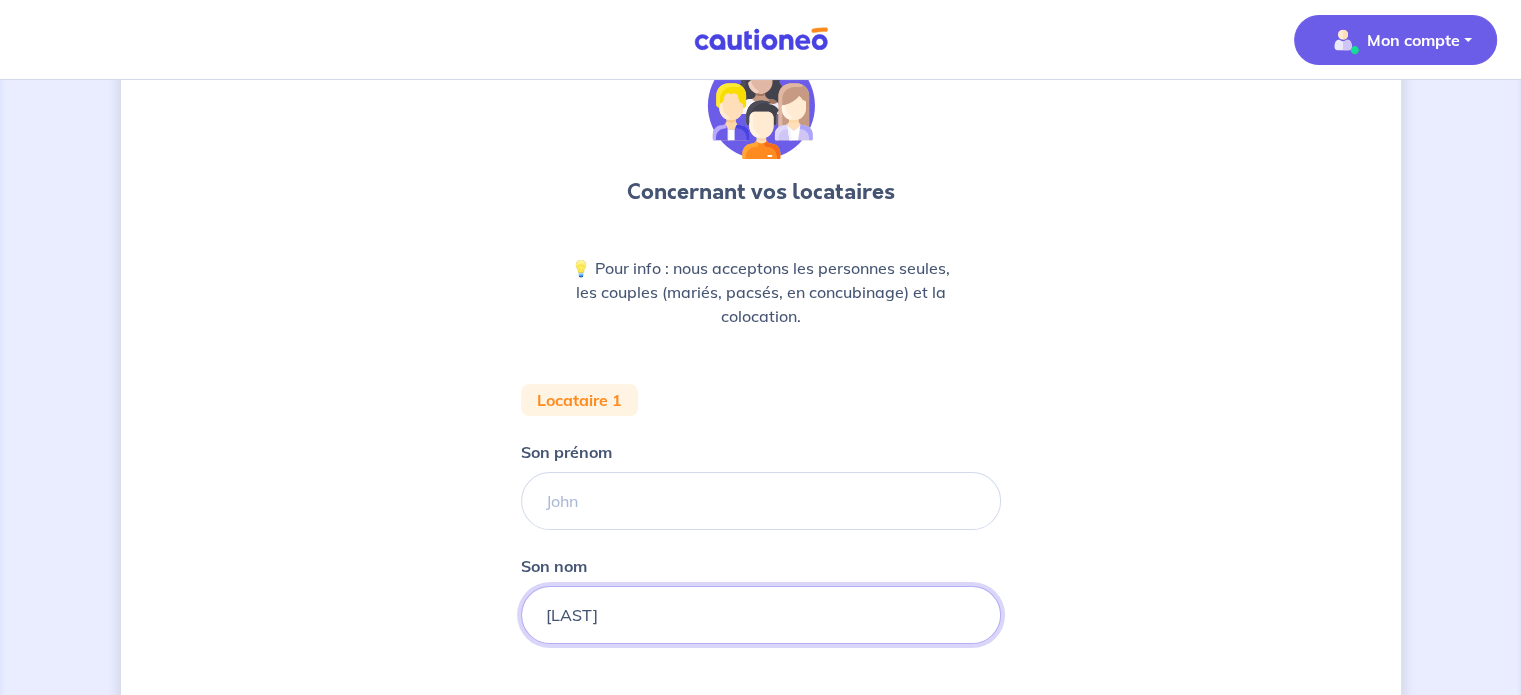 type on "[LAST]" 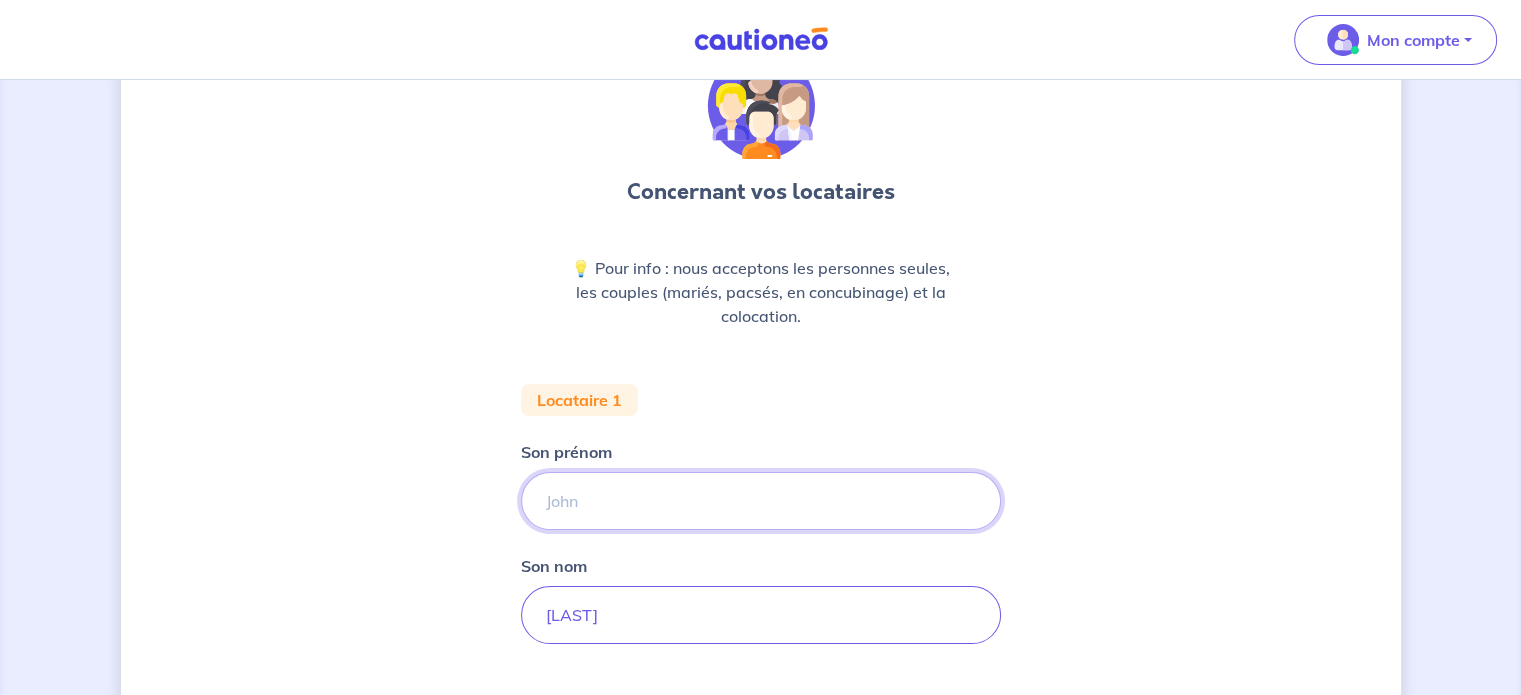 click on "Son prénom" at bounding box center [761, 501] 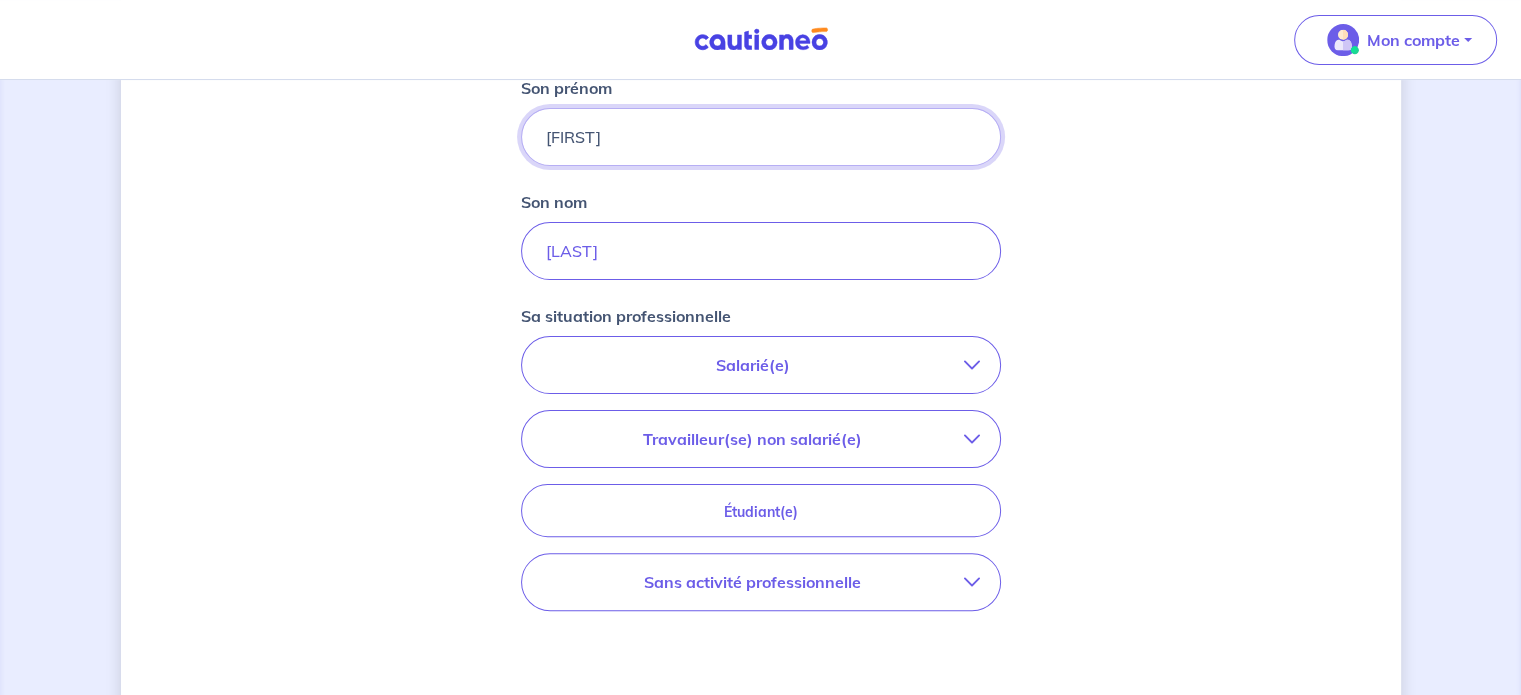 scroll, scrollTop: 600, scrollLeft: 0, axis: vertical 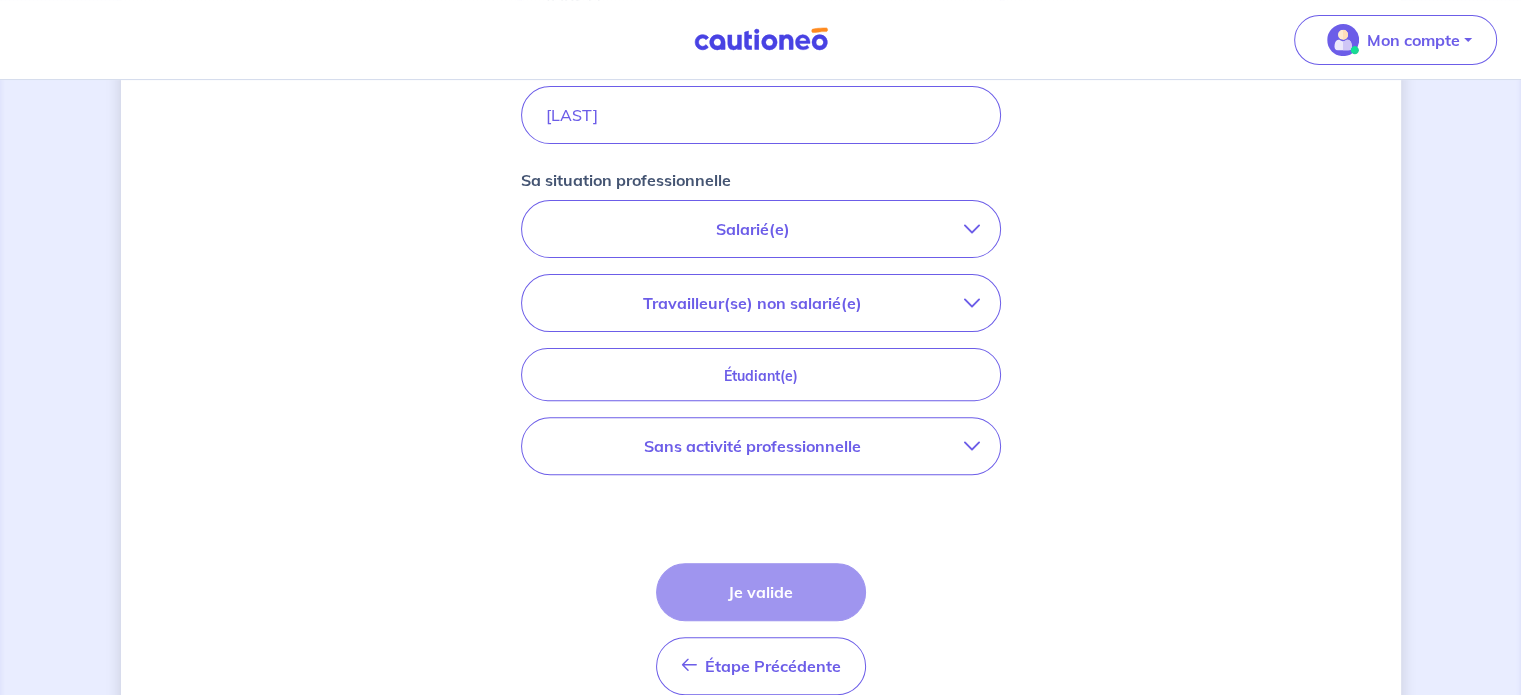 type on "[FIRST]" 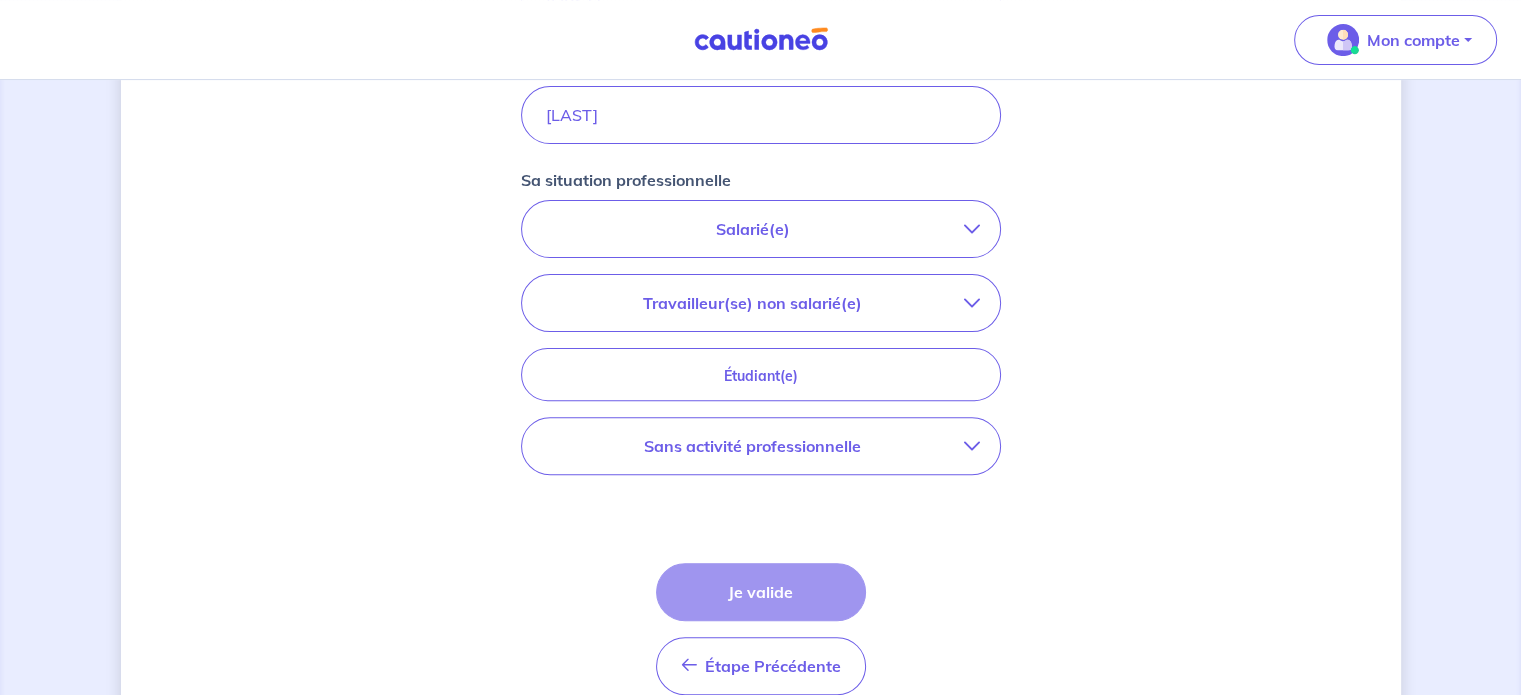 click on "Travailleur(se) non salarié(e)" at bounding box center [753, 303] 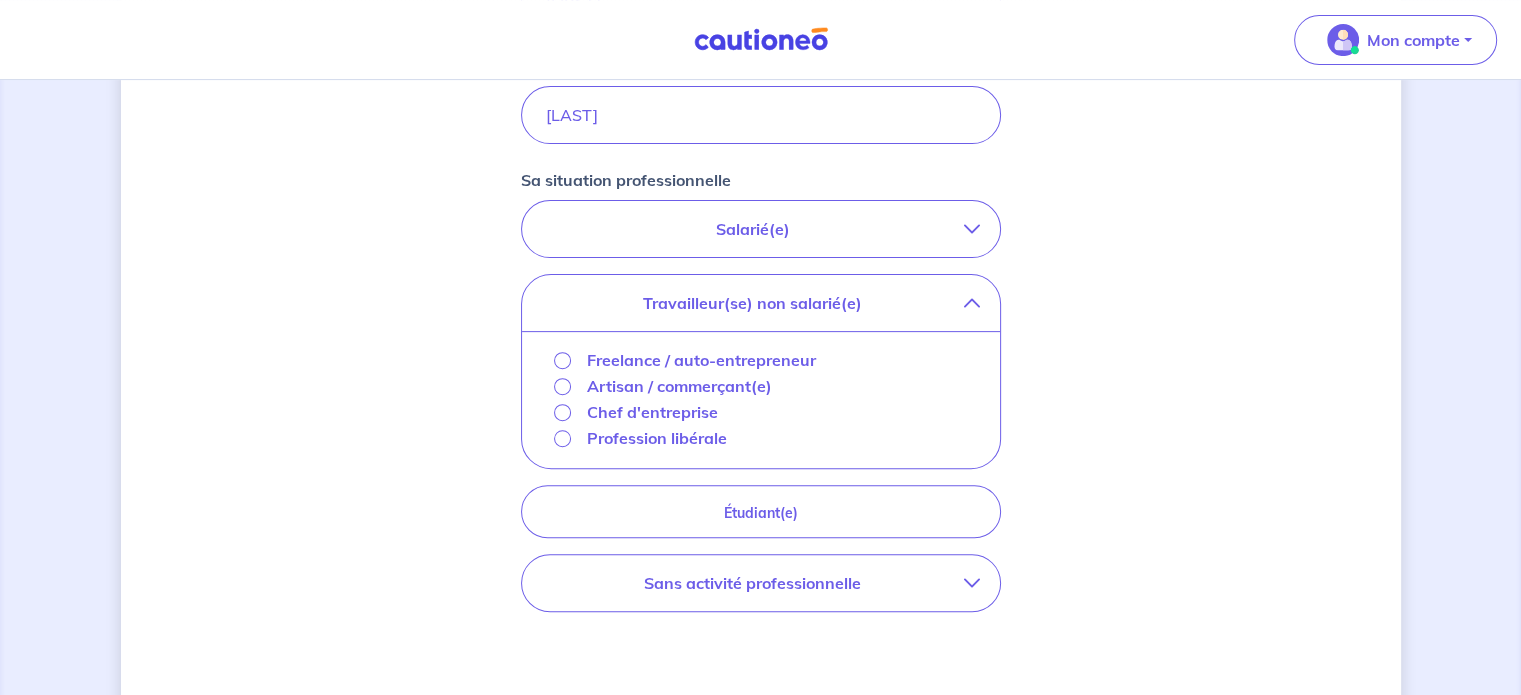 click on "Freelance / auto-entrepreneur" at bounding box center [701, 360] 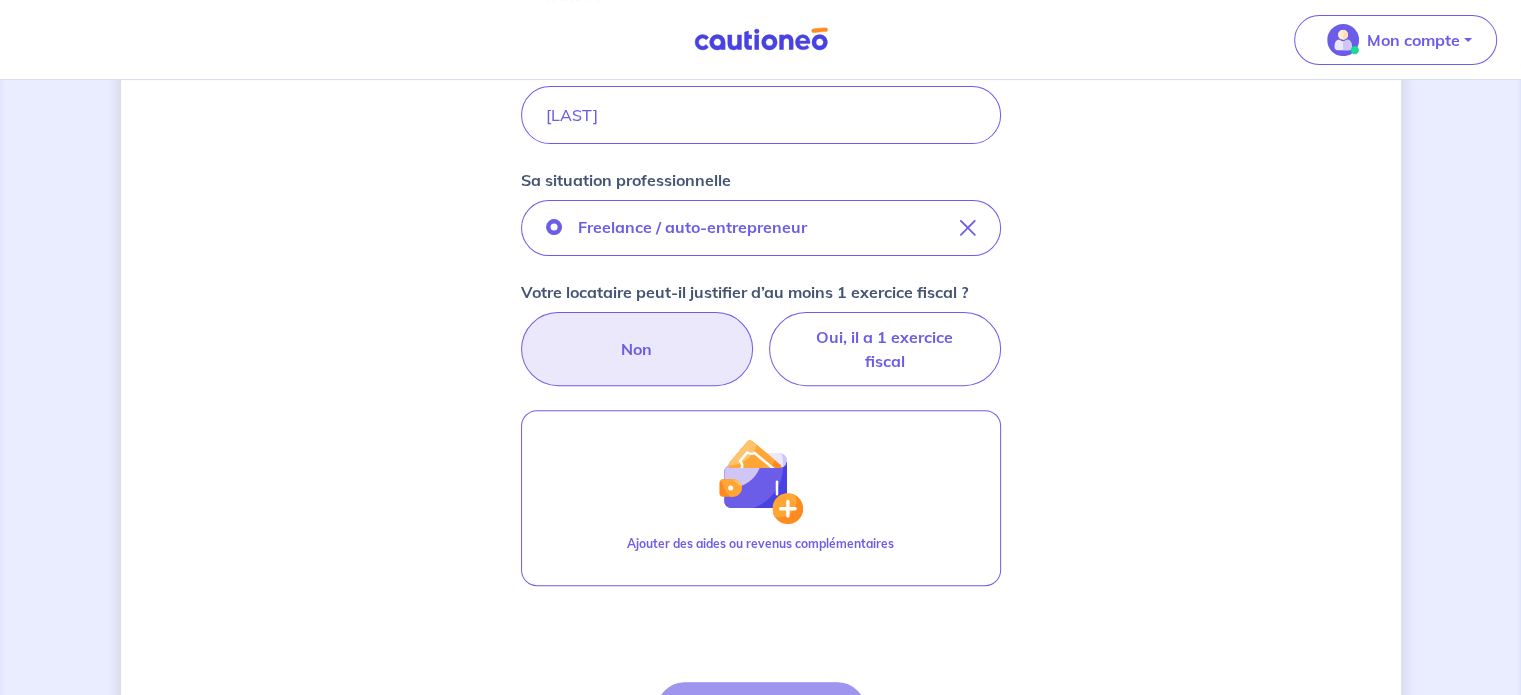 click on "Non" at bounding box center [637, 349] 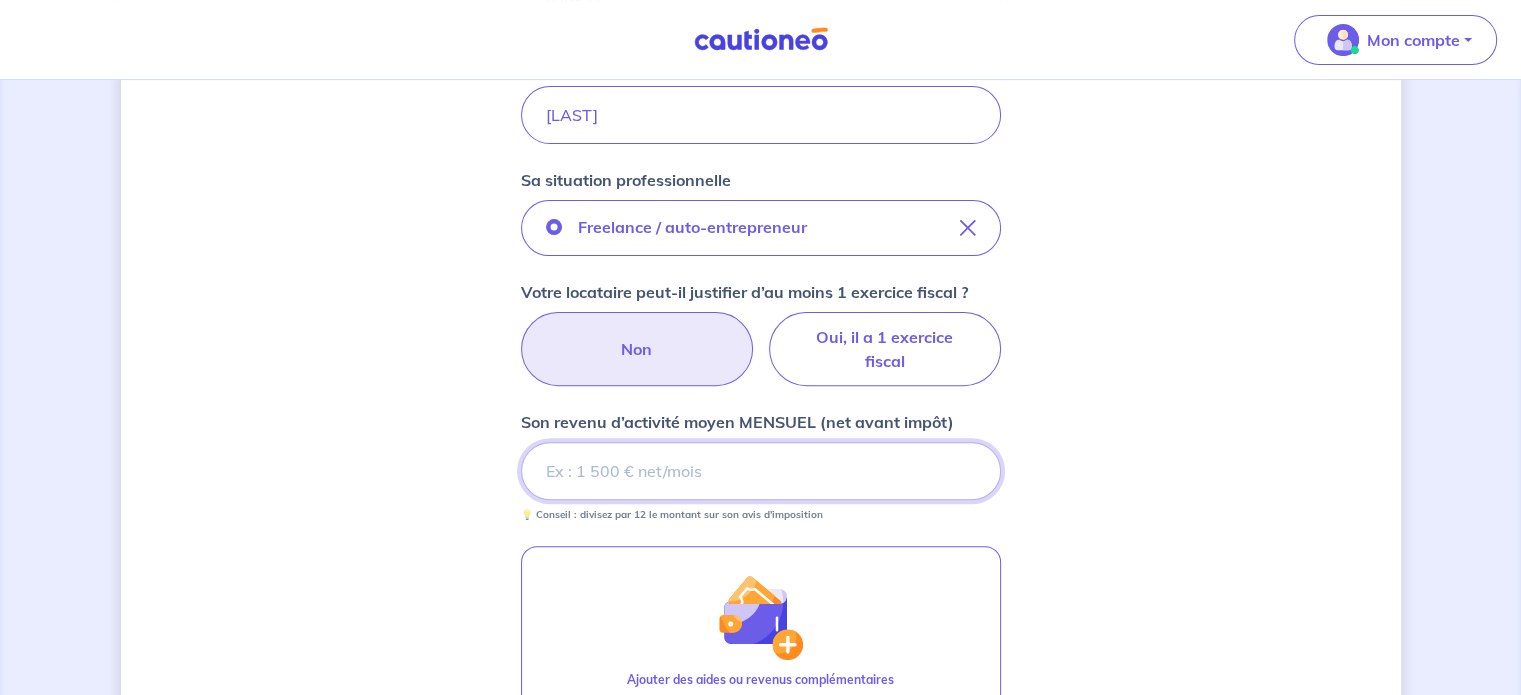 click on "Son revenu d’activité moyen MENSUEL (net avant impôt)" at bounding box center [761, 471] 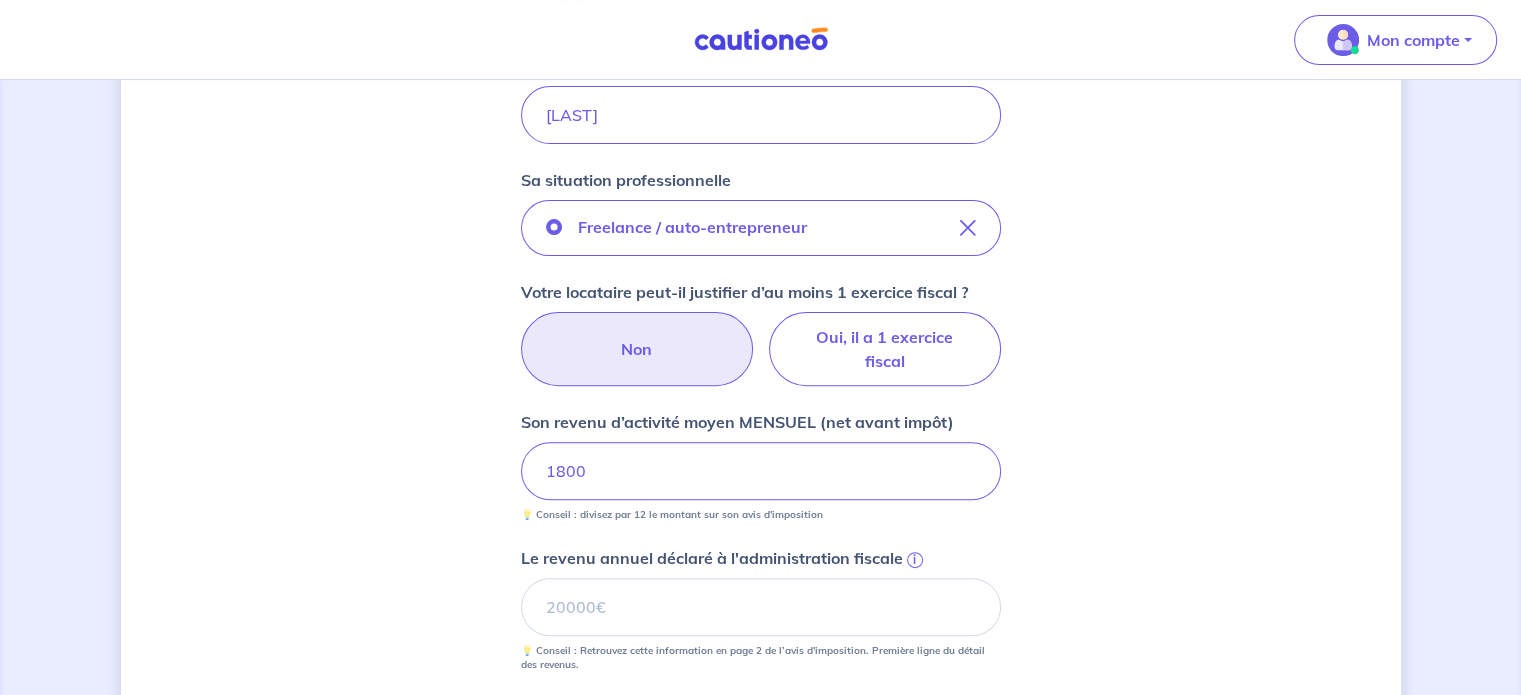 click on "Son prénom [FIRST] Son nom [LAST] [LAST] [LAST] [NUMBER] 💡 Conseil : divisez par 12 le montant sur son avis d'imposition Le revenu annuel déclaré à l'administration fiscale i 💡 Conseil : Retrouvez cette information en page 2 de l’avis d'imposition. Première ligne du détail des revenus." at bounding box center (761, 338) 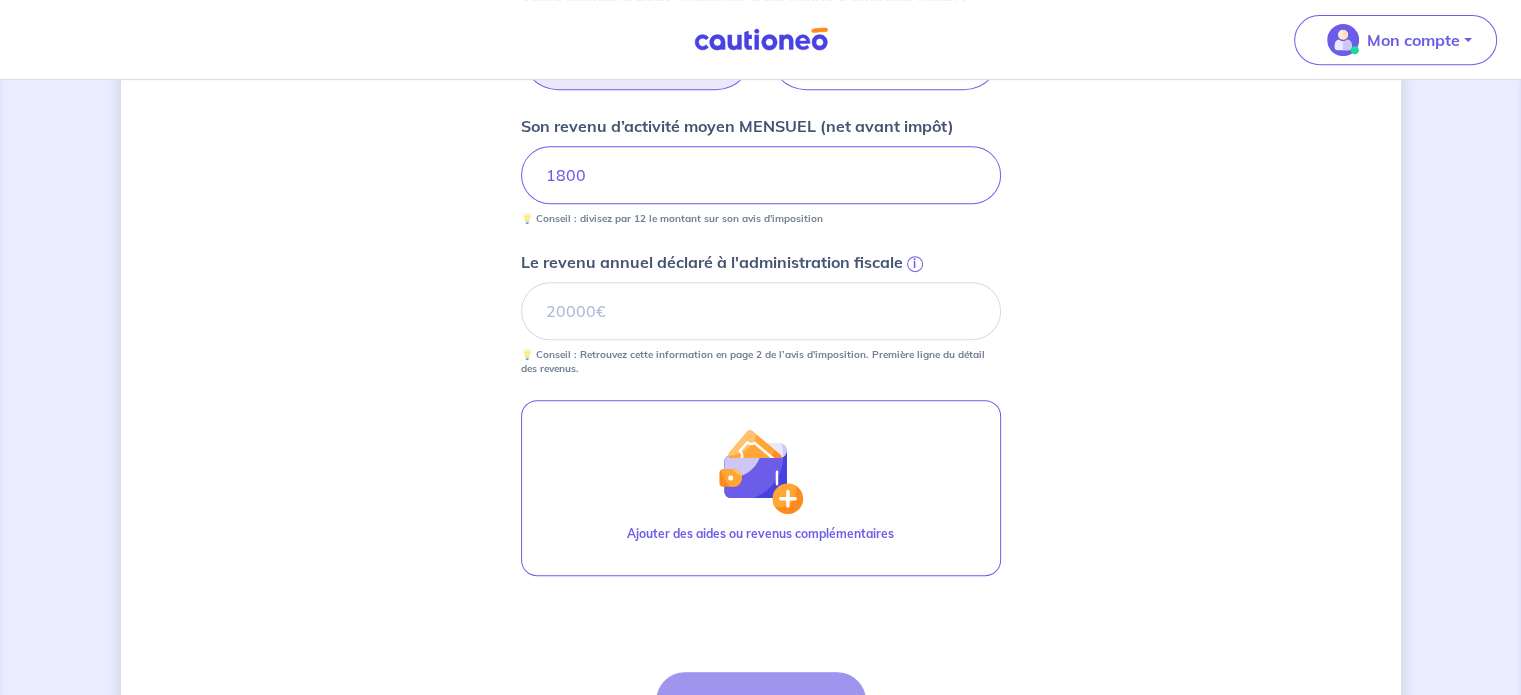 scroll, scrollTop: 900, scrollLeft: 0, axis: vertical 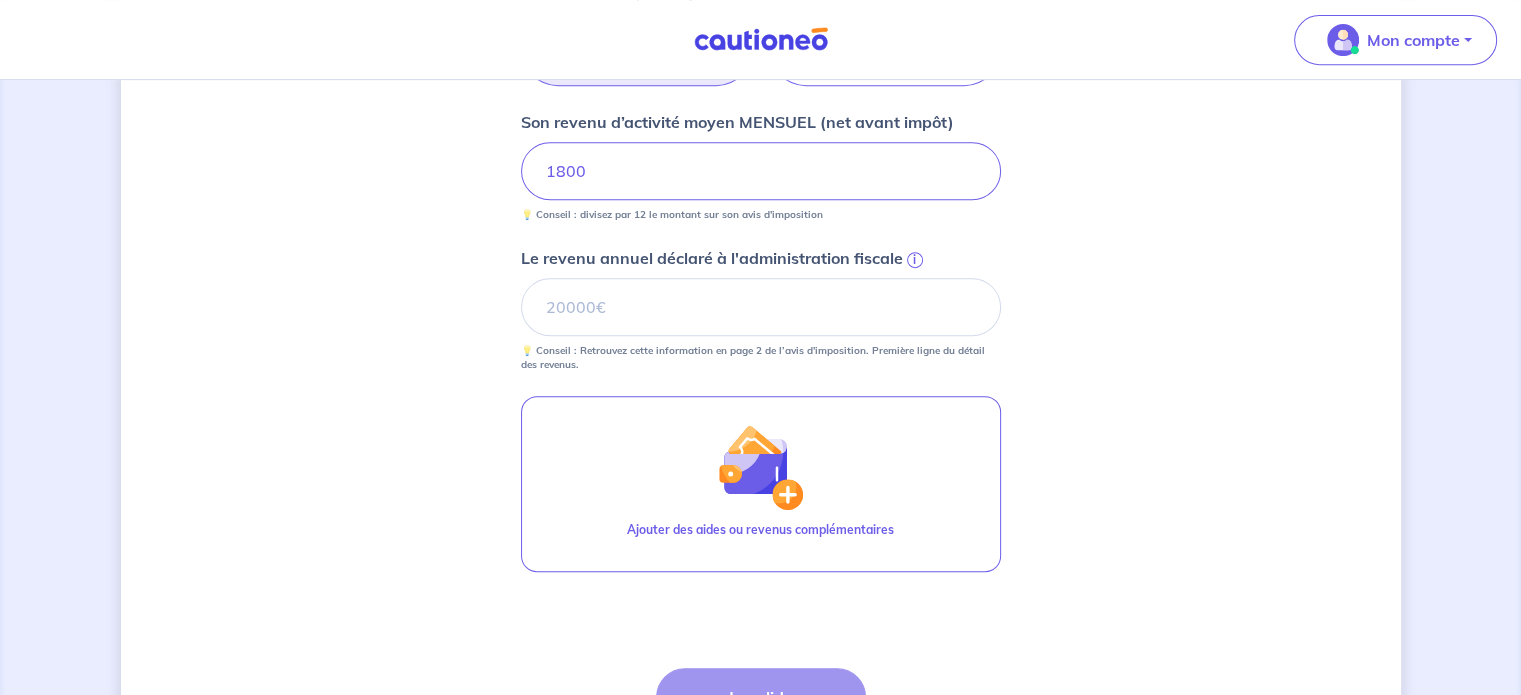 click on "💡 Conseil : divisez par 12 le montant sur son avis d'imposition" at bounding box center [672, 215] 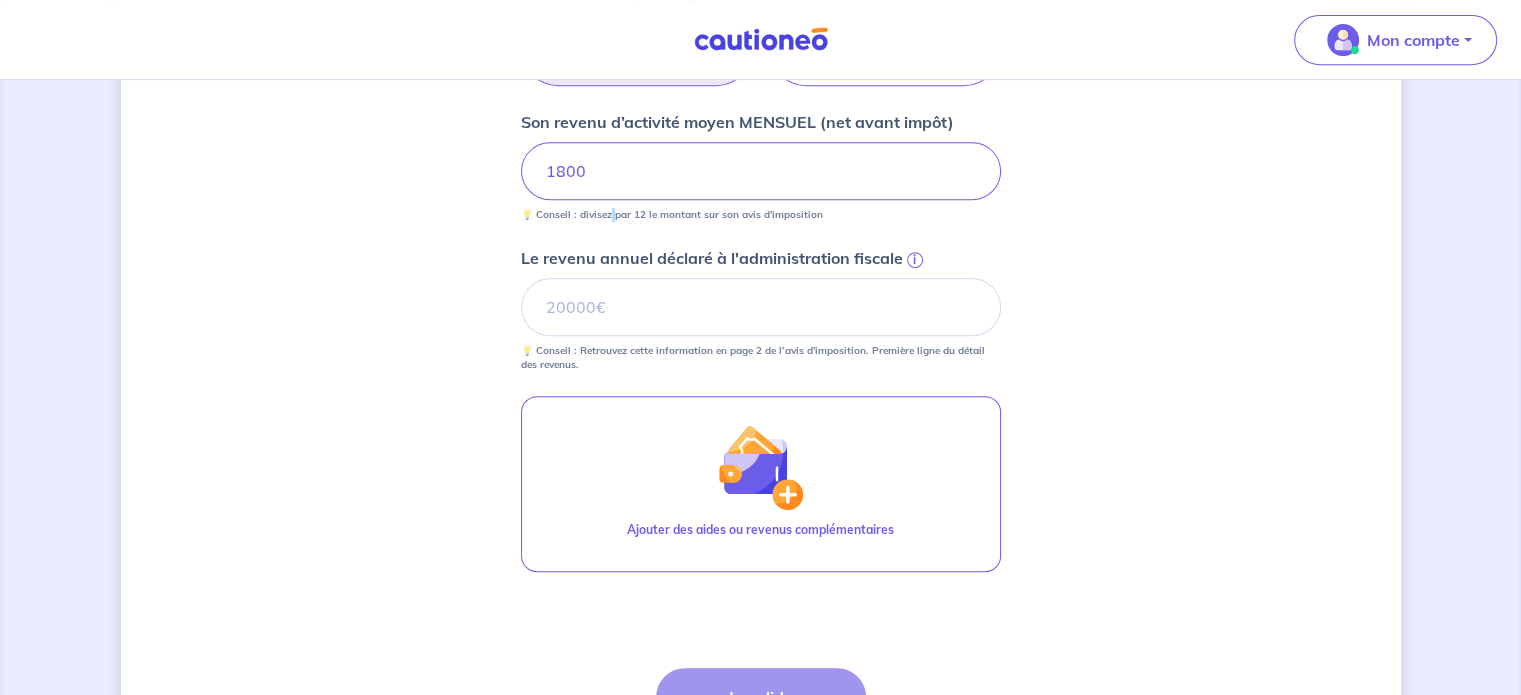 click on "💡 Conseil : divisez par 12 le montant sur son avis d'imposition" at bounding box center (672, 215) 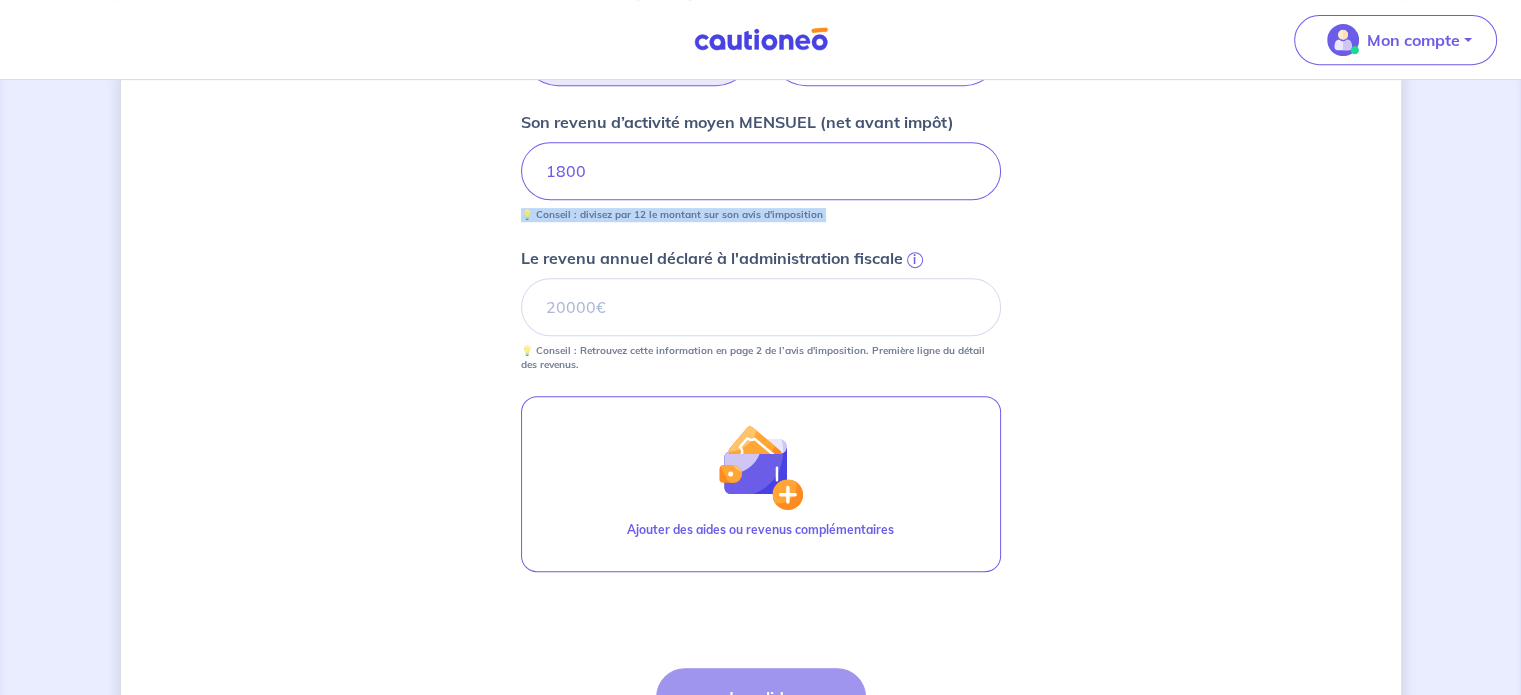 click on "💡 Conseil : divisez par 12 le montant sur son avis d'imposition" at bounding box center (672, 215) 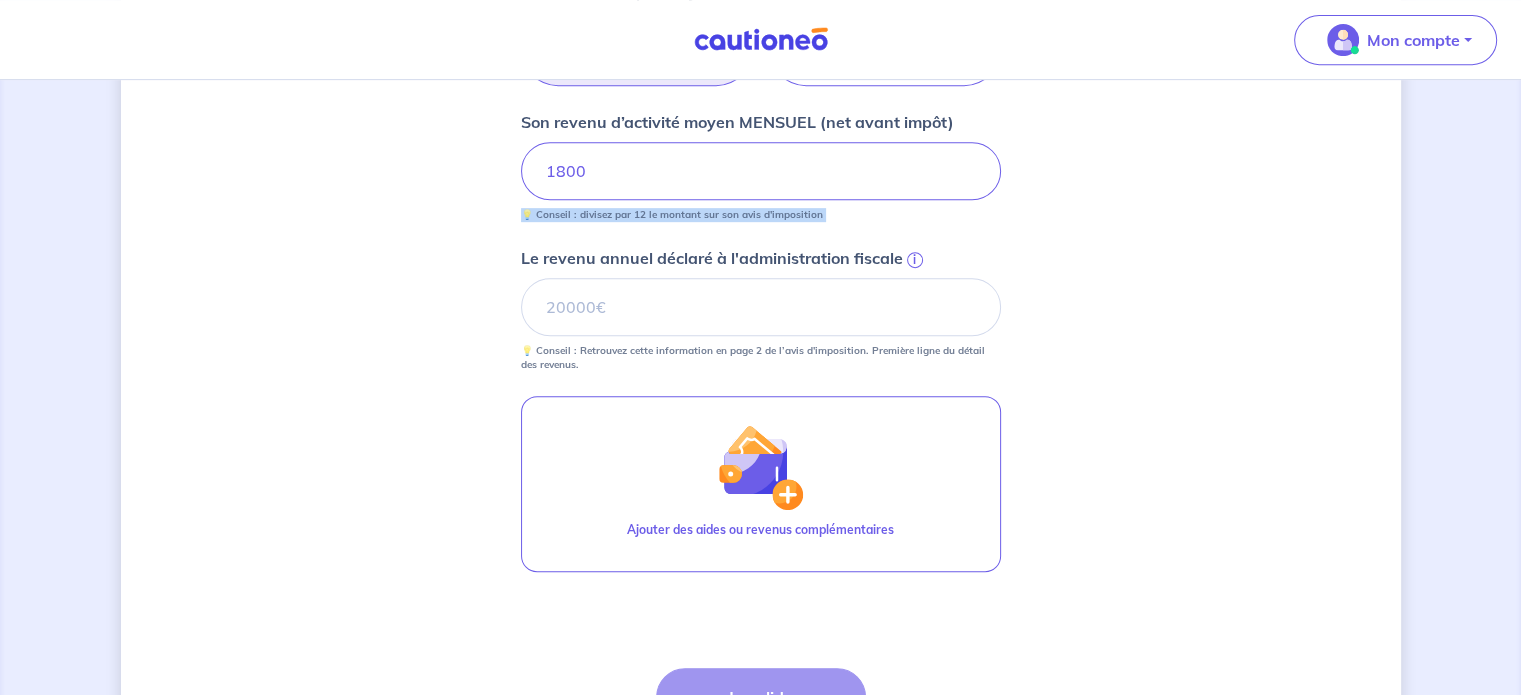 click on "💡 Conseil : divisez par 12 le montant sur son avis d'imposition" at bounding box center (672, 215) 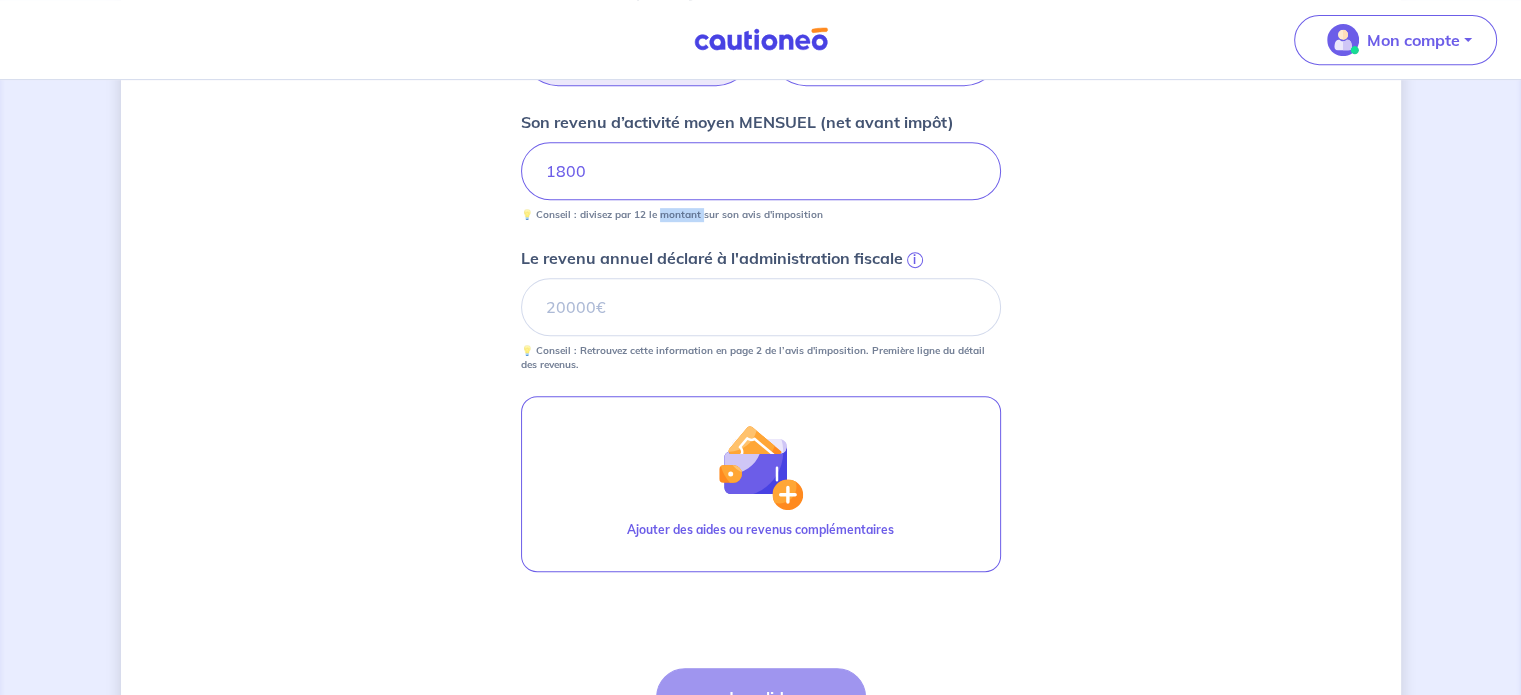 click on "💡 Conseil : divisez par 12 le montant sur son avis d'imposition" at bounding box center (672, 215) 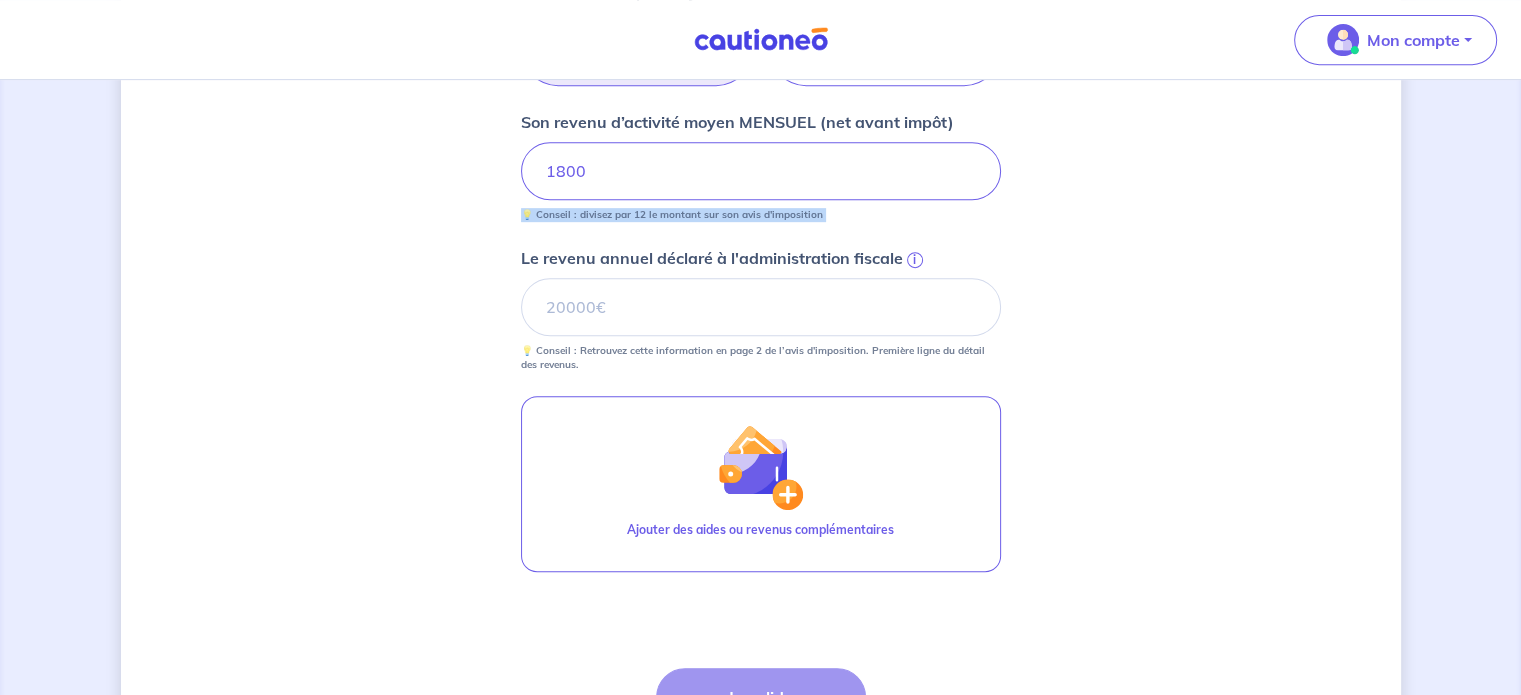 click on "💡 Conseil : divisez par 12 le montant sur son avis d'imposition" at bounding box center [672, 215] 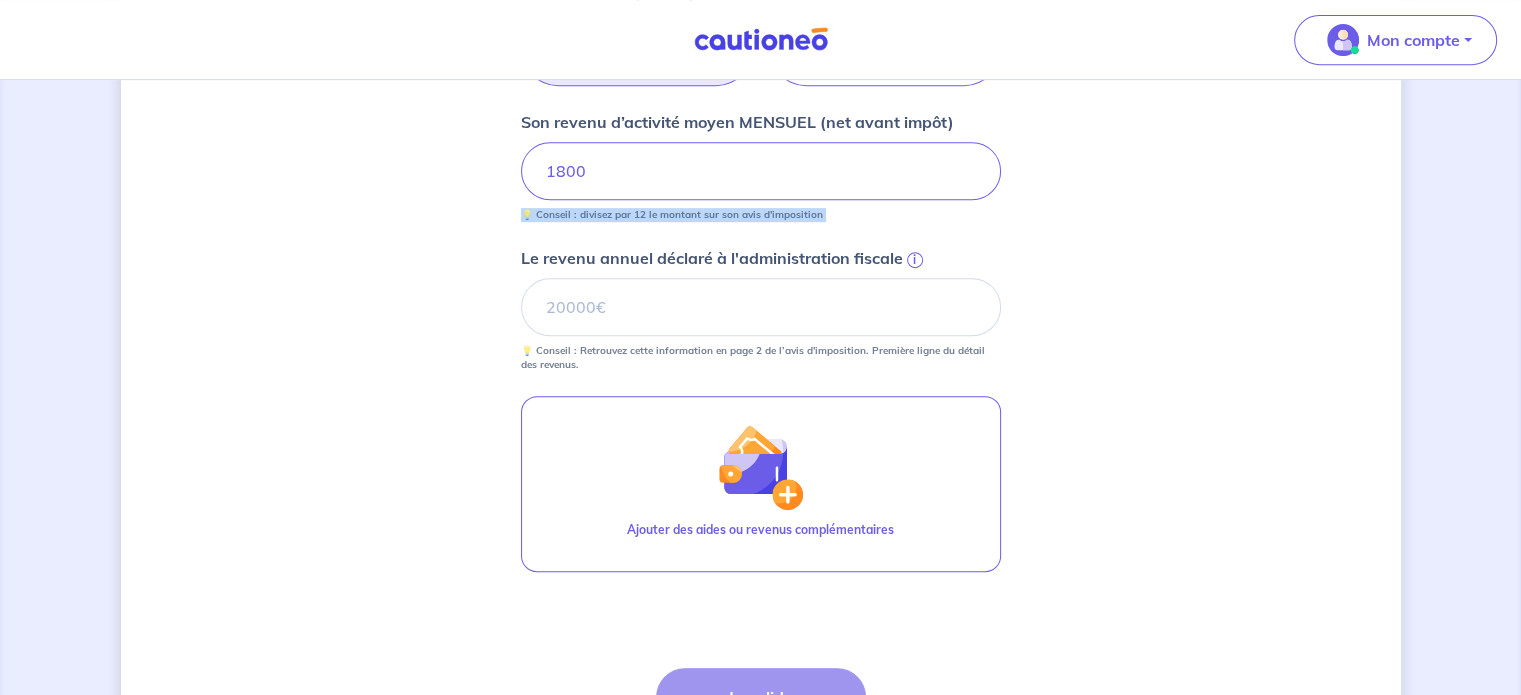 click on "💡 Conseil : divisez par 12 le montant sur son avis d'imposition" at bounding box center [672, 215] 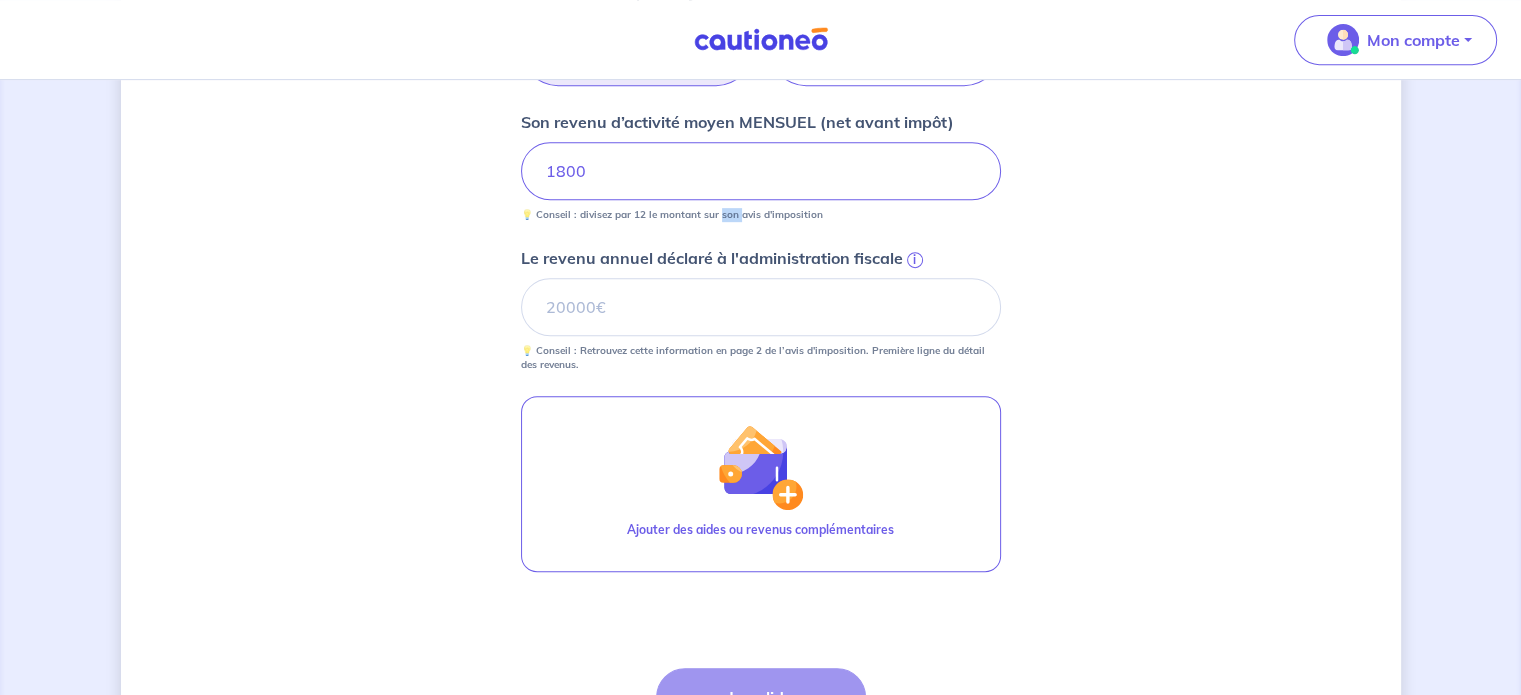 click on "💡 Conseil : divisez par 12 le montant sur son avis d'imposition" at bounding box center (672, 215) 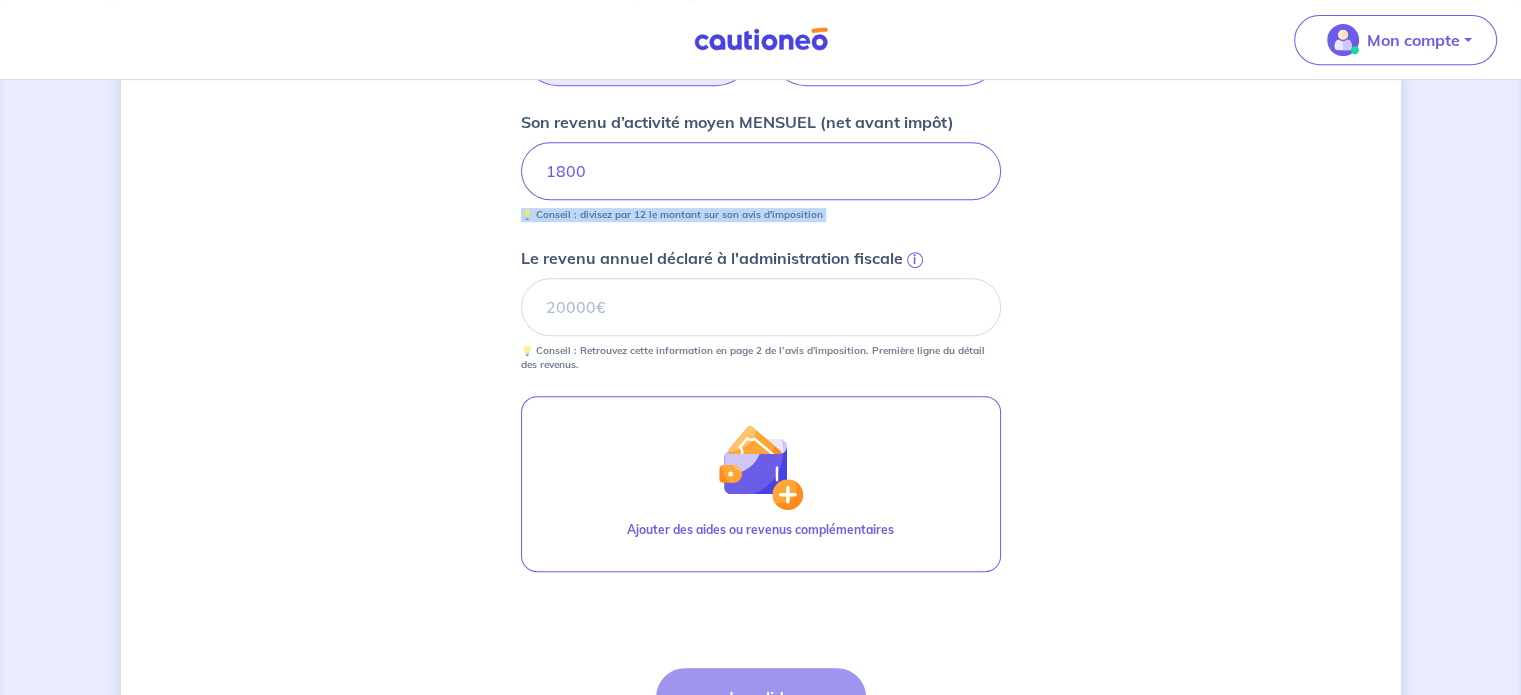 click on "💡 Conseil : divisez par 12 le montant sur son avis d'imposition" at bounding box center (672, 215) 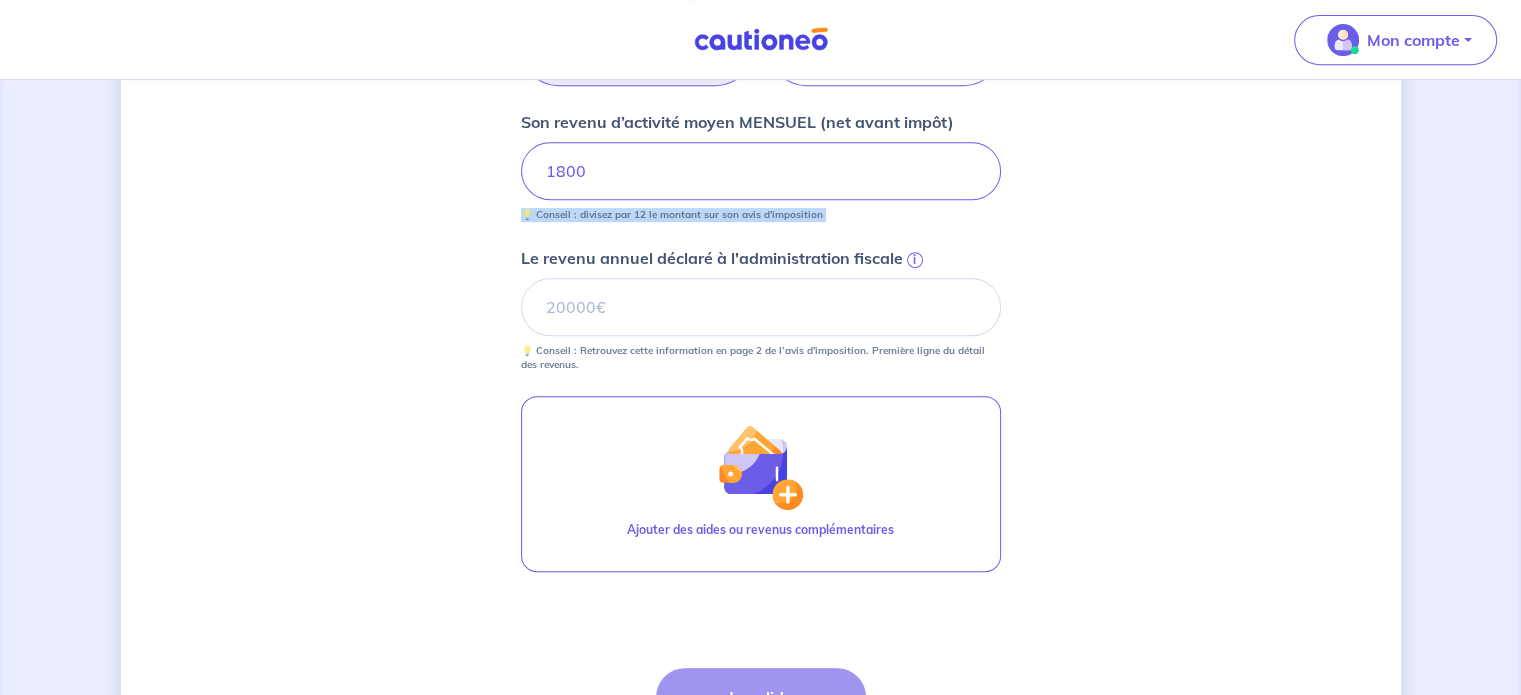 click on "💡 Conseil : divisez par 12 le montant sur son avis d'imposition" at bounding box center [672, 215] 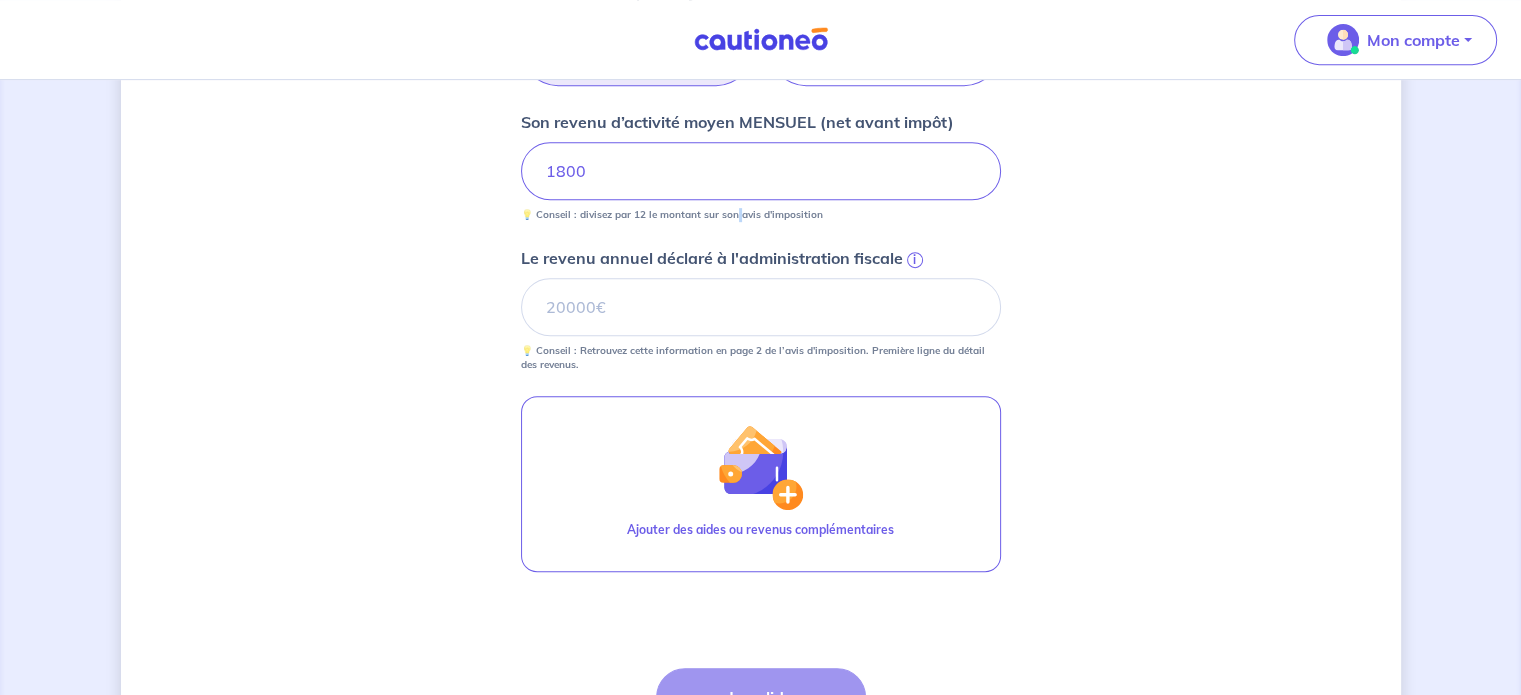 click on "💡 Conseil : divisez par 12 le montant sur son avis d'imposition" at bounding box center (672, 215) 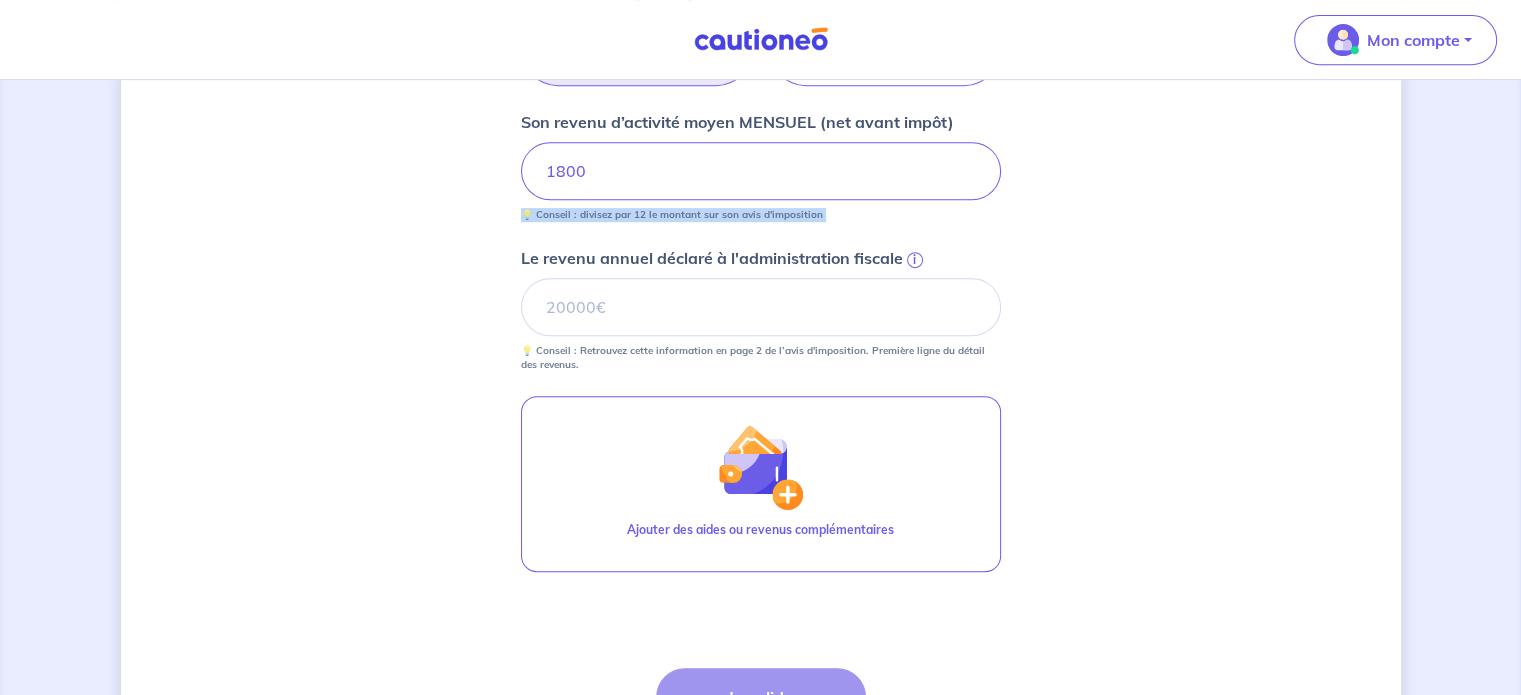 click on "💡 Conseil : divisez par 12 le montant sur son avis d'imposition" at bounding box center [672, 215] 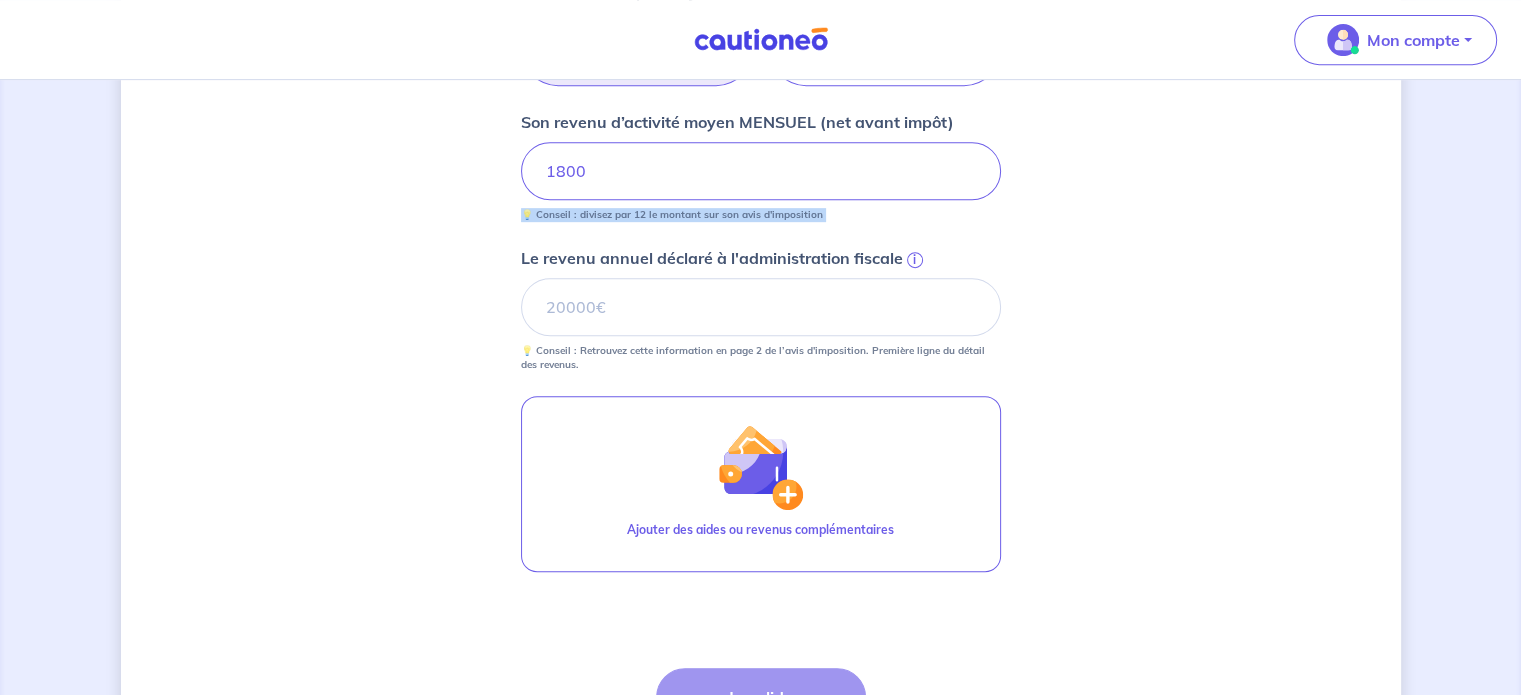 click on "💡 Conseil : divisez par 12 le montant sur son avis d'imposition" at bounding box center [672, 215] 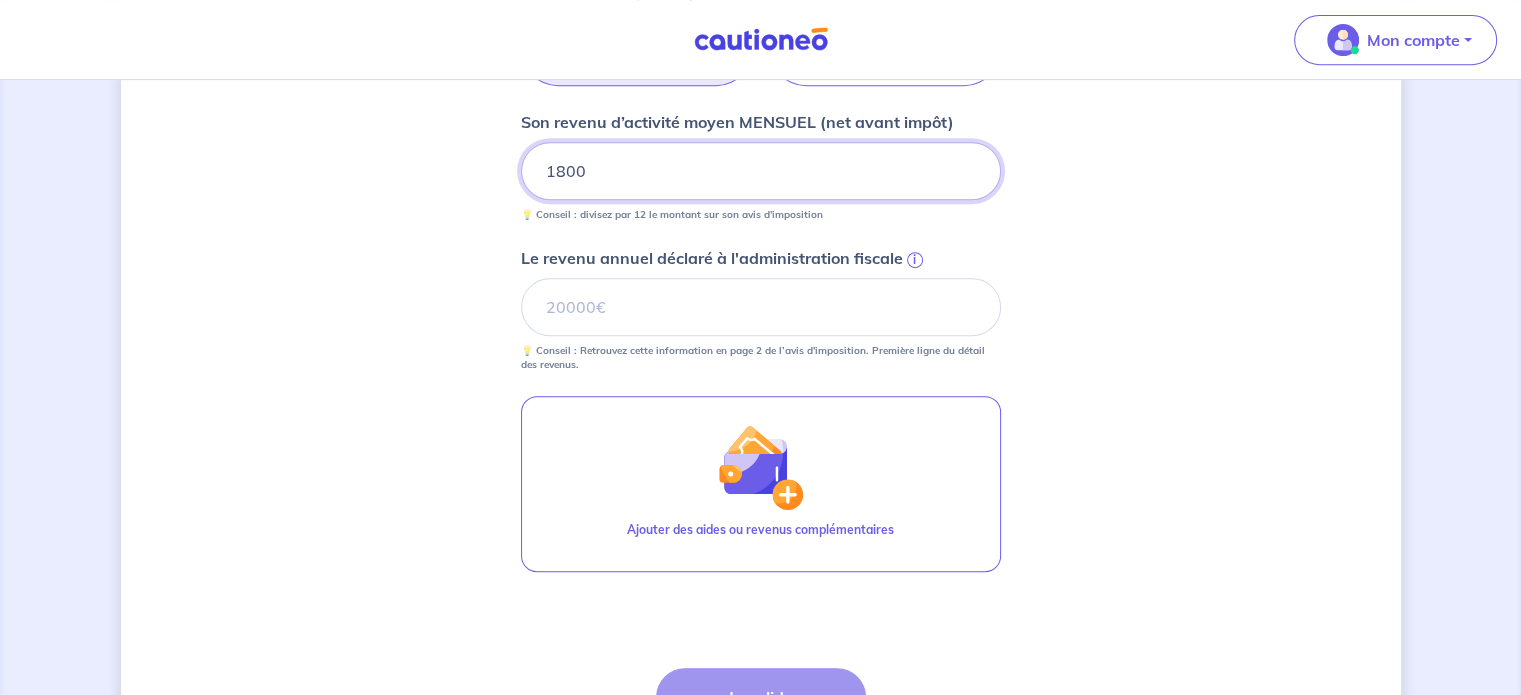 drag, startPoint x: 656, startPoint y: 187, endPoint x: 464, endPoint y: 182, distance: 192.0651 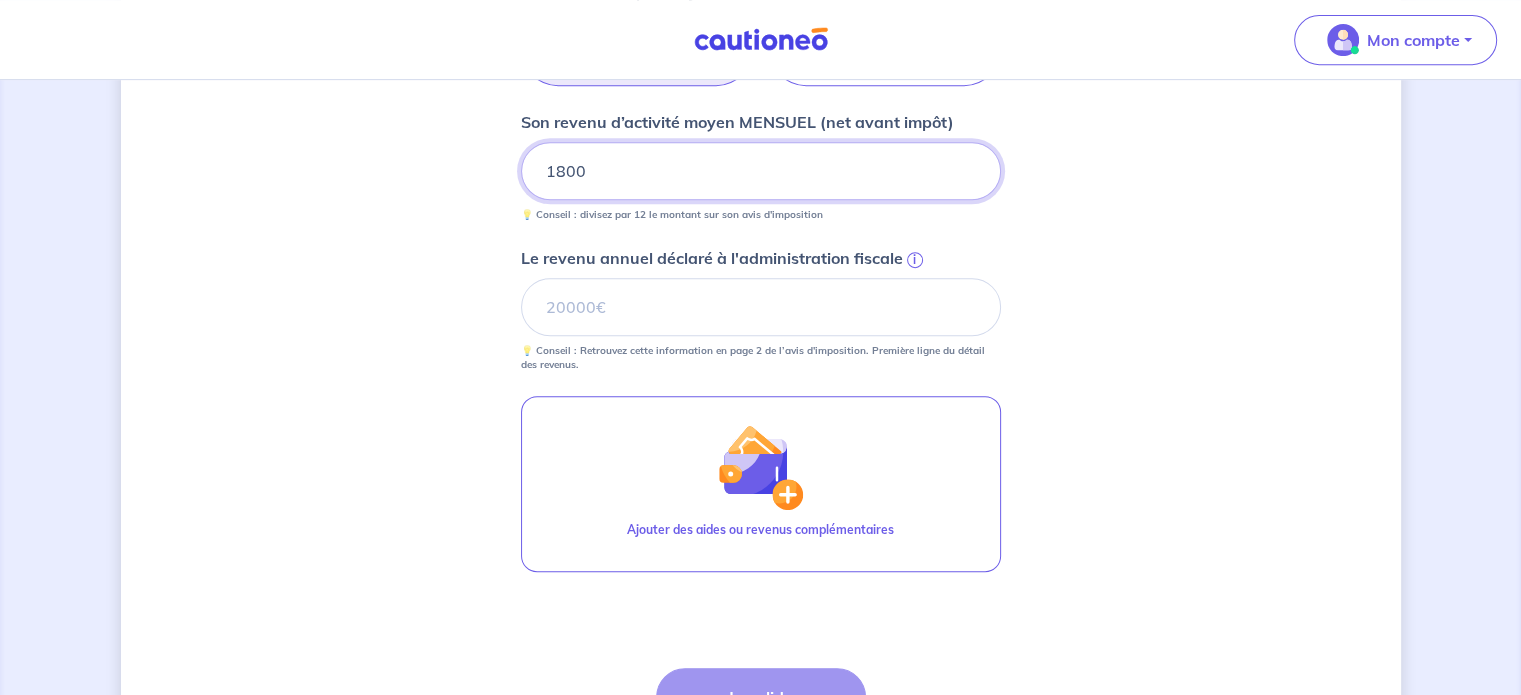 click on "Son prénom [FIRST] Son nom [LAST] [LAST] [LAST] [NUMBER] 💡 Conseil : divisez par 12 le montant sur son avis d'imposition Le revenu annuel déclaré à l'administration fiscale i 💡 Conseil : Retrouvez cette information en page 2 de l’avis d'imposition. Première ligne du détail des revenus." at bounding box center (761, 38) 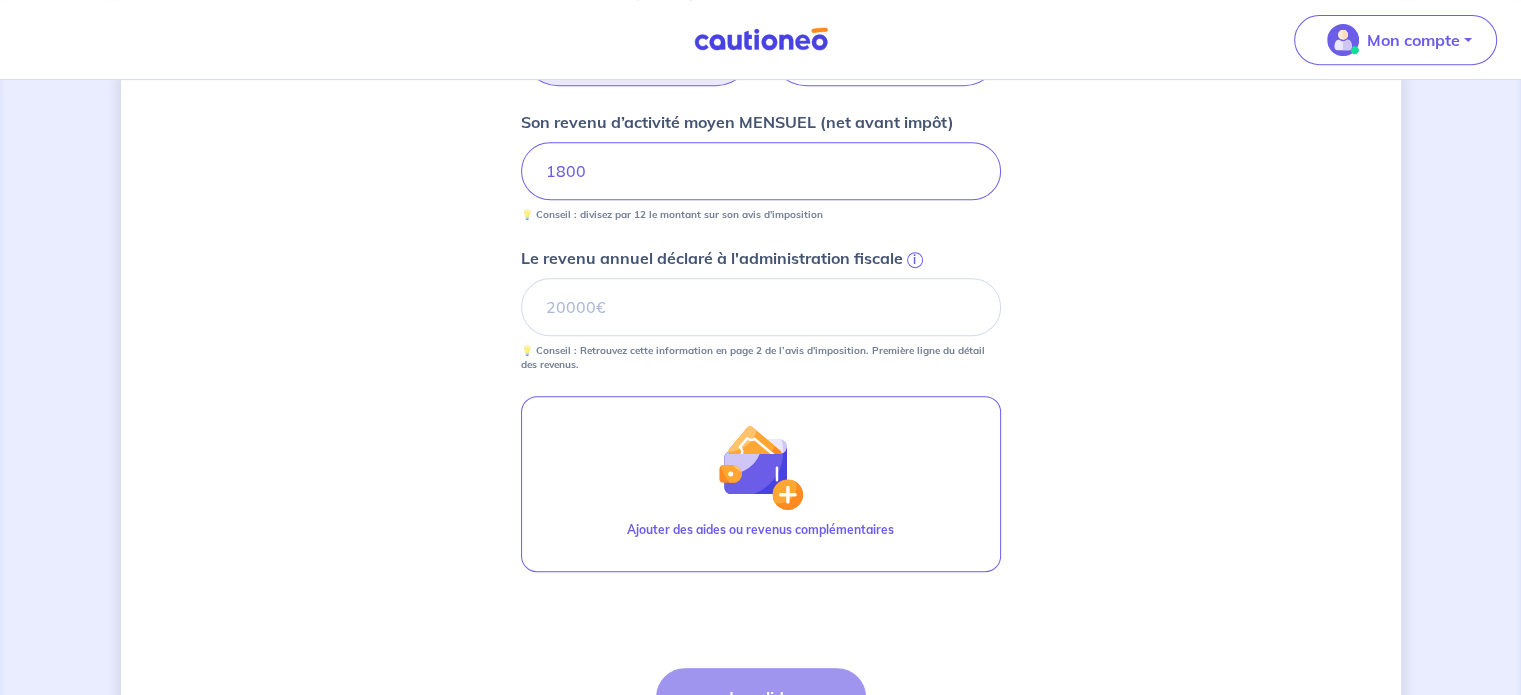 click on "Son prénom [FIRST] Son nom [LAST] [LAST] [LAST] [NUMBER] 💡 Conseil : divisez par 12 le montant sur son avis d'imposition Le revenu annuel déclaré à l'administration fiscale i 💡 Conseil : Retrouvez cette information en page 2 de l’avis d'imposition. Première ligne du détail des revenus." at bounding box center [760, 38] 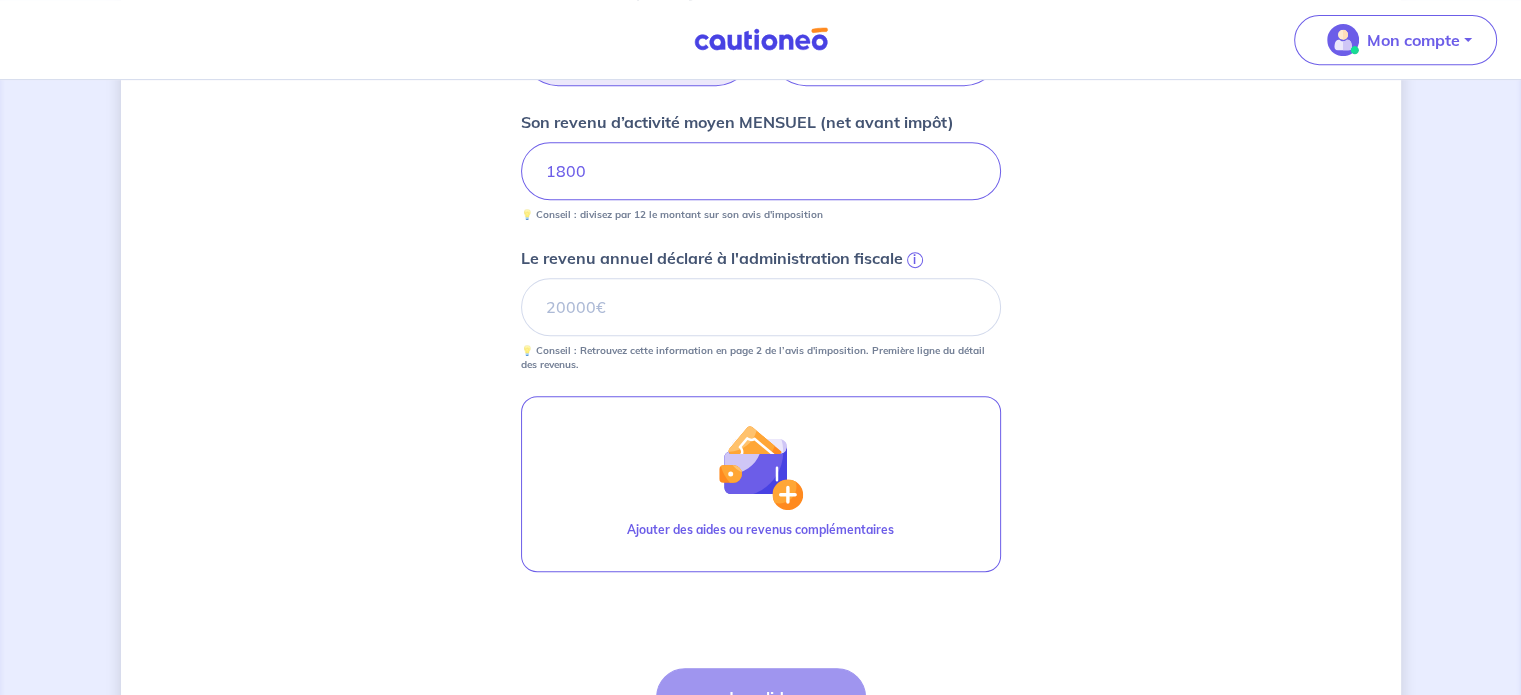 scroll, scrollTop: 800, scrollLeft: 0, axis: vertical 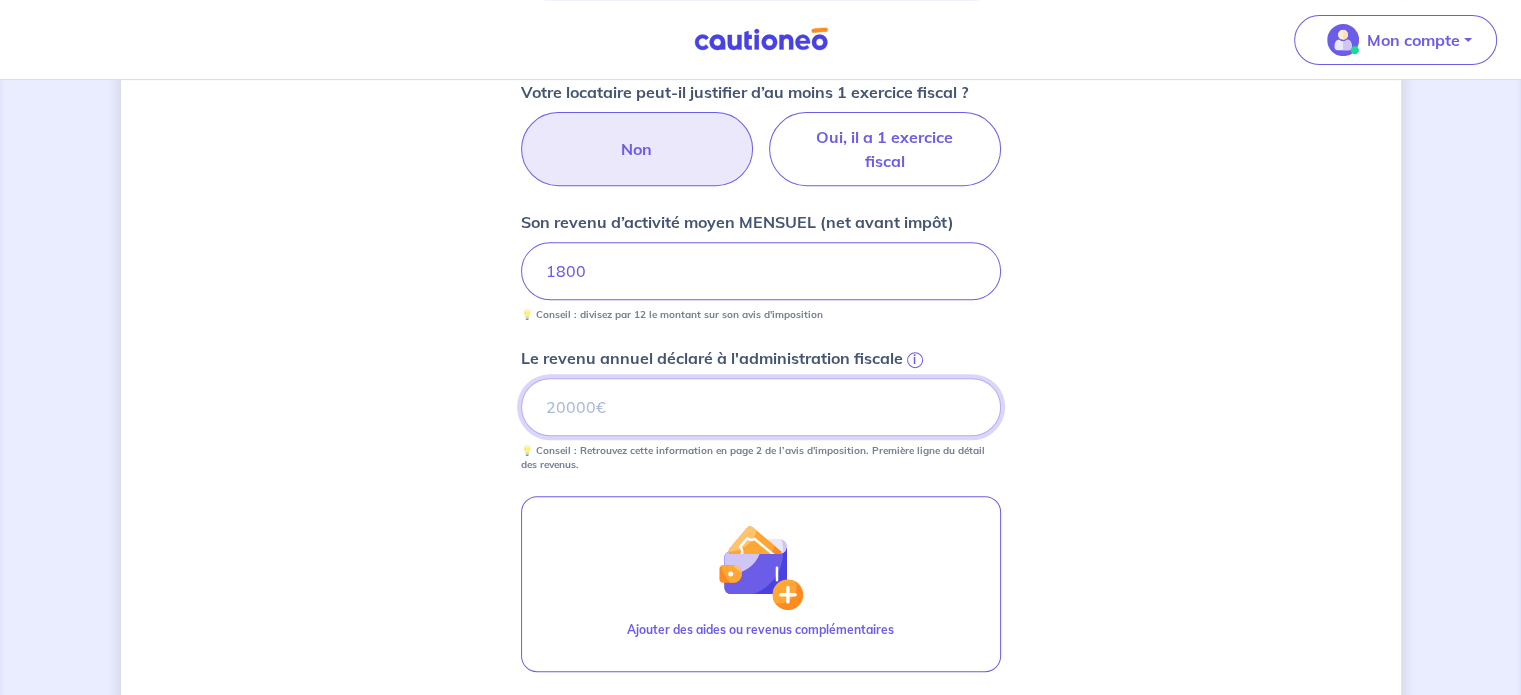 click on "Le revenu annuel déclaré à l'administration fiscale i" at bounding box center [761, 407] 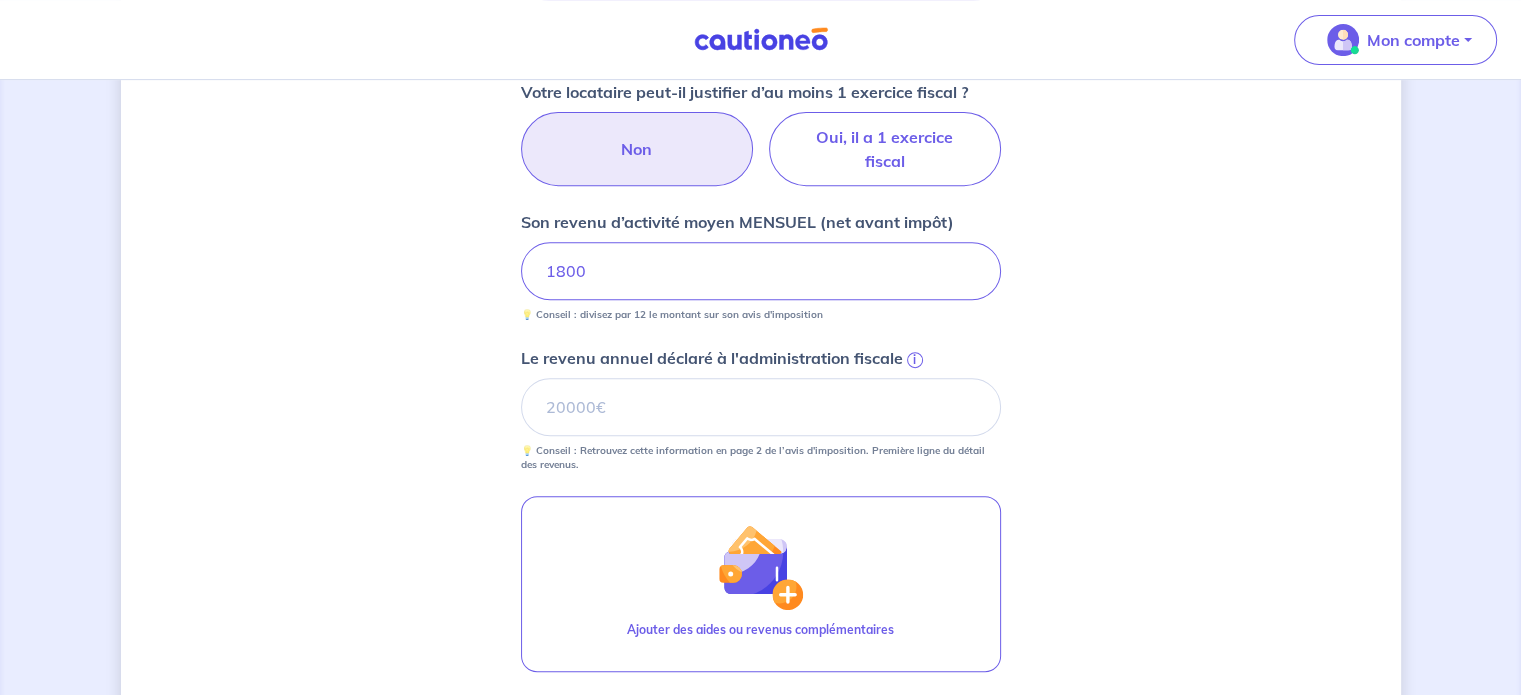 click on "Le revenu annuel déclaré à l'administration fiscale i 💡 Conseil : Retrouvez cette information en page 2 de l’avis d'imposition. Première ligne du détail des revenus." at bounding box center (761, 409) 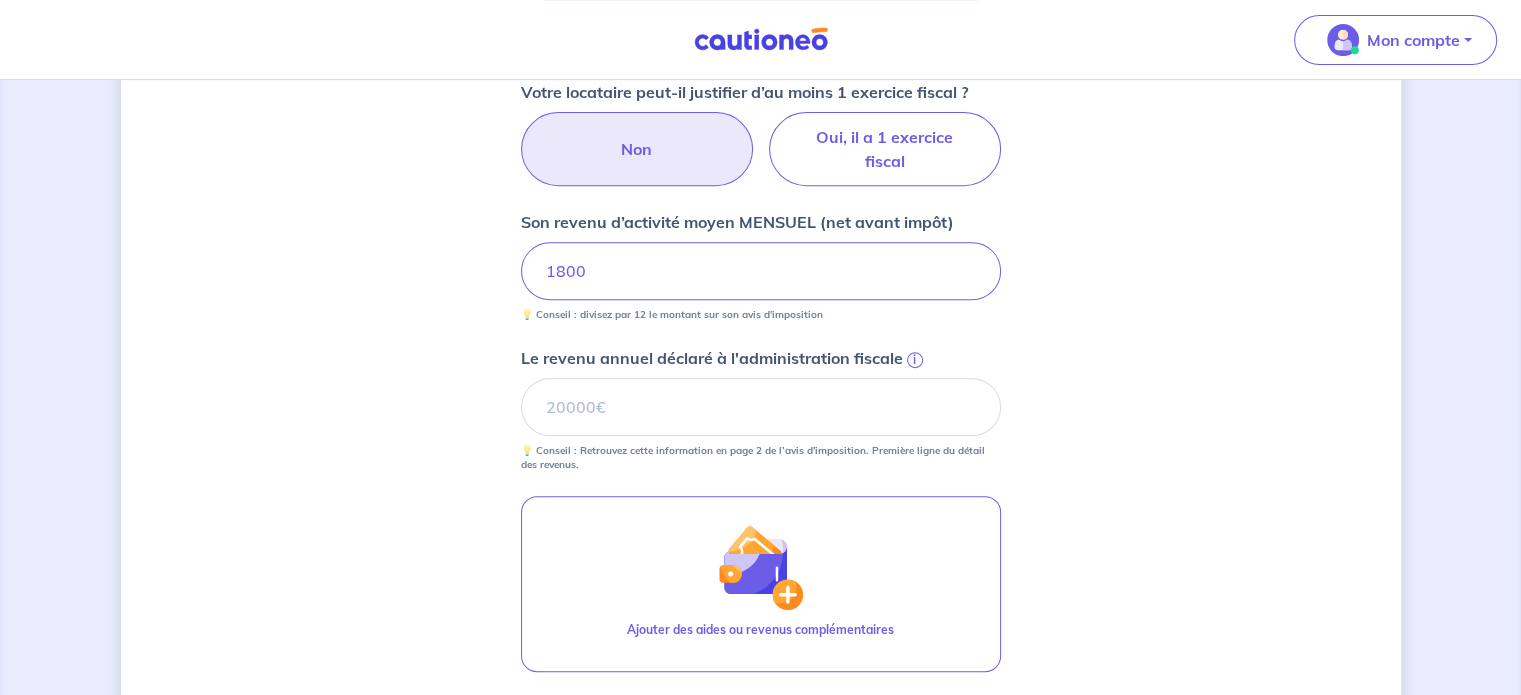 click on "Le revenu annuel déclaré à l'administration fiscale" at bounding box center (712, 358) 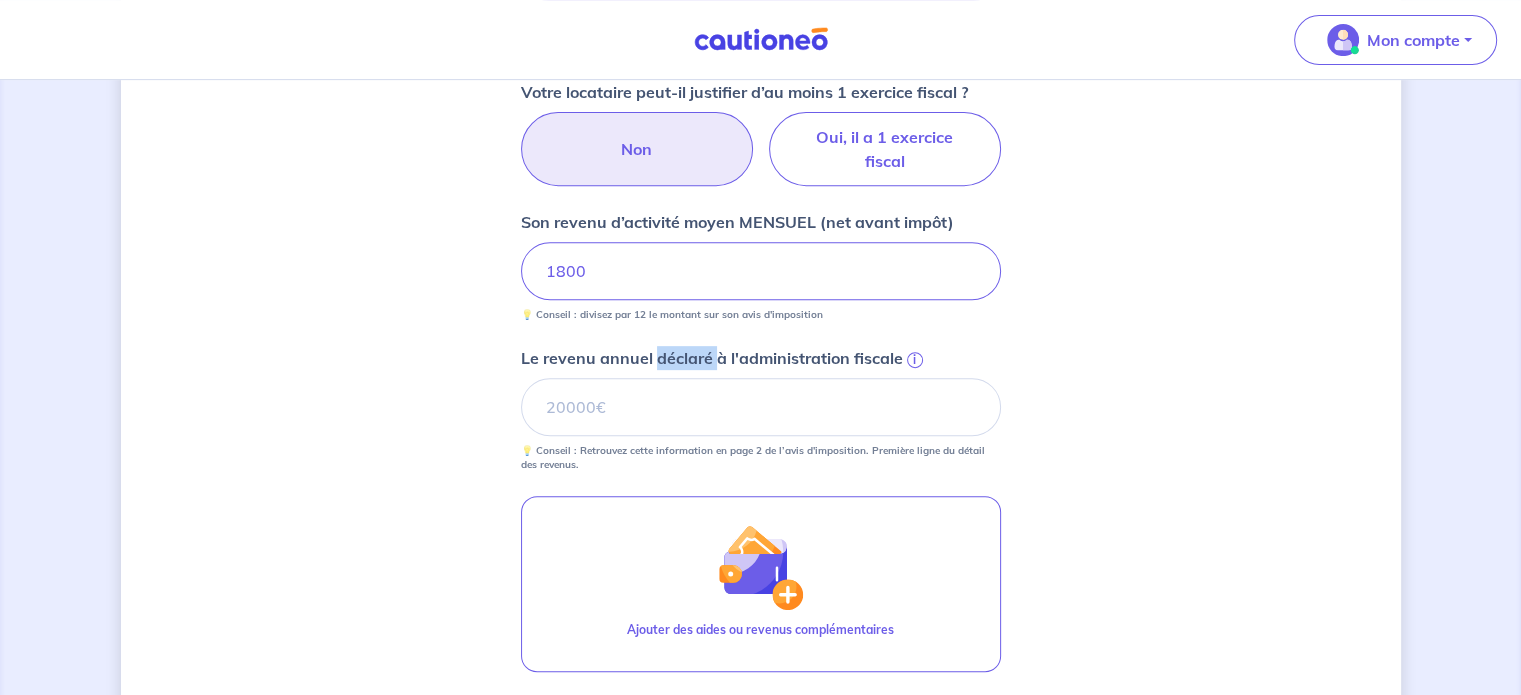click on "Le revenu annuel déclaré à l'administration fiscale" at bounding box center [712, 358] 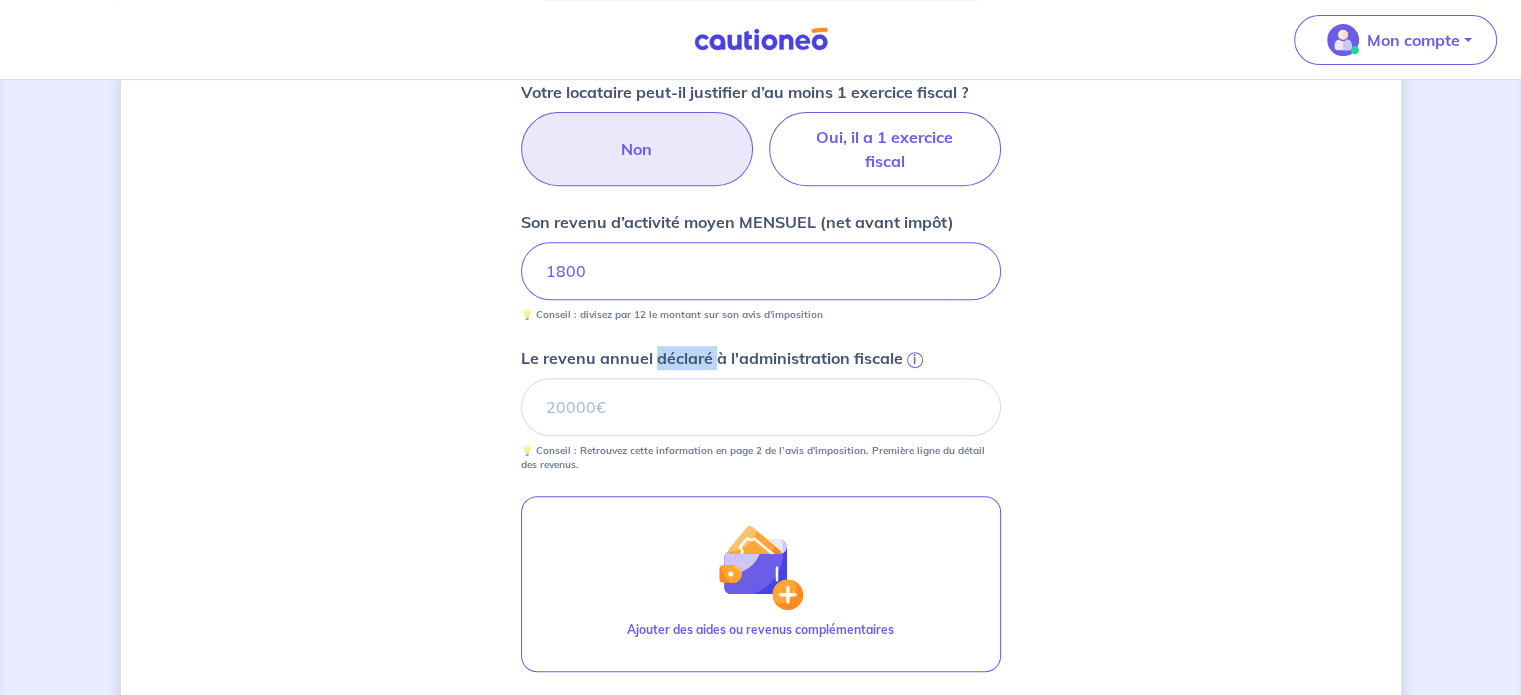 click on "Le revenu annuel déclaré à l'administration fiscale i" at bounding box center (761, 407) 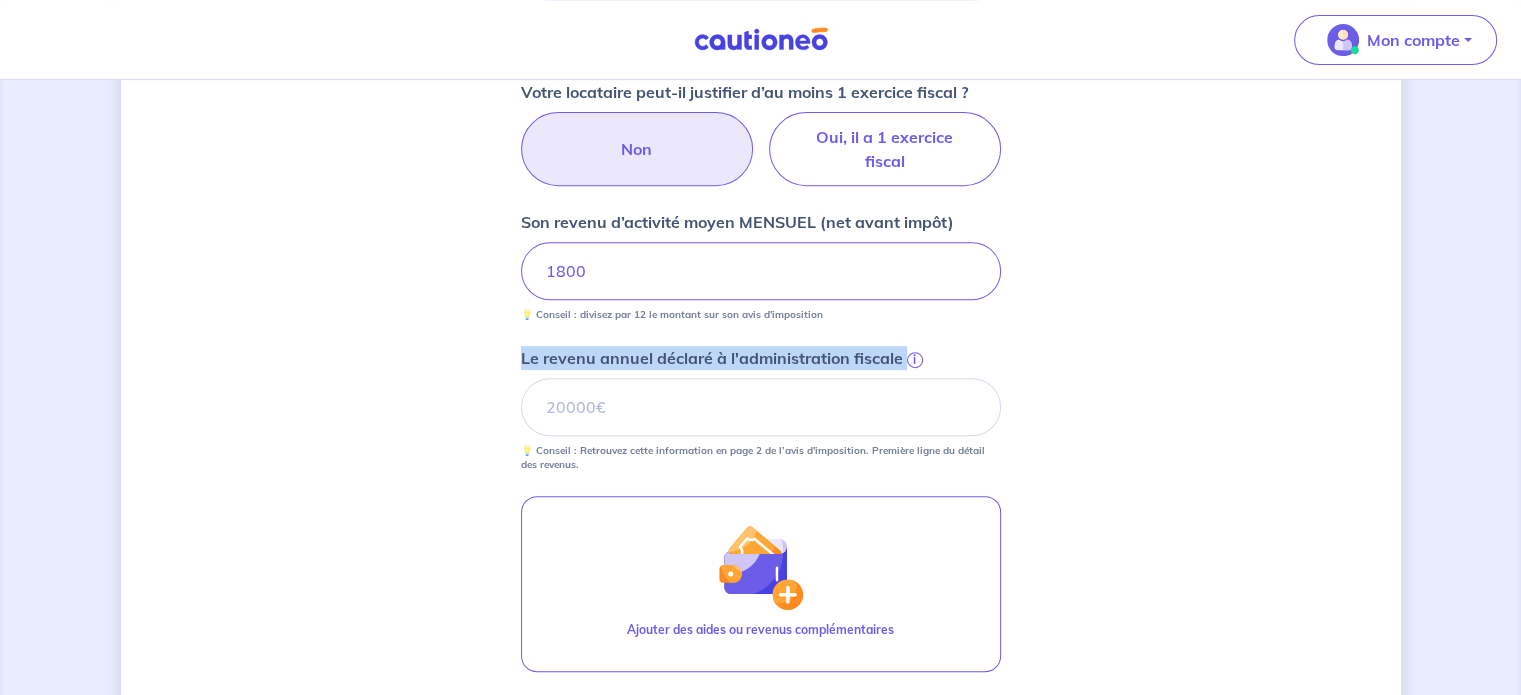 click on "Le revenu annuel déclaré à l'administration fiscale" at bounding box center (712, 358) 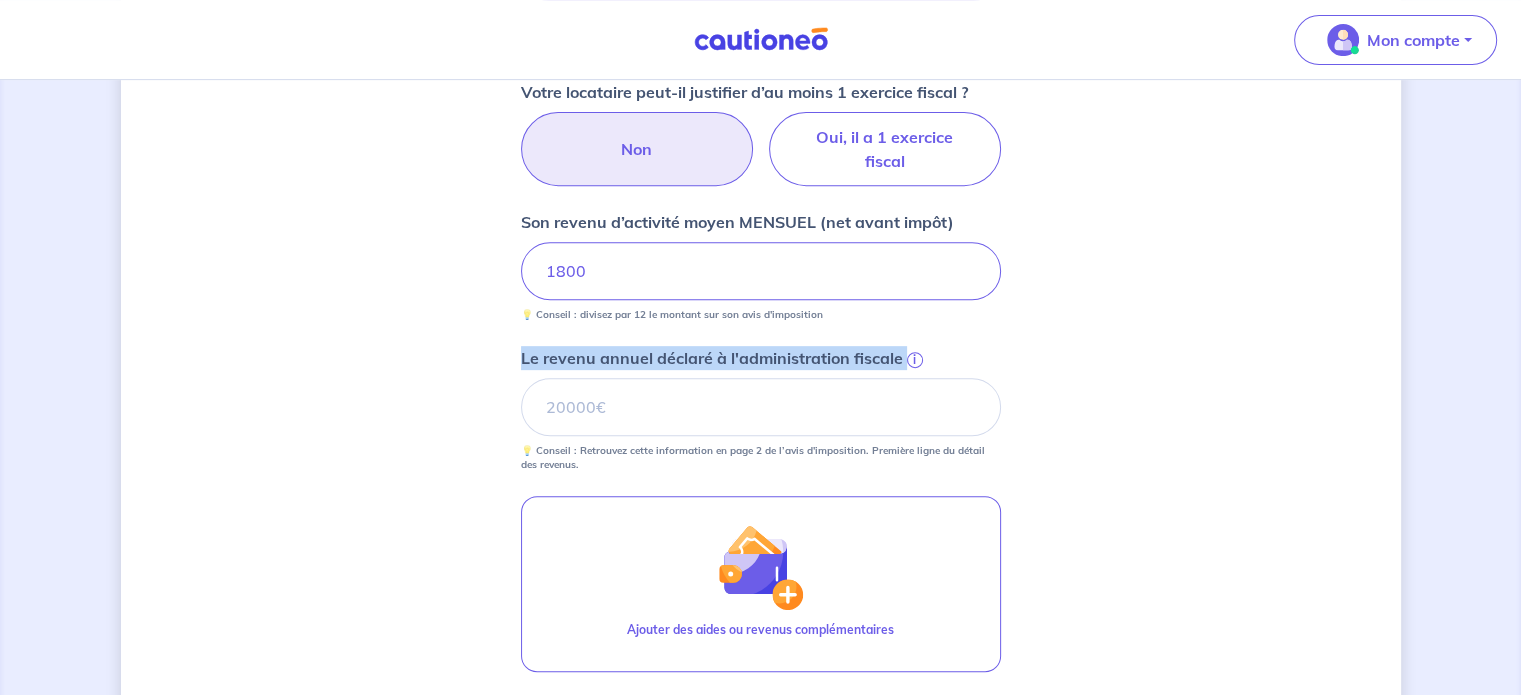 click on "Le revenu annuel déclaré à l'administration fiscale i" at bounding box center [761, 407] 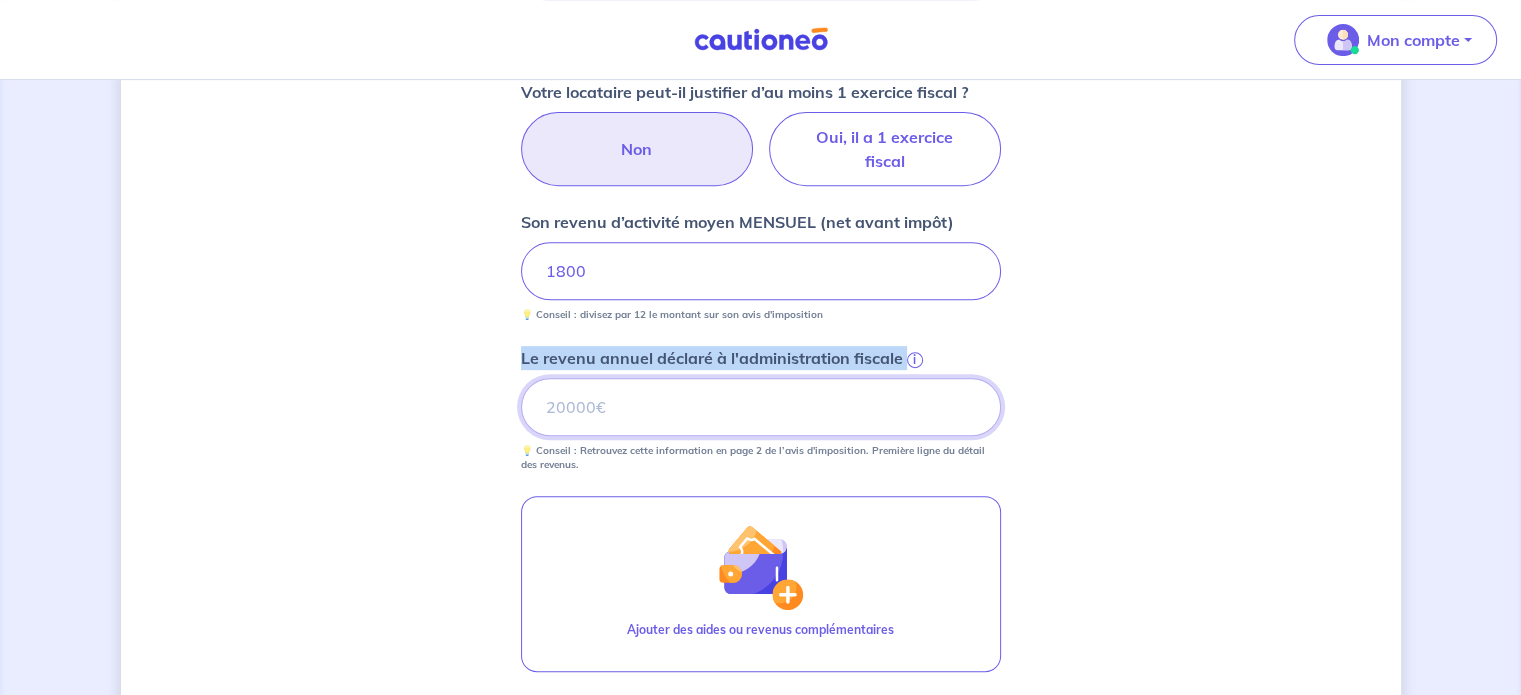 click on "Le revenu annuel déclaré à l'administration fiscale i" at bounding box center (761, 407) 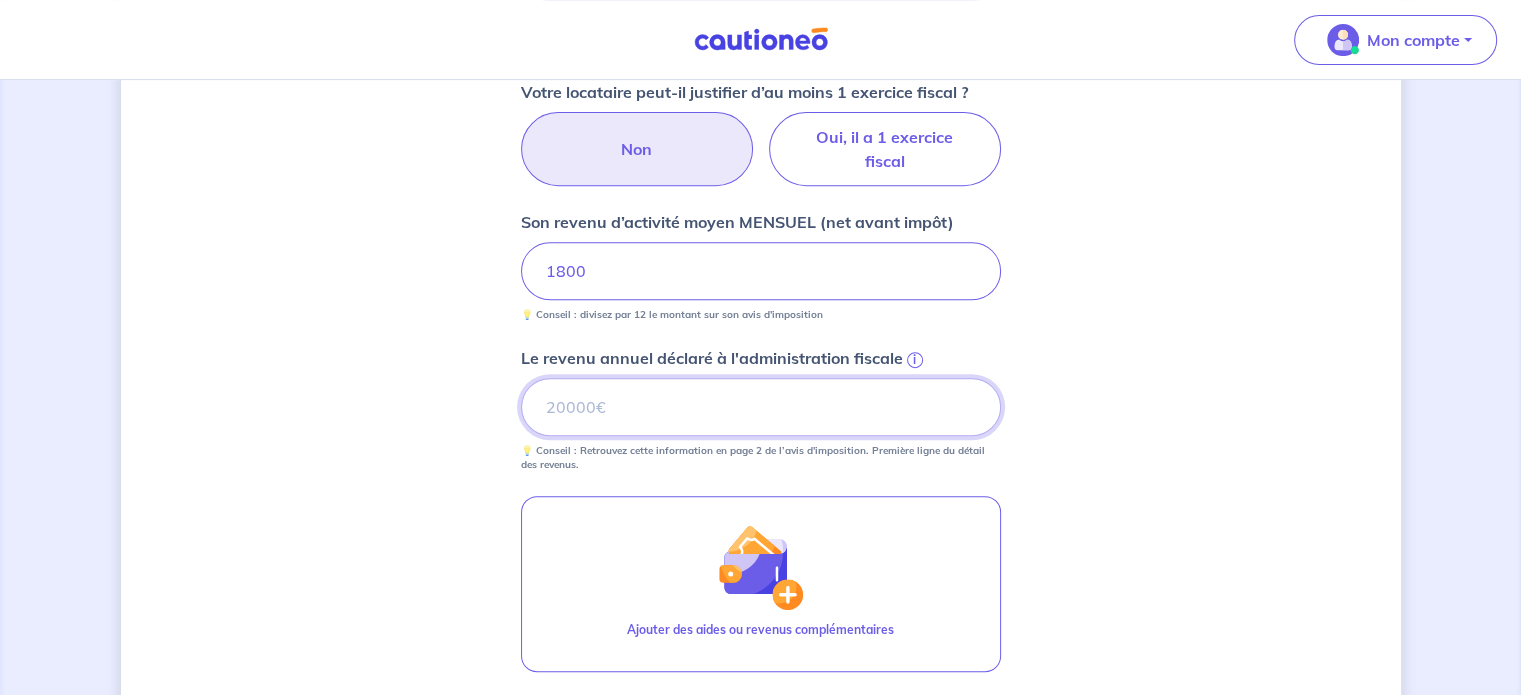 click on "Le revenu annuel déclaré à l'administration fiscale i" at bounding box center (761, 407) 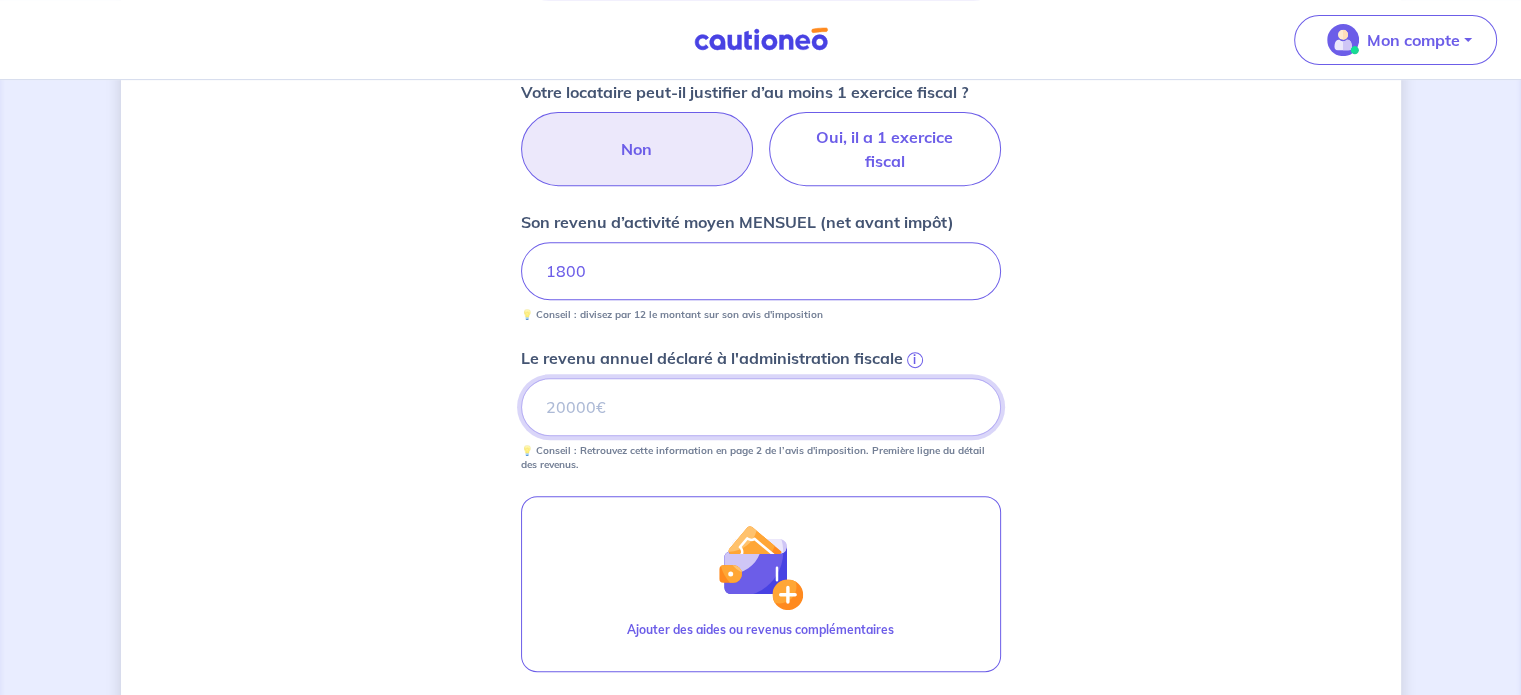click on "Le revenu annuel déclaré à l'administration fiscale i" at bounding box center [761, 407] 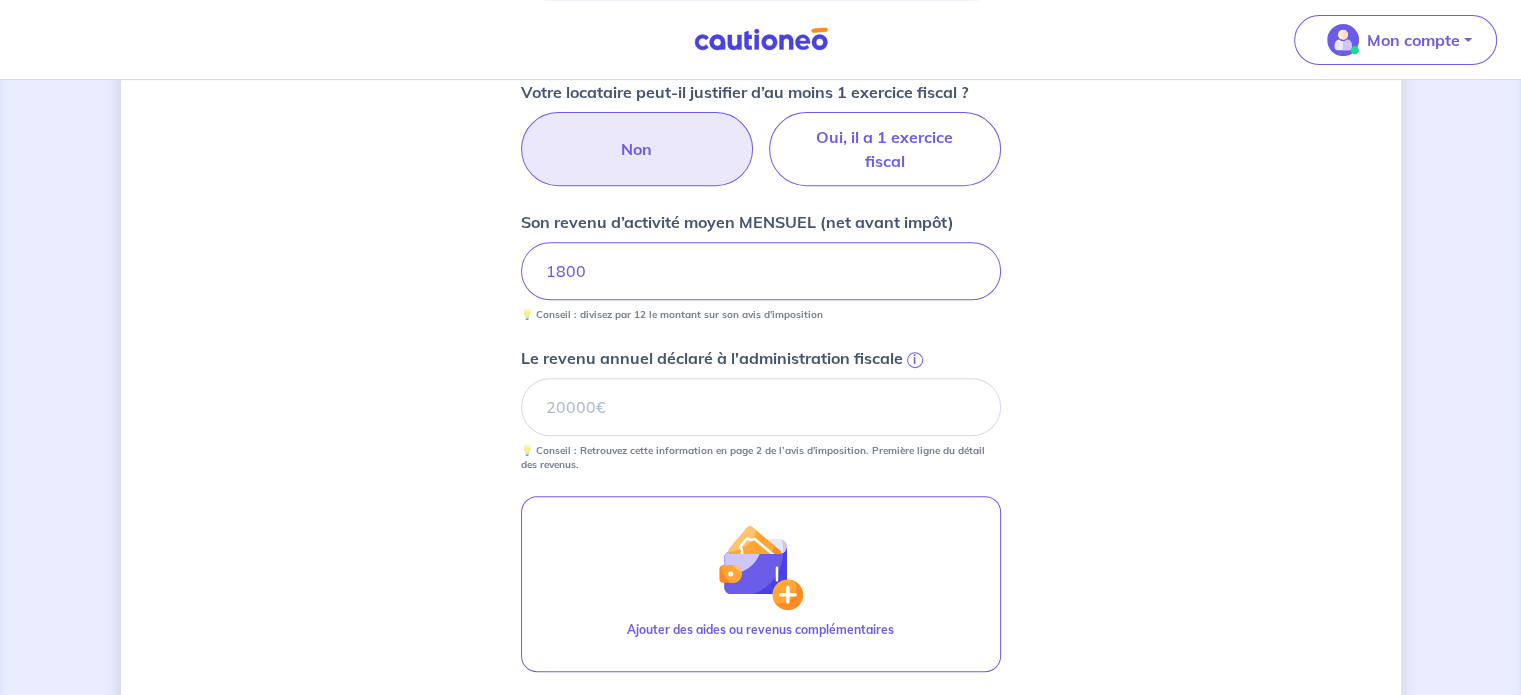 drag, startPoint x: 260, startPoint y: 304, endPoint x: 336, endPoint y: 304, distance: 76 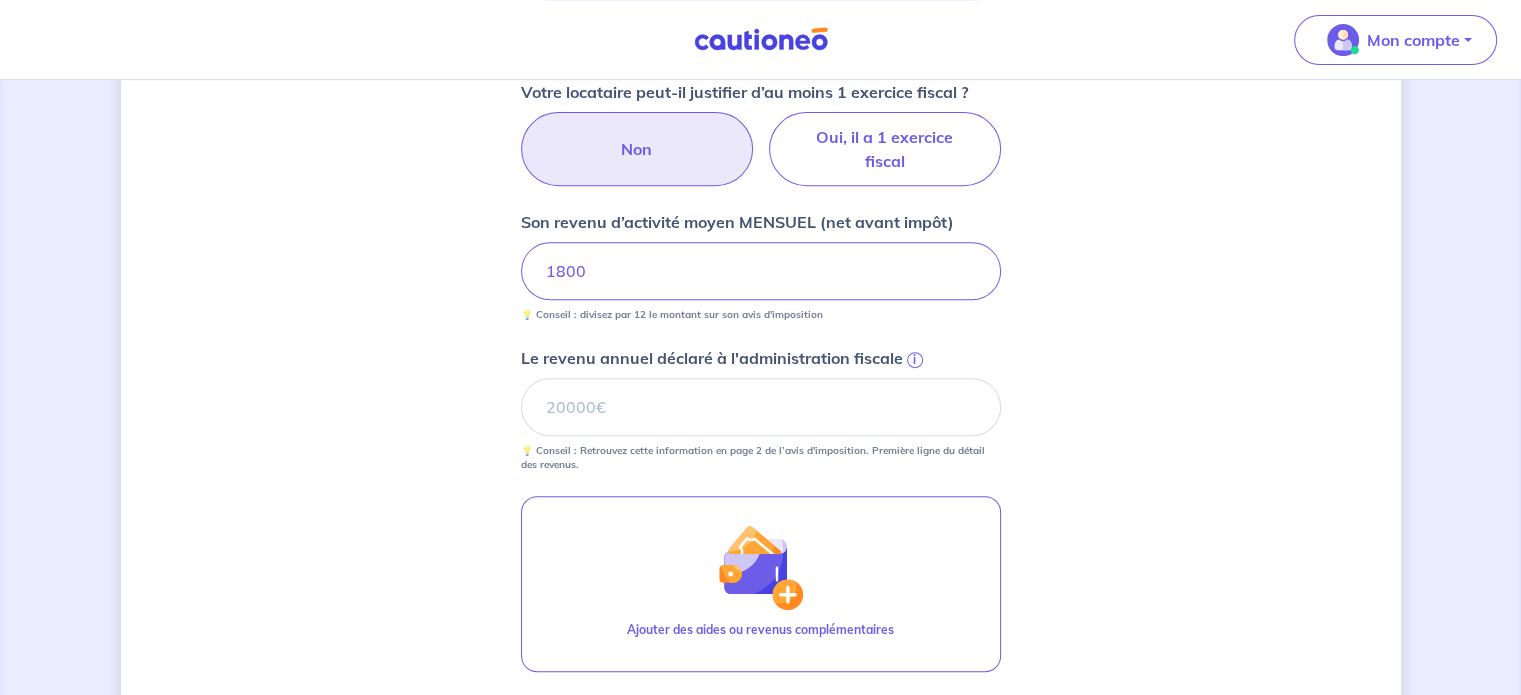 click on "Son prénom [FIRST] Son nom [LAST] [LAST] [LAST] [NUMBER] 💡 Conseil : divisez par 12 le montant sur son avis d'imposition Le revenu annuel déclaré à l'administration fiscale i 💡 Conseil : Retrouvez cette information en page 2 de l’avis d'imposition. Première ligne du détail des revenus." at bounding box center [761, 138] 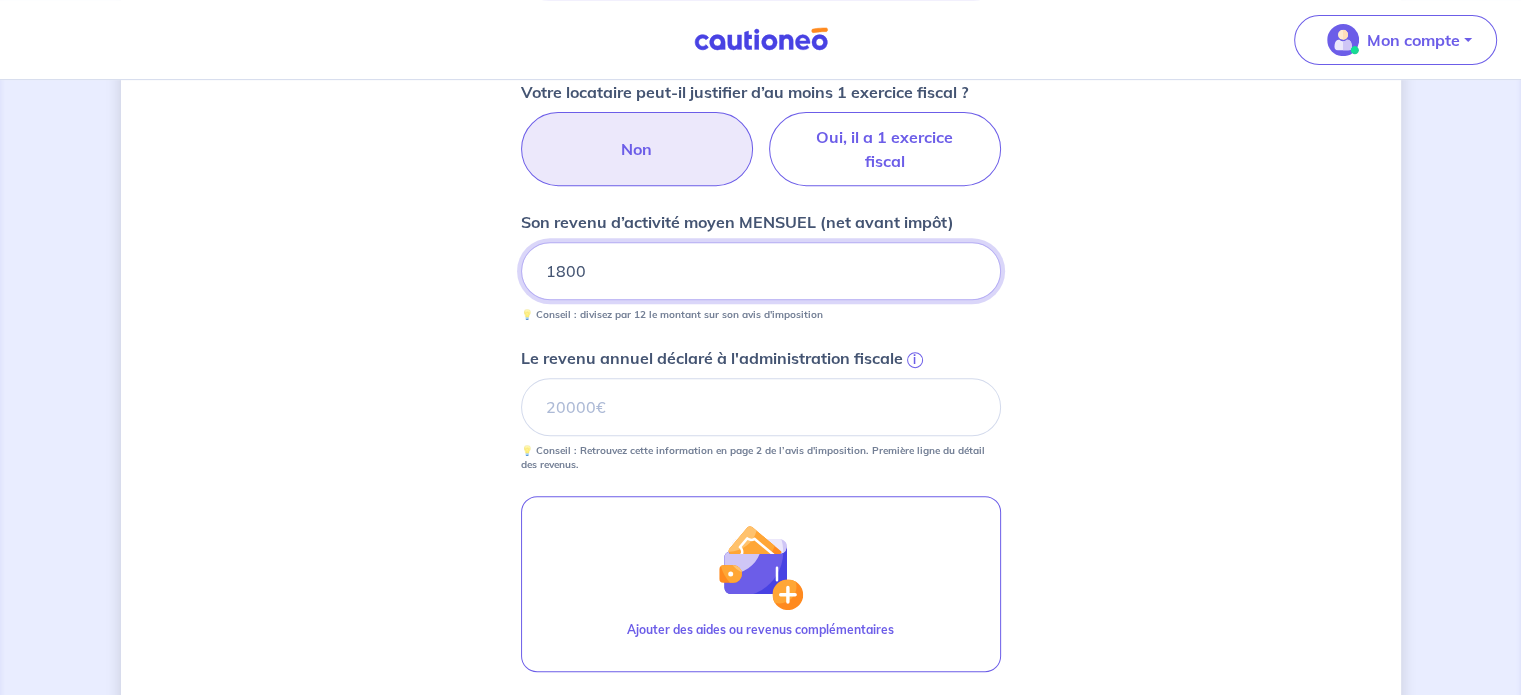 drag, startPoint x: 649, startPoint y: 283, endPoint x: 377, endPoint y: 291, distance: 272.1176 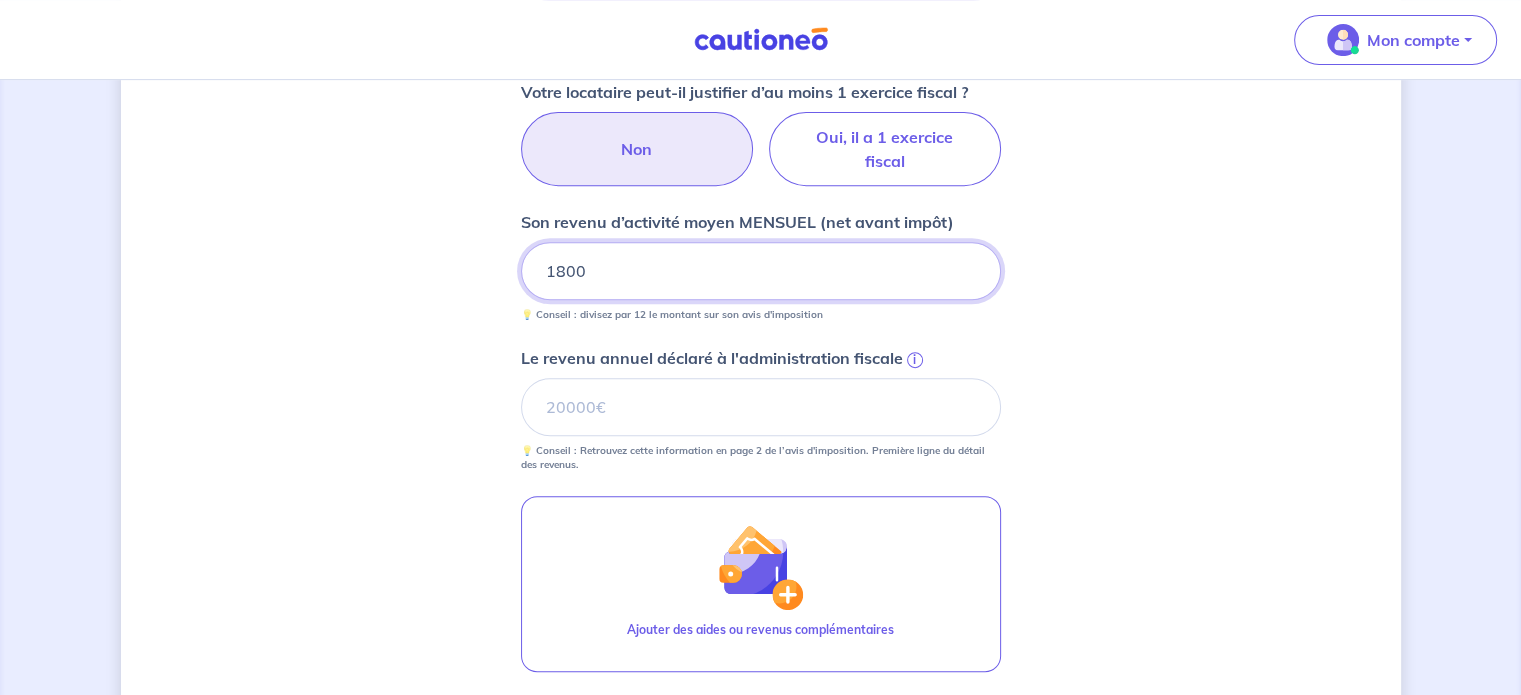 click on "Son prénom [FIRST] Son nom [LAST] [LAST] [LAST] [NUMBER] 💡 Conseil : divisez par 12 le montant sur son avis d'imposition Le revenu annuel déclaré à l'administration fiscale i 💡 Conseil : Retrouvez cette information en page 2 de l’avis d'imposition. Première ligne du détail des revenus." at bounding box center [761, 138] 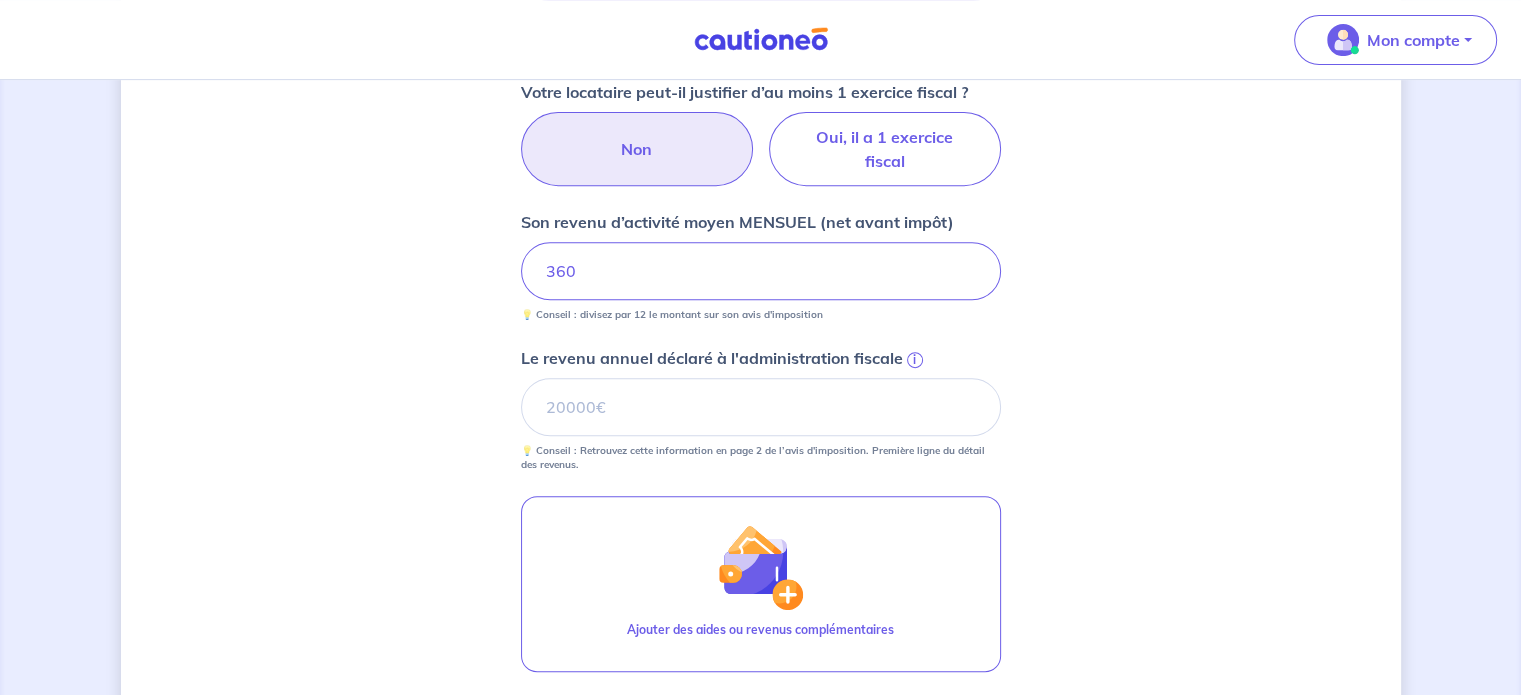 click on "Concernant vos locataires 💡 Pour info : nous acceptons les personnes seules, les couples (mariés, pacsés, en concubinage) et la colocation. Locataire 1 Son prénom [FIRST] Son nom [LAST] Sa situation professionnelle Freelance / auto-entrepreneur Votre locataire peut-il justifier d’au moins 1 exercice fiscal ? Non Oui, il a 1 exercice fiscal Son revenu d’activité moyen MENSUEL (net avant impôt) [NUMBER] 💡 Conseil : divisez par 12 le montant sur son avis d'imposition Le revenu annuel déclaré à l'administration fiscale i 💡 Conseil : Retrouvez cette information en page 2 de l’avis d'imposition. Première ligne du détail des revenus. Ajouter des aides ou revenus complémentaires Étape Précédente Précédent Je valide Je valide" at bounding box center (761, 138) 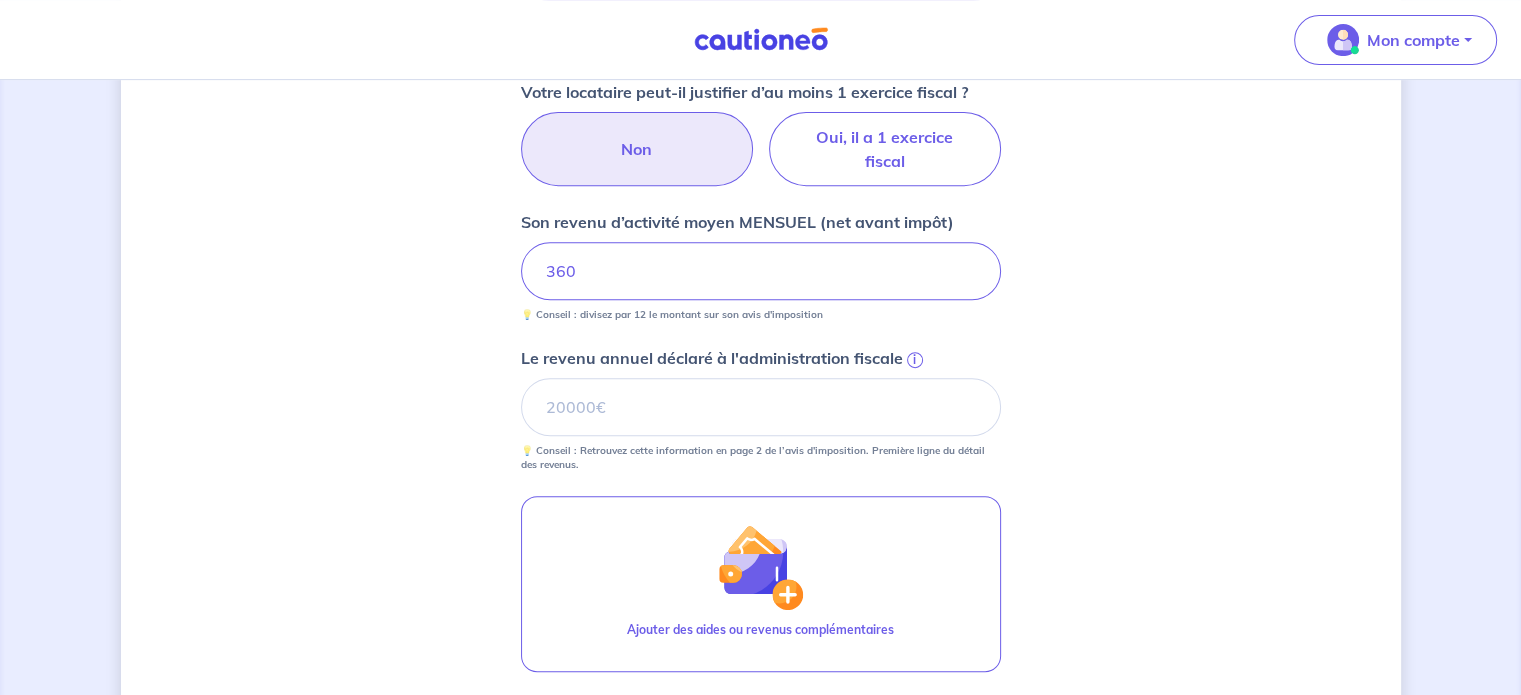 click on "Le revenu annuel déclaré à l'administration fiscale" at bounding box center [712, 358] 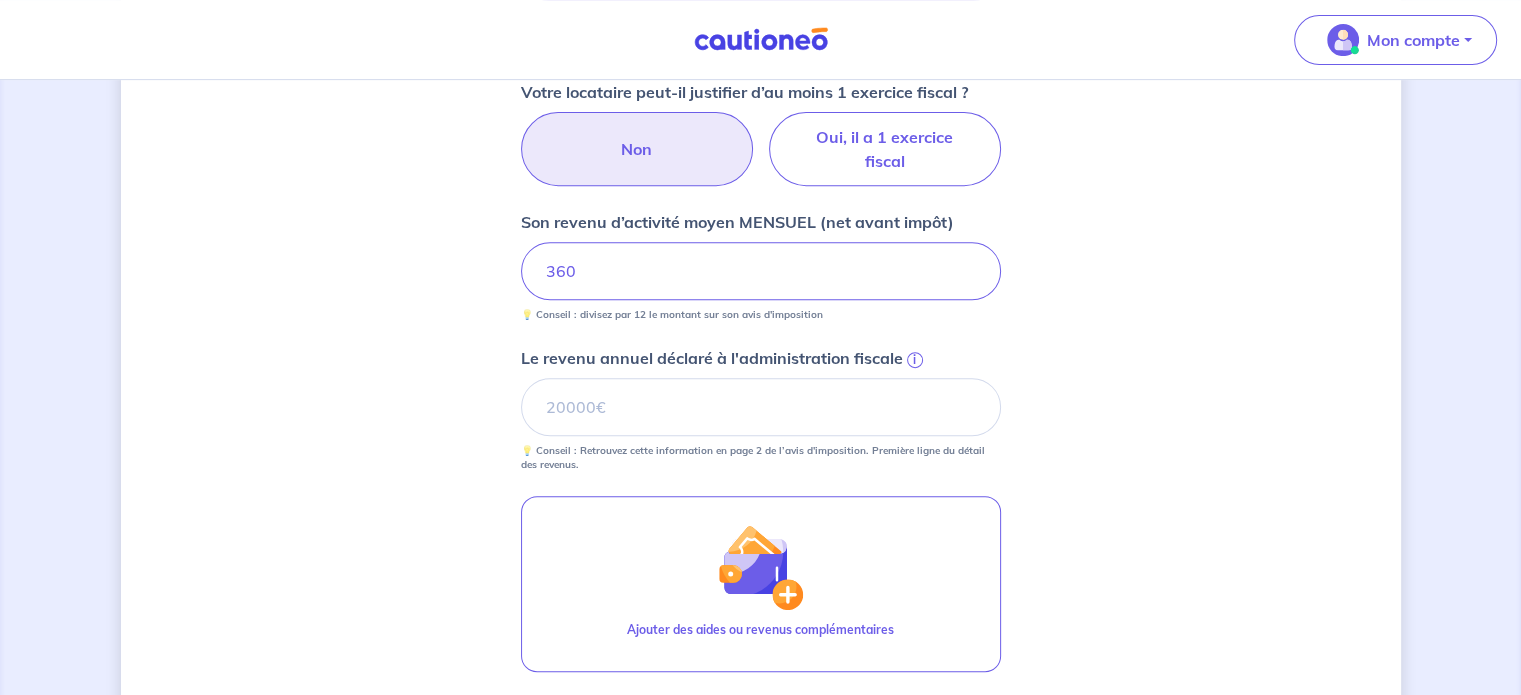 click on "Le revenu annuel déclaré à l'administration fiscale i" at bounding box center (761, 407) 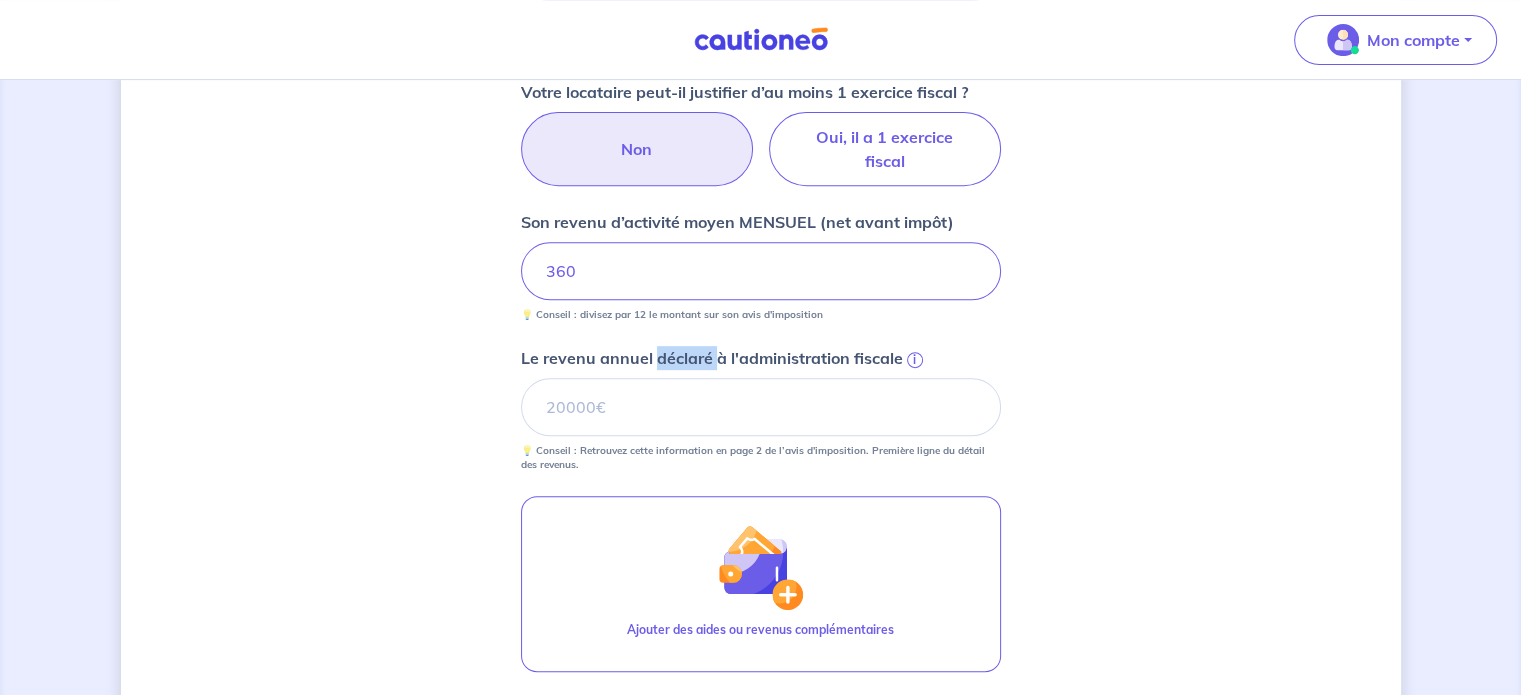 click on "Le revenu annuel déclaré à l'administration fiscale" at bounding box center (712, 358) 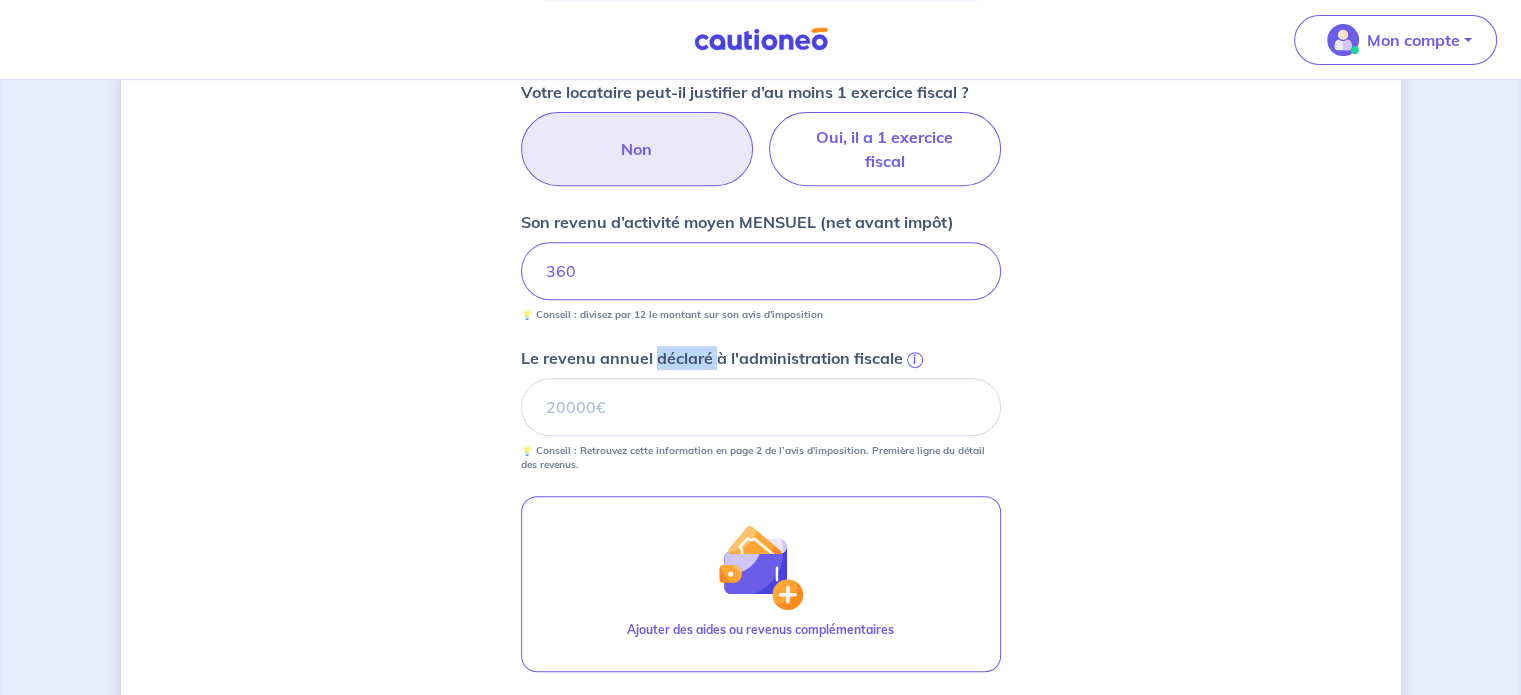 click on "Le revenu annuel déclaré à l'administration fiscale i" at bounding box center [761, 407] 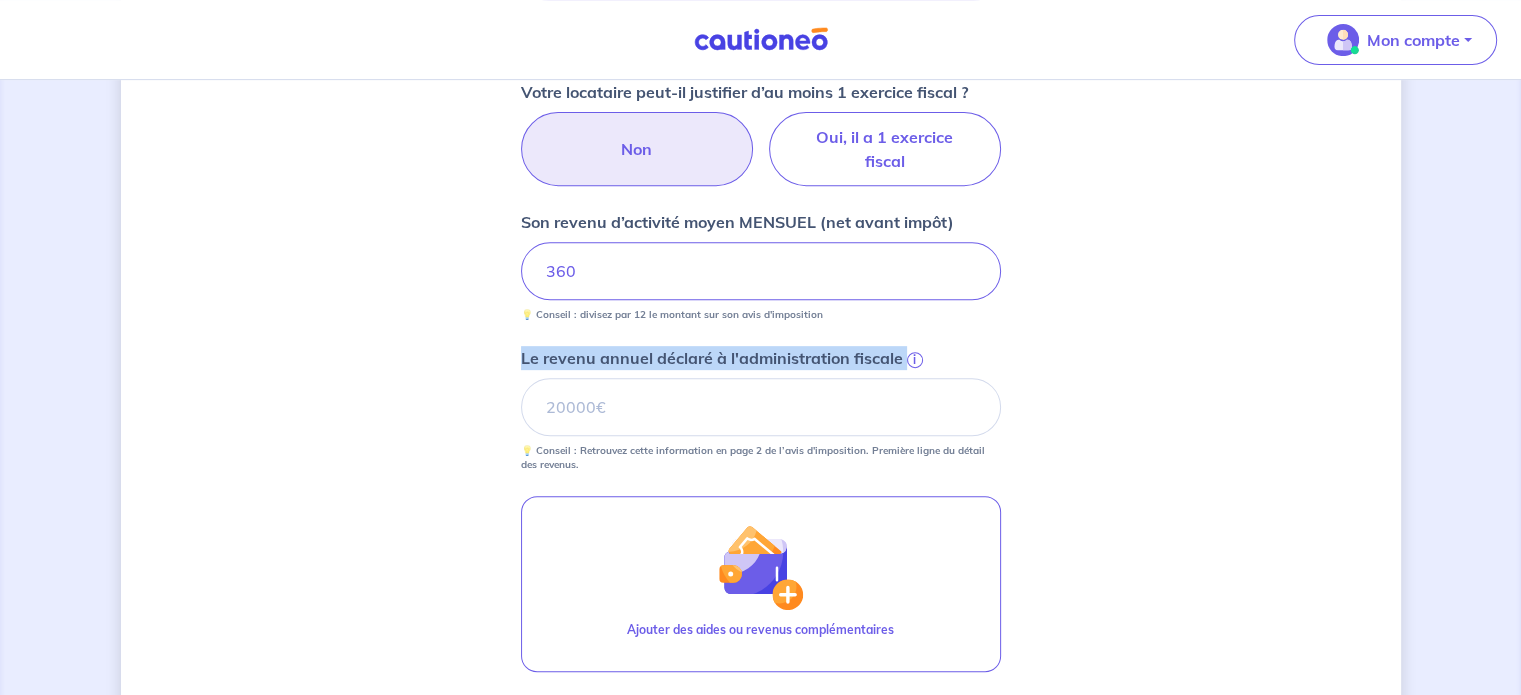 click on "Le revenu annuel déclaré à l'administration fiscale" at bounding box center [712, 358] 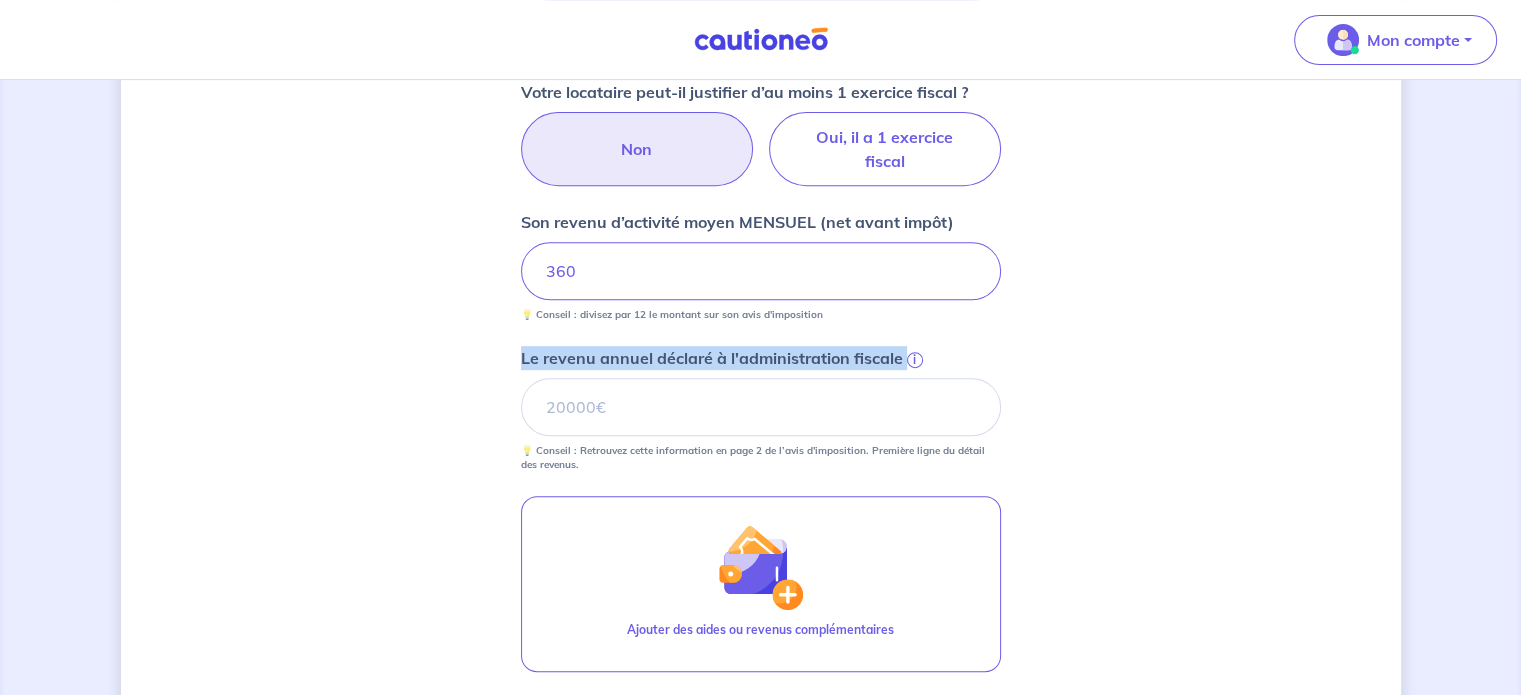 click on "Le revenu annuel déclaré à l'administration fiscale i" at bounding box center [761, 407] 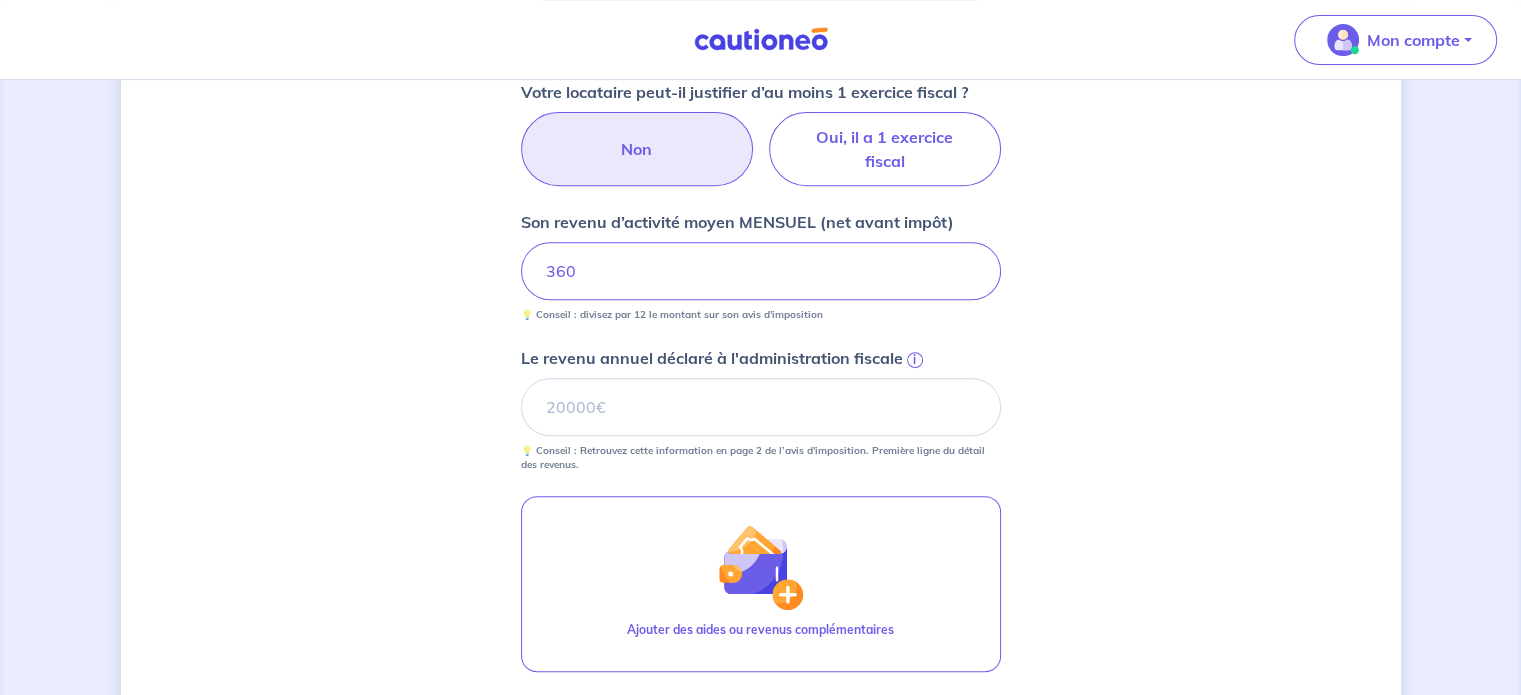 click on "i" at bounding box center [915, 360] 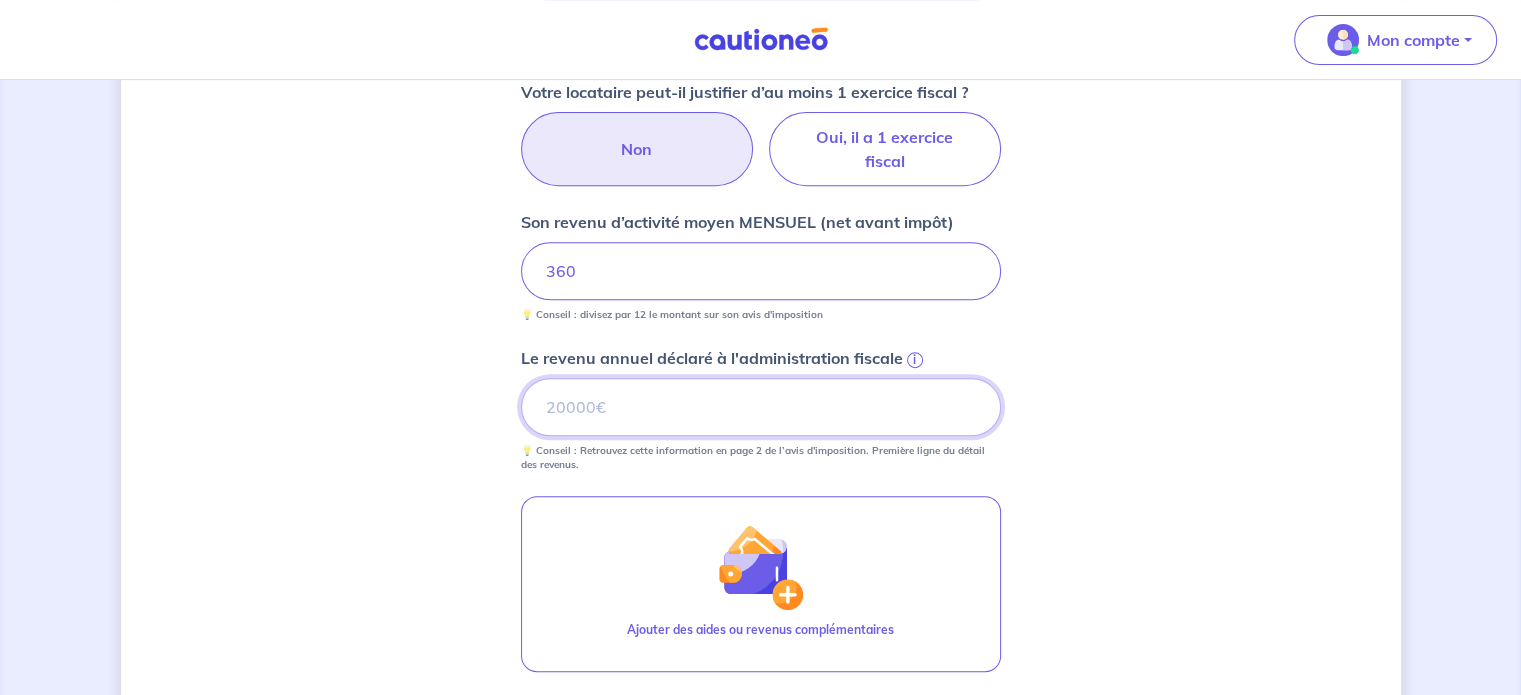 click on "Le revenu annuel déclaré à l'administration fiscale i" at bounding box center [761, 407] 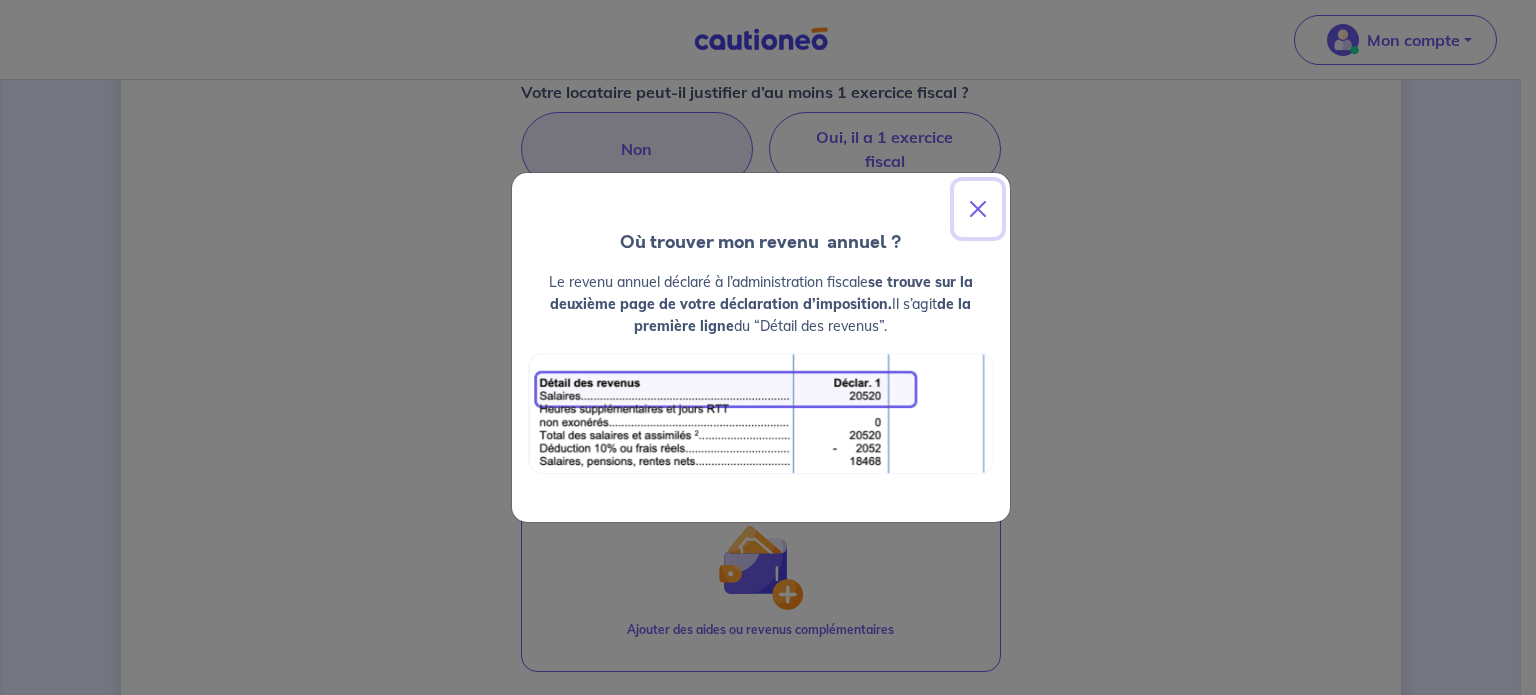 click at bounding box center [978, 209] 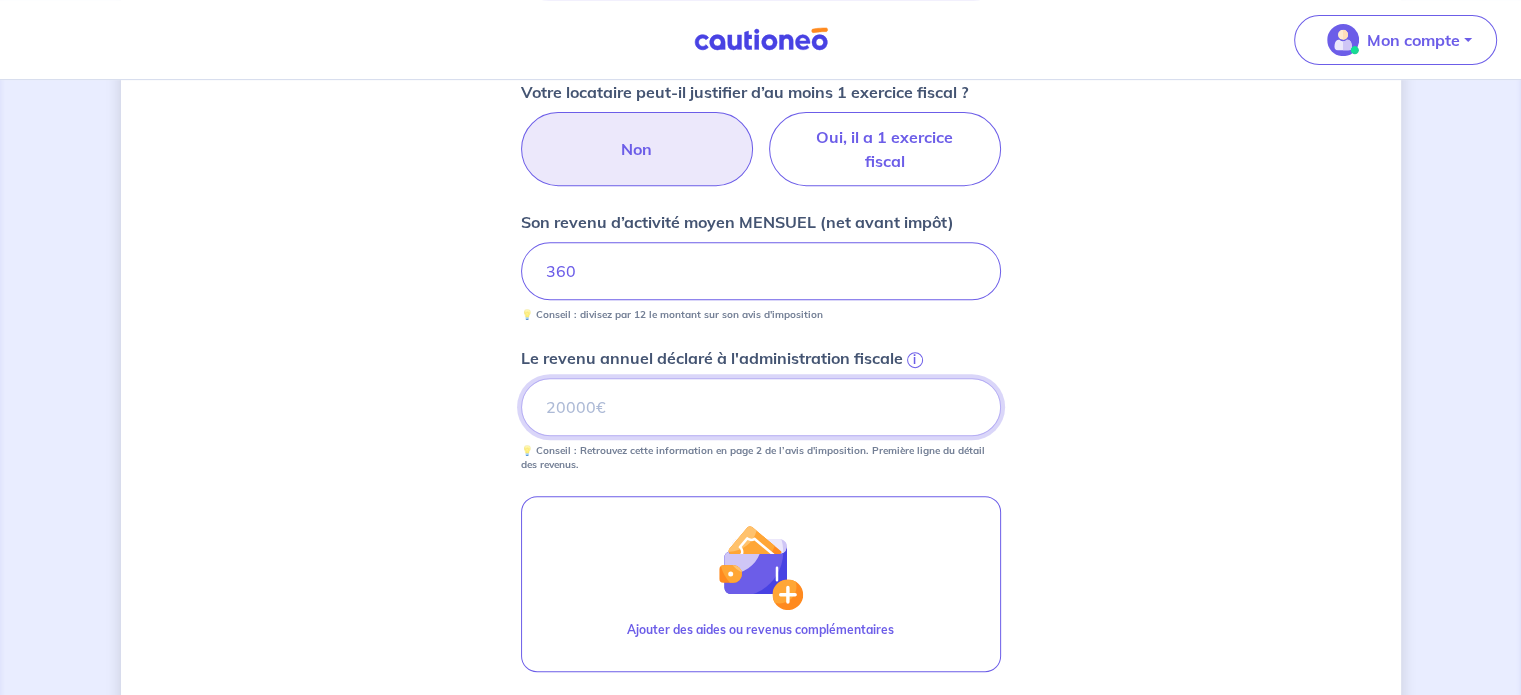 click on "Le revenu annuel déclaré à l'administration fiscale i" at bounding box center (761, 407) 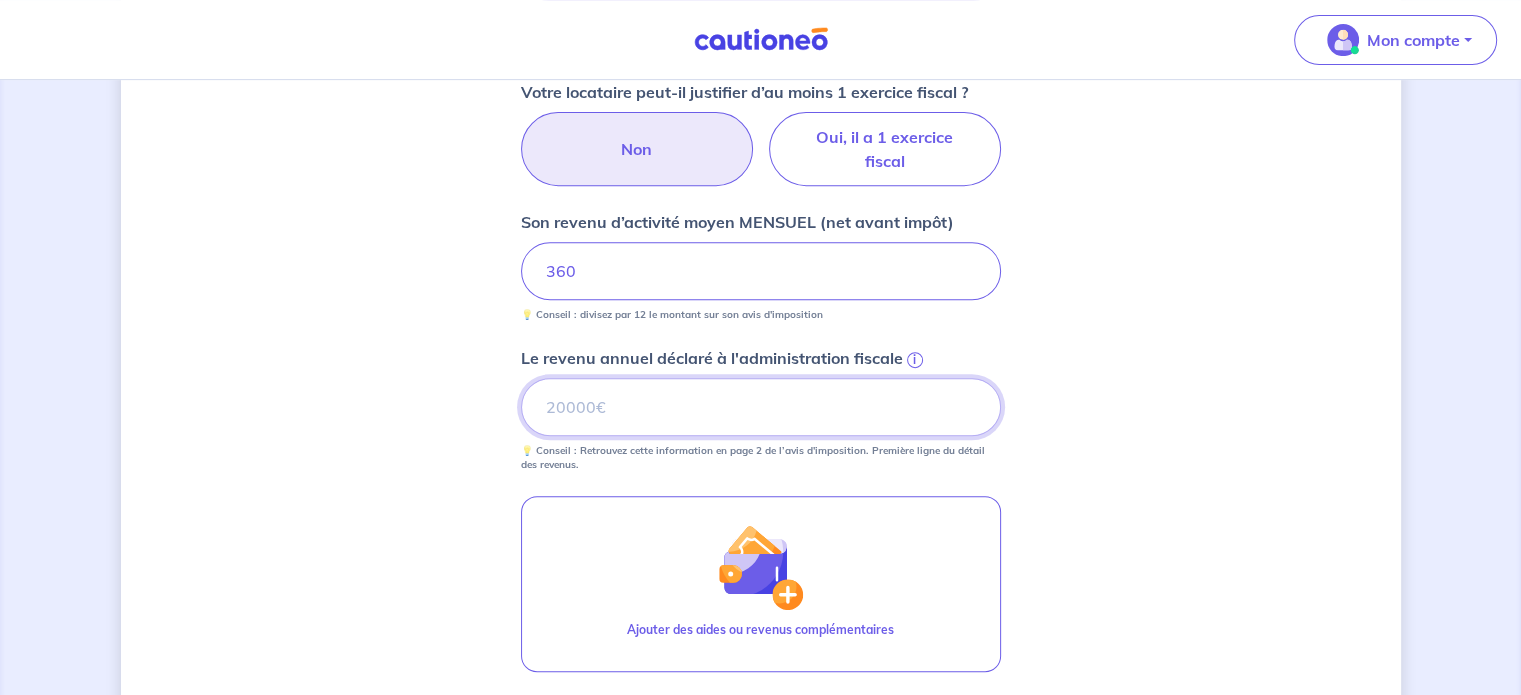 type on "[NUMBER]" 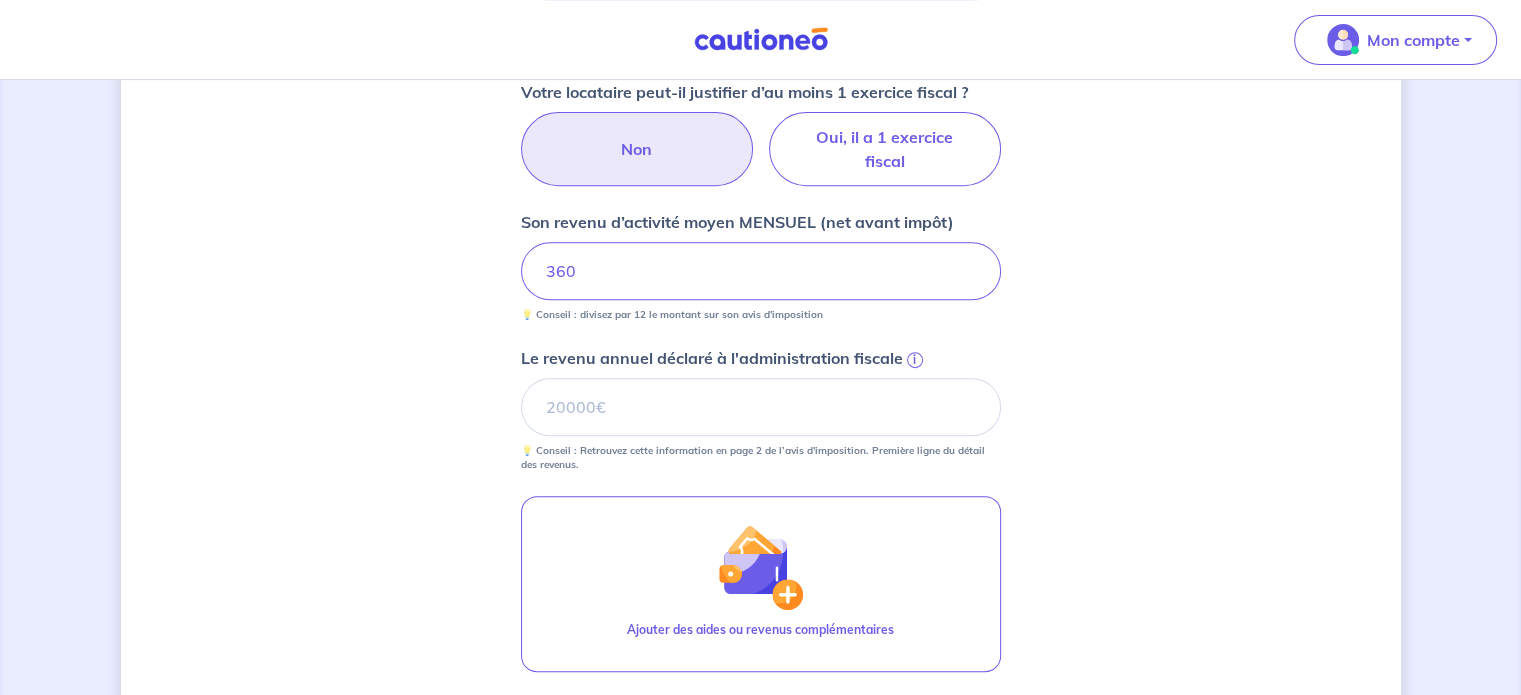 click on "Paul GALLE LEHODEY 1 exercice fiscal 360 10218" at bounding box center [761, 138] 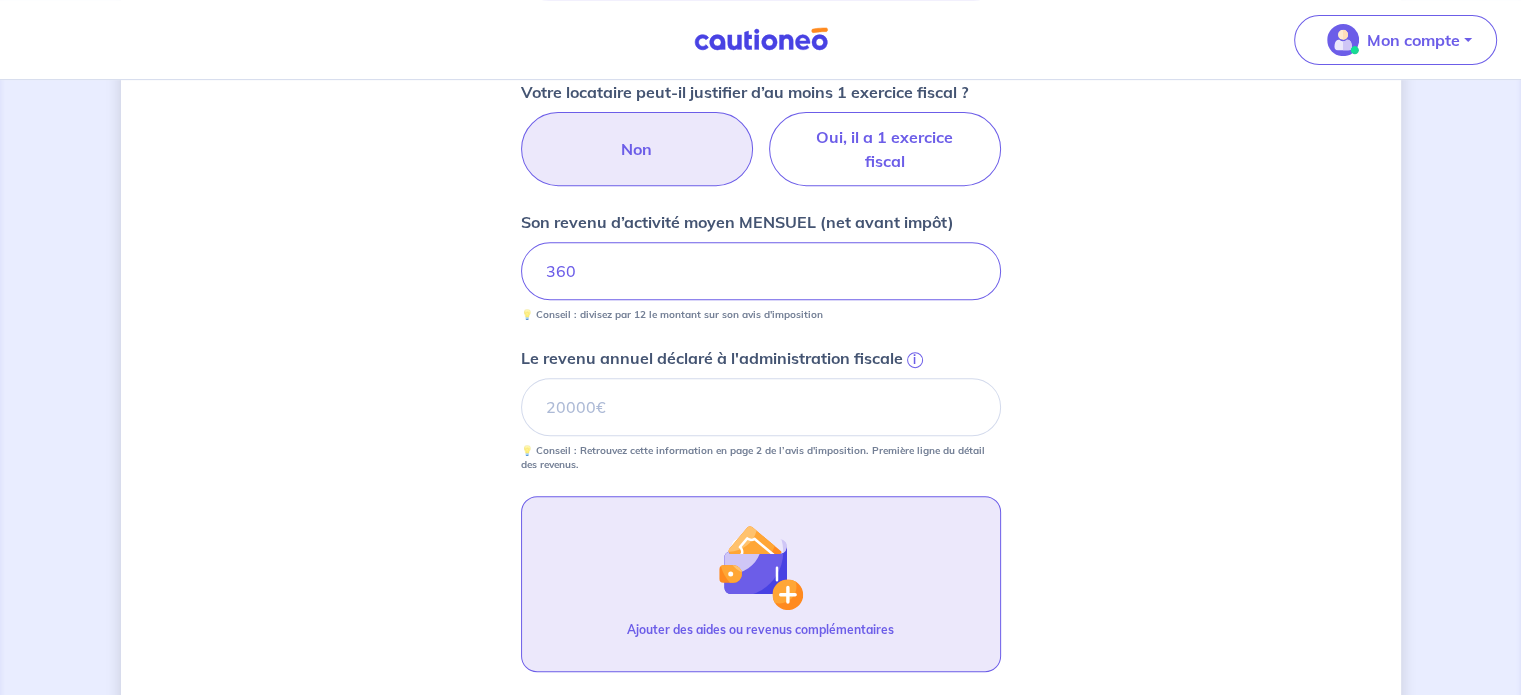 scroll, scrollTop: 1000, scrollLeft: 0, axis: vertical 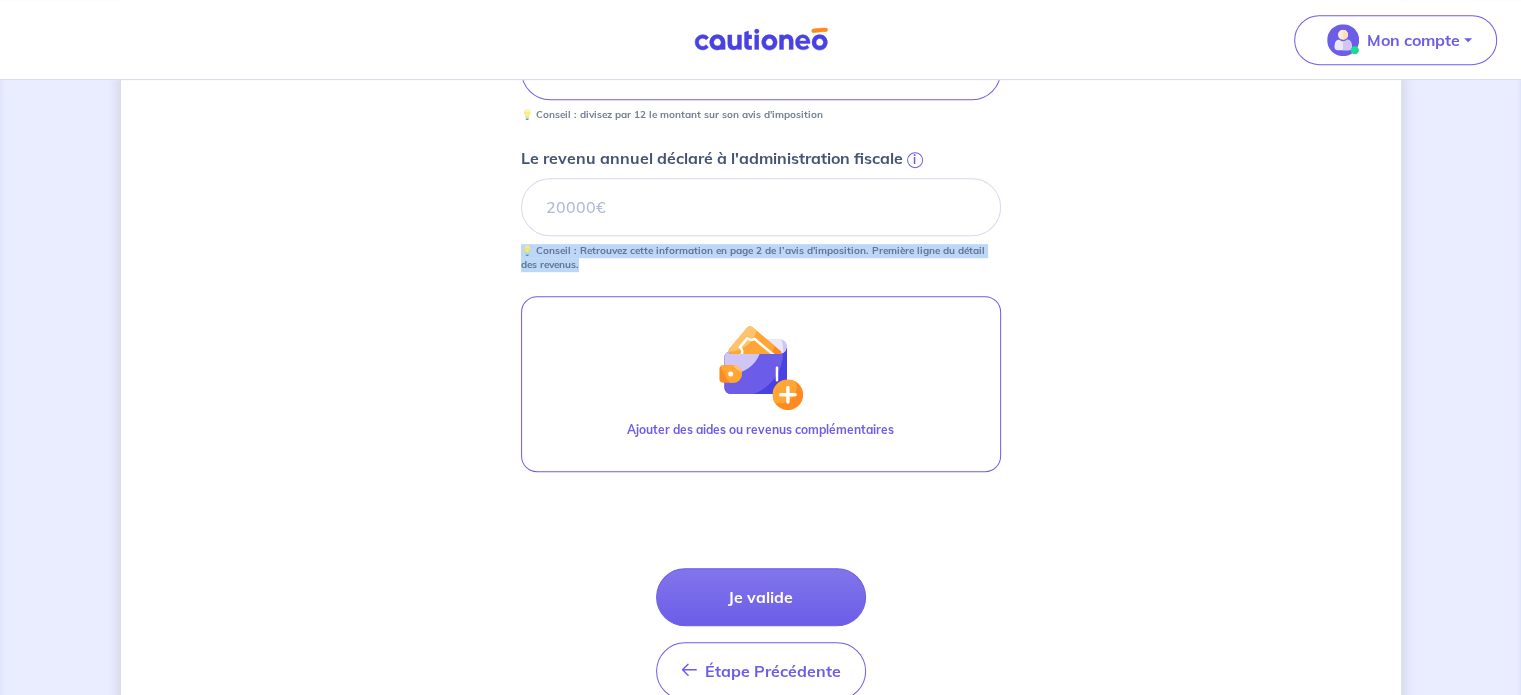 drag, startPoint x: 493, startPoint y: 232, endPoint x: 651, endPoint y: 267, distance: 161.83015 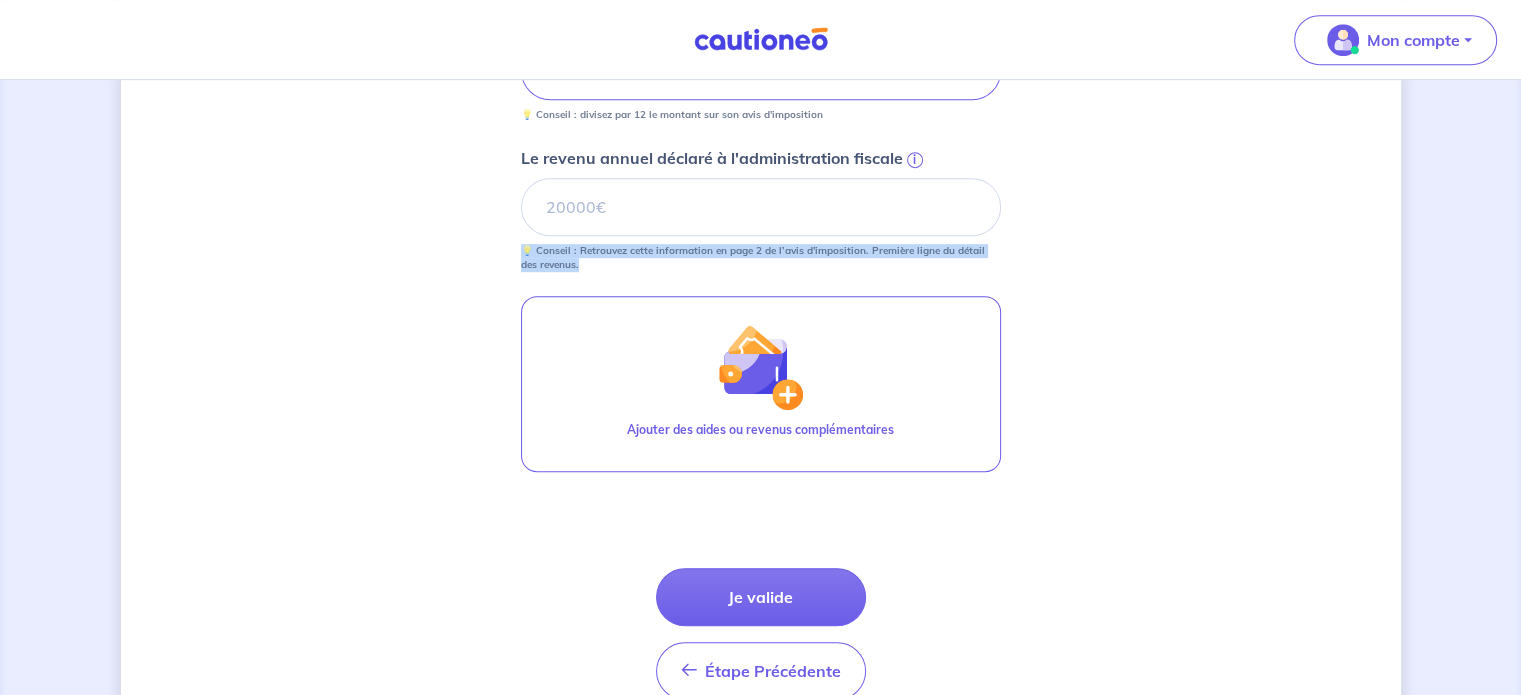 click on "Paul GALLE LEHODEY 1 exercice fiscal 360 10218" at bounding box center [761, -62] 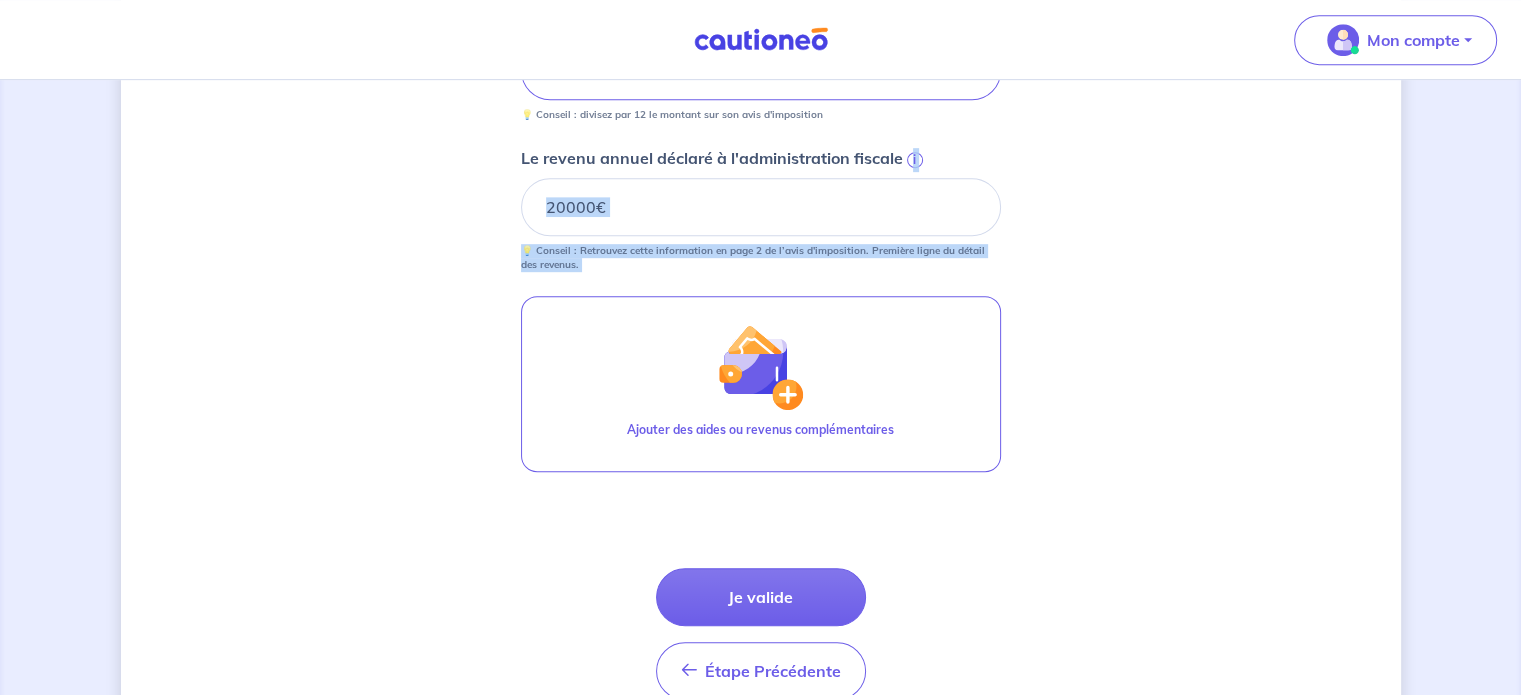 drag, startPoint x: 649, startPoint y: 267, endPoint x: 463, endPoint y: 239, distance: 188.09572 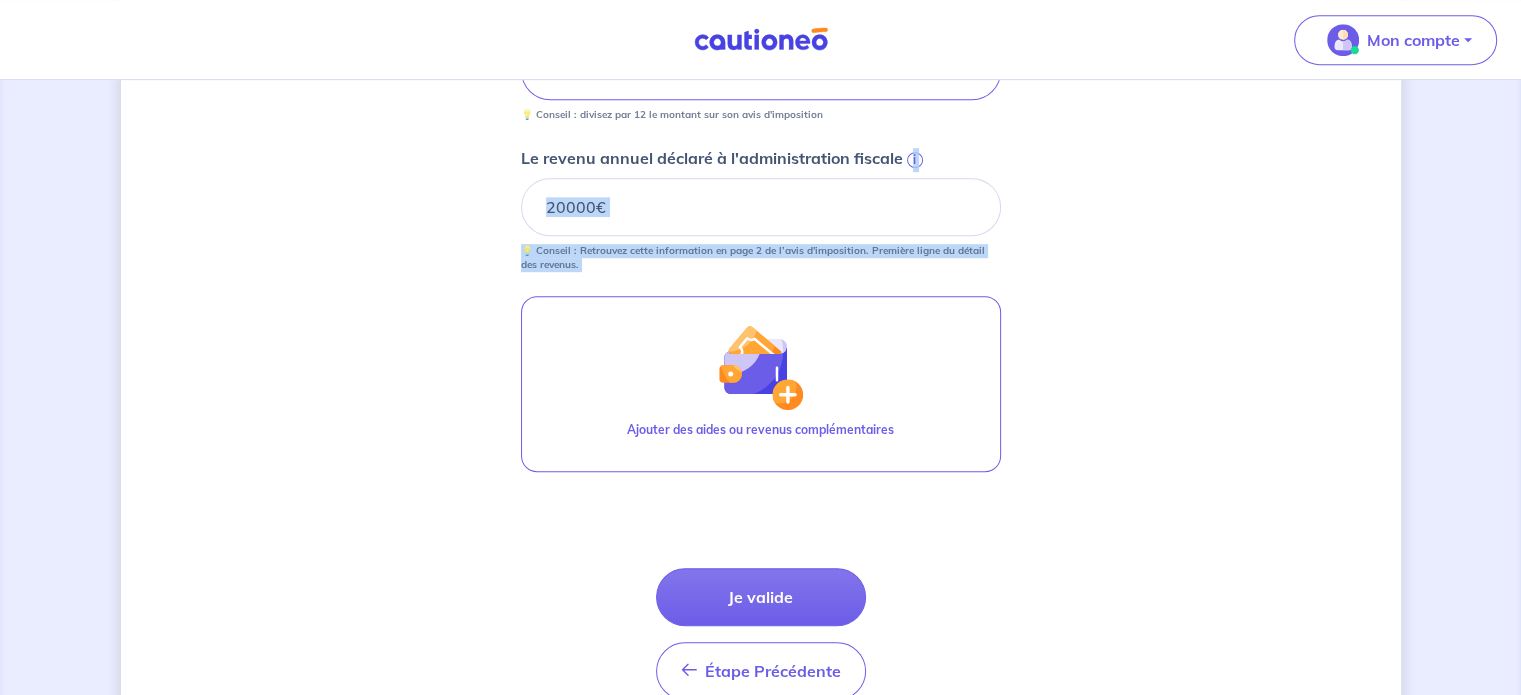click on "Paul GALLE LEHODEY 1 exercice fiscal 360 10218" at bounding box center (761, -62) 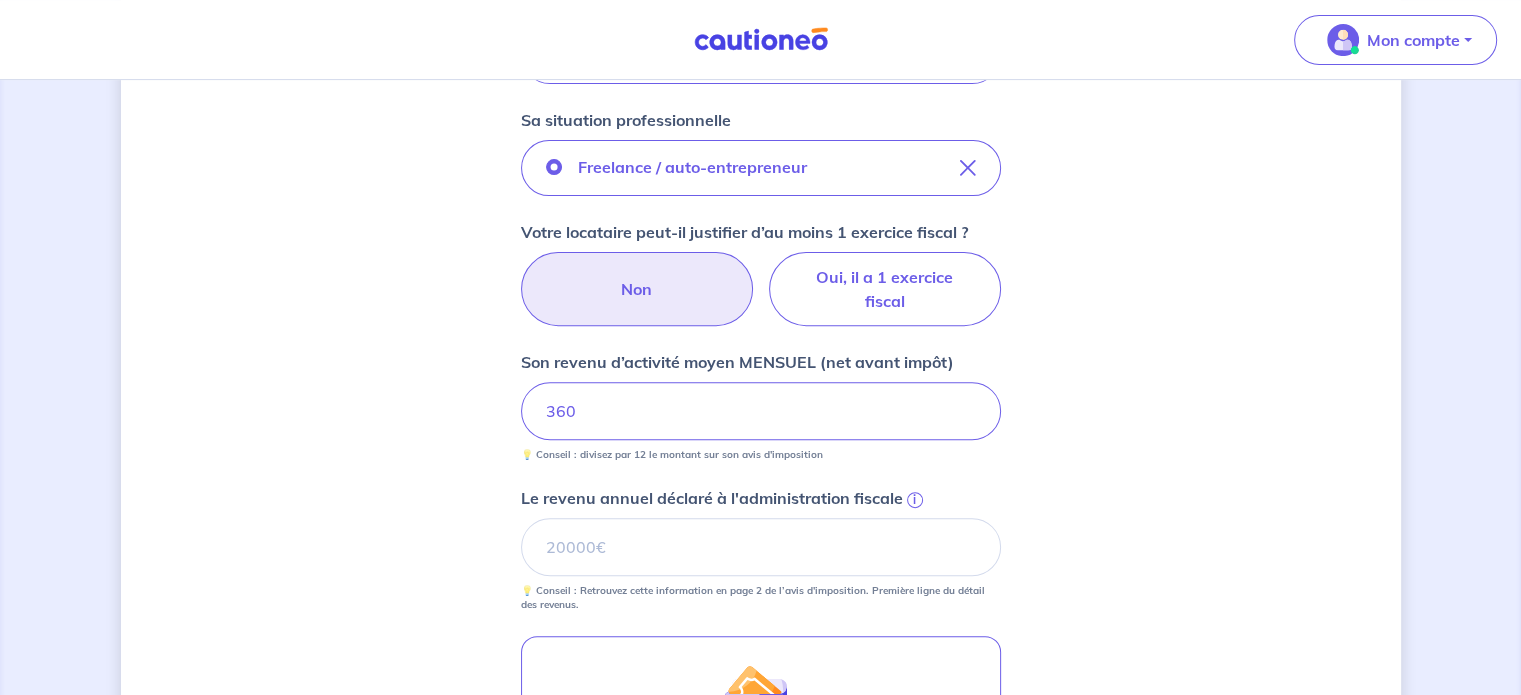 scroll, scrollTop: 600, scrollLeft: 0, axis: vertical 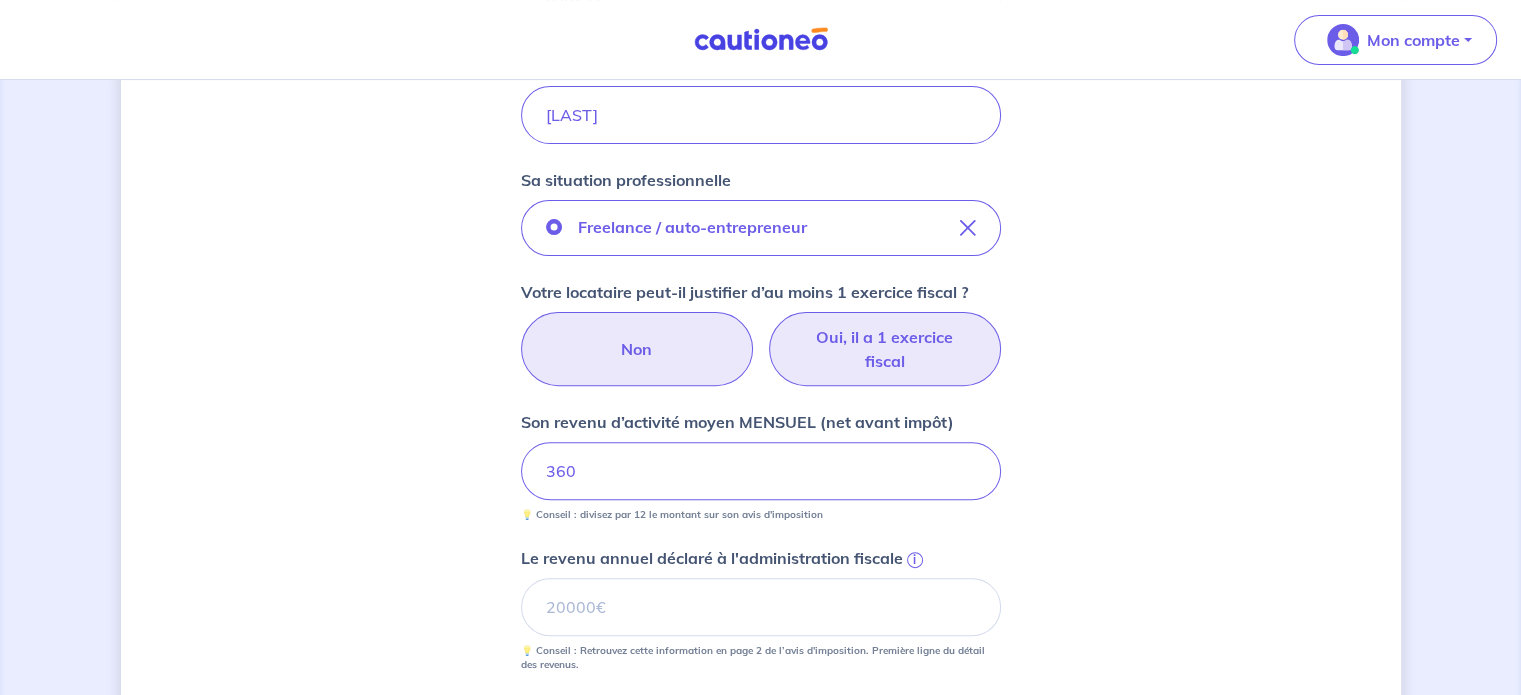 click on "Oui, il a 1 exercice fiscal" at bounding box center (885, 349) 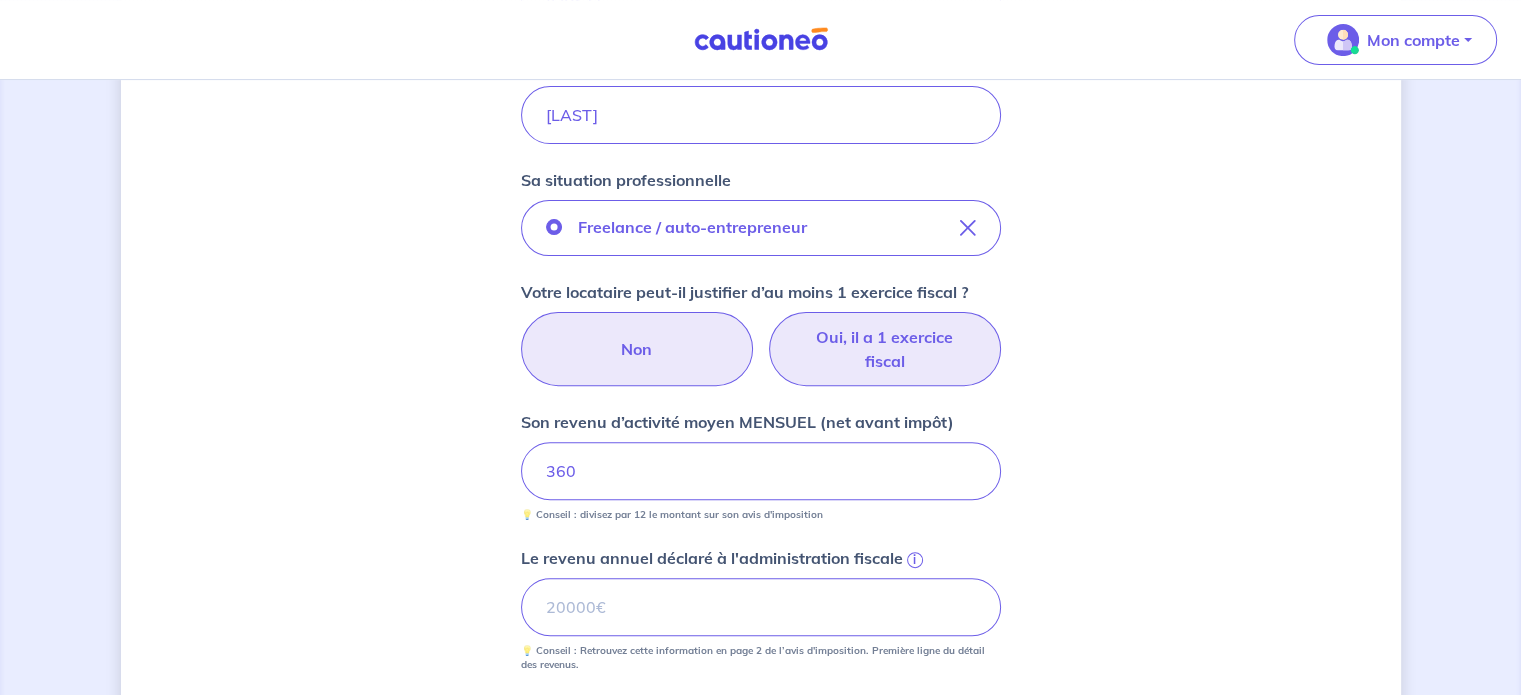 click on "Non" at bounding box center [637, 349] 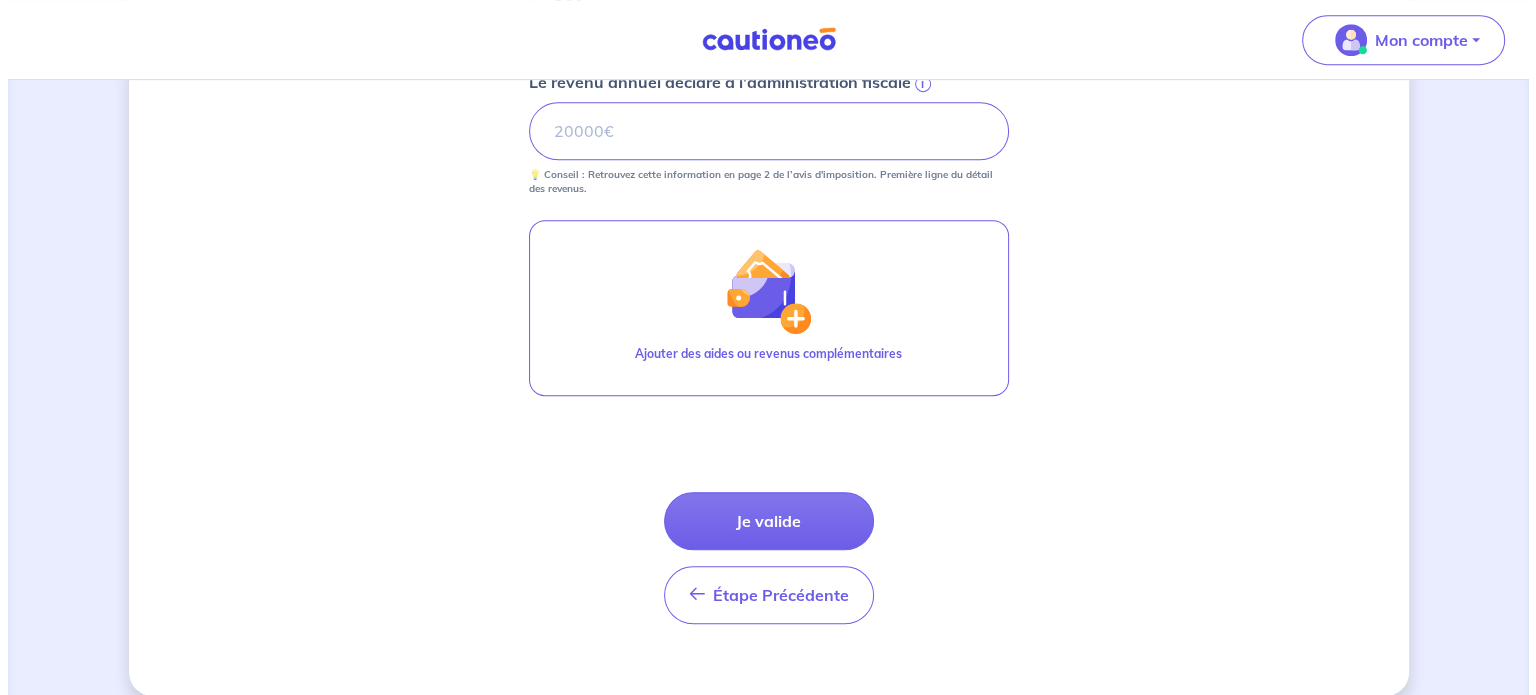 scroll, scrollTop: 1097, scrollLeft: 0, axis: vertical 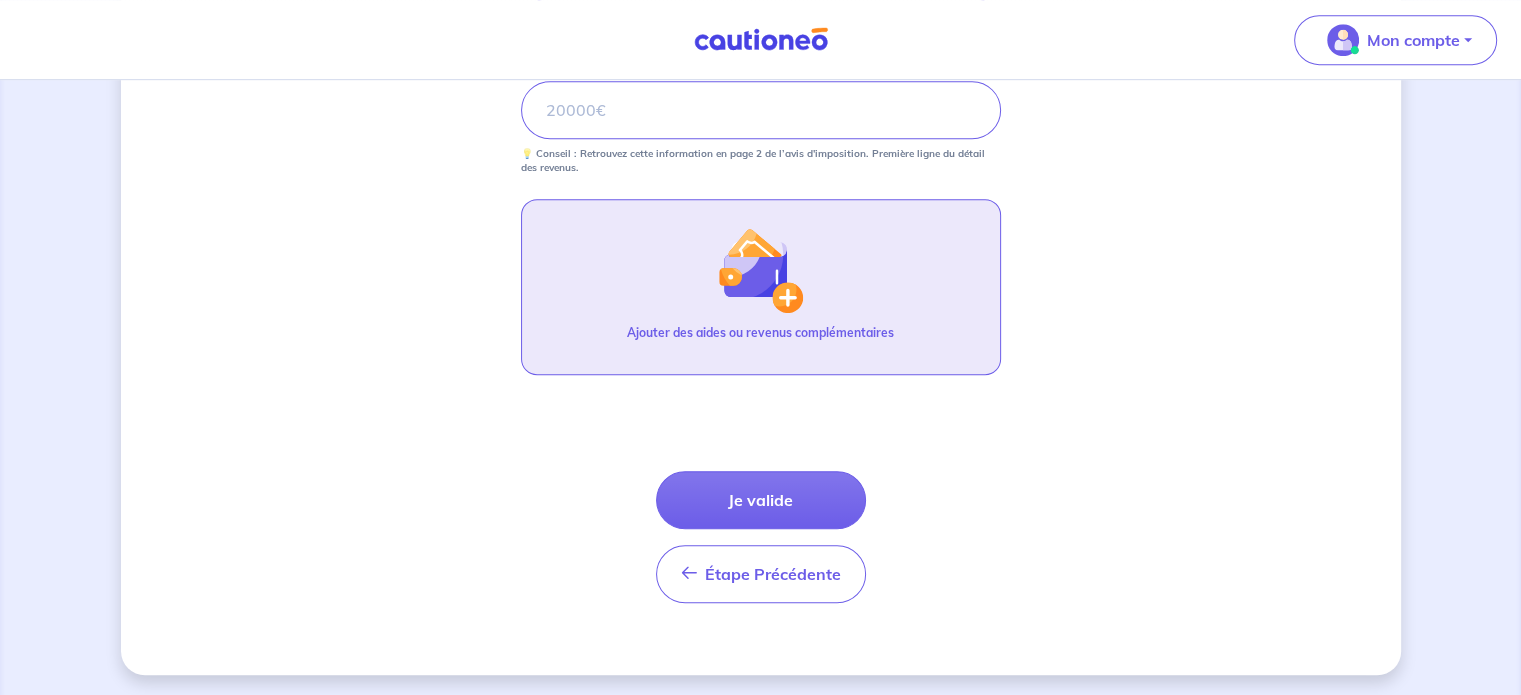 click on "Ajouter des aides ou revenus complémentaires" at bounding box center (761, 287) 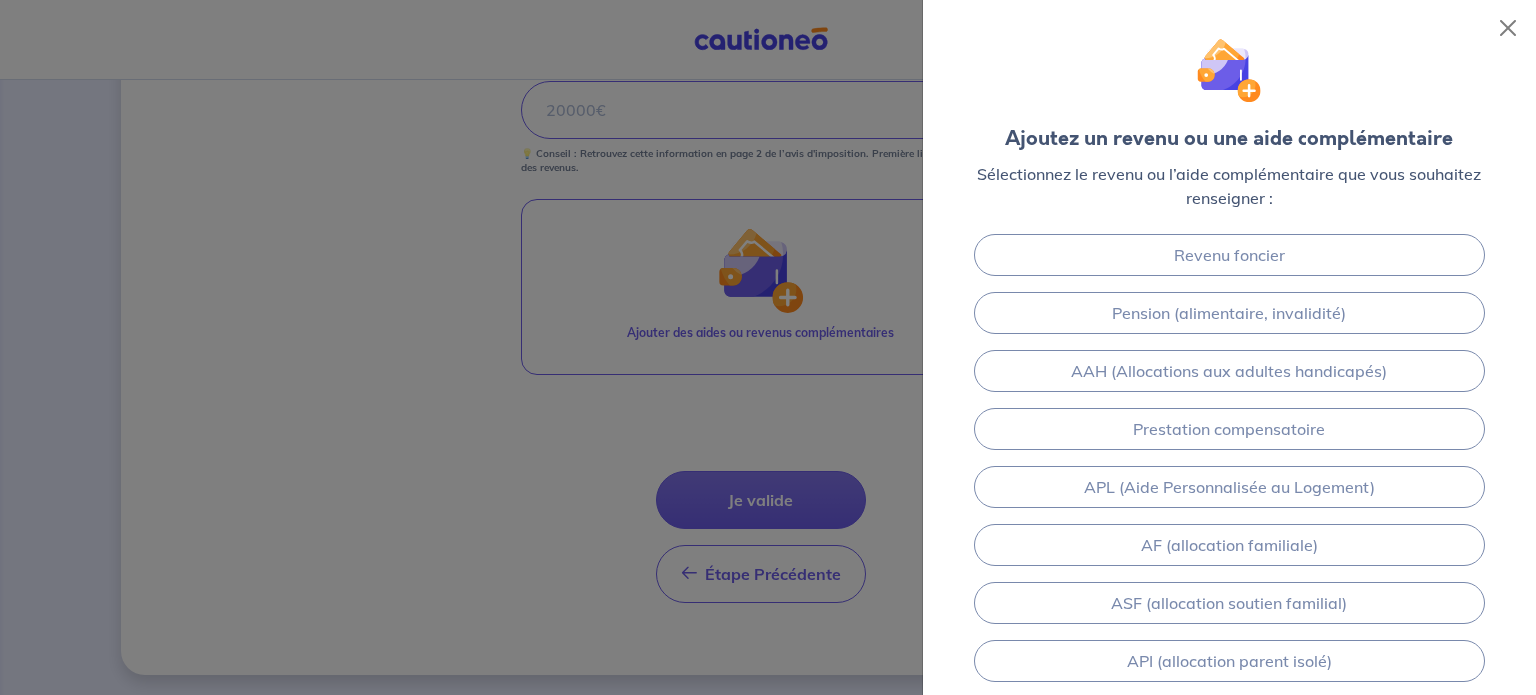 click on "Ajoutez un revenu ou une aide complémentaire" at bounding box center [1229, 139] 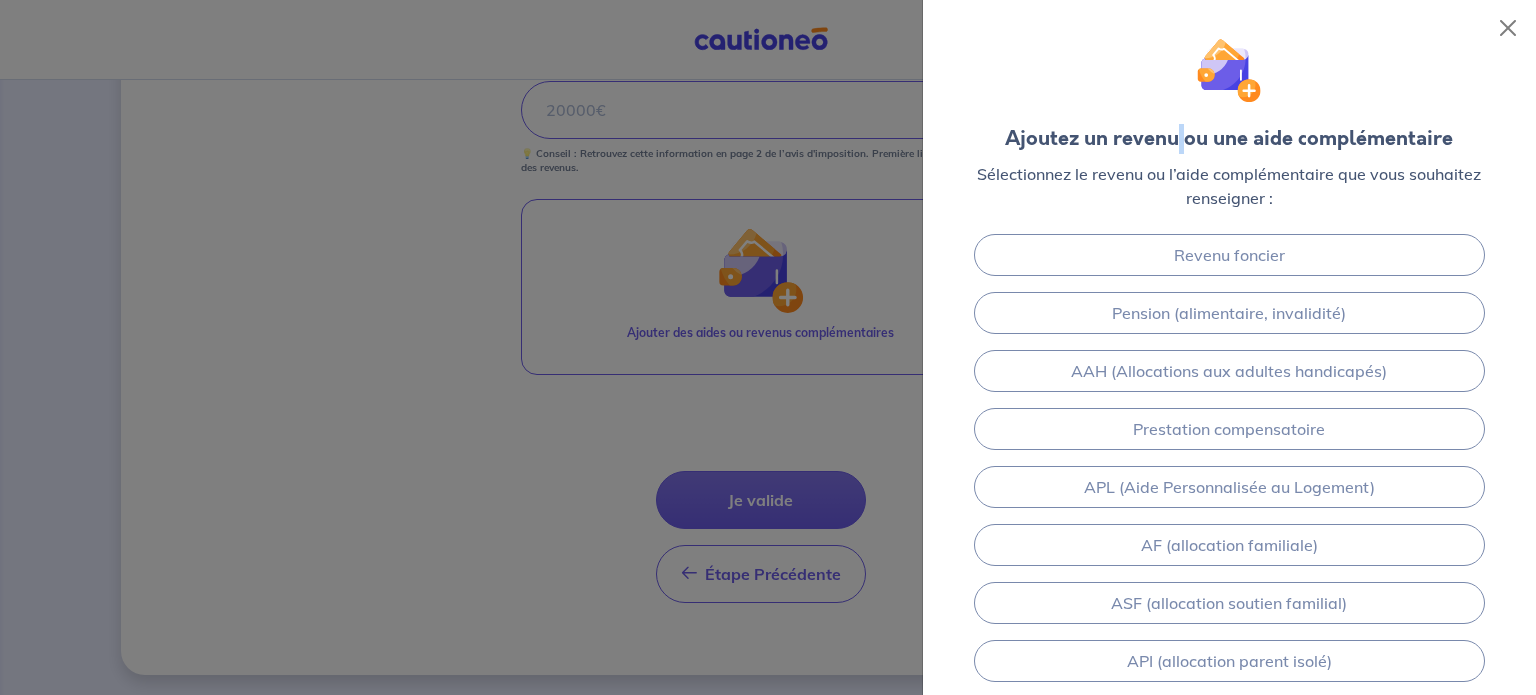 click on "Ajoutez un revenu ou une aide complémentaire" at bounding box center [1229, 139] 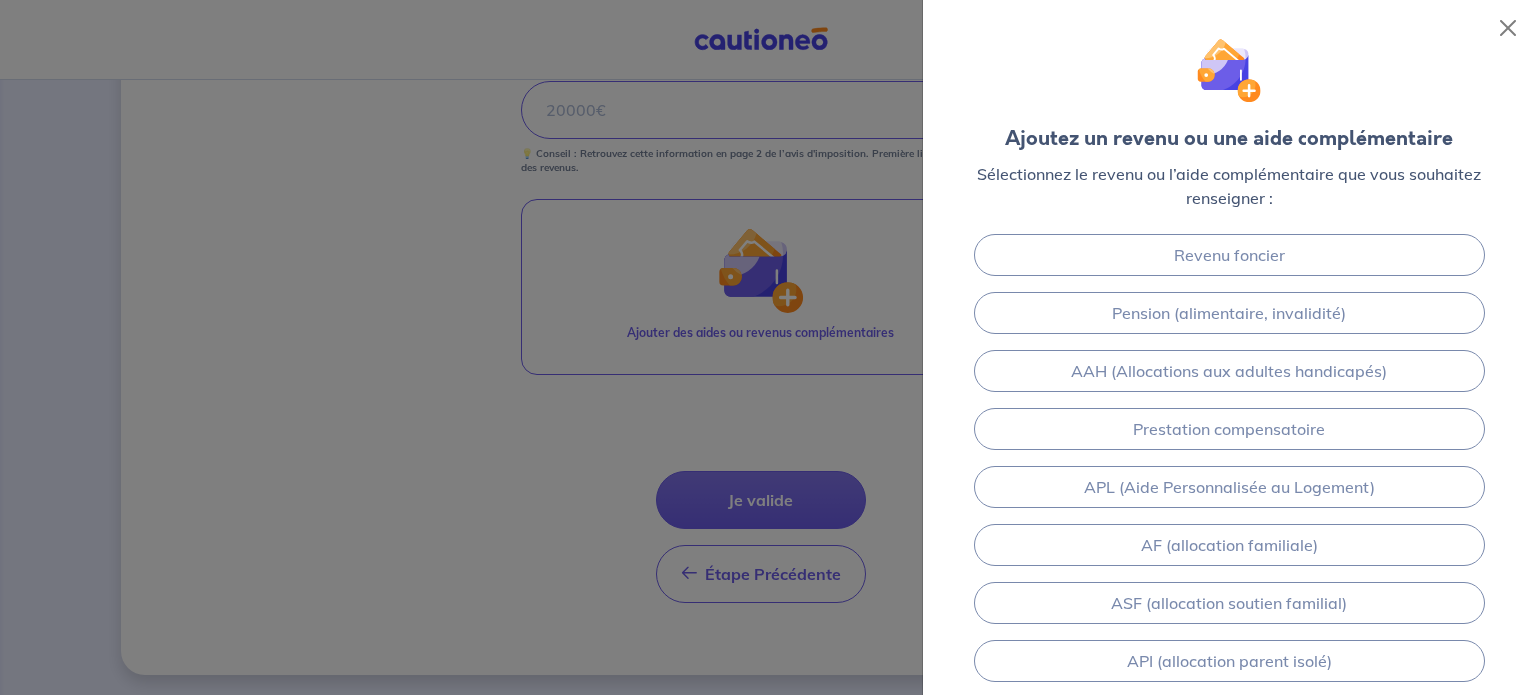click on "Sélectionnez le revenu ou l’aide complémentaire que vous souhaitez renseigner :" at bounding box center (1229, 186) 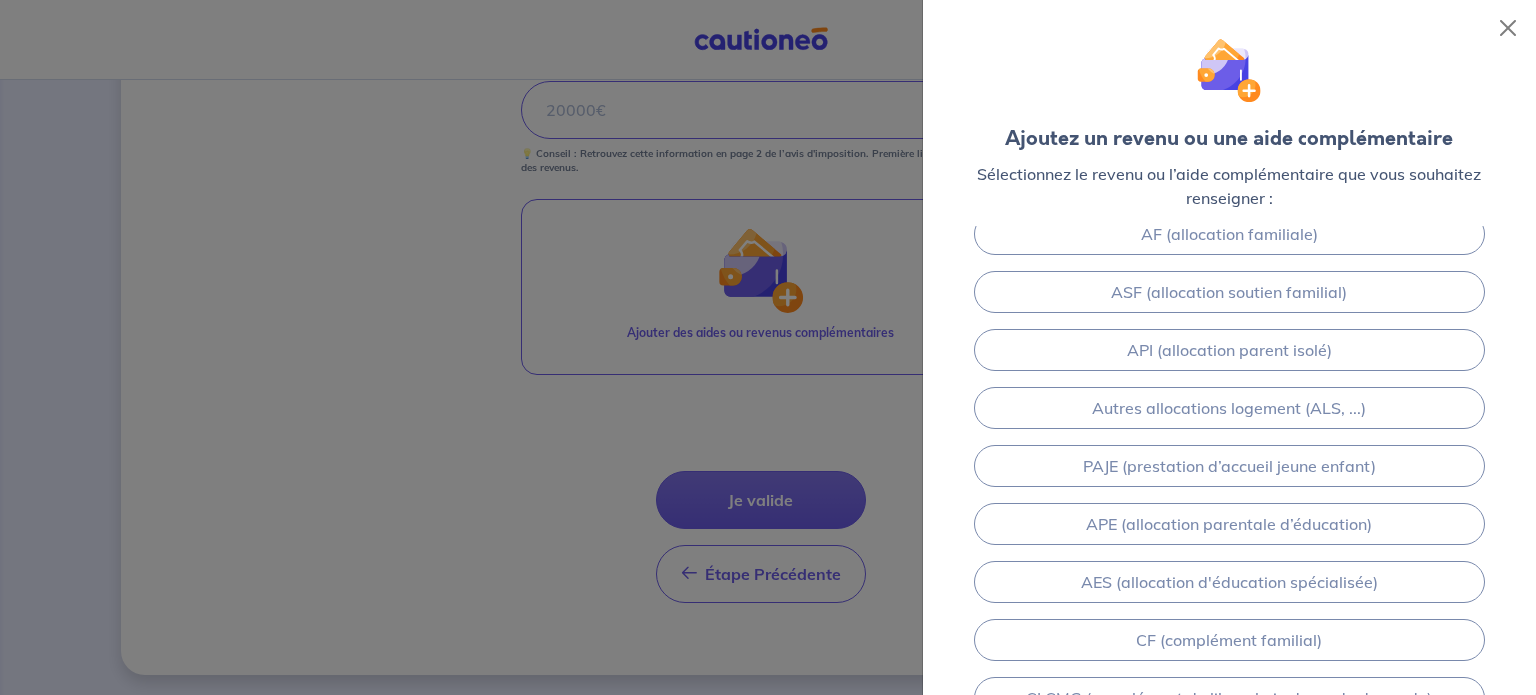 scroll, scrollTop: 0, scrollLeft: 0, axis: both 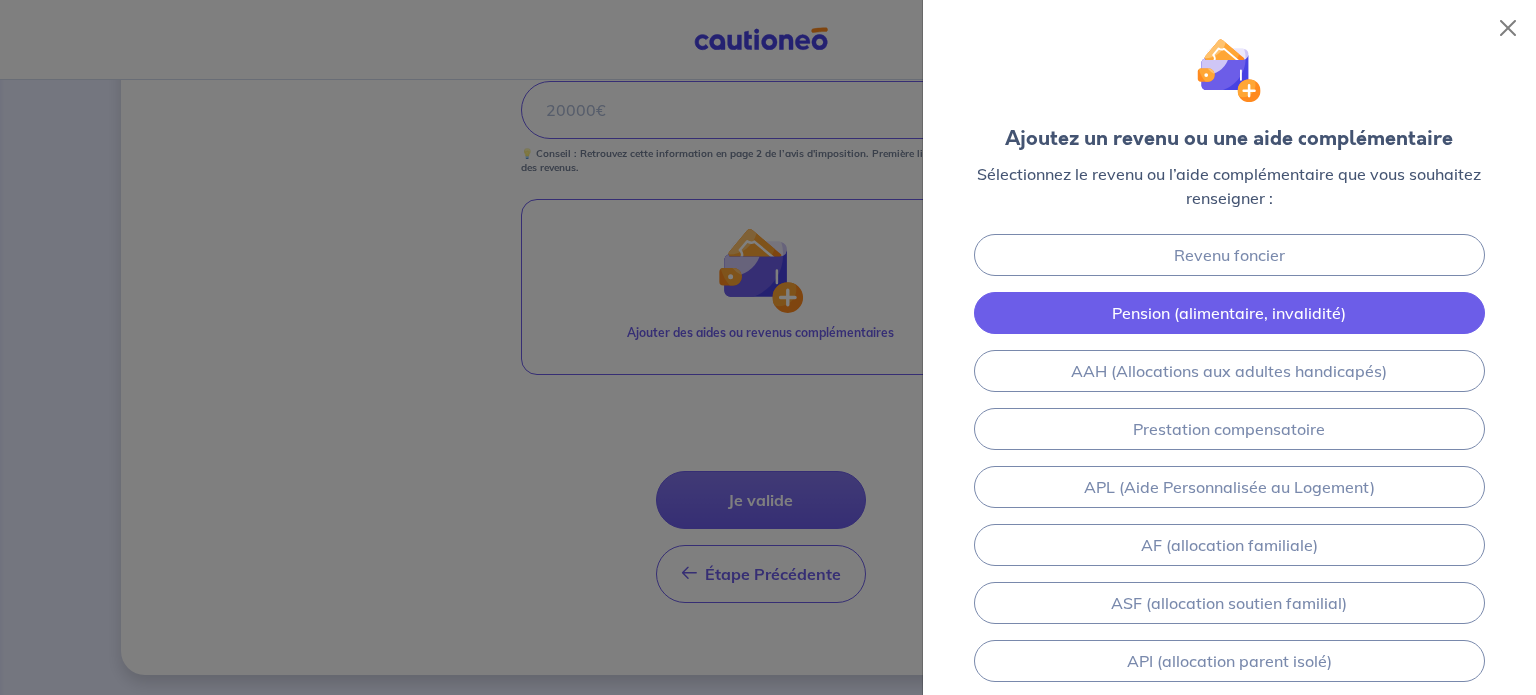 click on "Pension (alimentaire, invalidité)" at bounding box center (1229, 313) 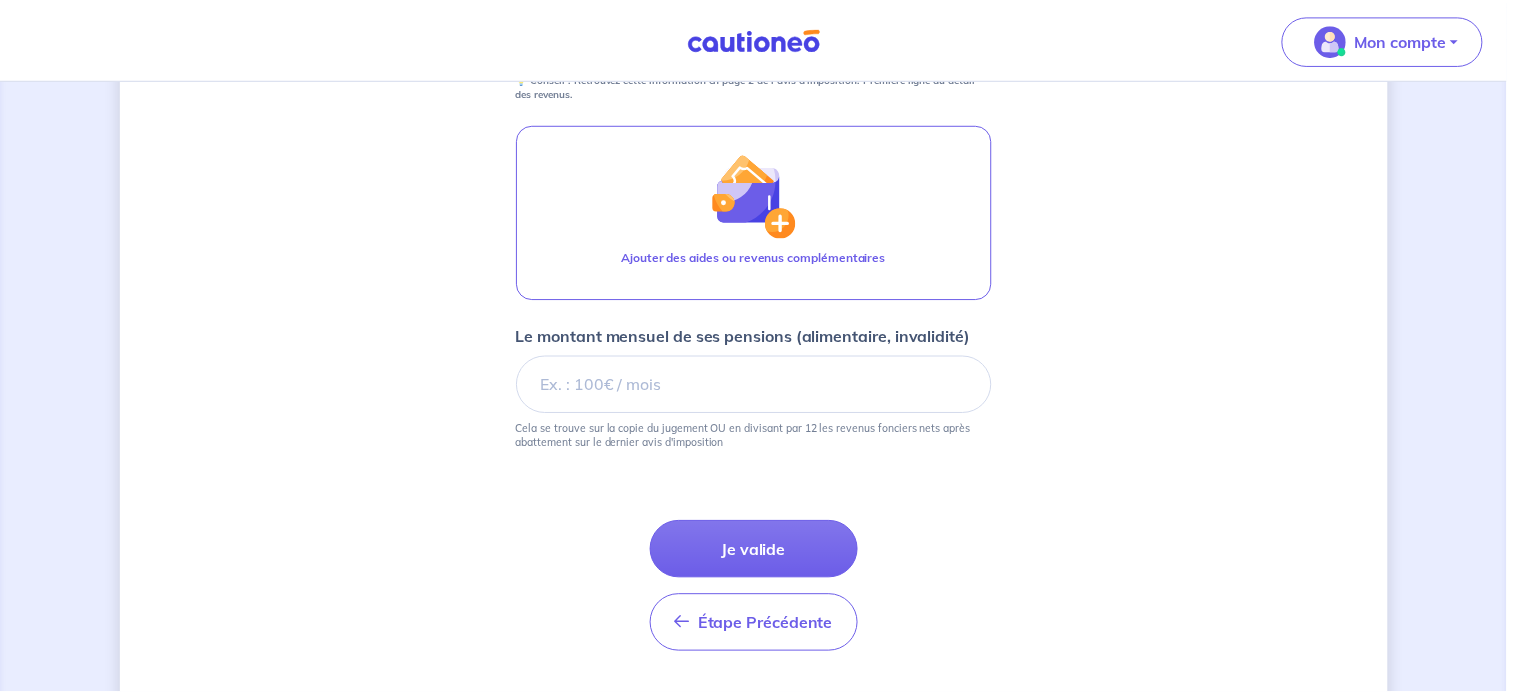 scroll, scrollTop: 1223, scrollLeft: 0, axis: vertical 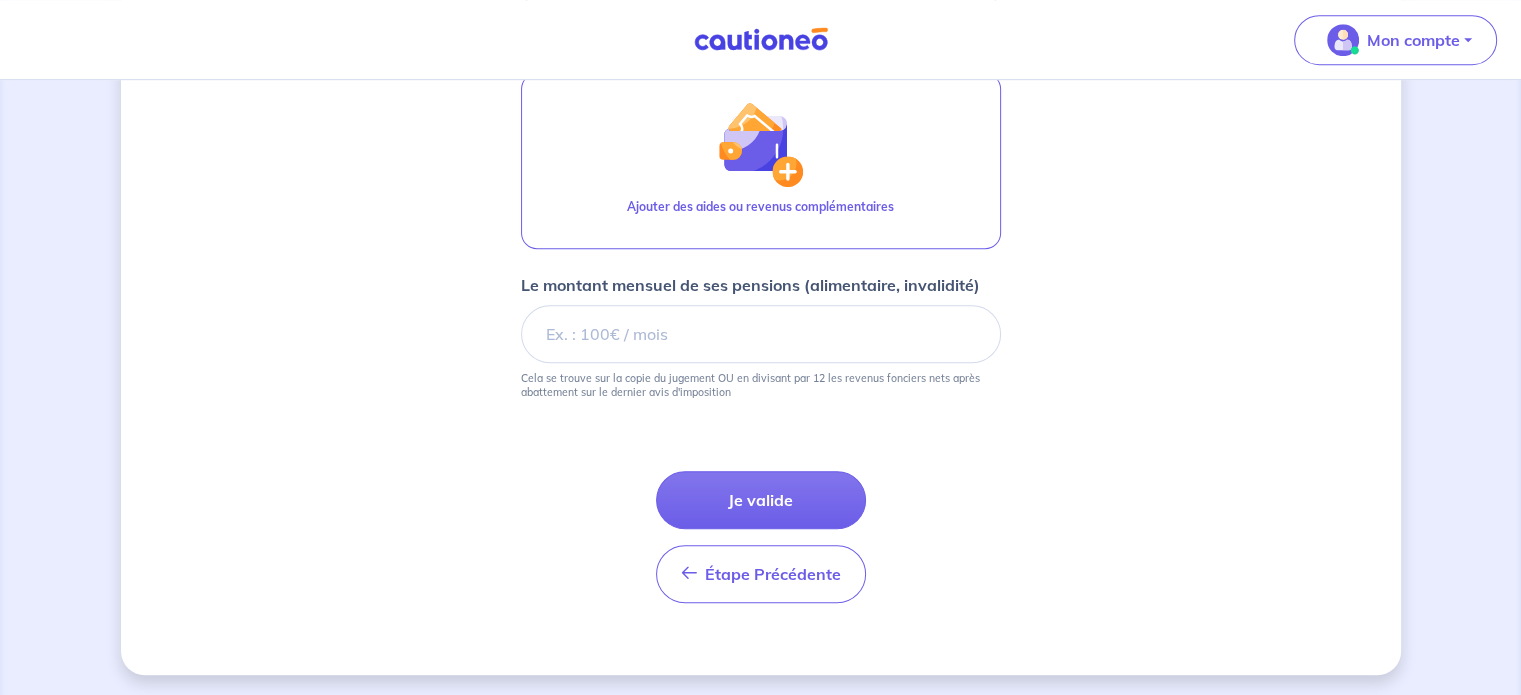click on "Son prénom Paul Son nom GALLE LEHODEY 1 exercice fiscal 360 10218" at bounding box center (761, -222) 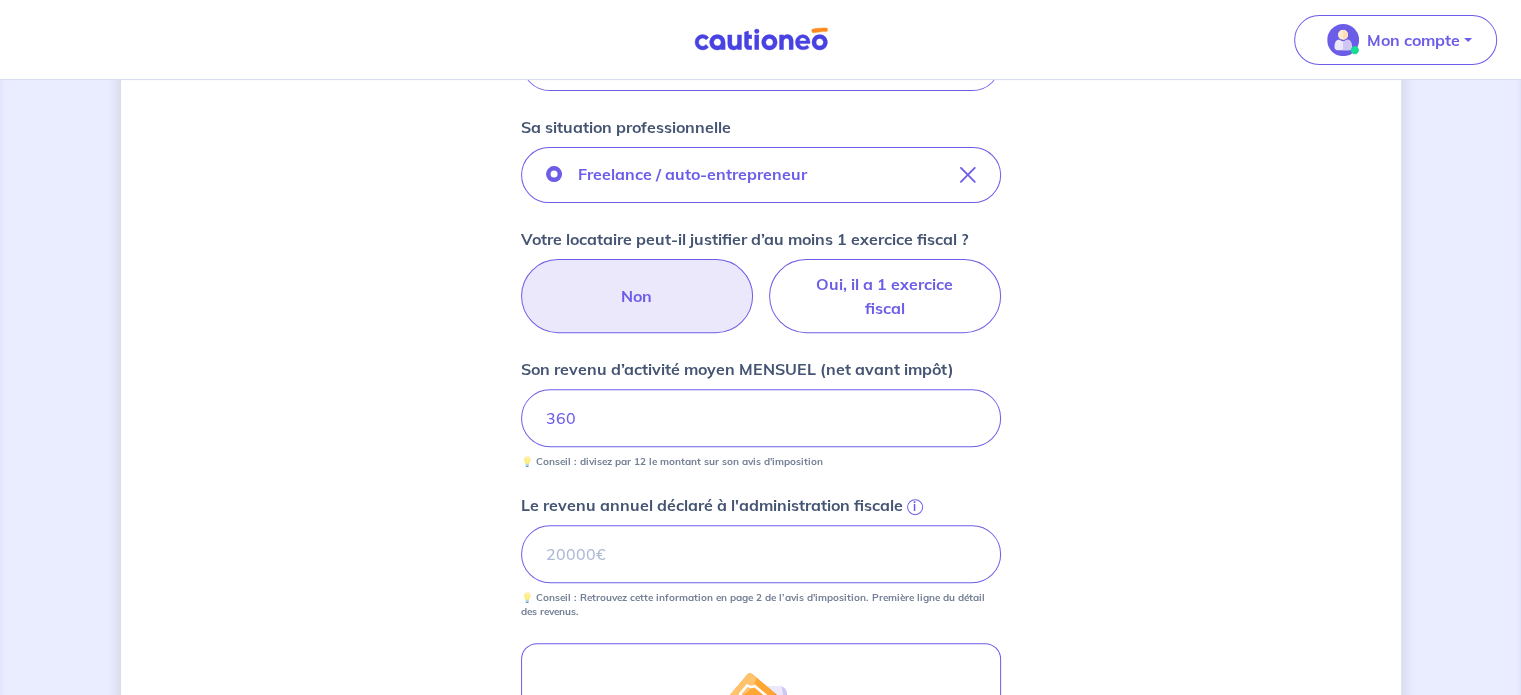 scroll, scrollTop: 623, scrollLeft: 0, axis: vertical 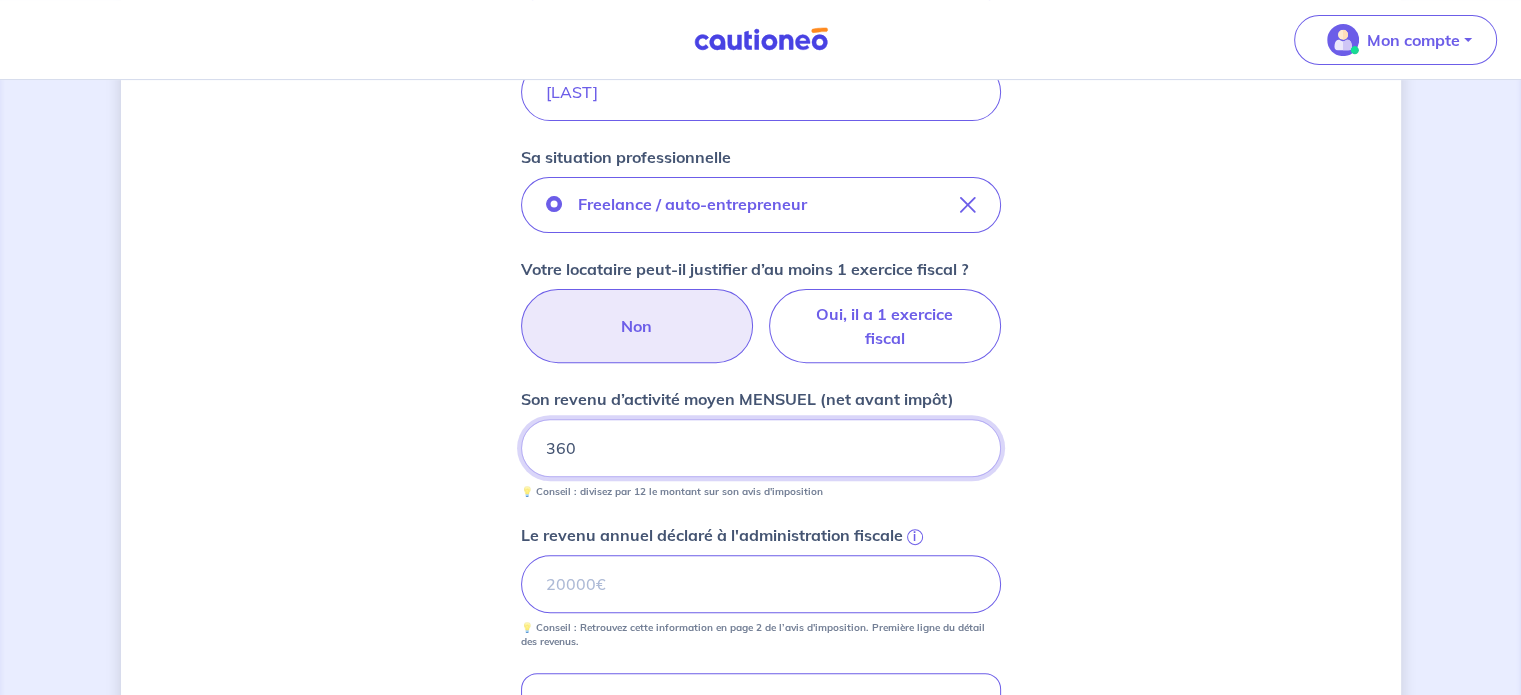 click on "360" at bounding box center [761, 448] 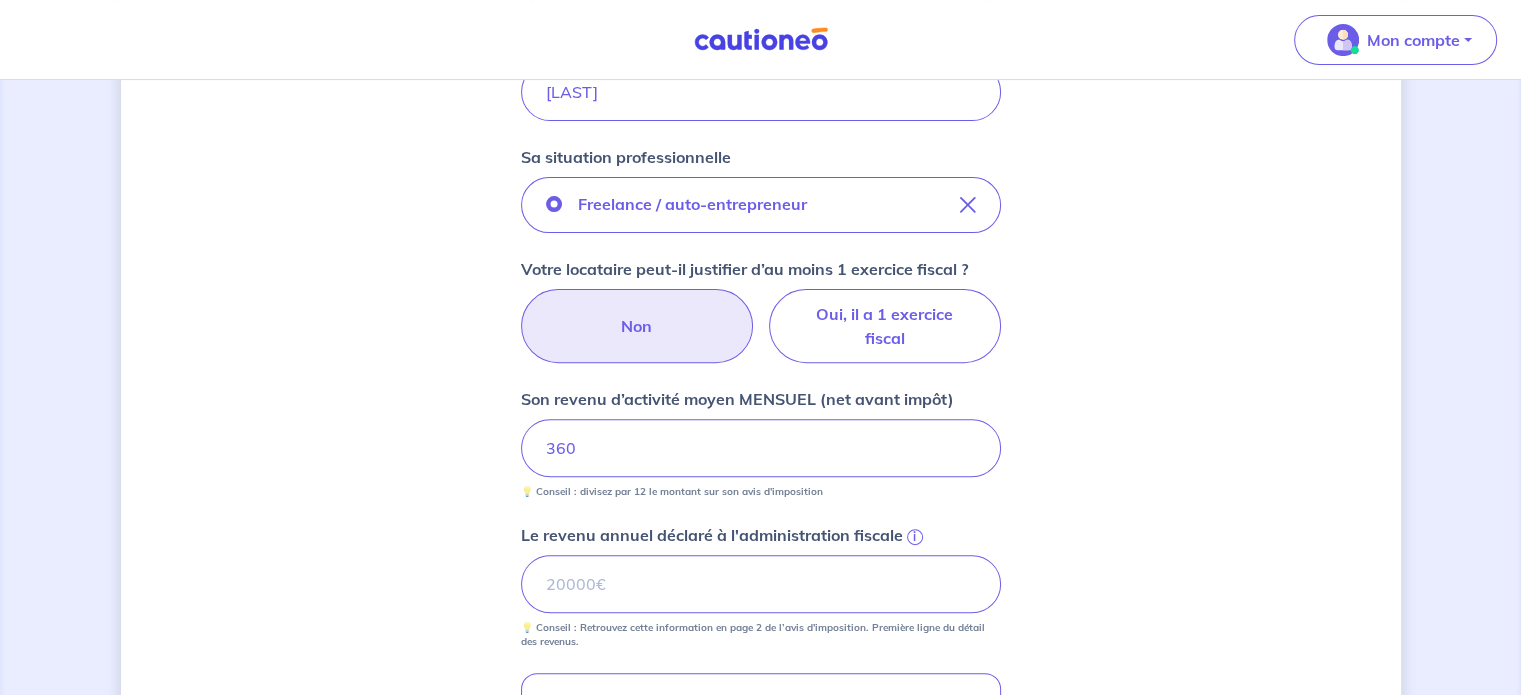 click on "Son prénom Paul Son nom GALLE LEHODEY 1 exercice fiscal 360 10218" at bounding box center [761, 378] 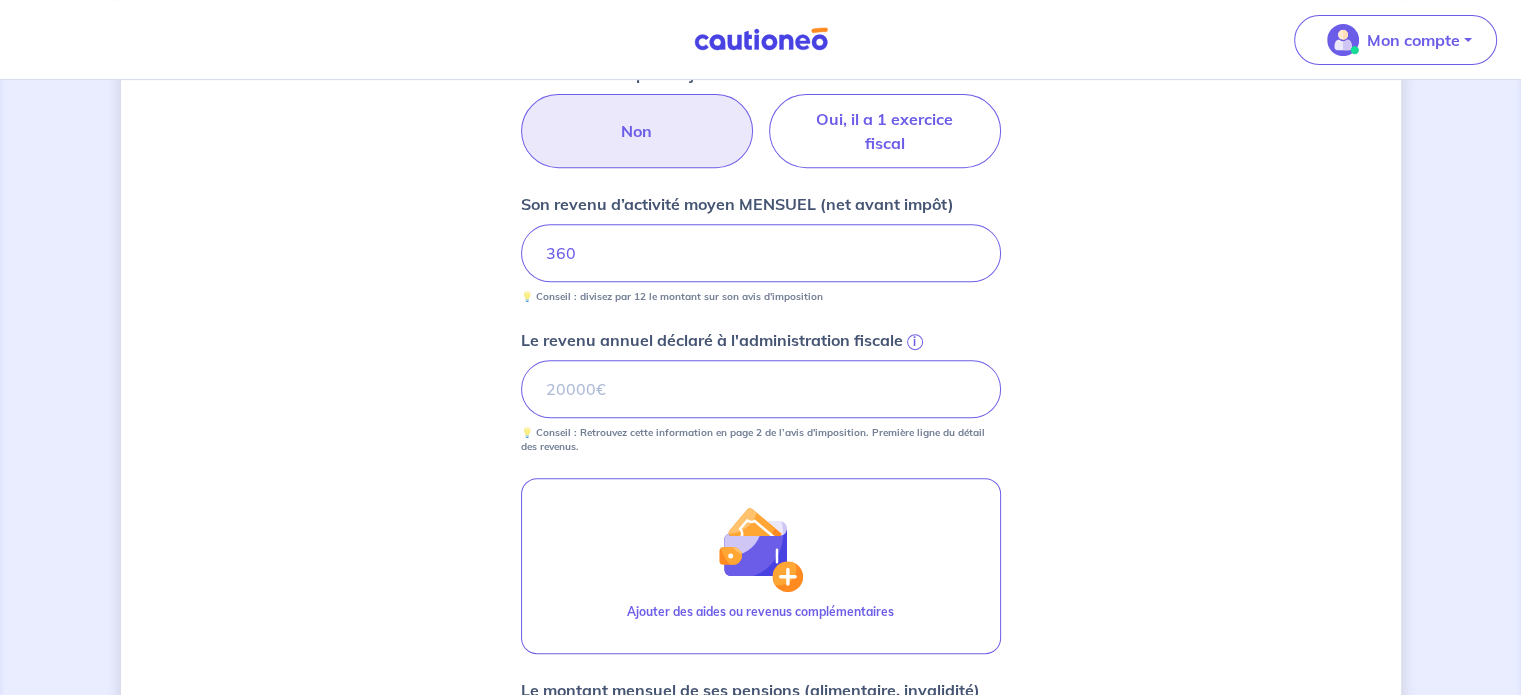 scroll, scrollTop: 823, scrollLeft: 0, axis: vertical 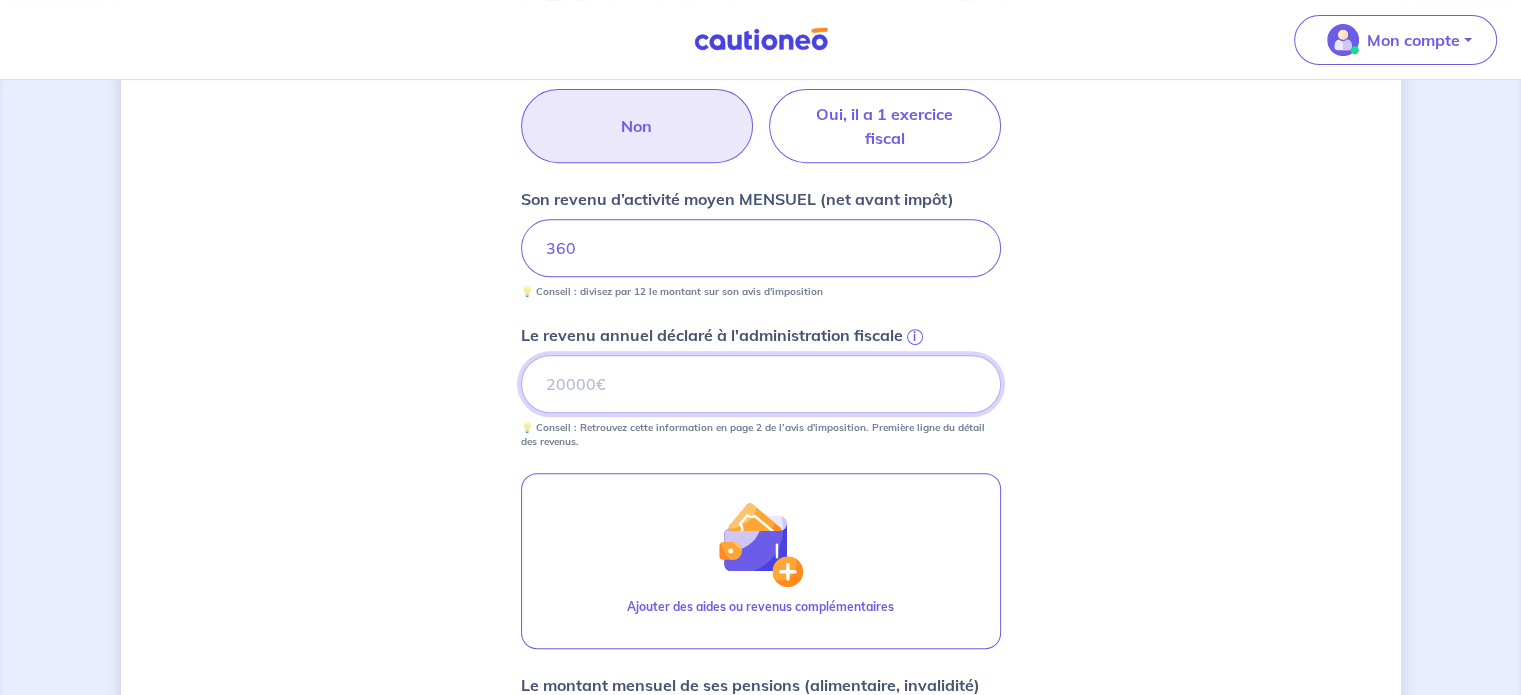 click on "[NUMBER]" at bounding box center [761, 384] 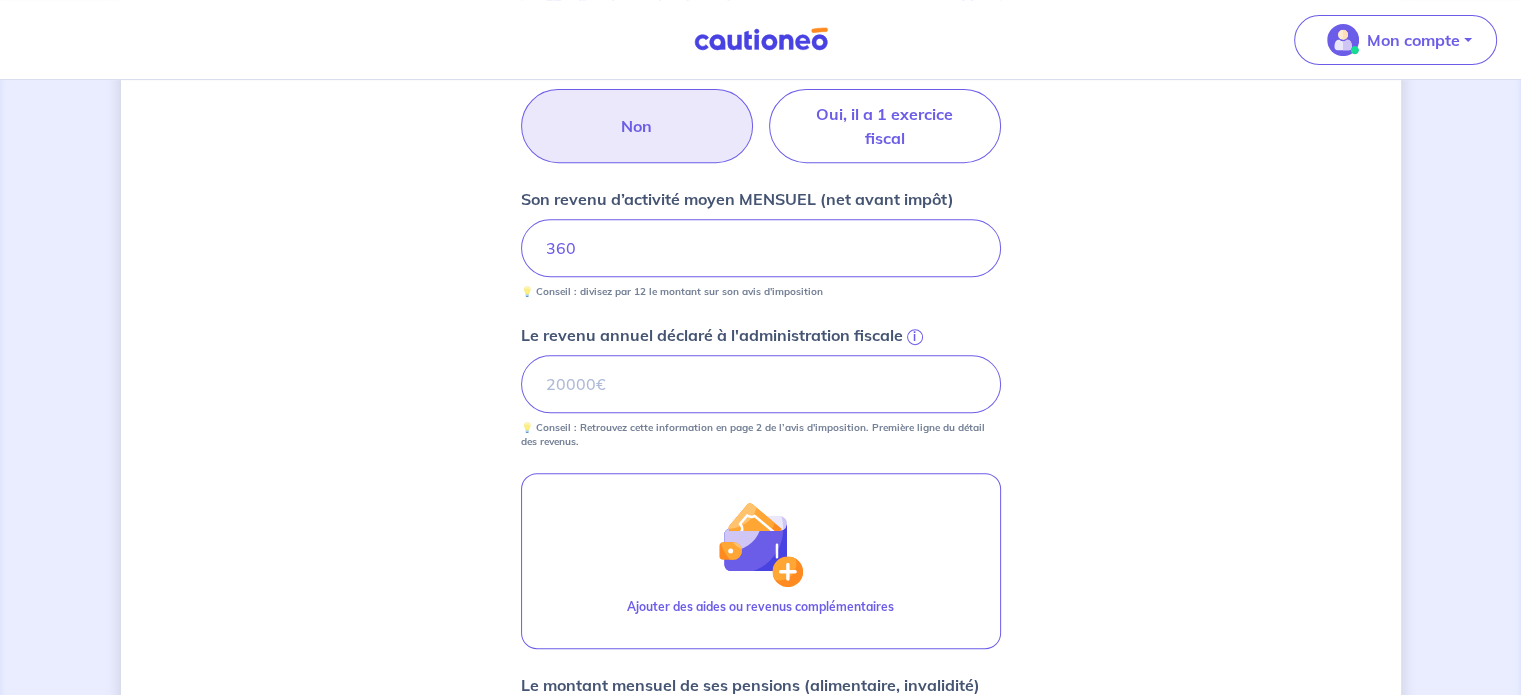 click on "Son prénom Paul Son nom GALLE LEHODEY 1 exercice fiscal 360 10218" at bounding box center (761, 178) 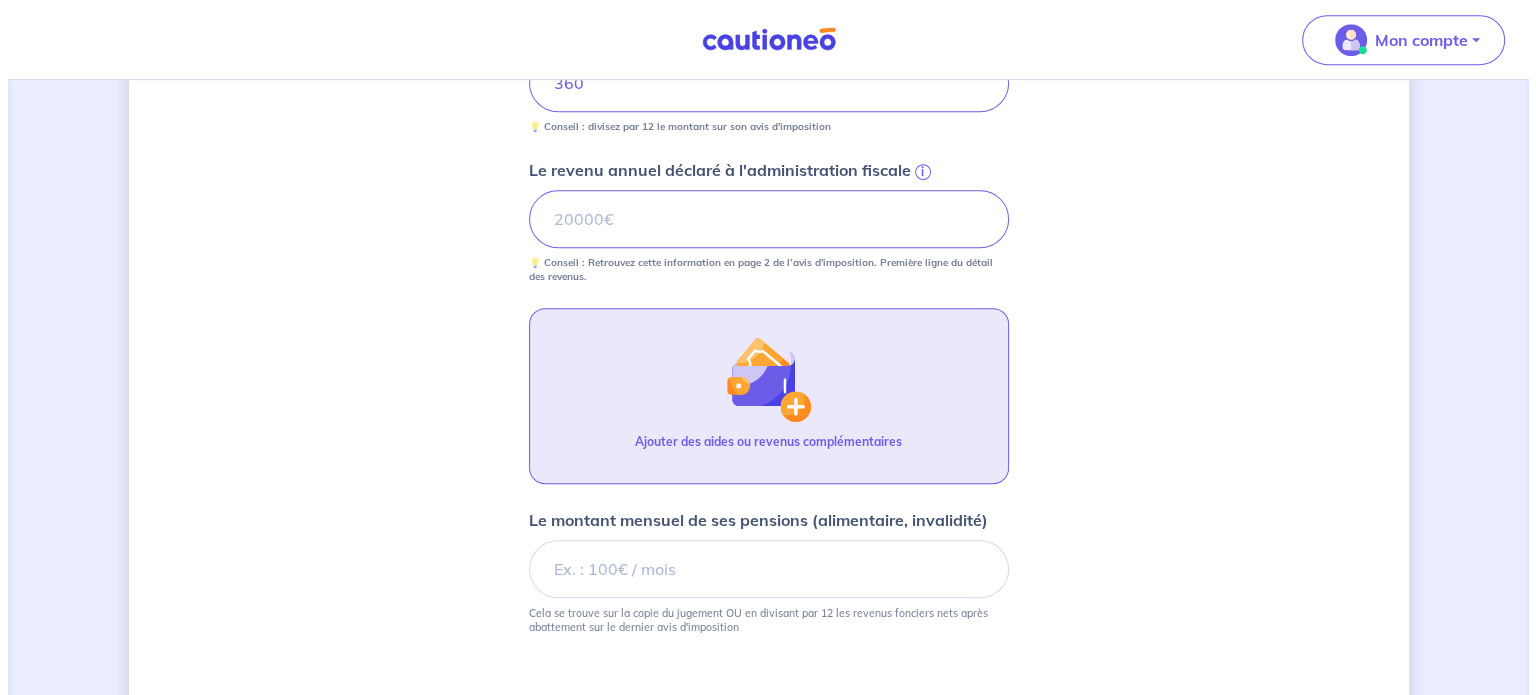 scroll, scrollTop: 1023, scrollLeft: 0, axis: vertical 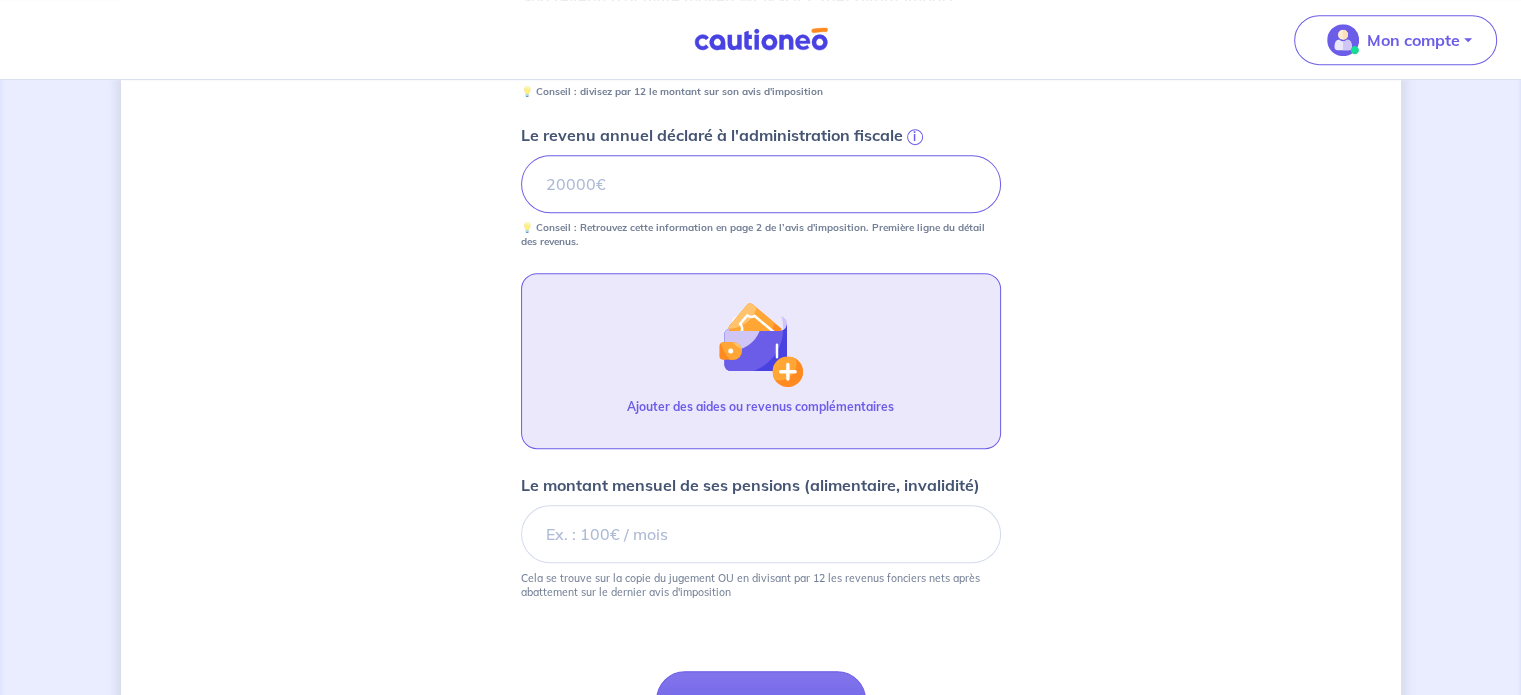 click at bounding box center (760, 344) 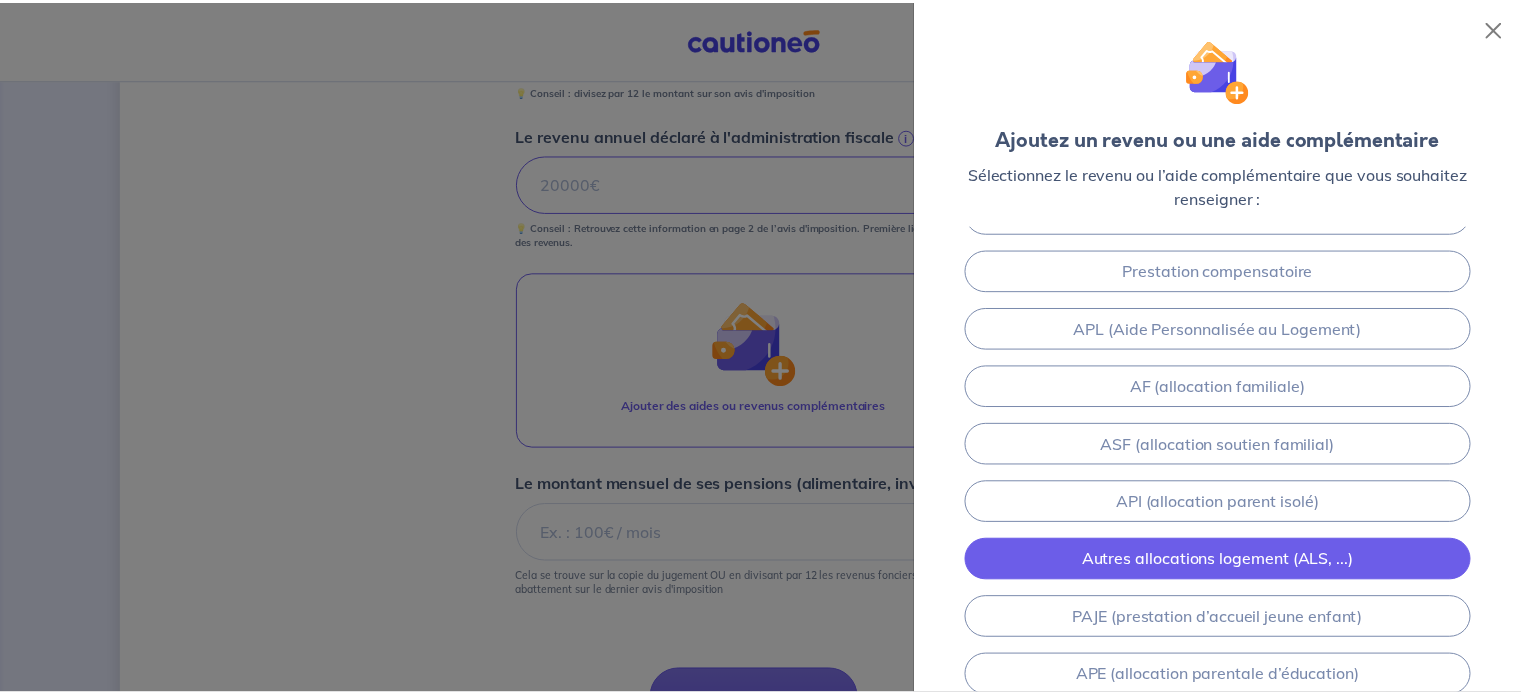 scroll, scrollTop: 379, scrollLeft: 0, axis: vertical 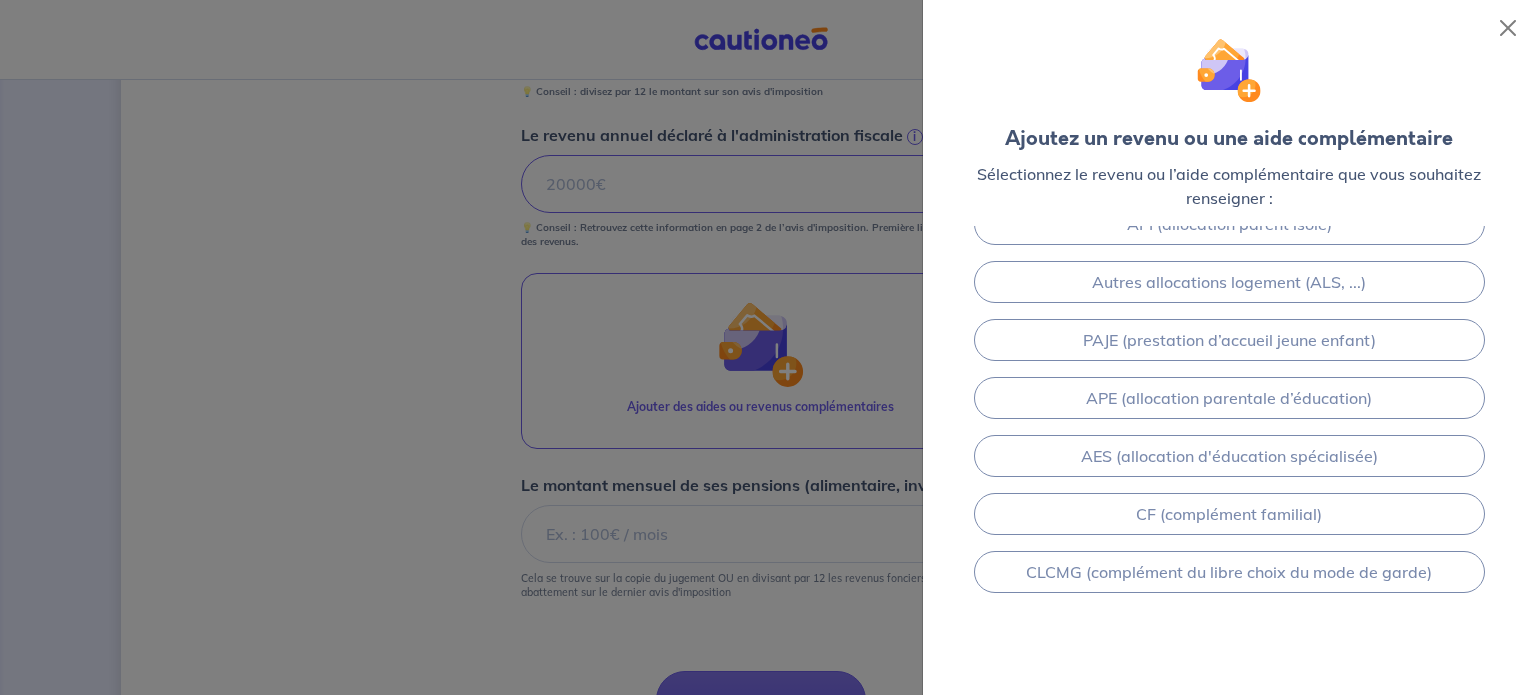 click at bounding box center [768, 347] 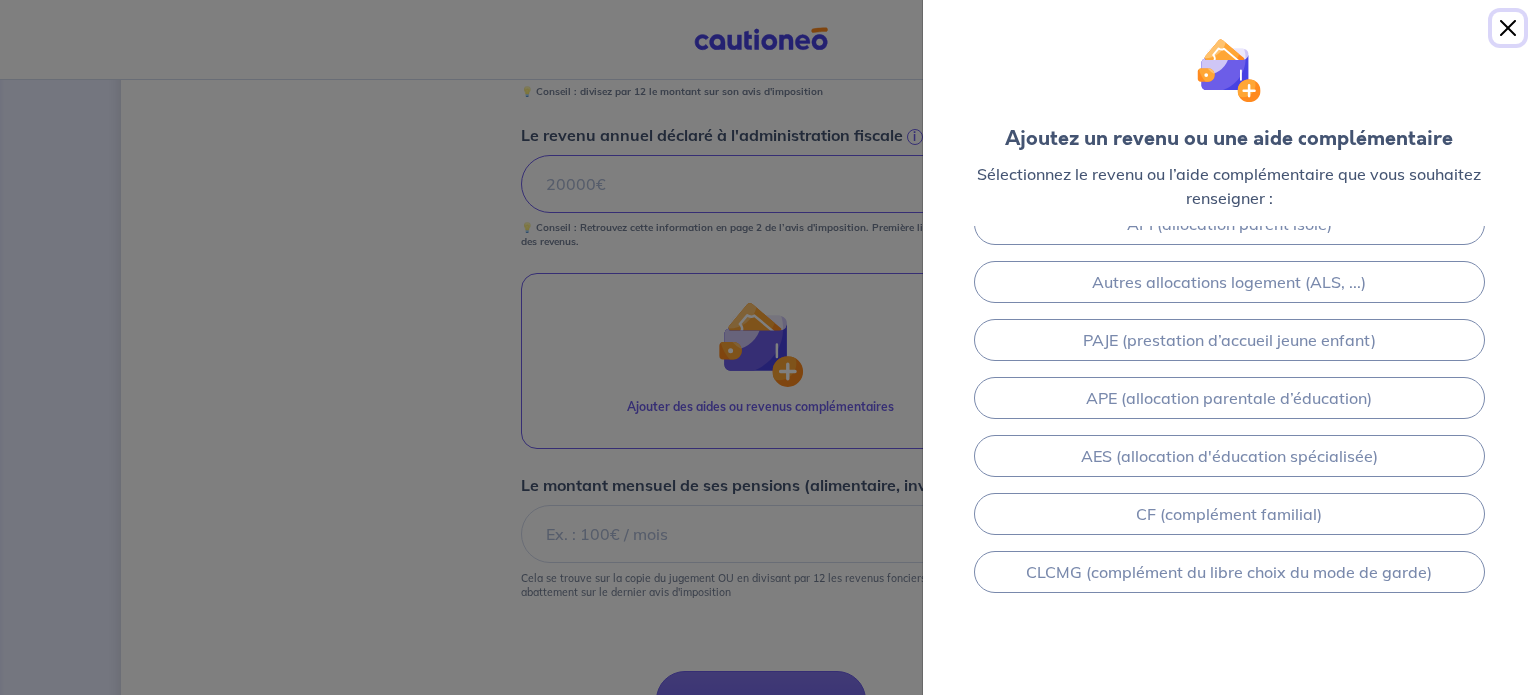 click at bounding box center (1508, 28) 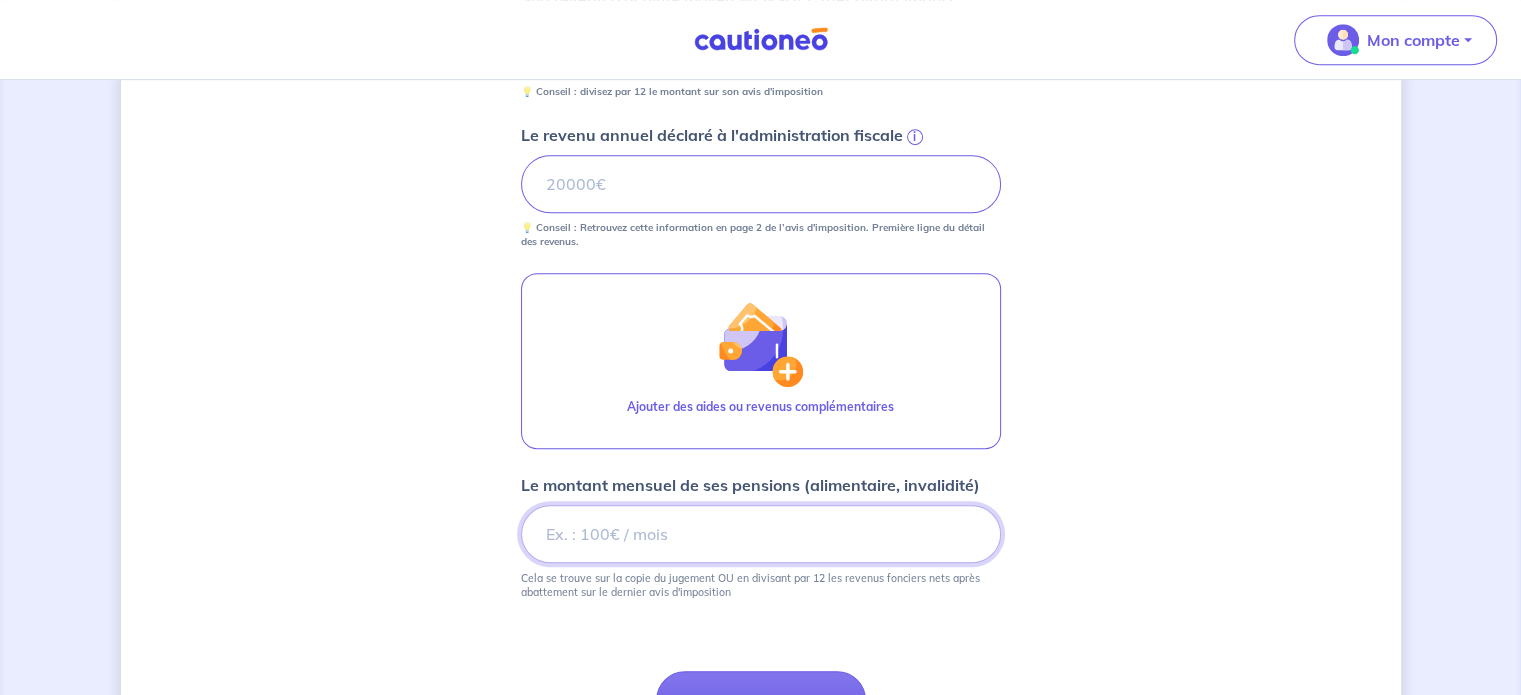 click on "Le montant mensuel de ses pensions (alimentaire, invalidité)" at bounding box center [761, 534] 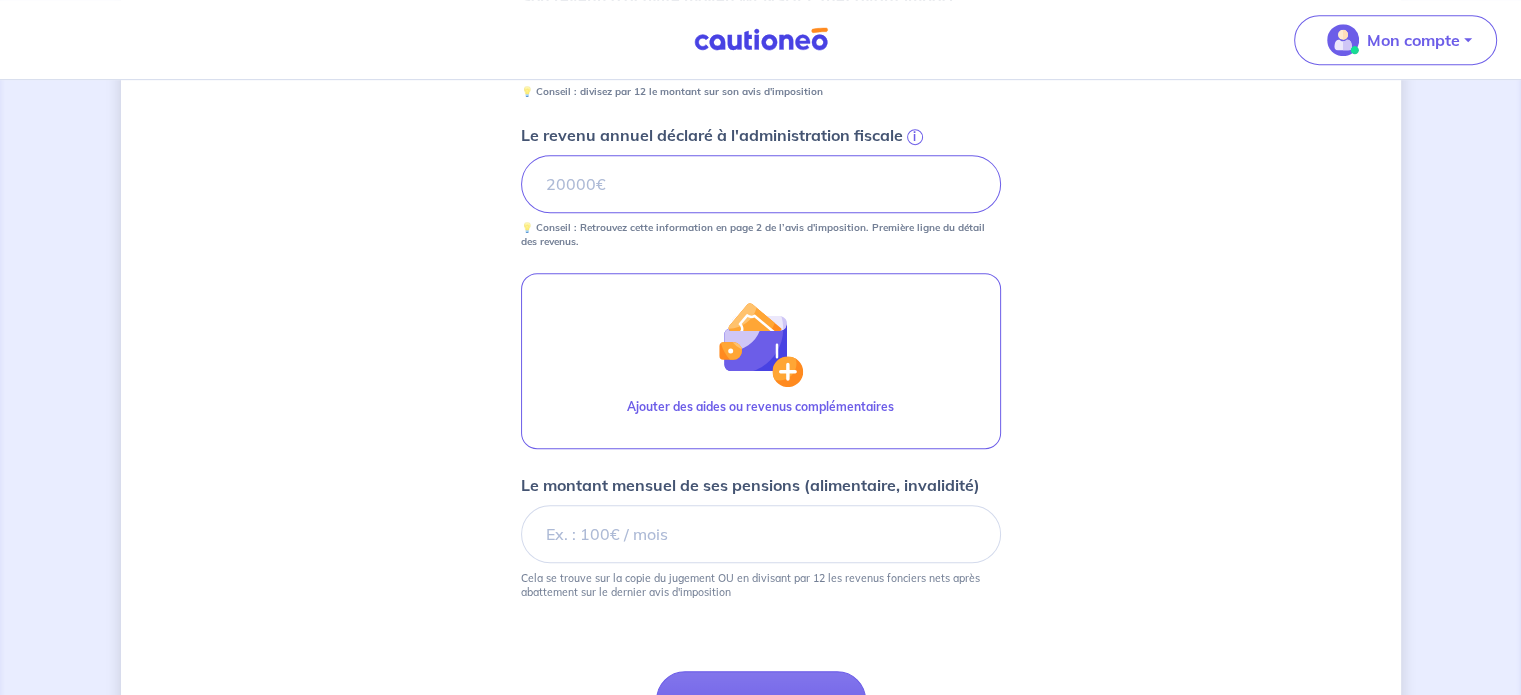 click on "Son prénom Paul Son nom GALLE LEHODEY 1 exercice fiscal 360 10218" at bounding box center (761, -22) 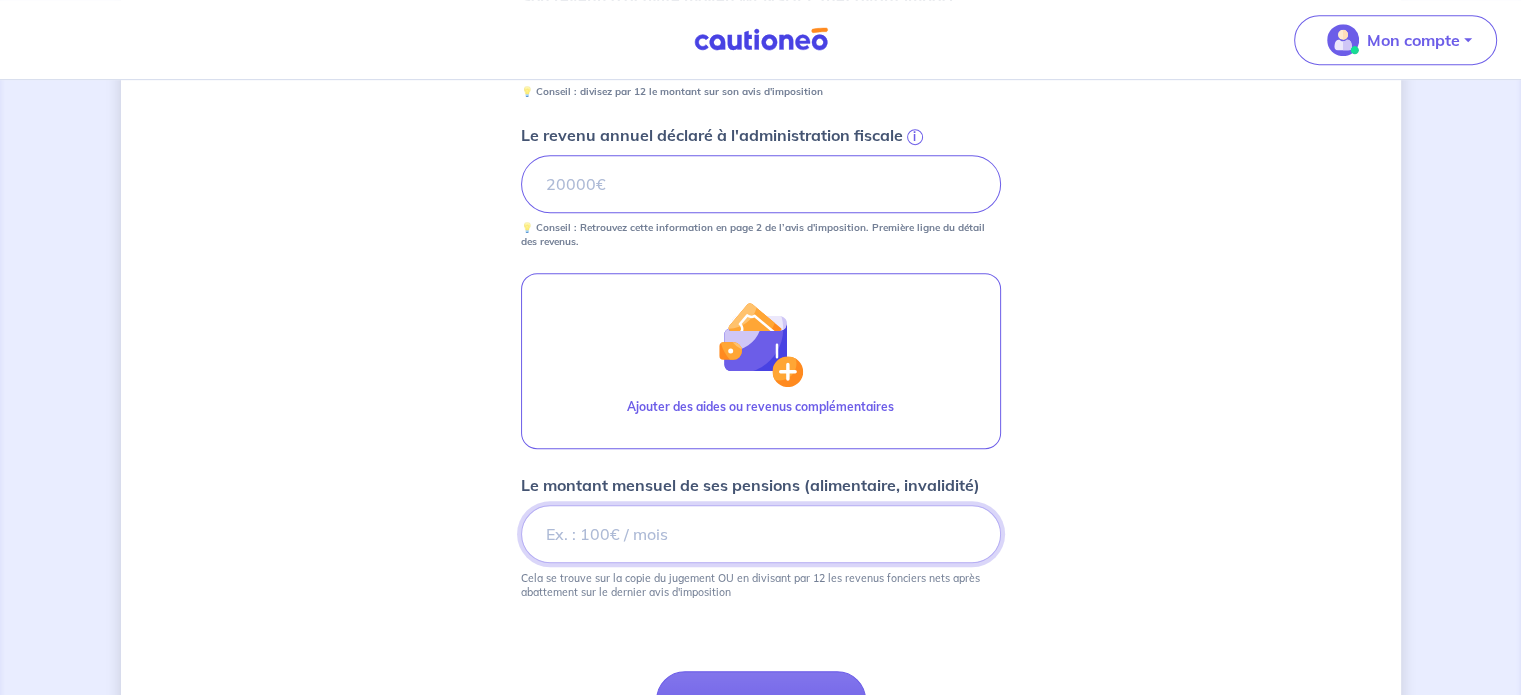 click on "Le montant mensuel de ses pensions (alimentaire, invalidité)" at bounding box center (761, 534) 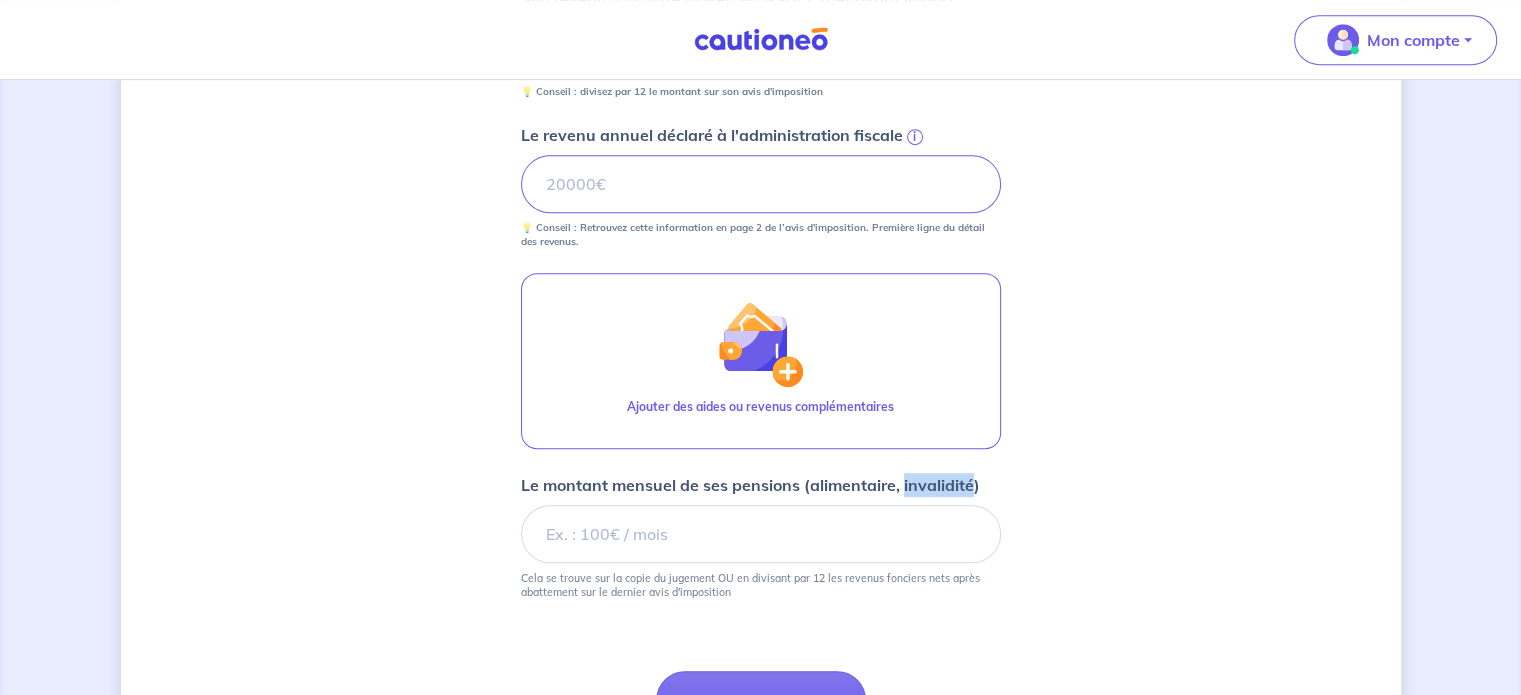 click on "Le montant mensuel de ses pensions (alimentaire, invalidité)" at bounding box center (750, 485) 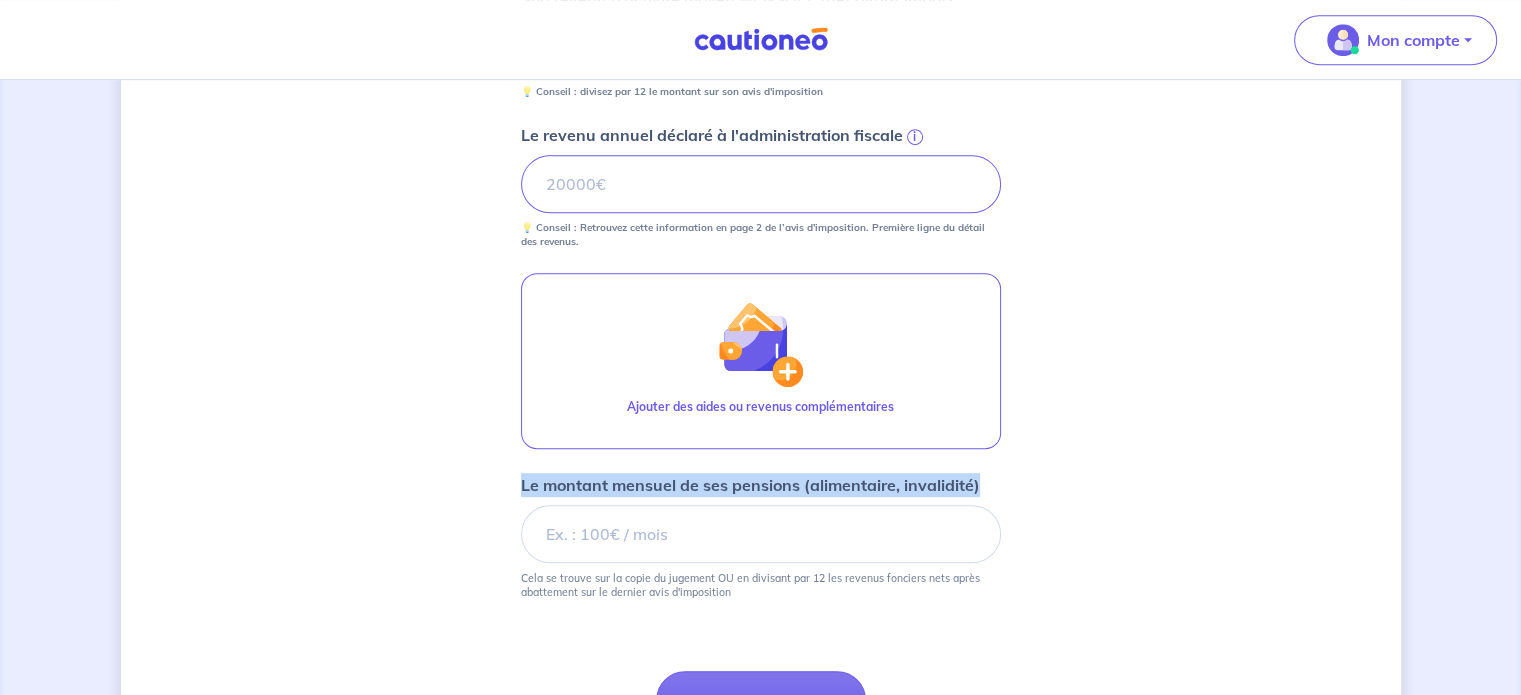 click on "Le montant mensuel de ses pensions (alimentaire, invalidité)" at bounding box center (750, 485) 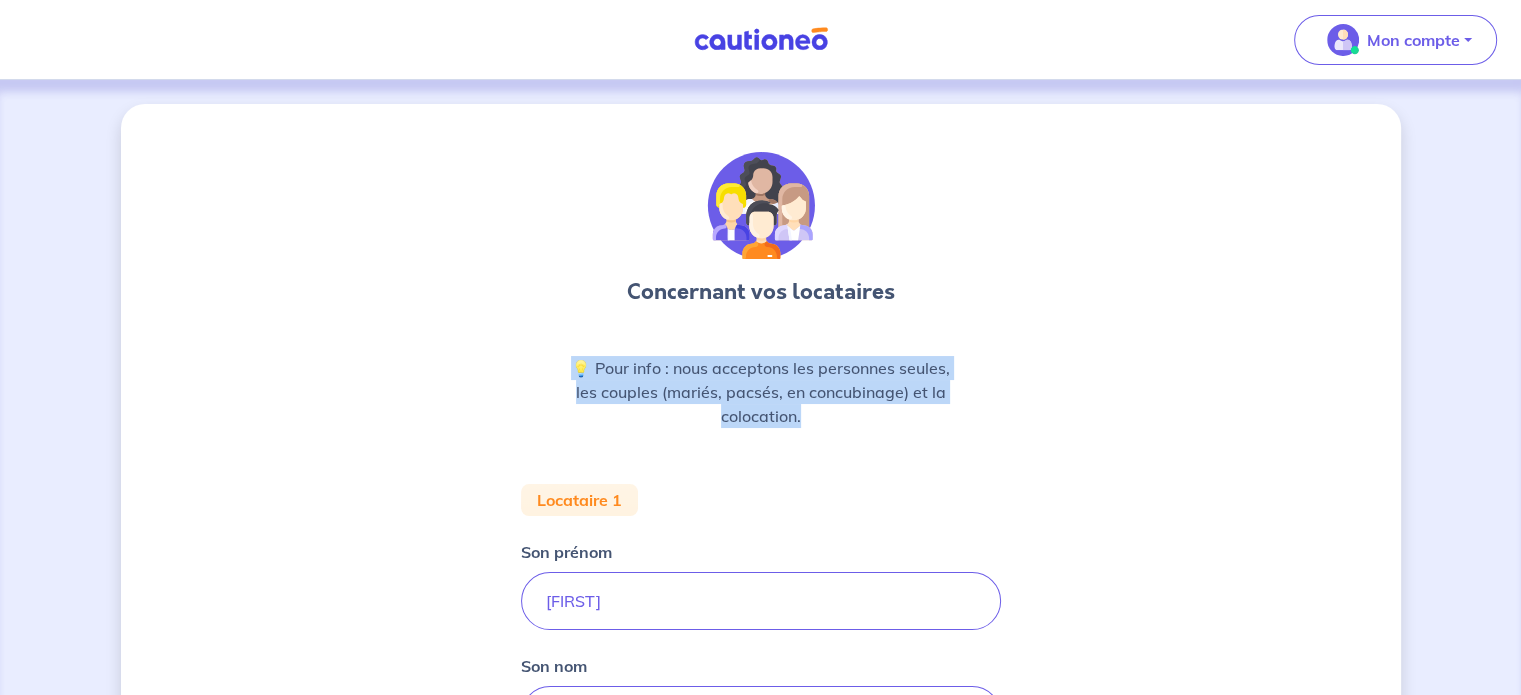 drag, startPoint x: 513, startPoint y: 277, endPoint x: 850, endPoint y: 410, distance: 362.29547 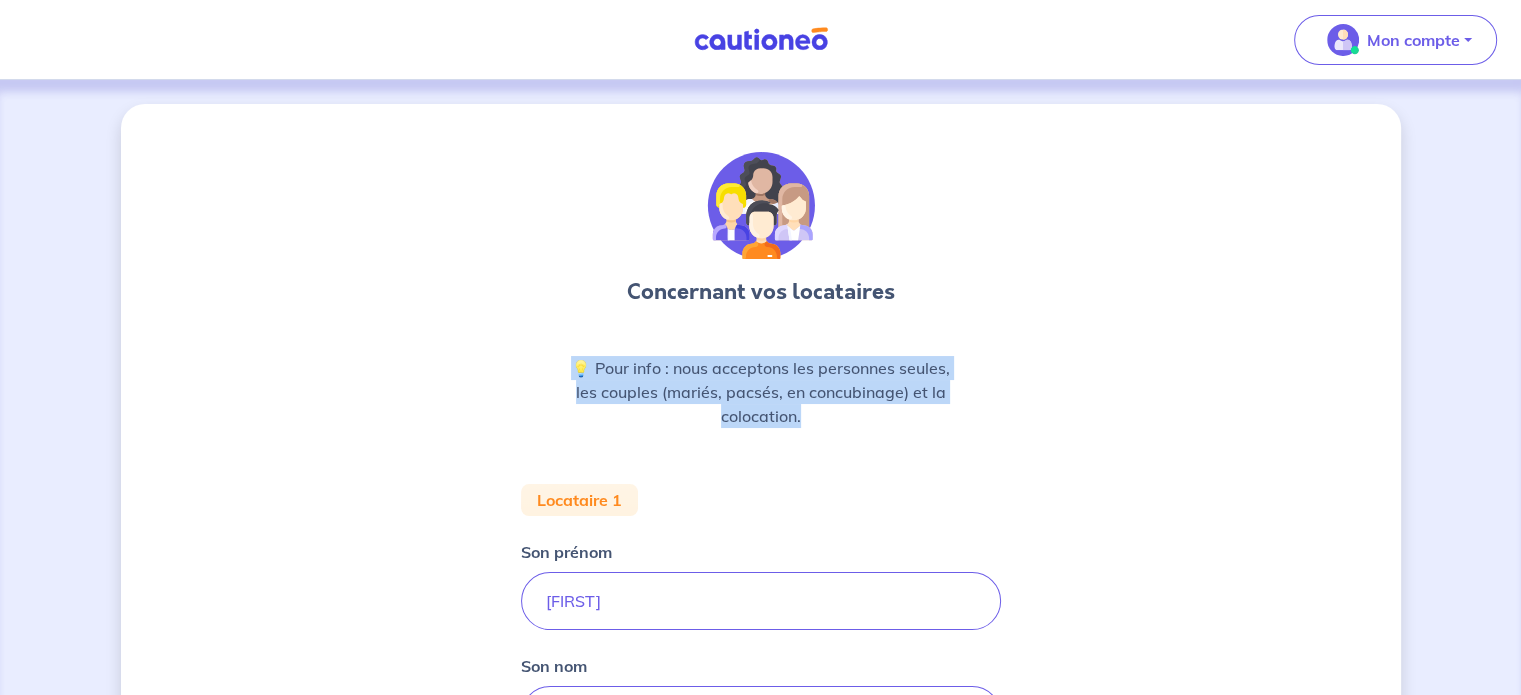 click on "Son prénom Paul Son nom GALLE LEHODEY 1 exercice fiscal 360 10218" at bounding box center (761, 1001) 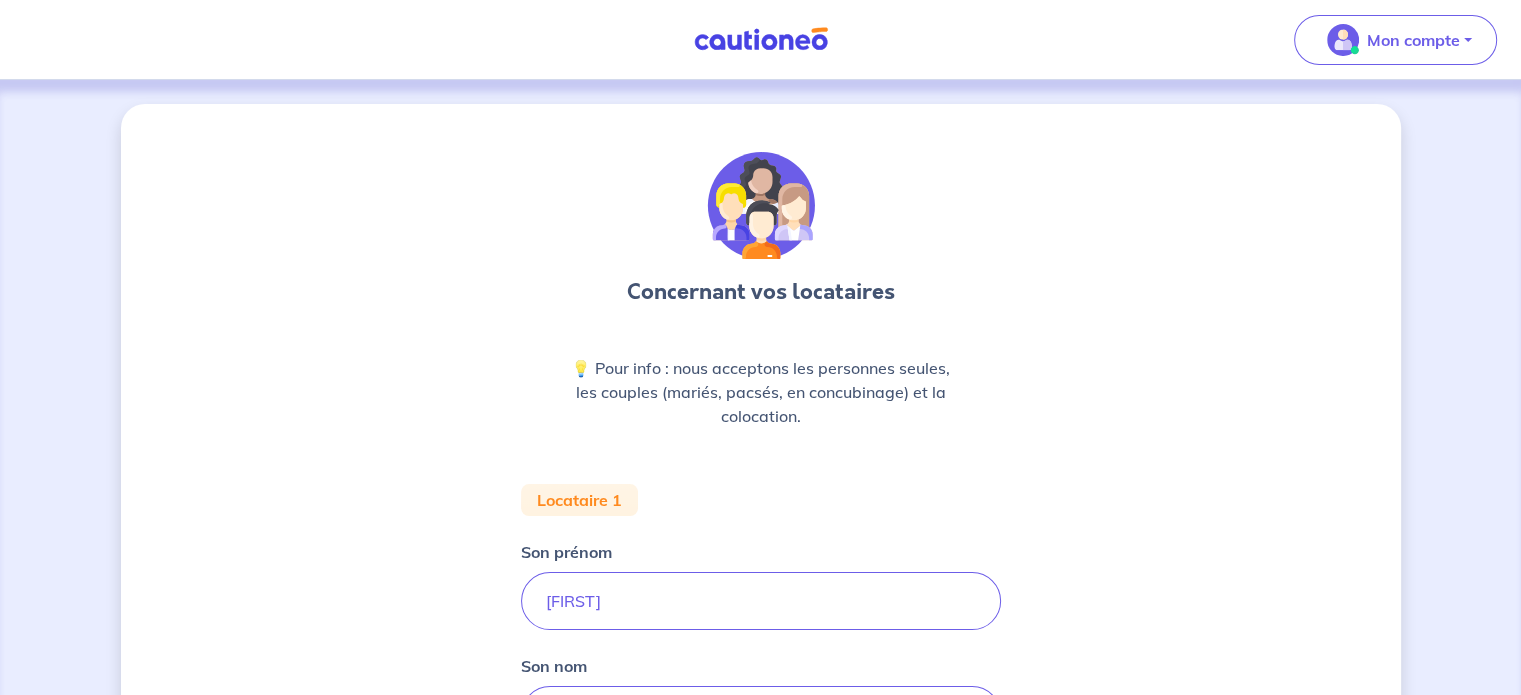 click on "Locataire 1" at bounding box center [579, 500] 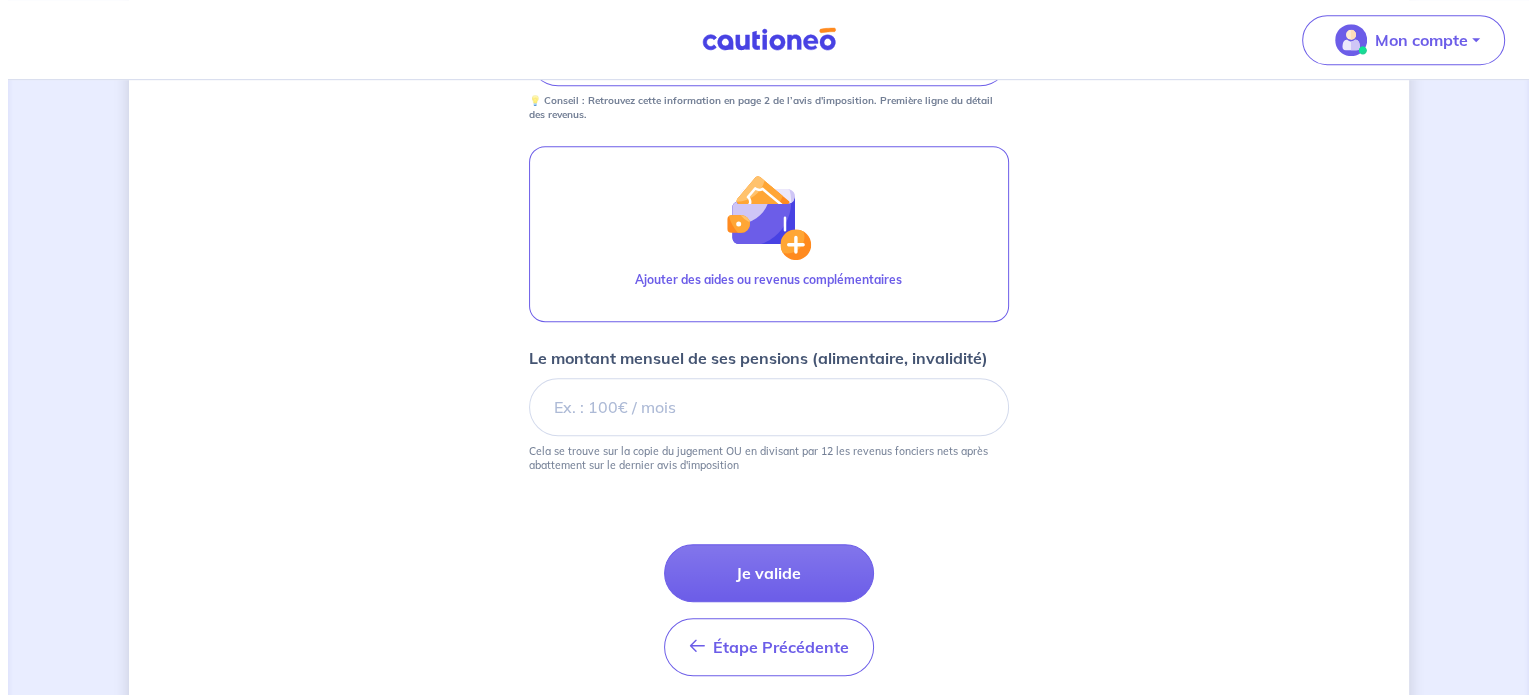 scroll, scrollTop: 1200, scrollLeft: 0, axis: vertical 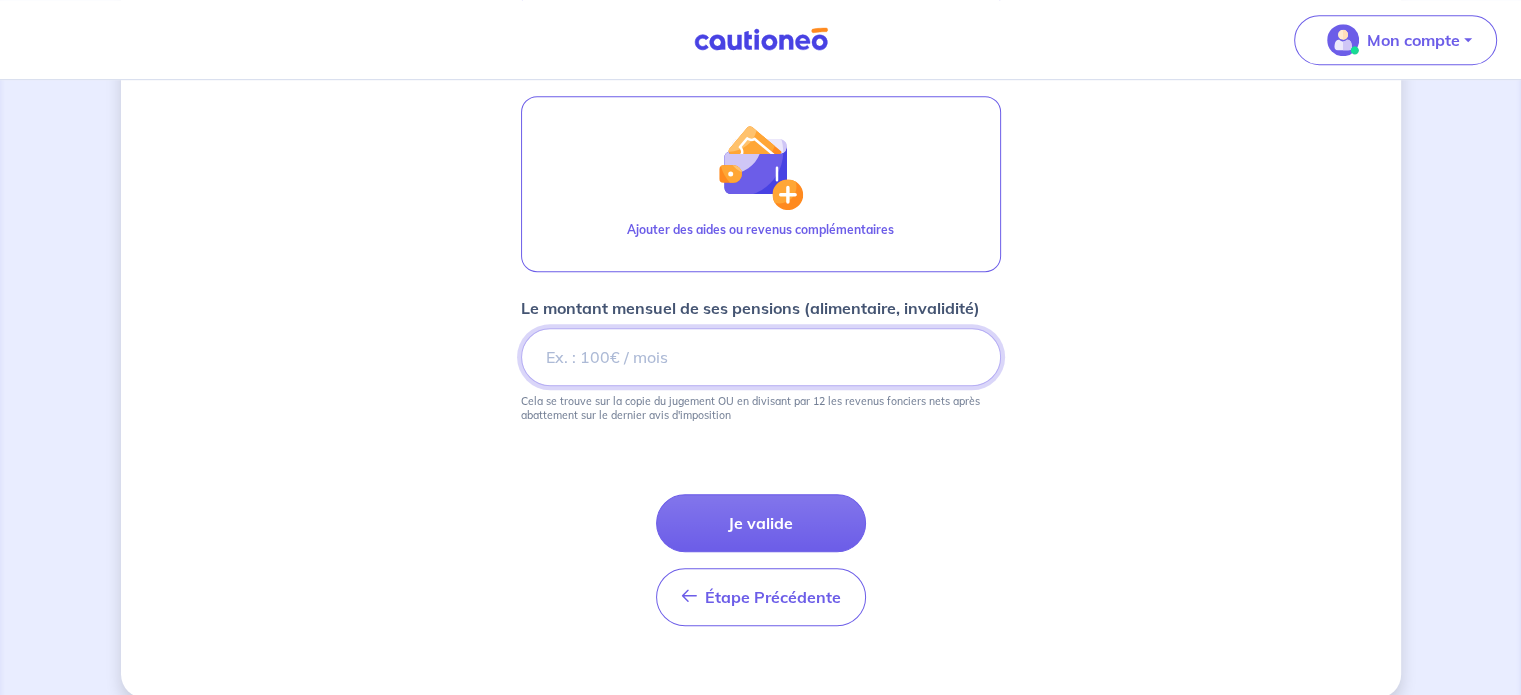 click on "Le montant mensuel de ses pensions (alimentaire, invalidité)" at bounding box center [761, 357] 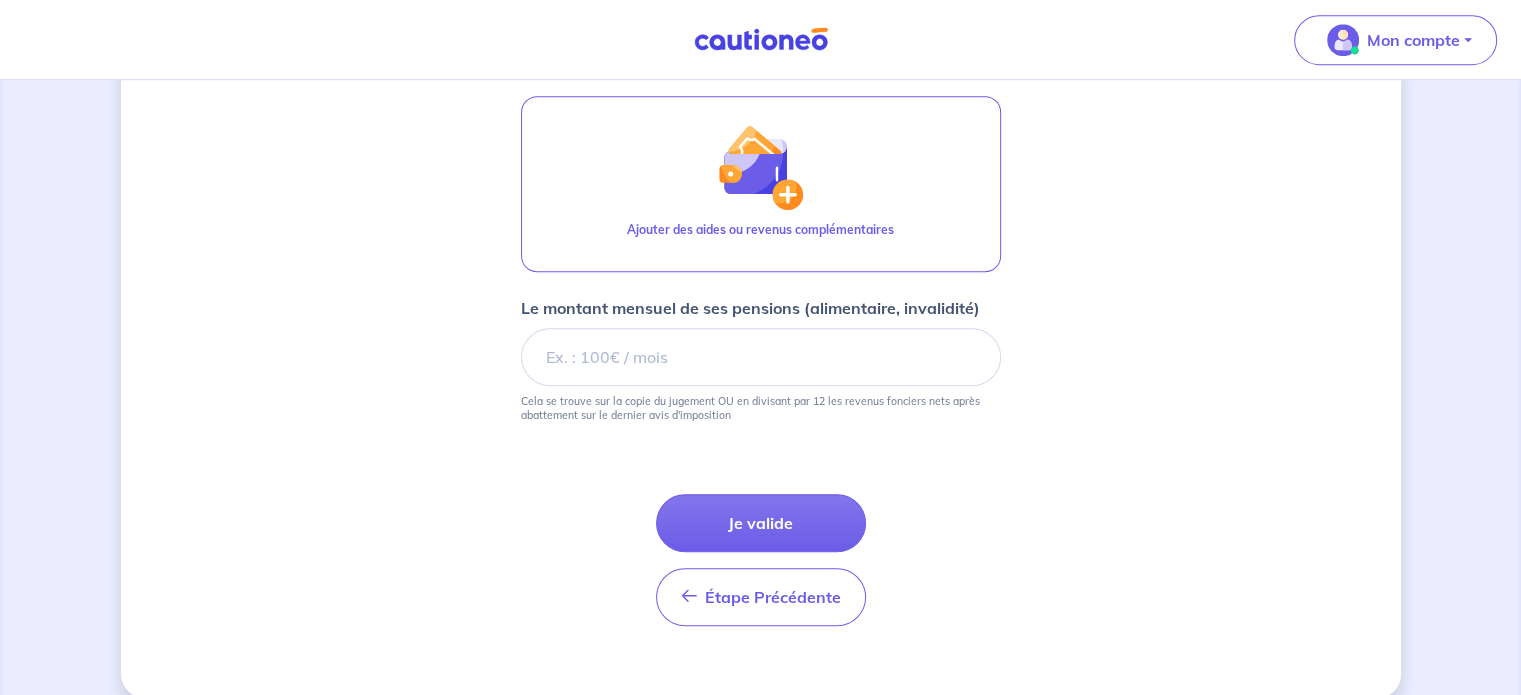 click on "Son prénom Paul Son nom GALLE LEHODEY 1 exercice fiscal 360 10218" at bounding box center [761, -199] 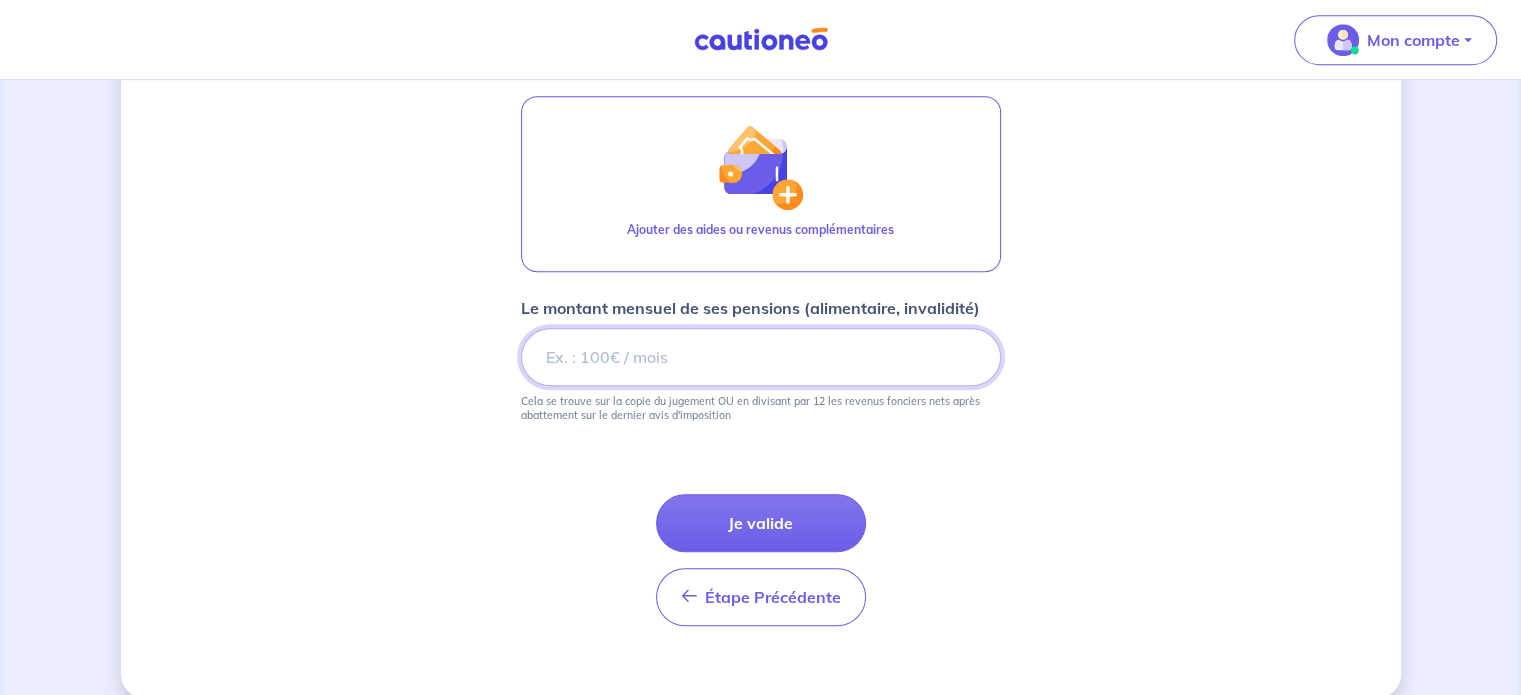 click on "Le montant mensuel de ses pensions (alimentaire, invalidité)" at bounding box center (761, 357) 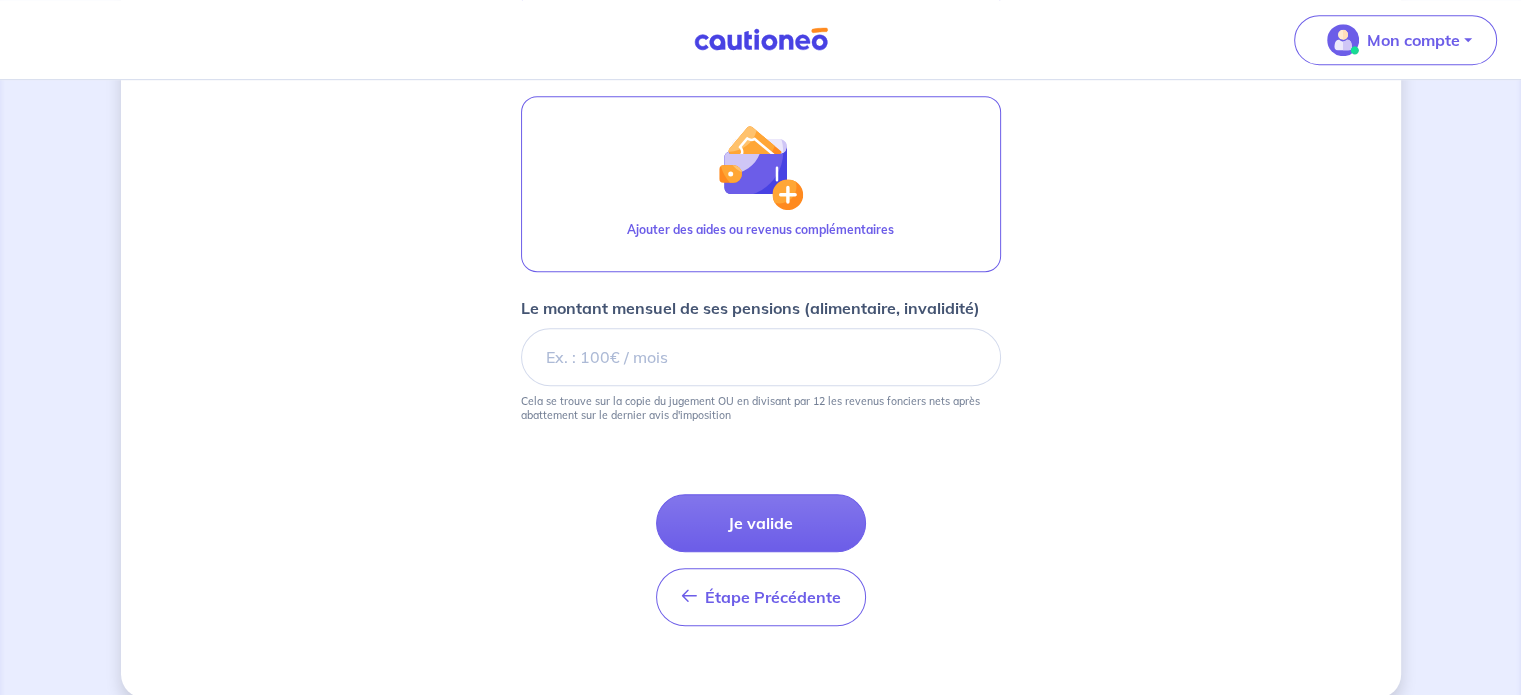 click on "Son prénom Paul Son nom GALLE LEHODEY 1 exercice fiscal 360 10218" at bounding box center (761, -199) 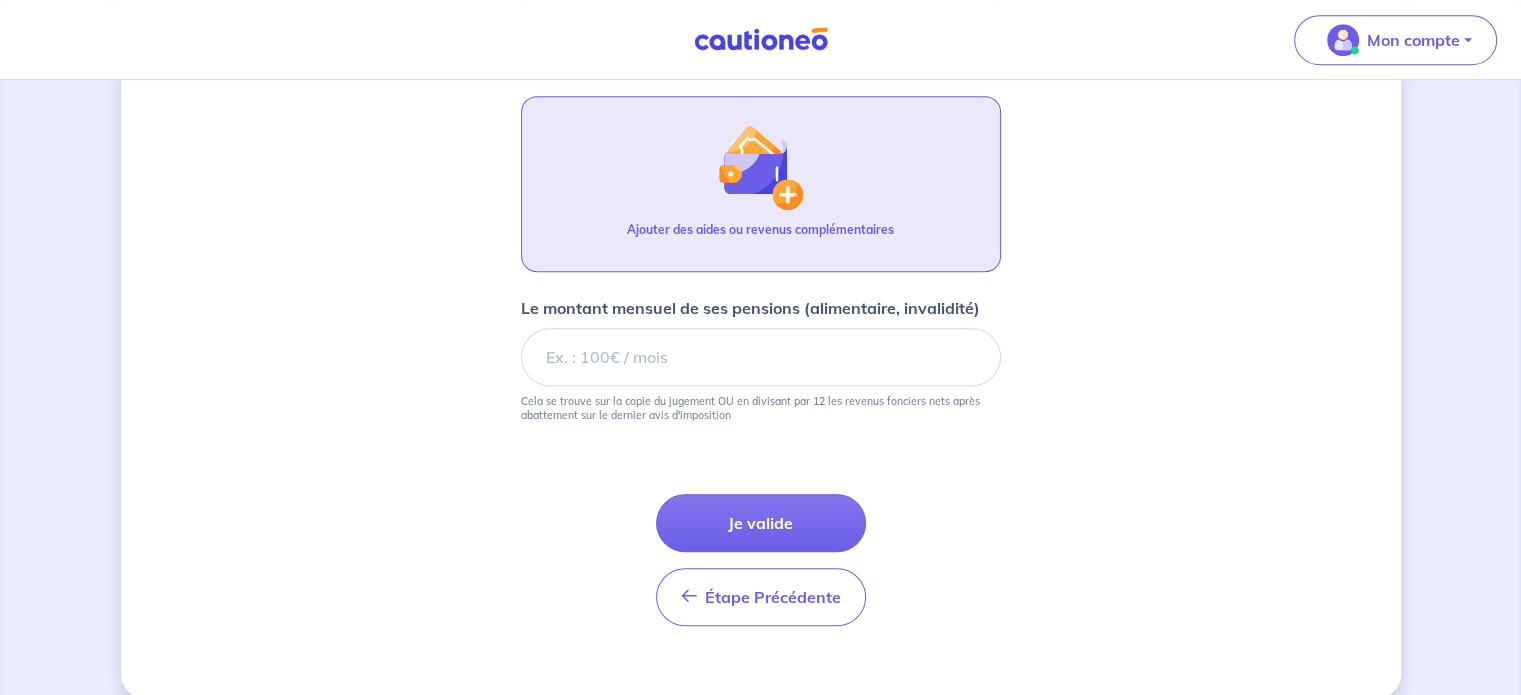 click on "Ajouter des aides ou revenus complémentaires" at bounding box center [761, 184] 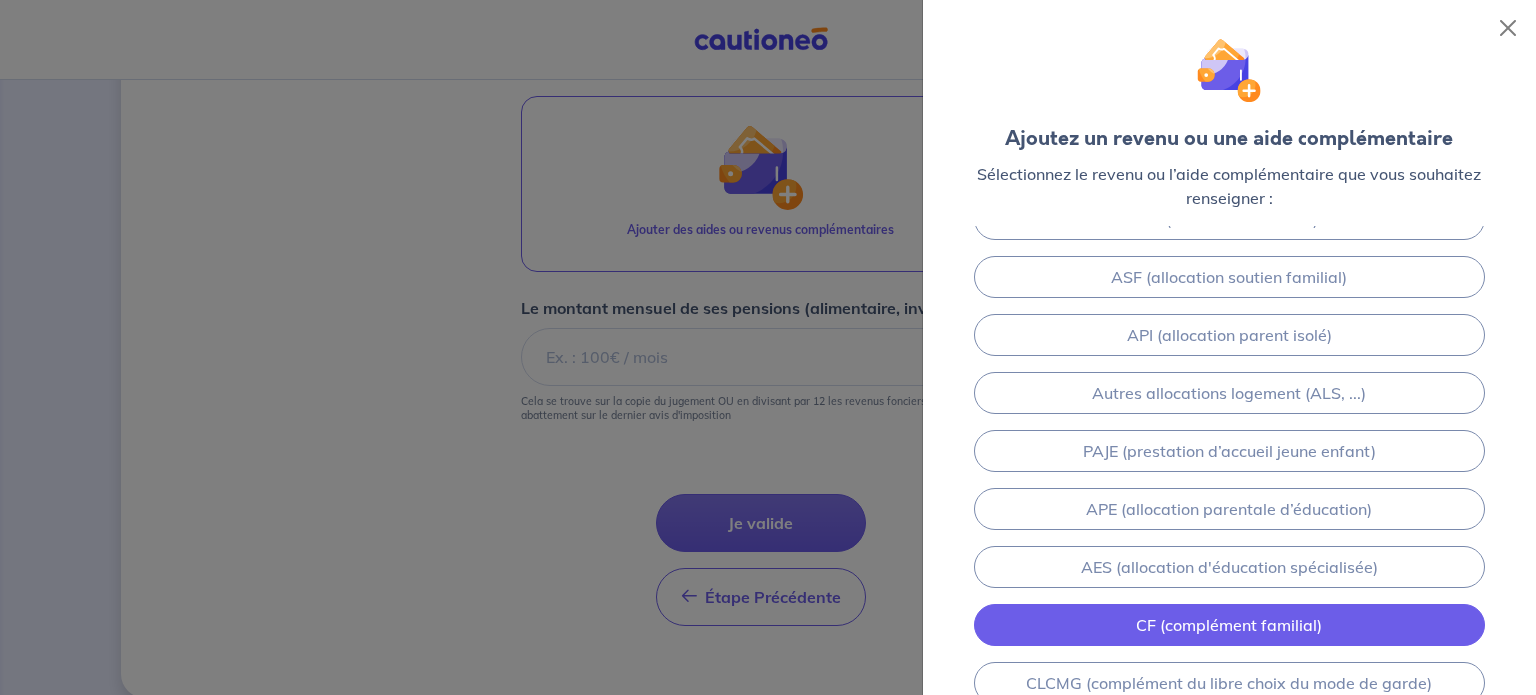 scroll, scrollTop: 300, scrollLeft: 0, axis: vertical 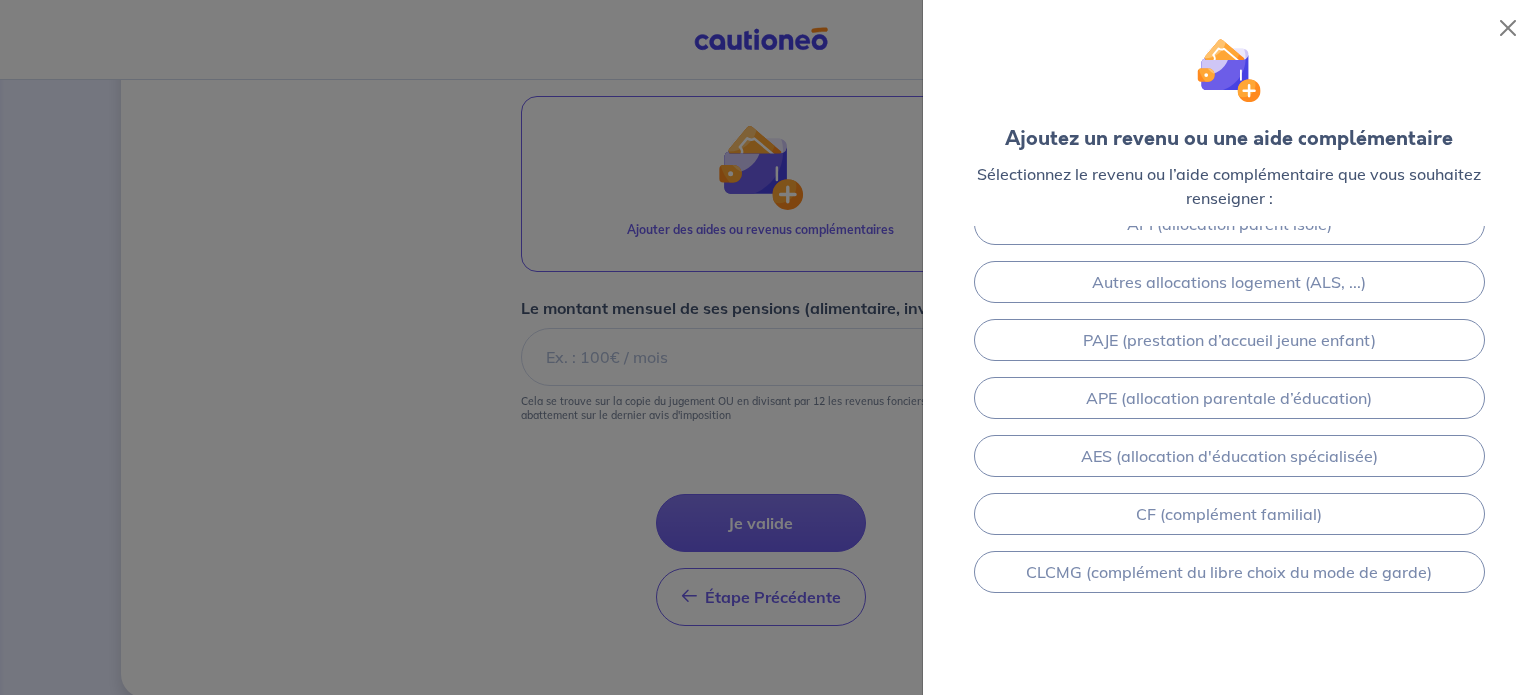 click at bounding box center (768, 347) 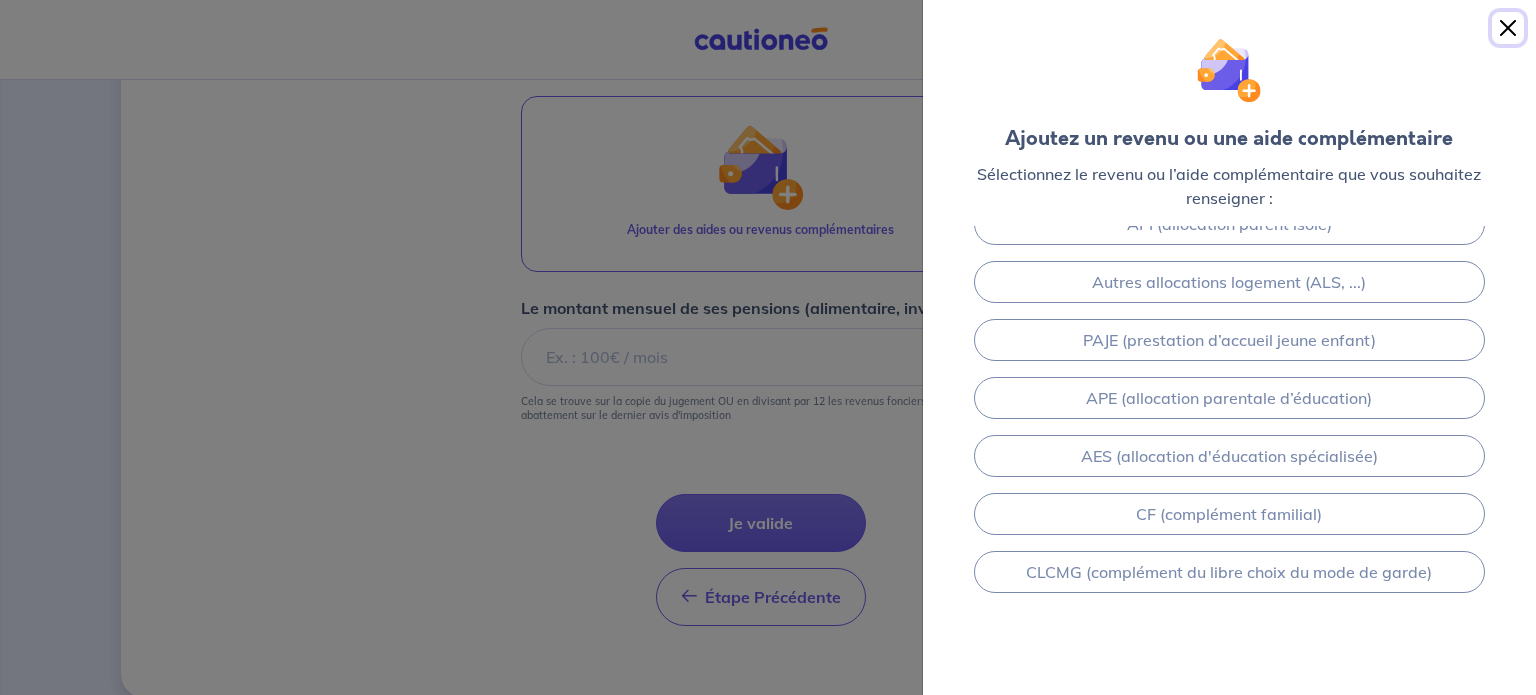 click at bounding box center (1508, 28) 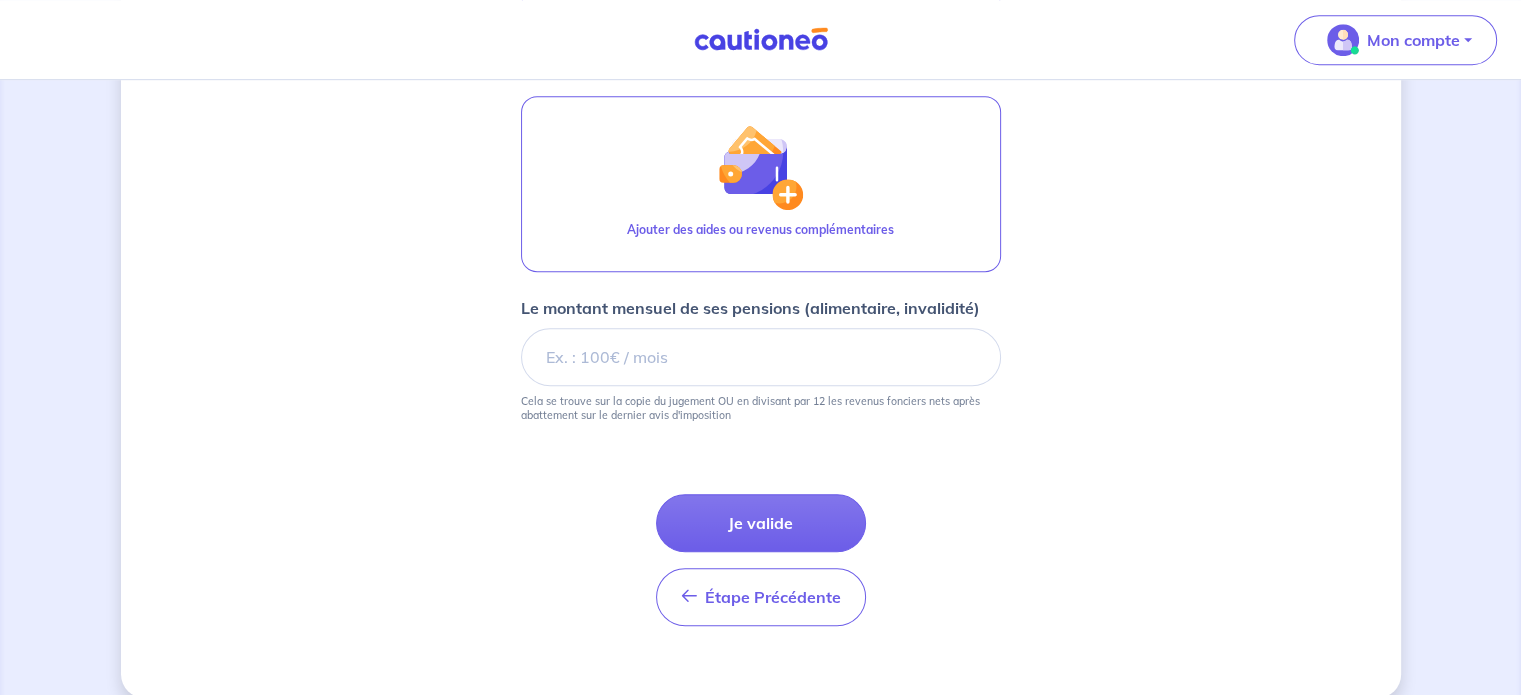 click on "Je valide" at bounding box center [761, 523] 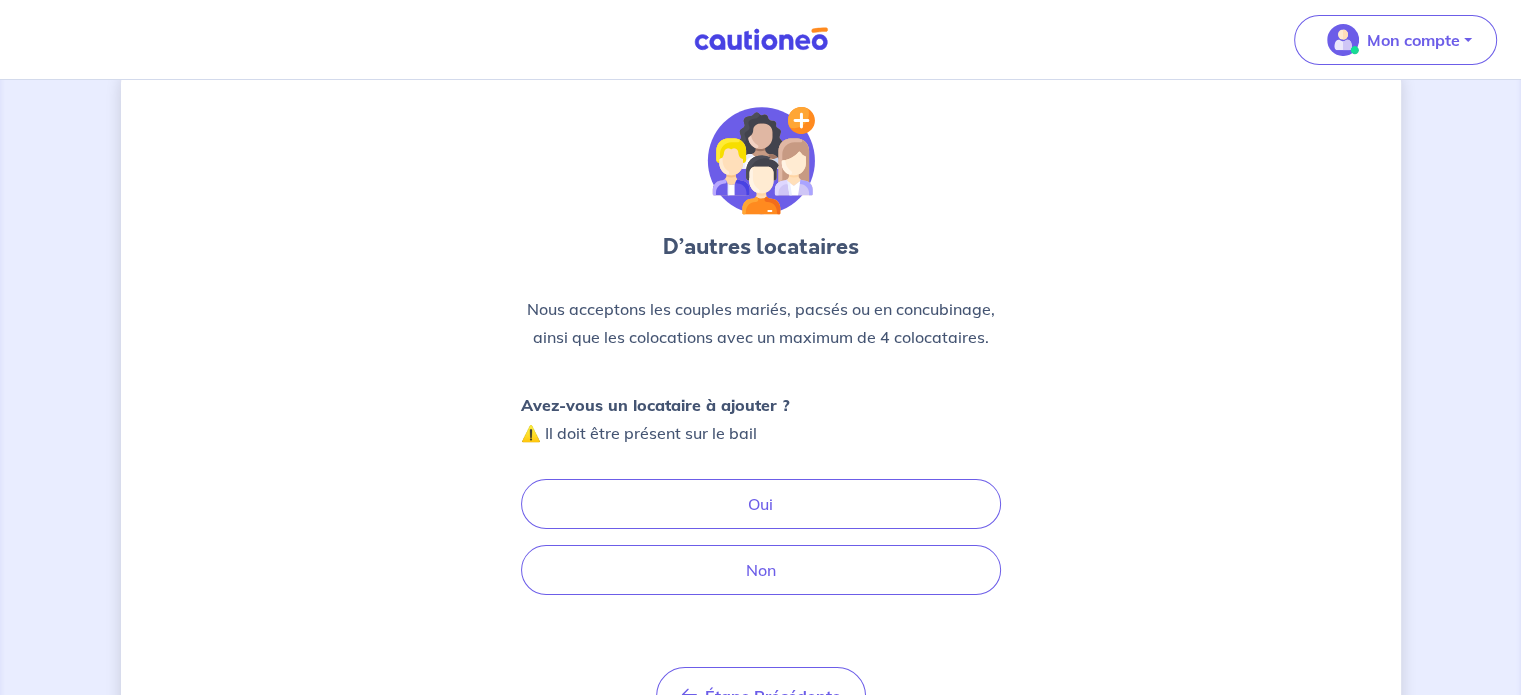 scroll, scrollTop: 0, scrollLeft: 0, axis: both 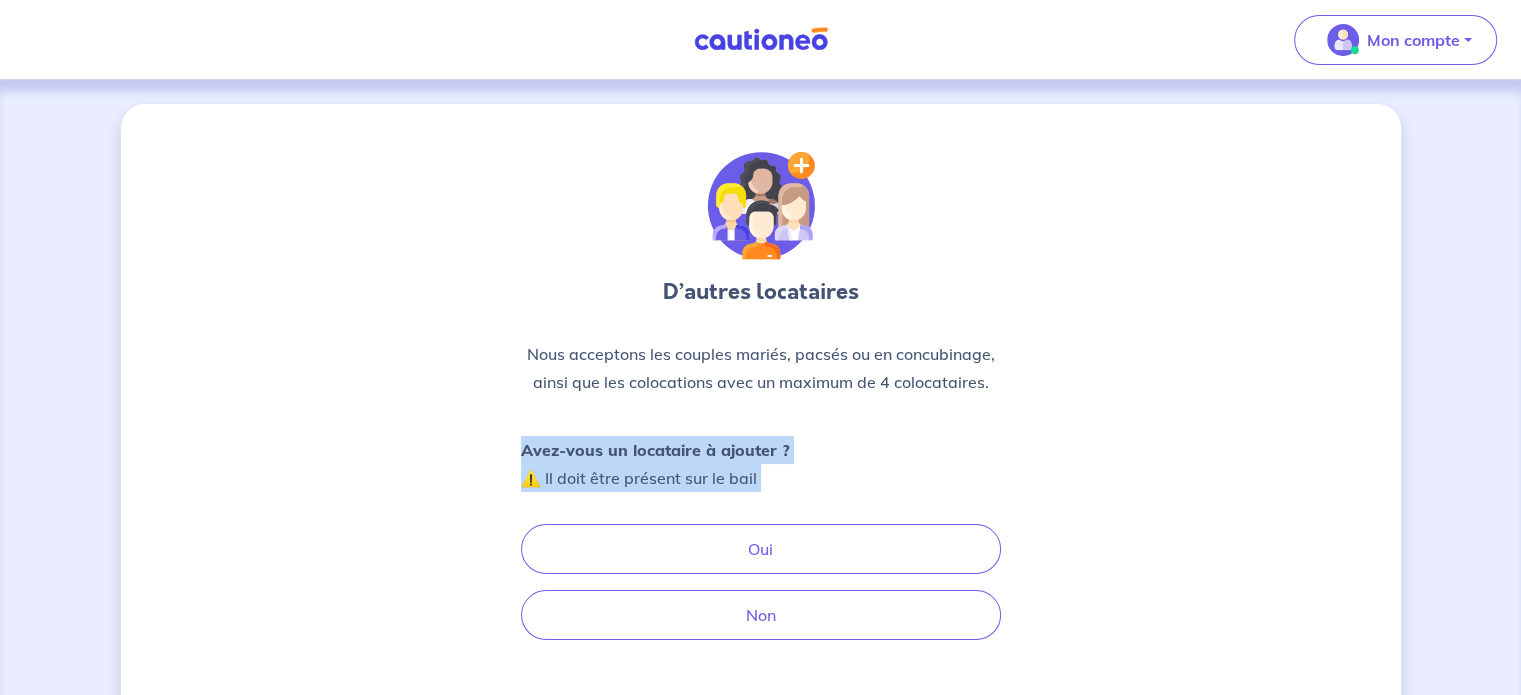 drag, startPoint x: 469, startPoint y: 440, endPoint x: 866, endPoint y: 487, distance: 399.77243 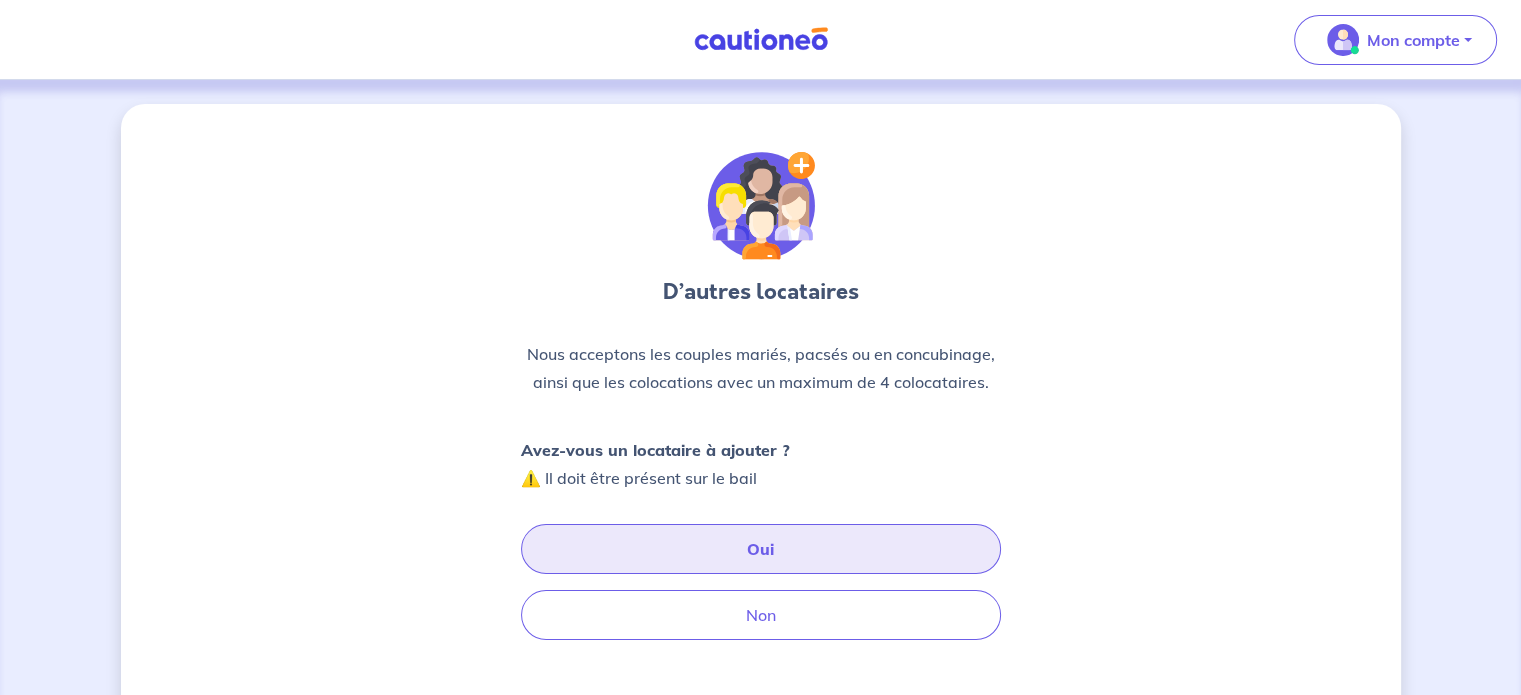 click on "Oui" at bounding box center [761, 549] 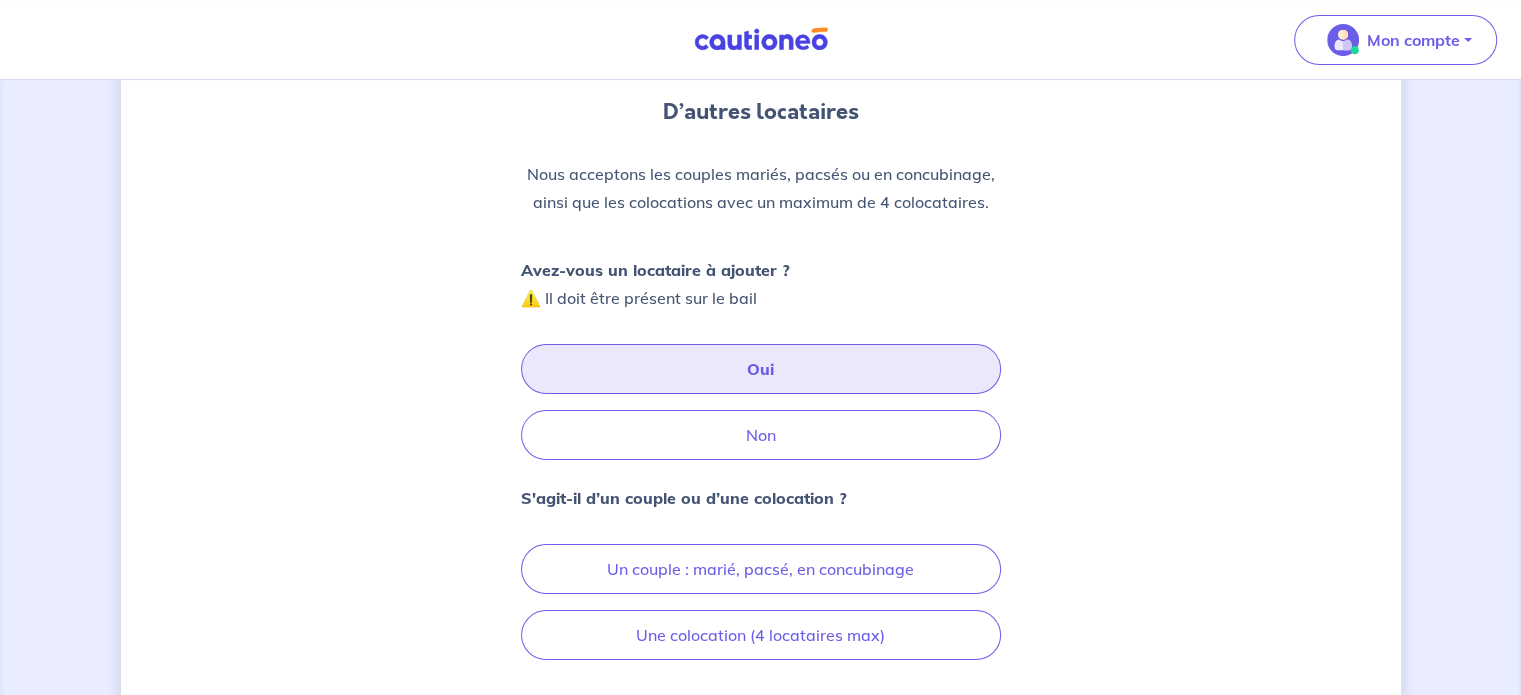 scroll, scrollTop: 300, scrollLeft: 0, axis: vertical 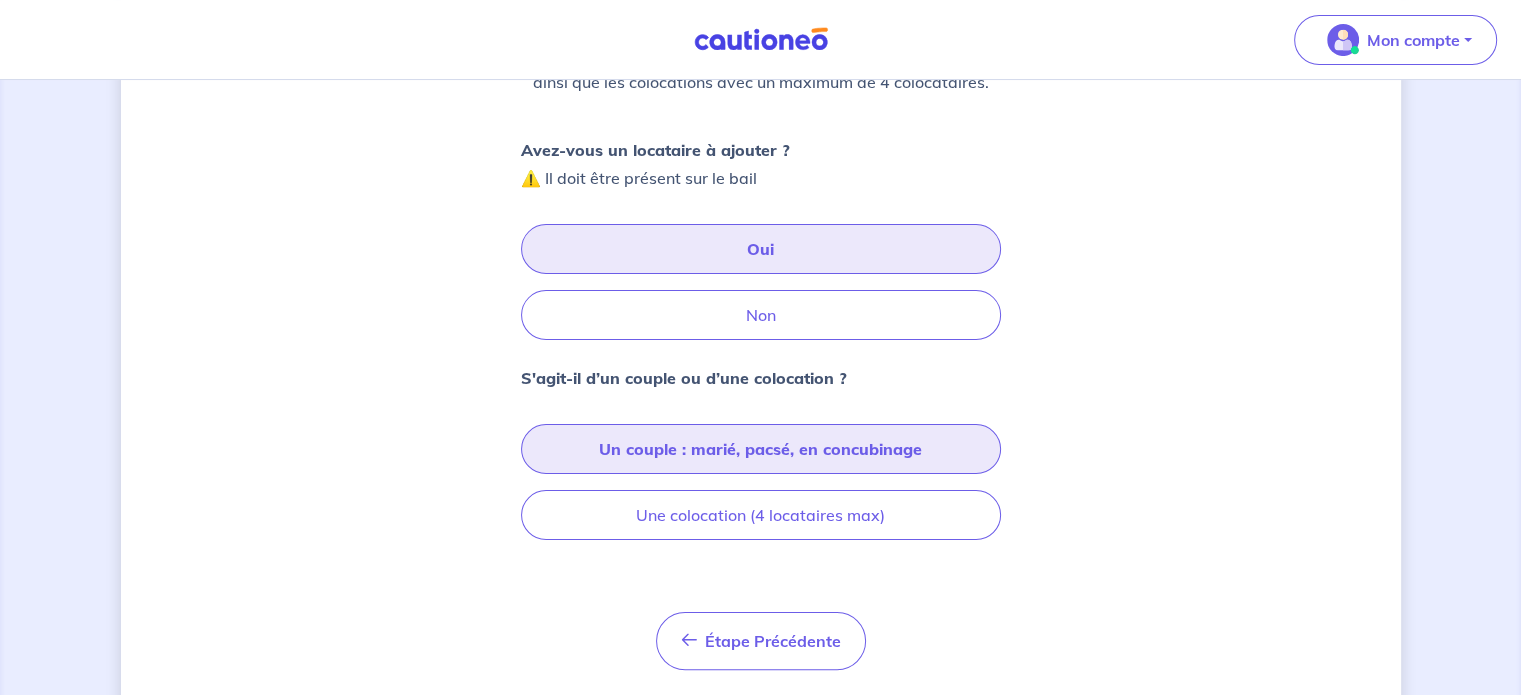click on "Un couple : marié, pacsé, en concubinage" at bounding box center [761, 449] 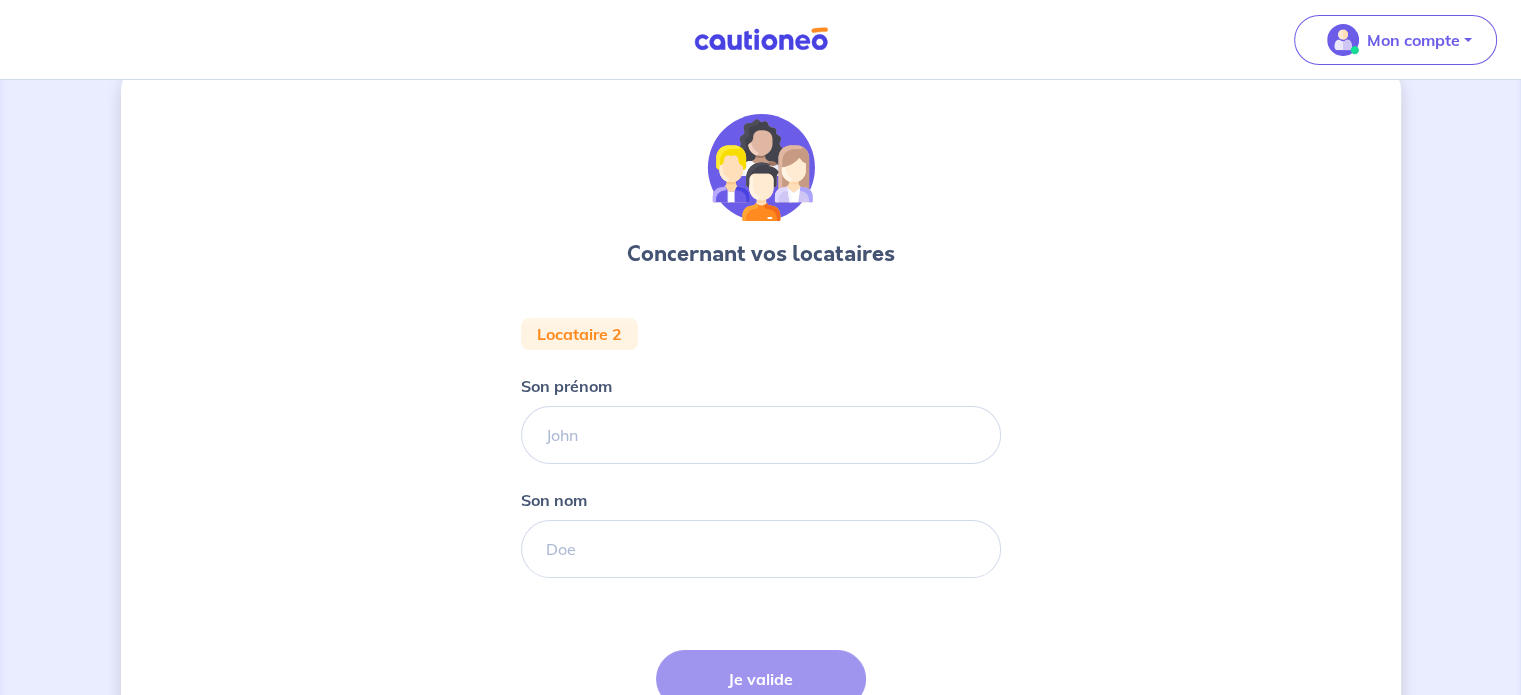 scroll, scrollTop: 0, scrollLeft: 0, axis: both 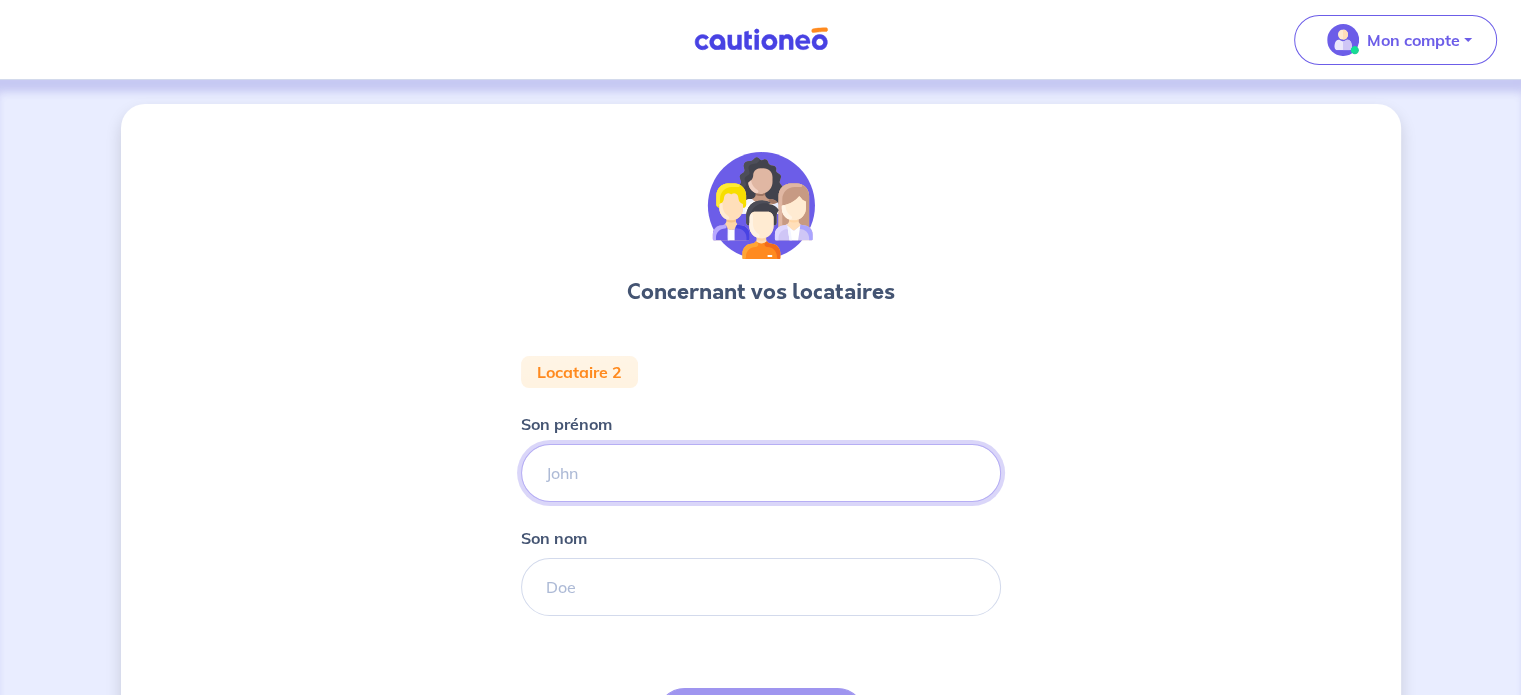 click on "Son prénom" at bounding box center [761, 473] 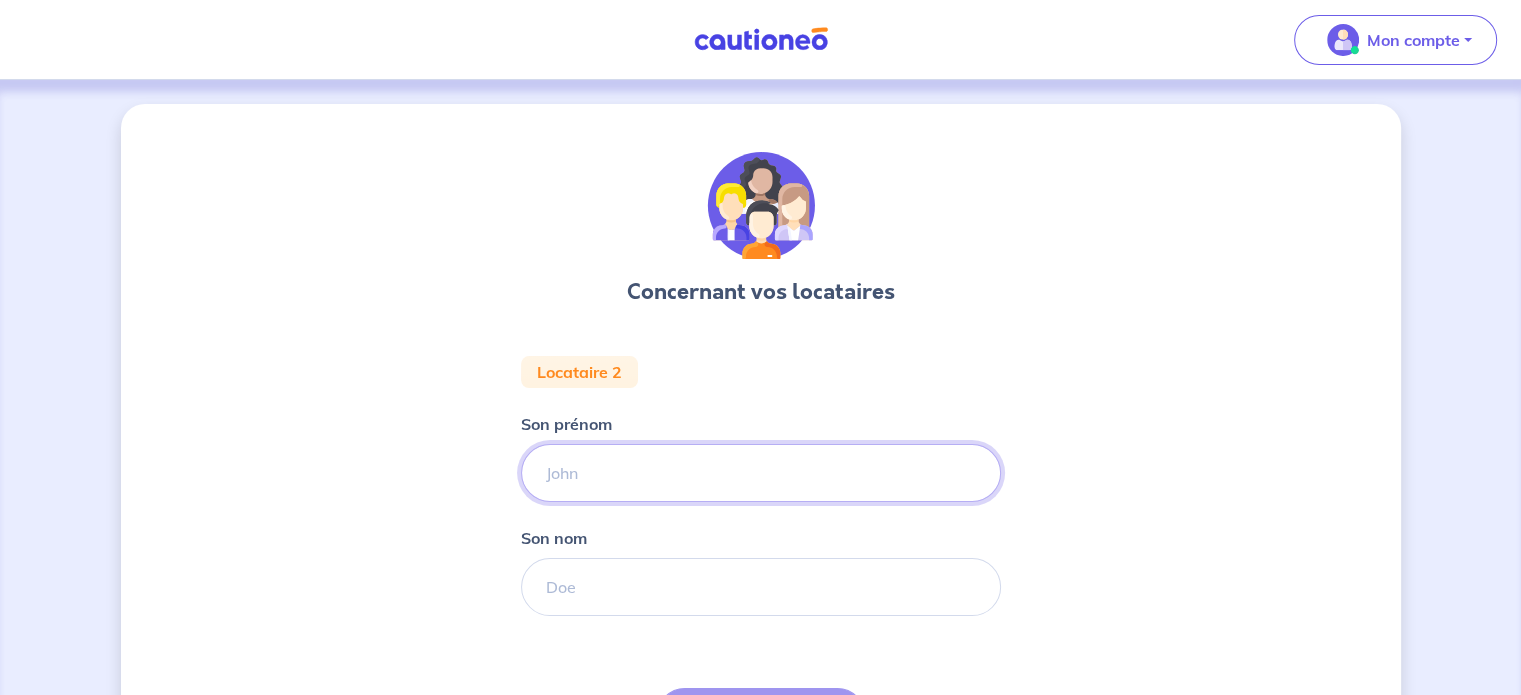 paste on "[FIRST]" 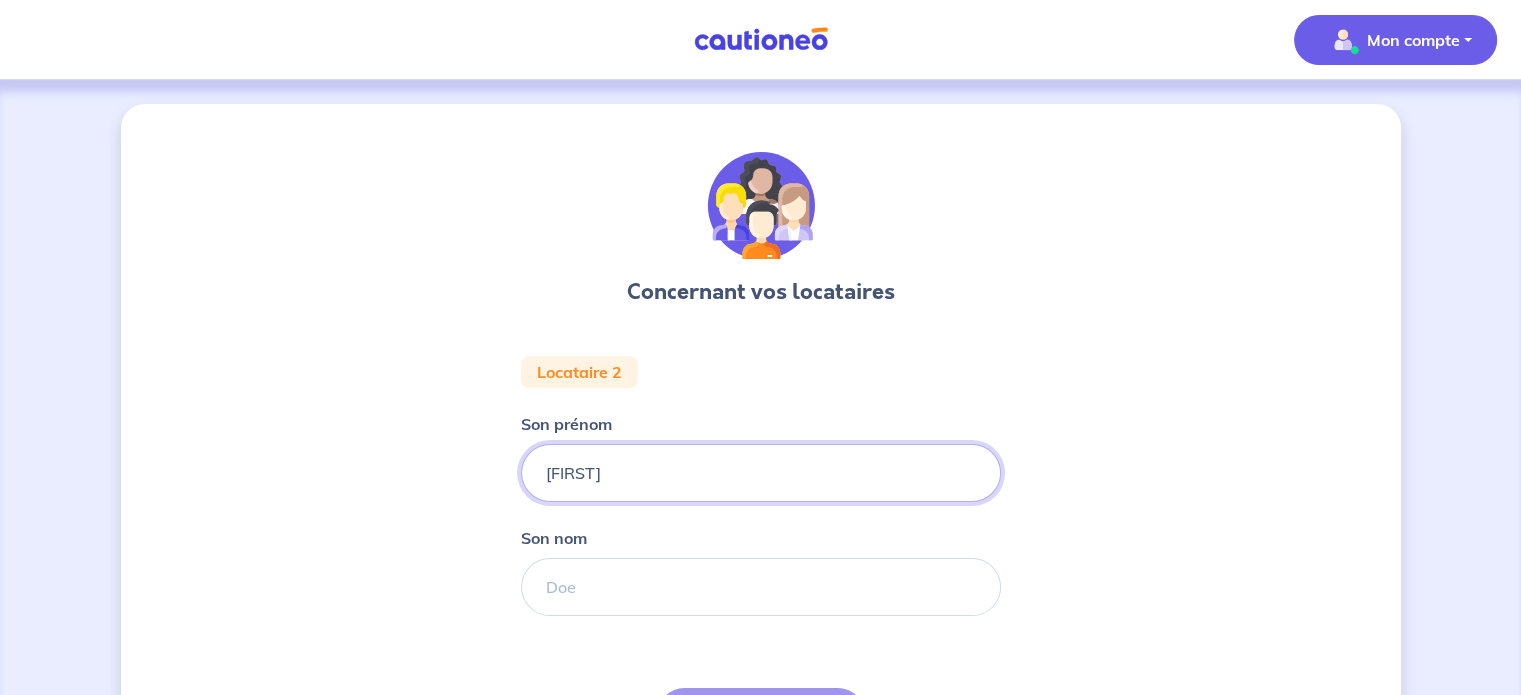 type on "[FIRST]" 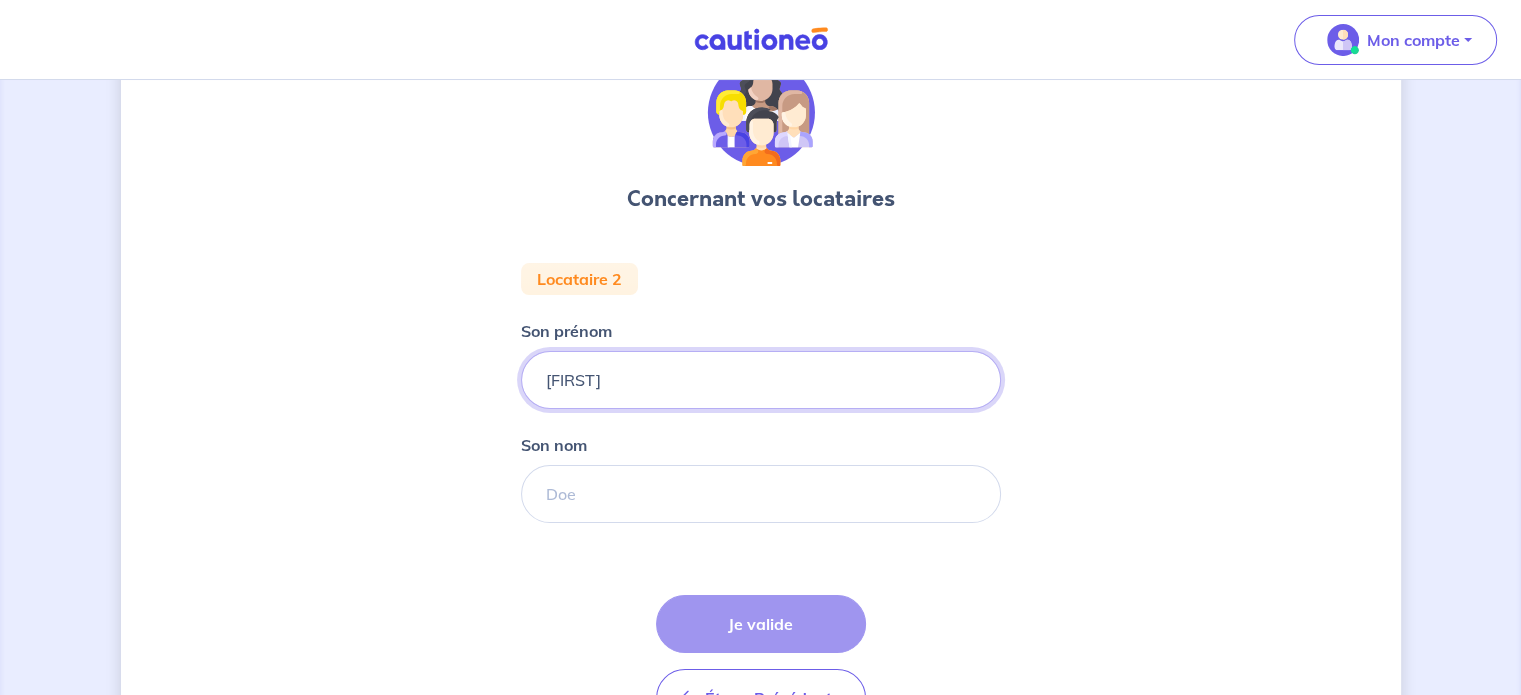 scroll, scrollTop: 200, scrollLeft: 0, axis: vertical 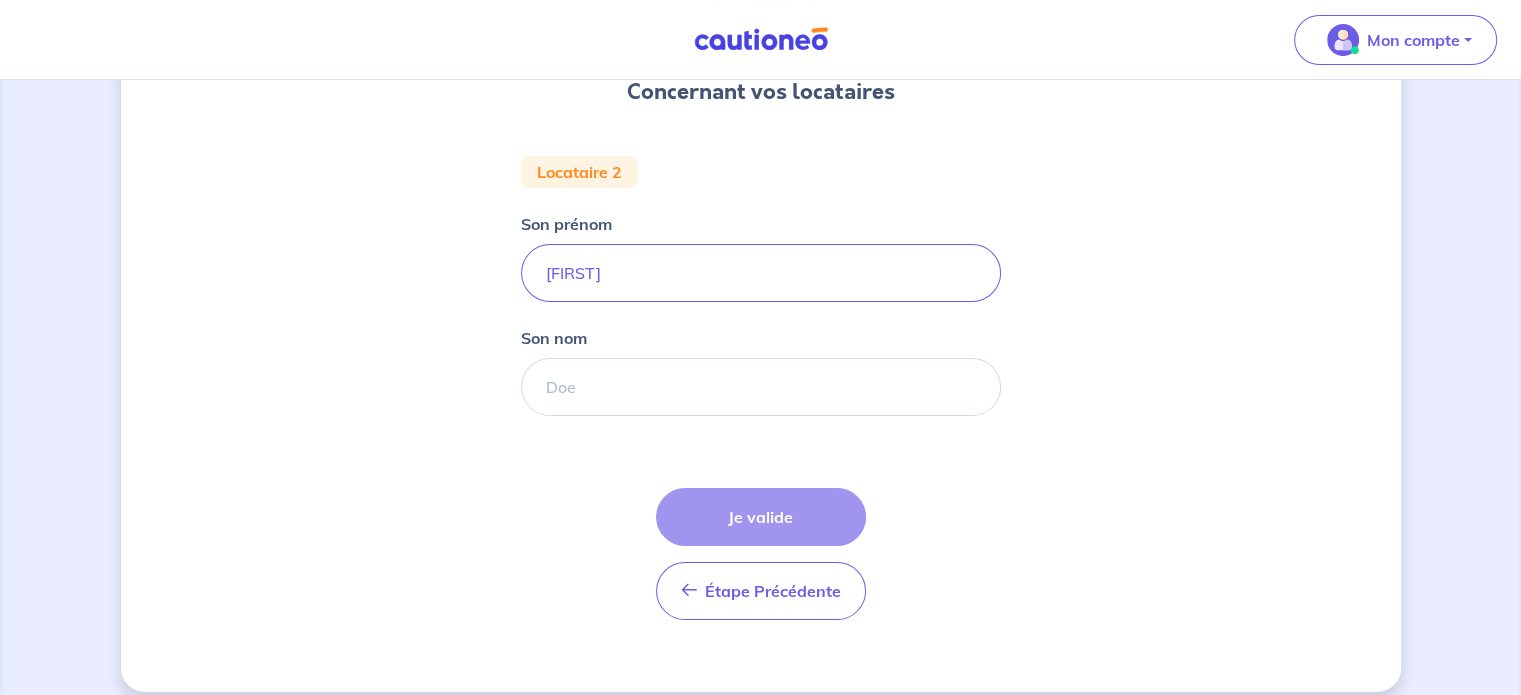 click on "Concernant vos locataires Locataire 2 Son prénom [FIRST] Son nom [LAST] Étape Précédente Précédent Je valide Je valide" at bounding box center (761, 298) 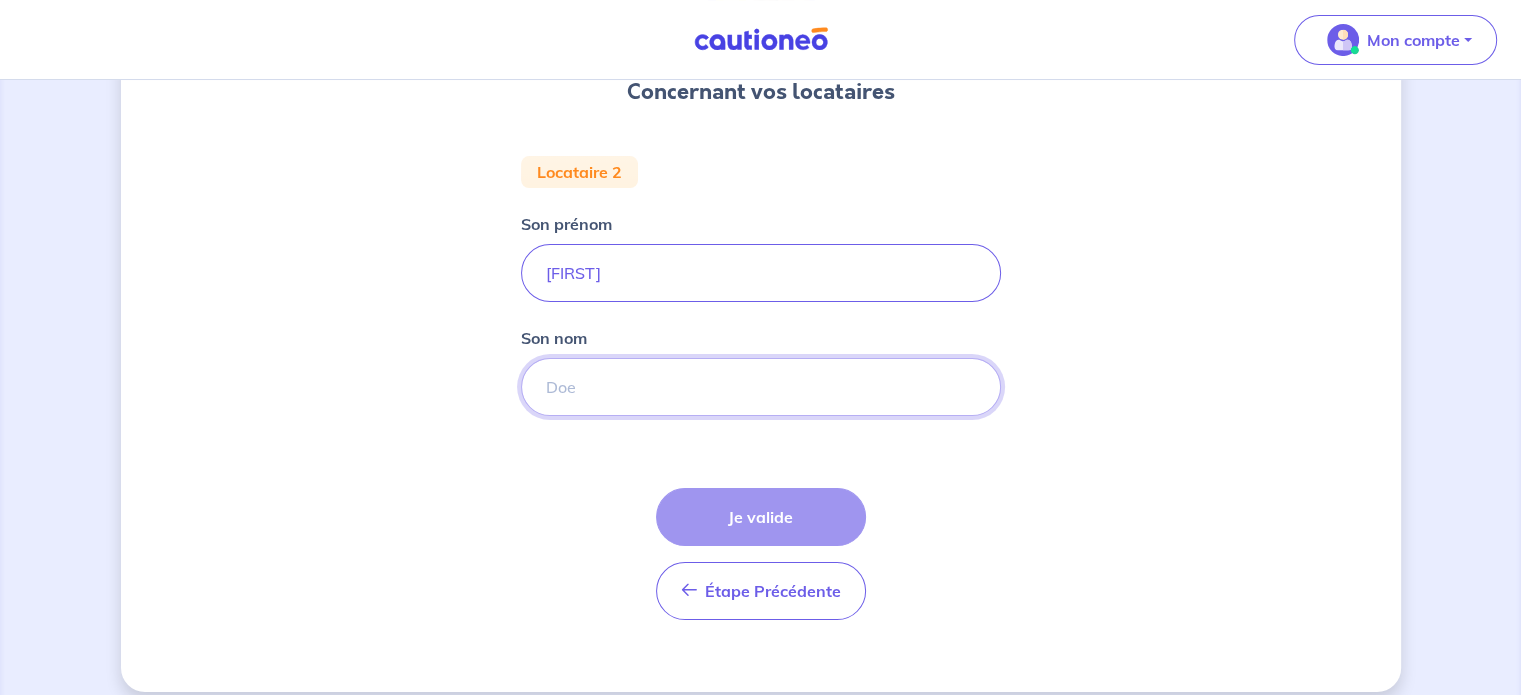 click on "Son nom" at bounding box center (761, 387) 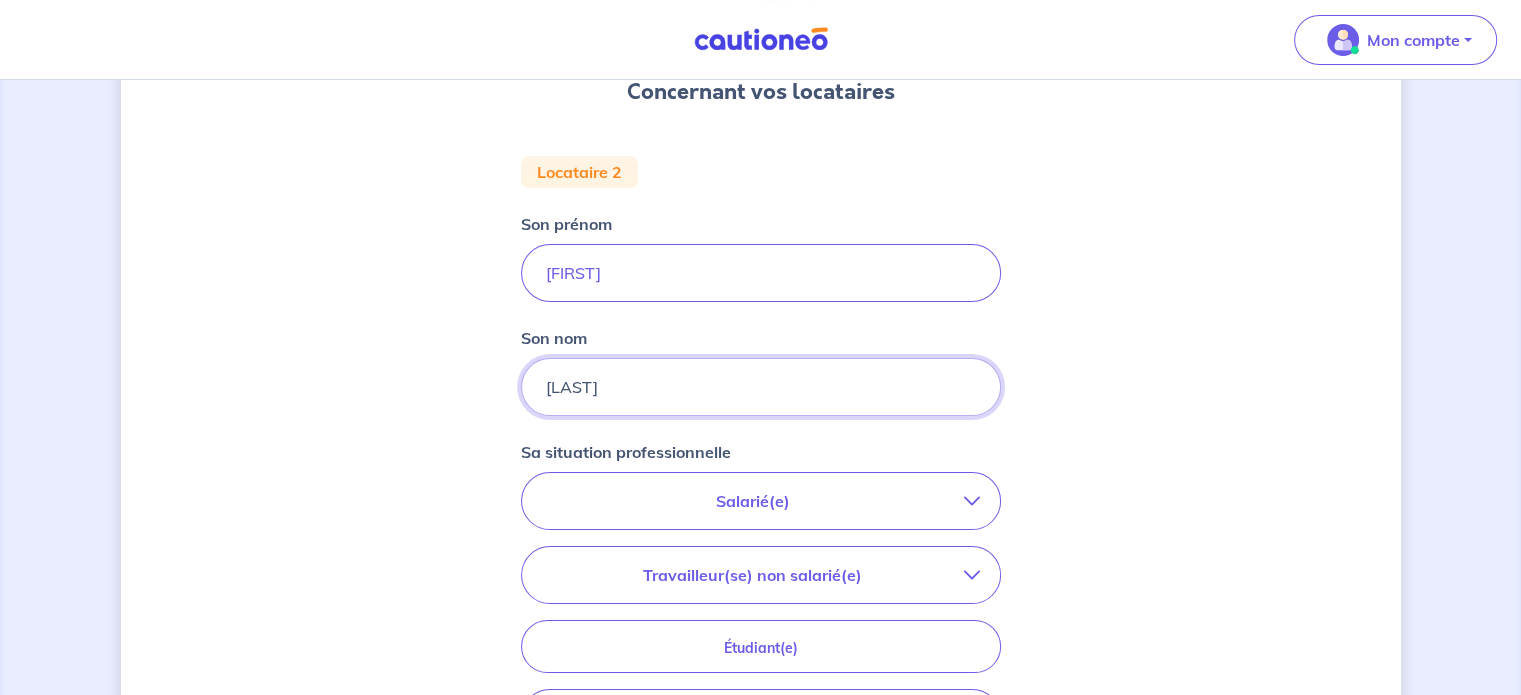 type on "[LAST]" 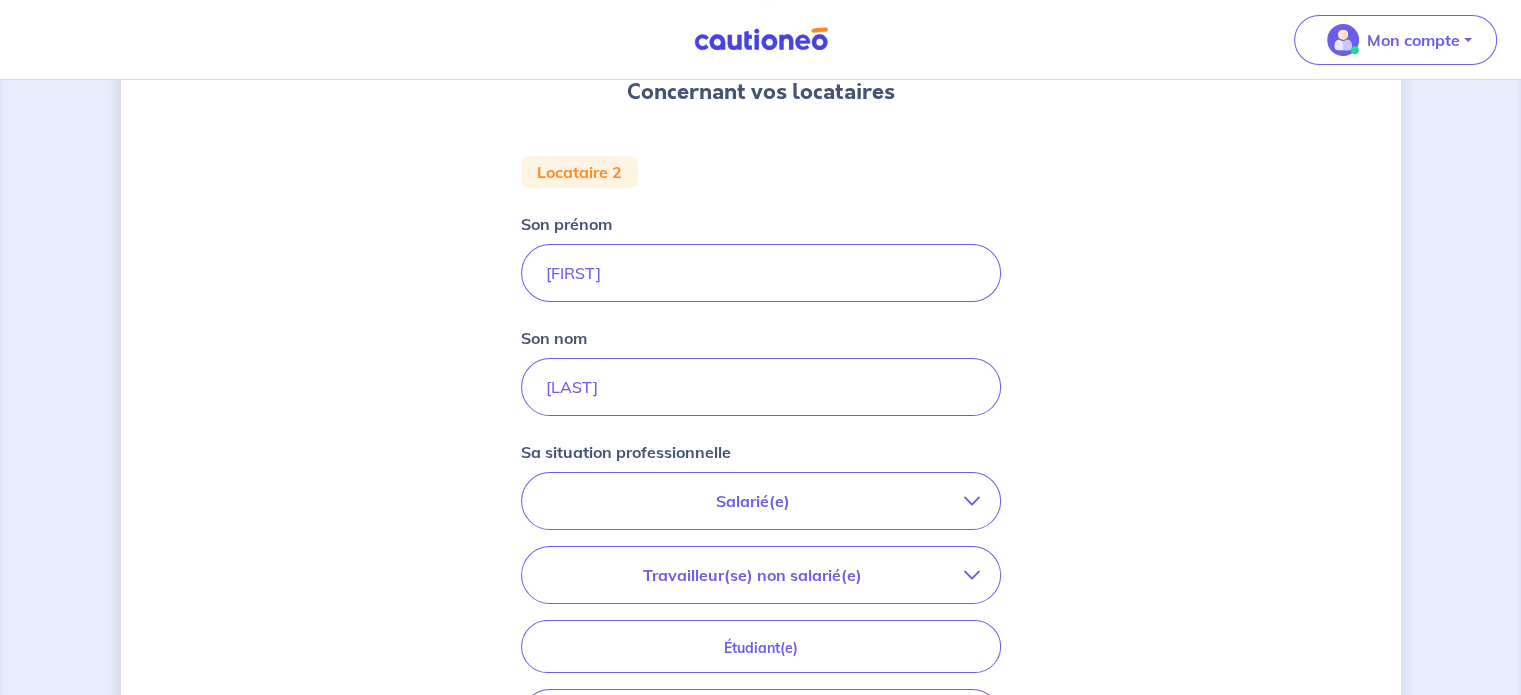 click on "Concernant vos locataires Locataire 2 Son prénom [FIRST] Son nom [LAST] Sa situation professionnelle Étudiant(e) Dans le cas d'un locataire étudiant, nous prendrons  uniquement en compte les revenus de ses garants,  jusqu'à 2 garants possibles. Étape Précédente Précédent Je valide Je valide" at bounding box center (761, 471) 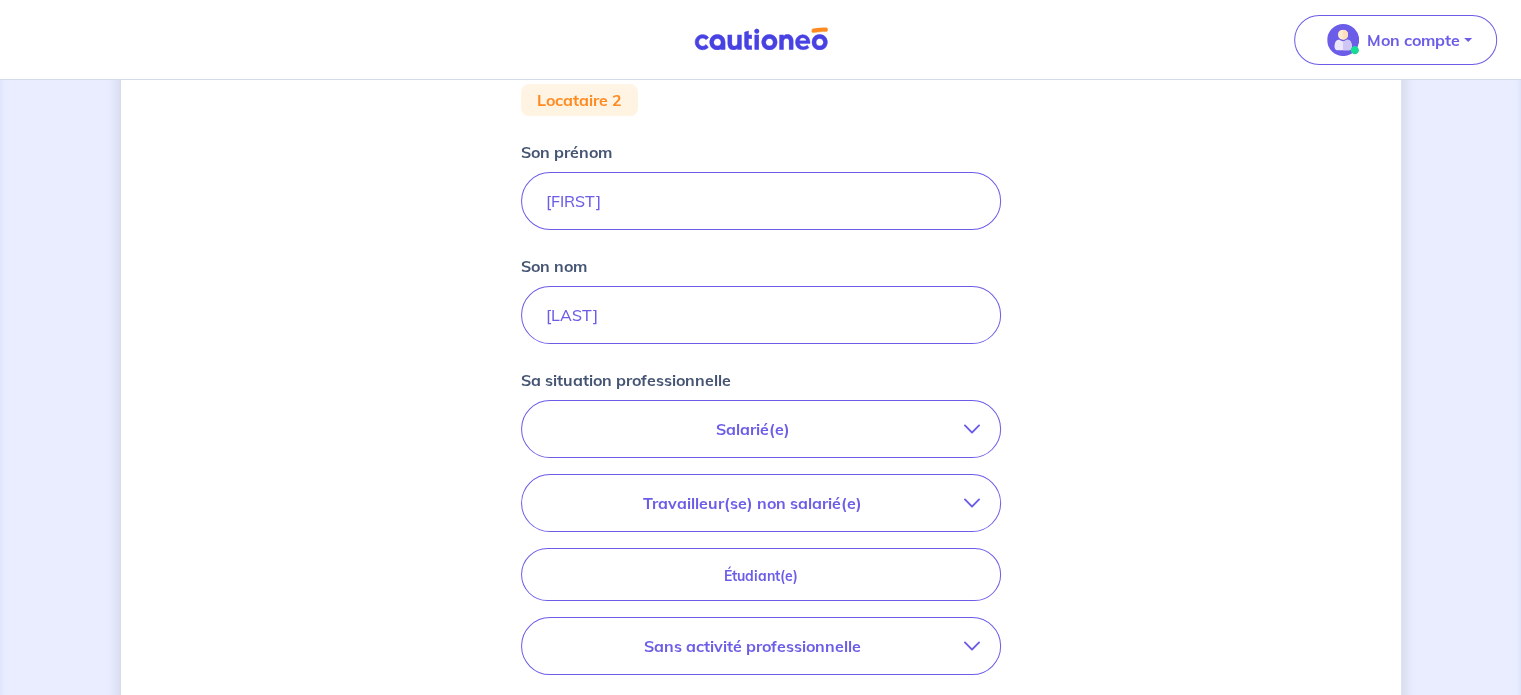 scroll, scrollTop: 400, scrollLeft: 0, axis: vertical 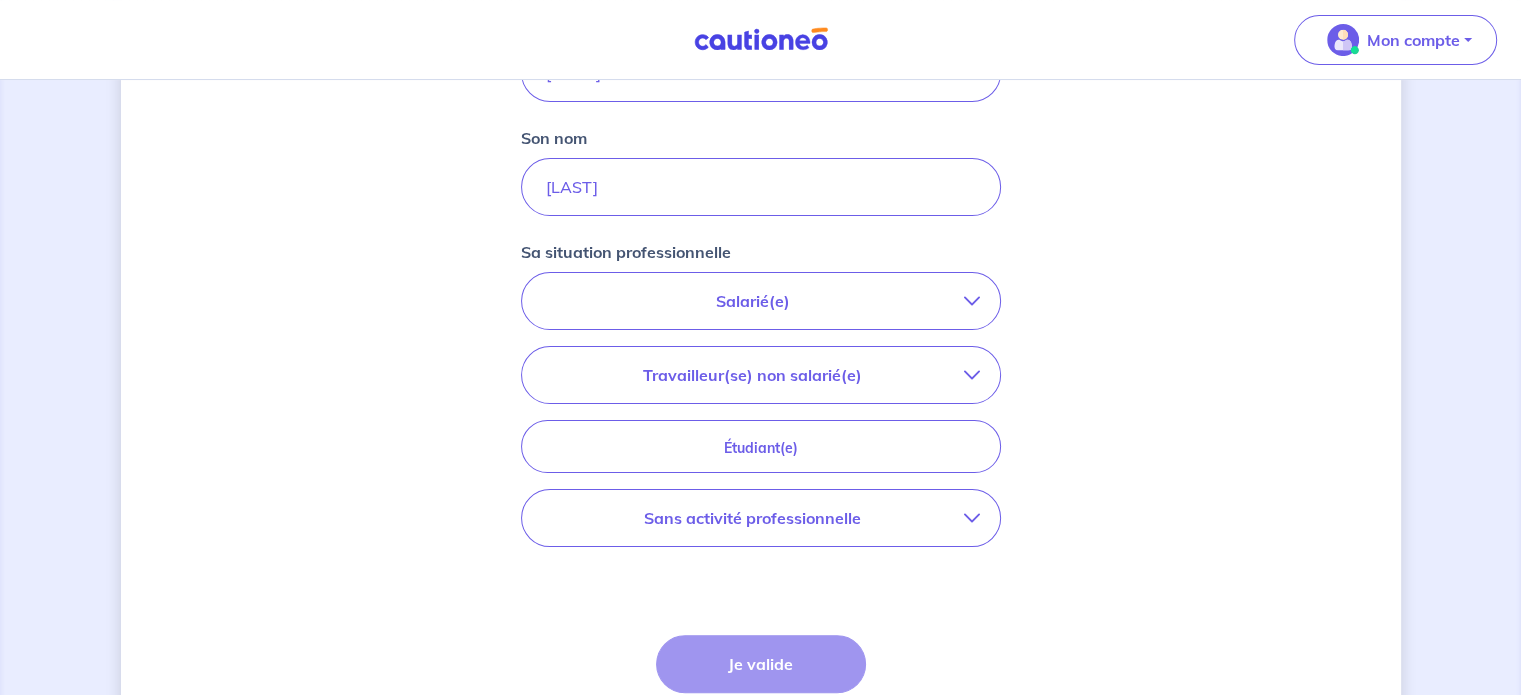 click on "Salarié(e) CDI  hors période d'essai CDI  en période d'essai  (min. 3 bulletins de salaire) Fonctionnaire CDD : Privé ou contractuel / En alternance Intérimaire Intermittent·e du spectacle Militaire Travailleur(se) non salarié(e) Freelance / auto-entrepreneur Artisan / commerçant(e) Chef d'entreprise Profession libérale Étudiant(e) Sans activité professionnelle Retraité(e) Sans activité professionnelle" at bounding box center [761, 409] 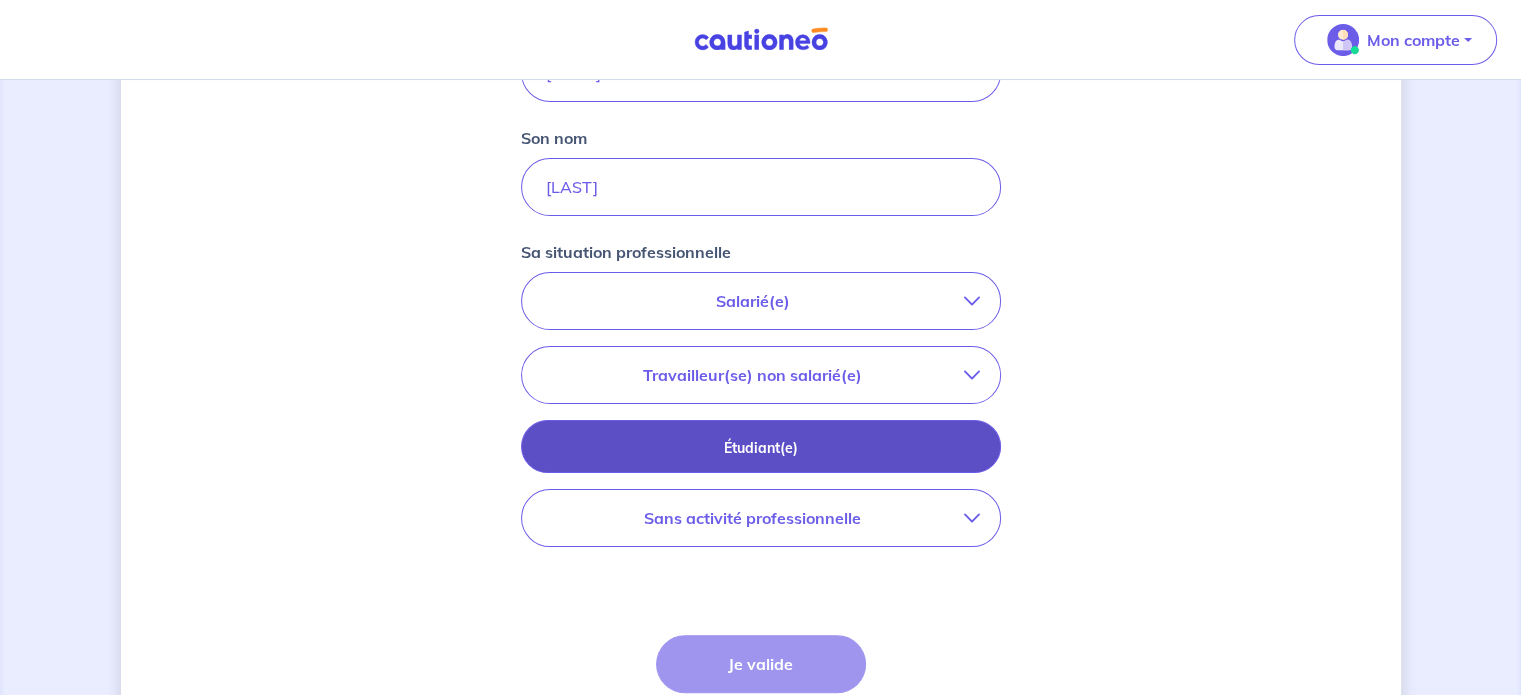 click on "Étudiant(e)" at bounding box center [761, 448] 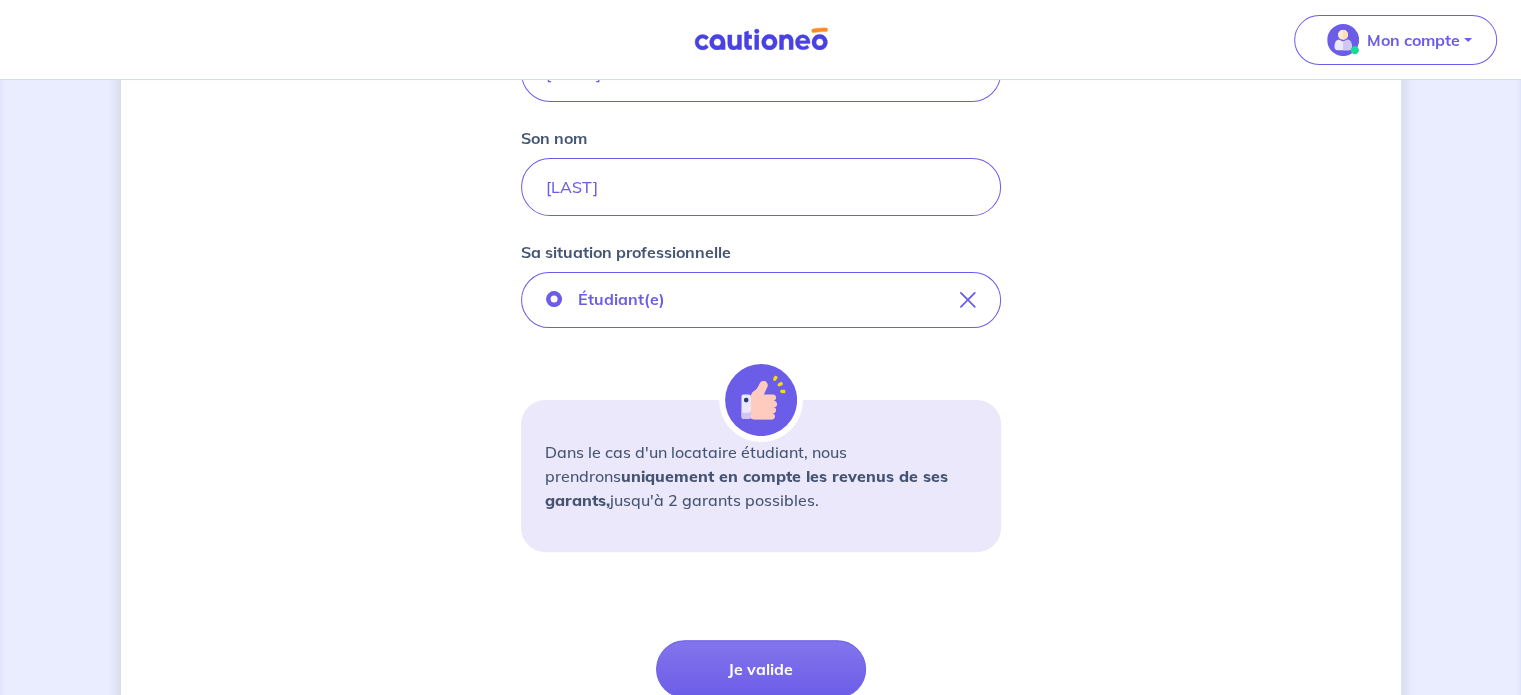 drag, startPoint x: 490, startPoint y: 445, endPoint x: 804, endPoint y: 500, distance: 318.7805 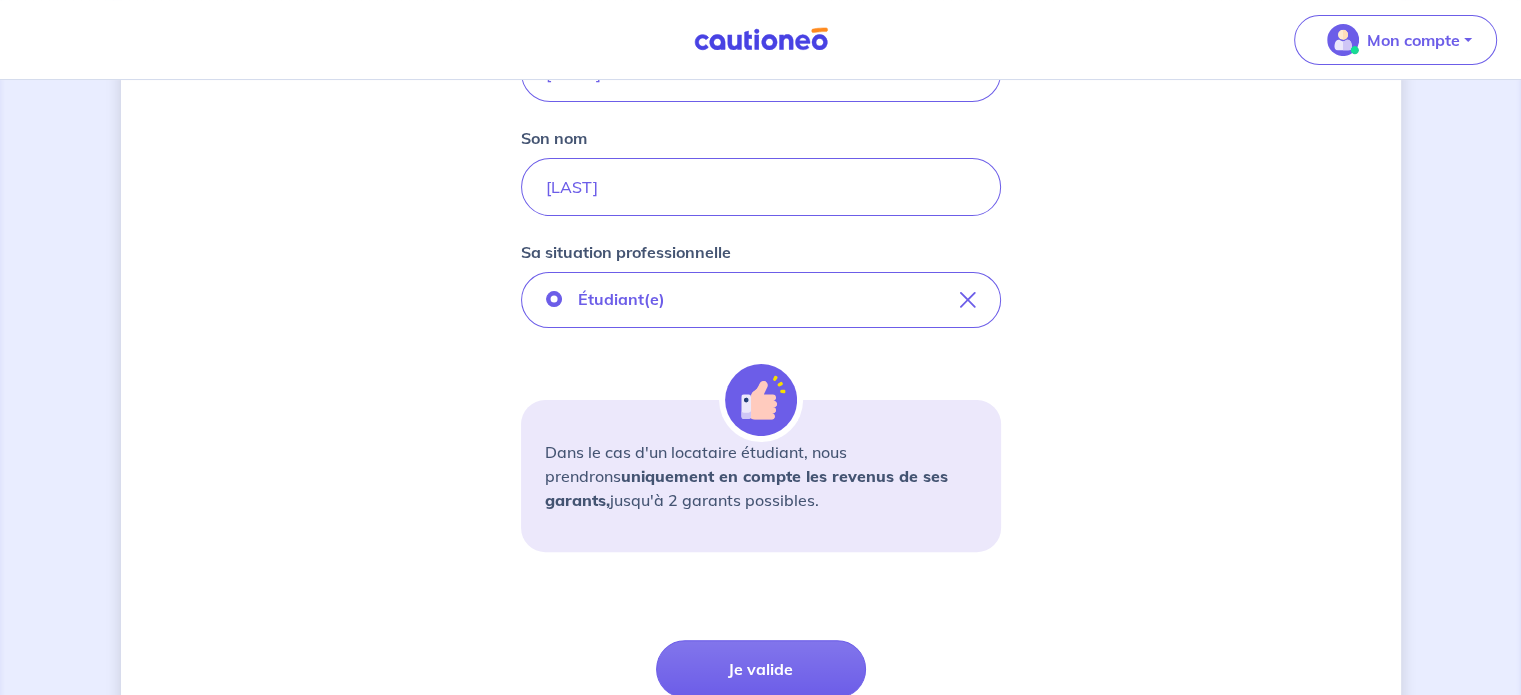 click on "Concernant vos locataires Locataire 2 Son prénom [FIRST] Son nom [LAST] Sa situation professionnelle Étudiant(e) Dans le cas d'un locataire étudiant, nous prendrons  uniquement en compte les revenus de ses garants,  jusqu'à 2 garants possibles. Étape Précédente Précédent Je valide Je valide" at bounding box center (761, 274) 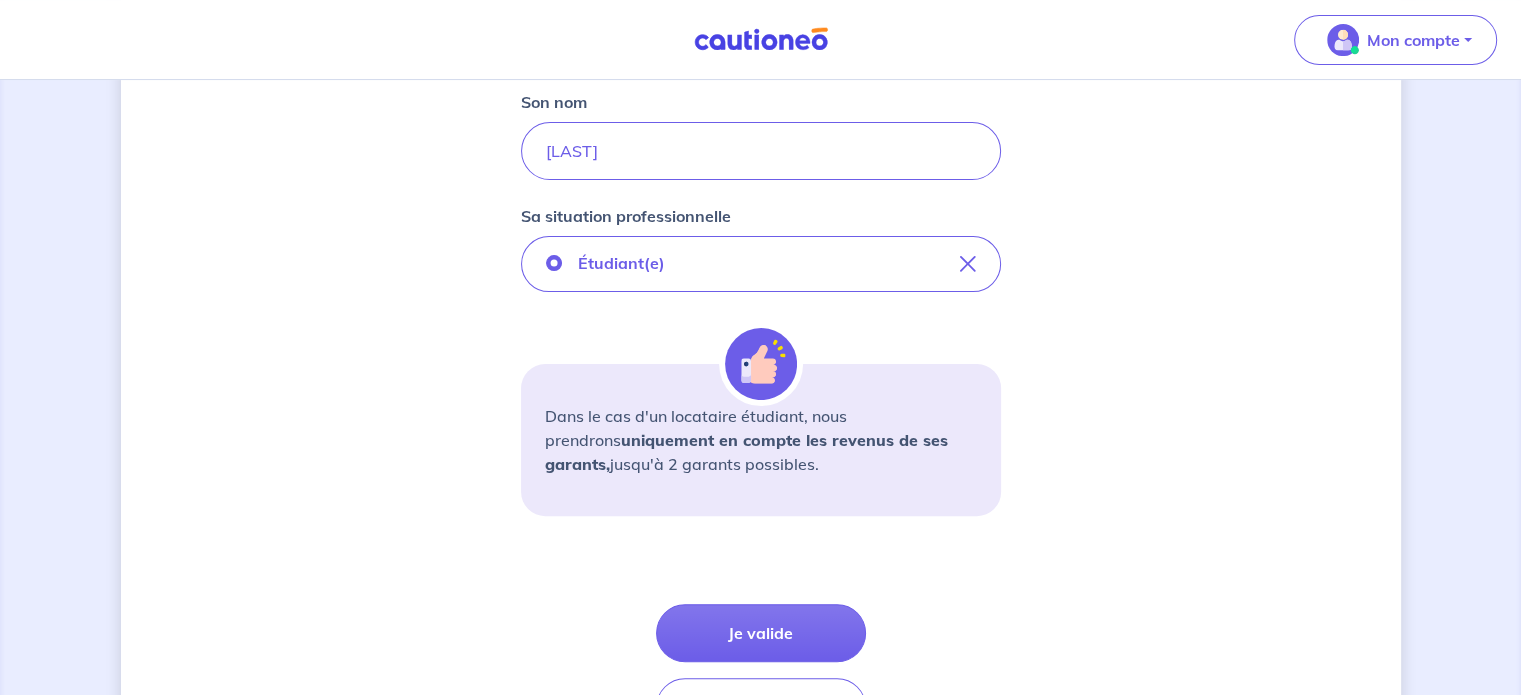 scroll, scrollTop: 500, scrollLeft: 0, axis: vertical 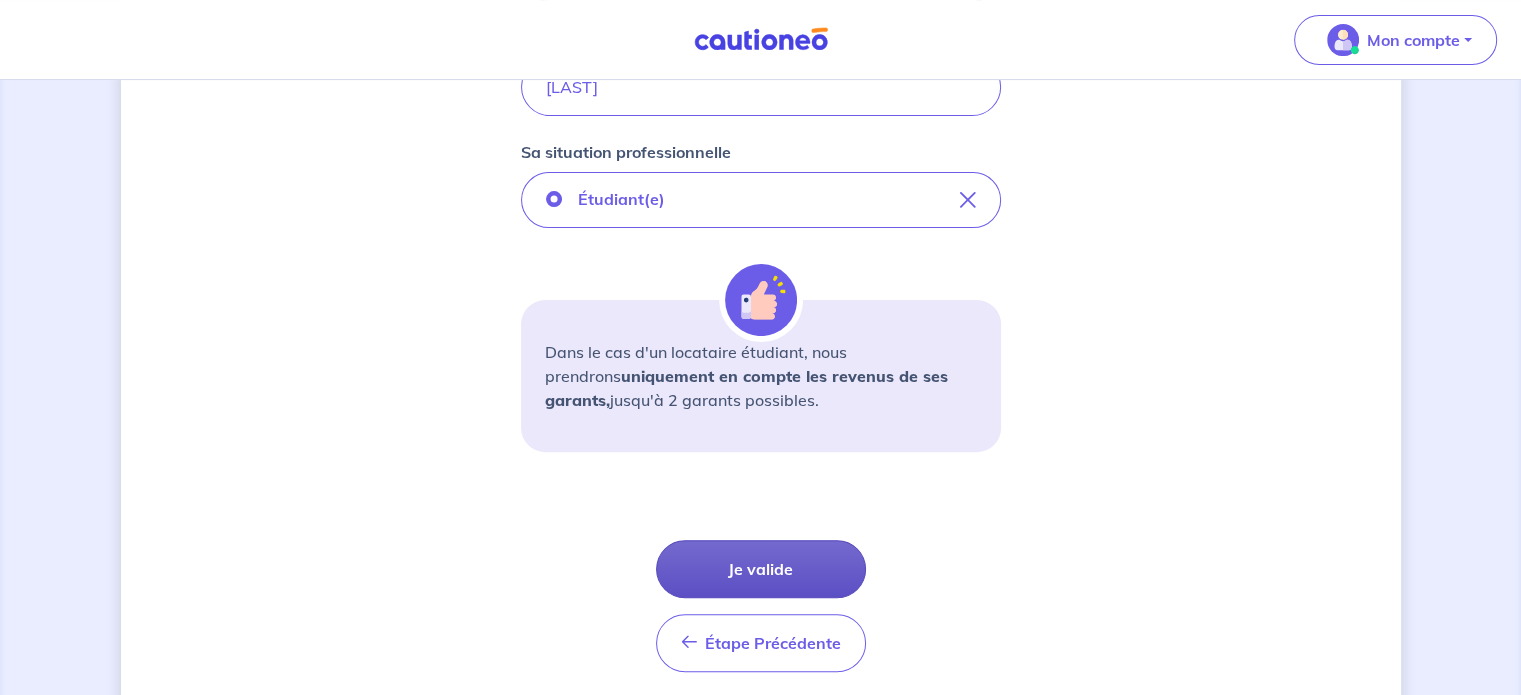 click on "Je valide" at bounding box center (761, 569) 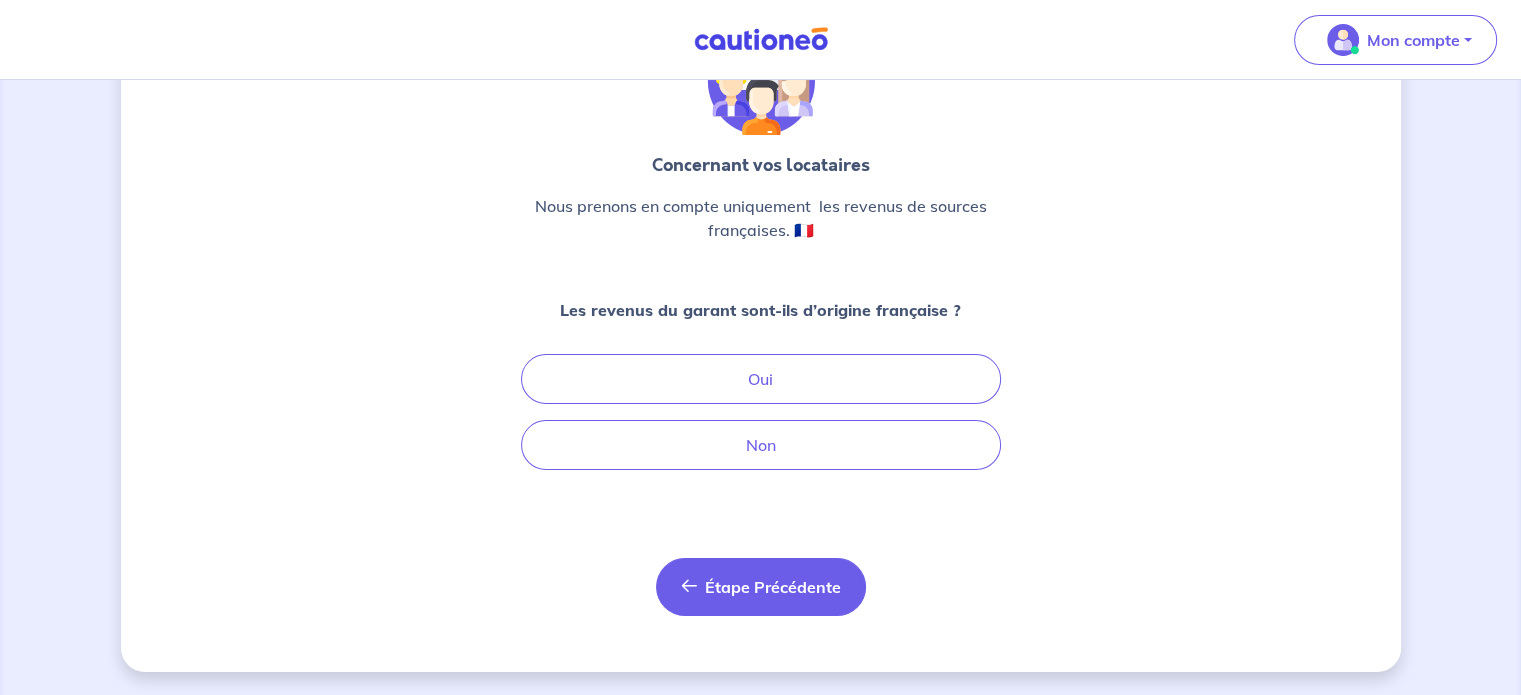 scroll, scrollTop: 0, scrollLeft: 0, axis: both 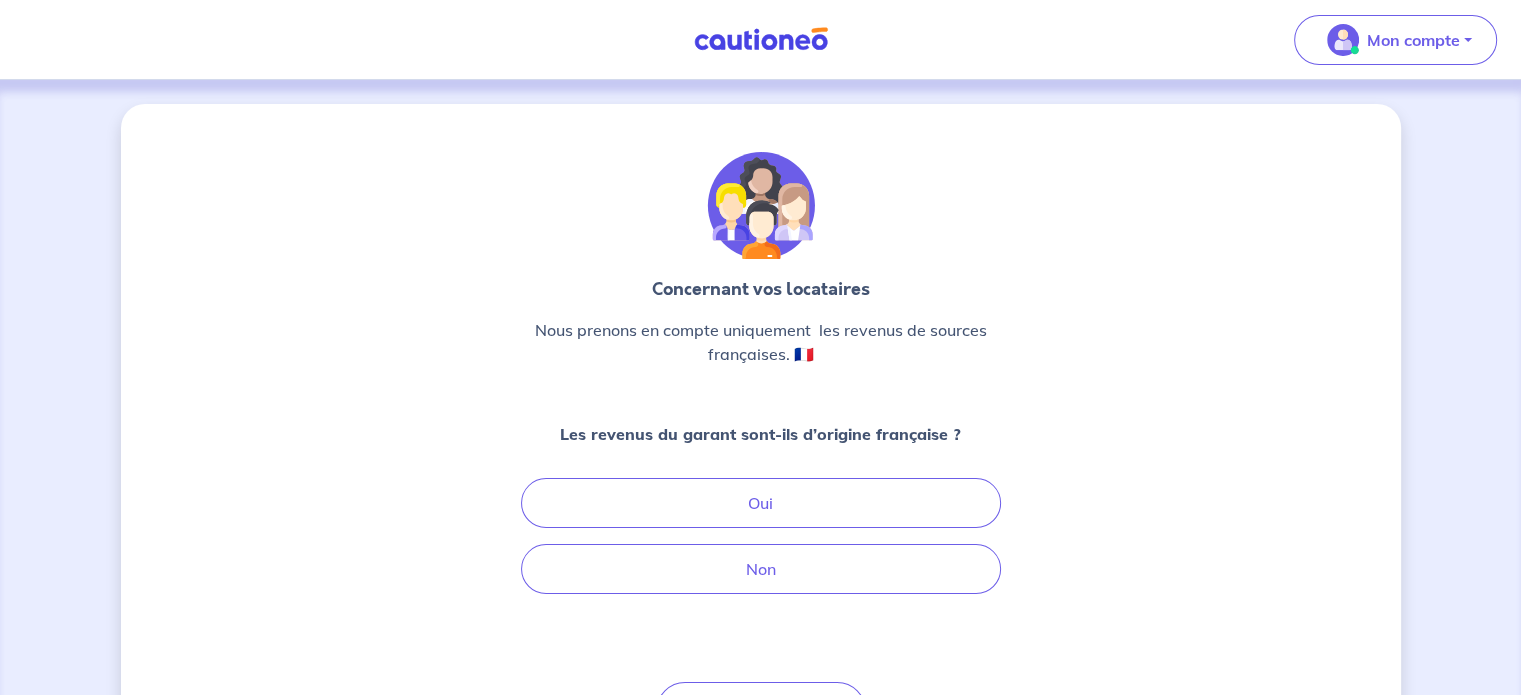 click on "Les revenus du garant sont-ils d’origine française ?" at bounding box center [760, 434] 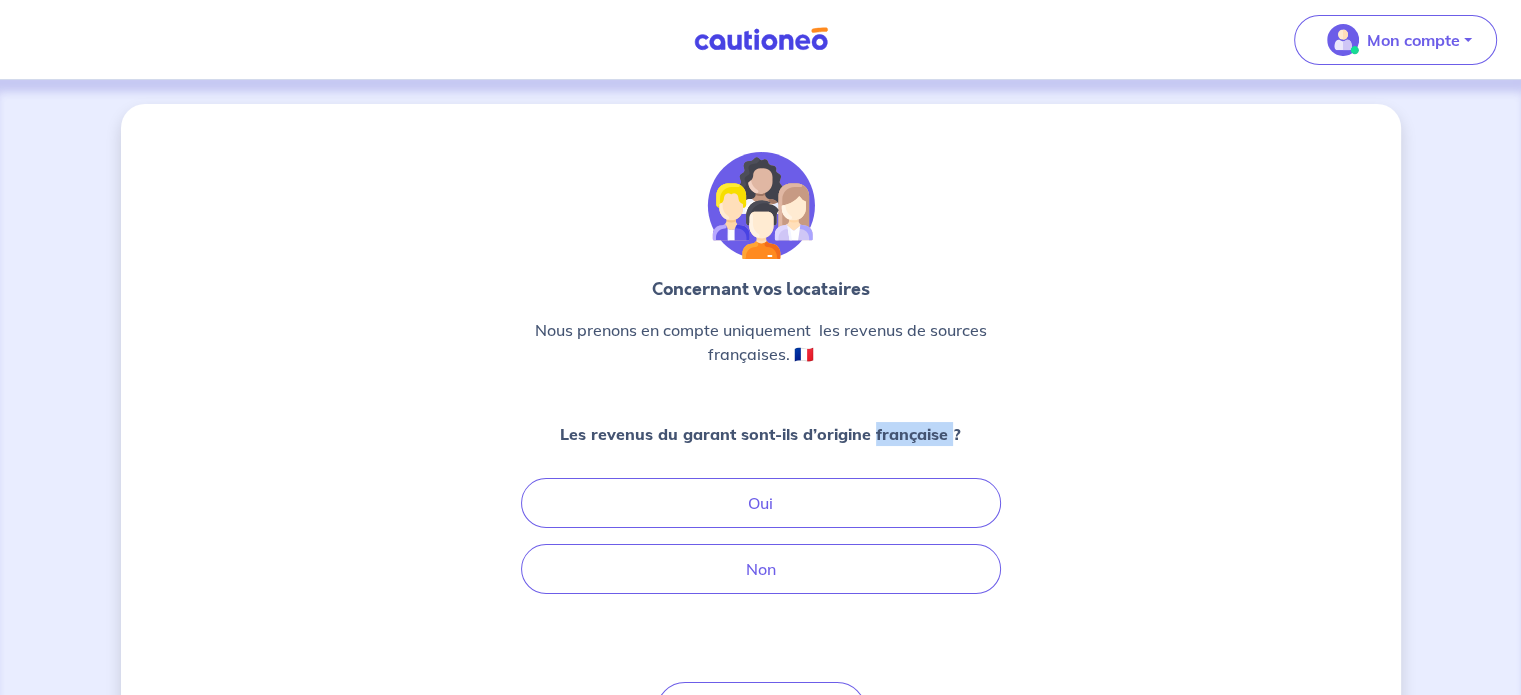 click on "Les revenus du garant sont-ils d’origine française ?" at bounding box center (760, 434) 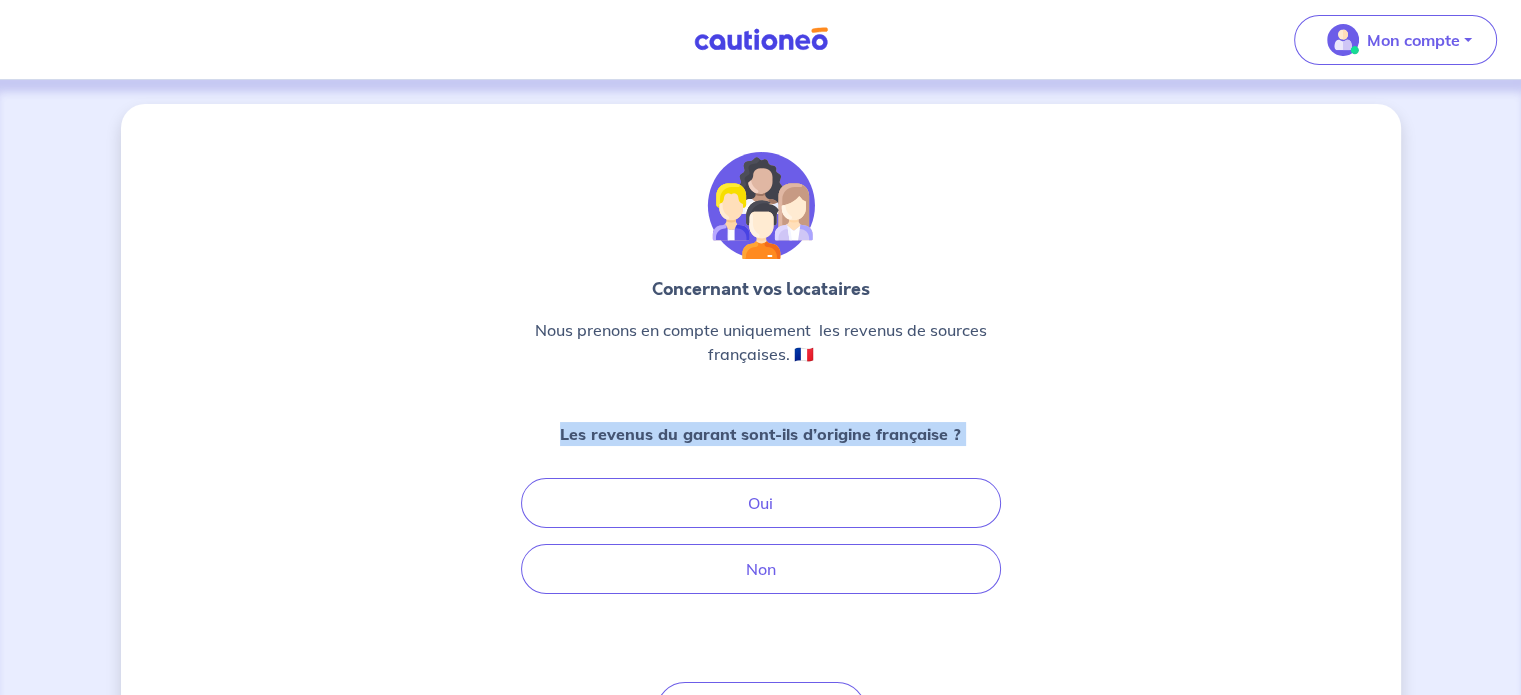 click on "Les revenus du garant sont-ils d’origine française ?" at bounding box center (760, 434) 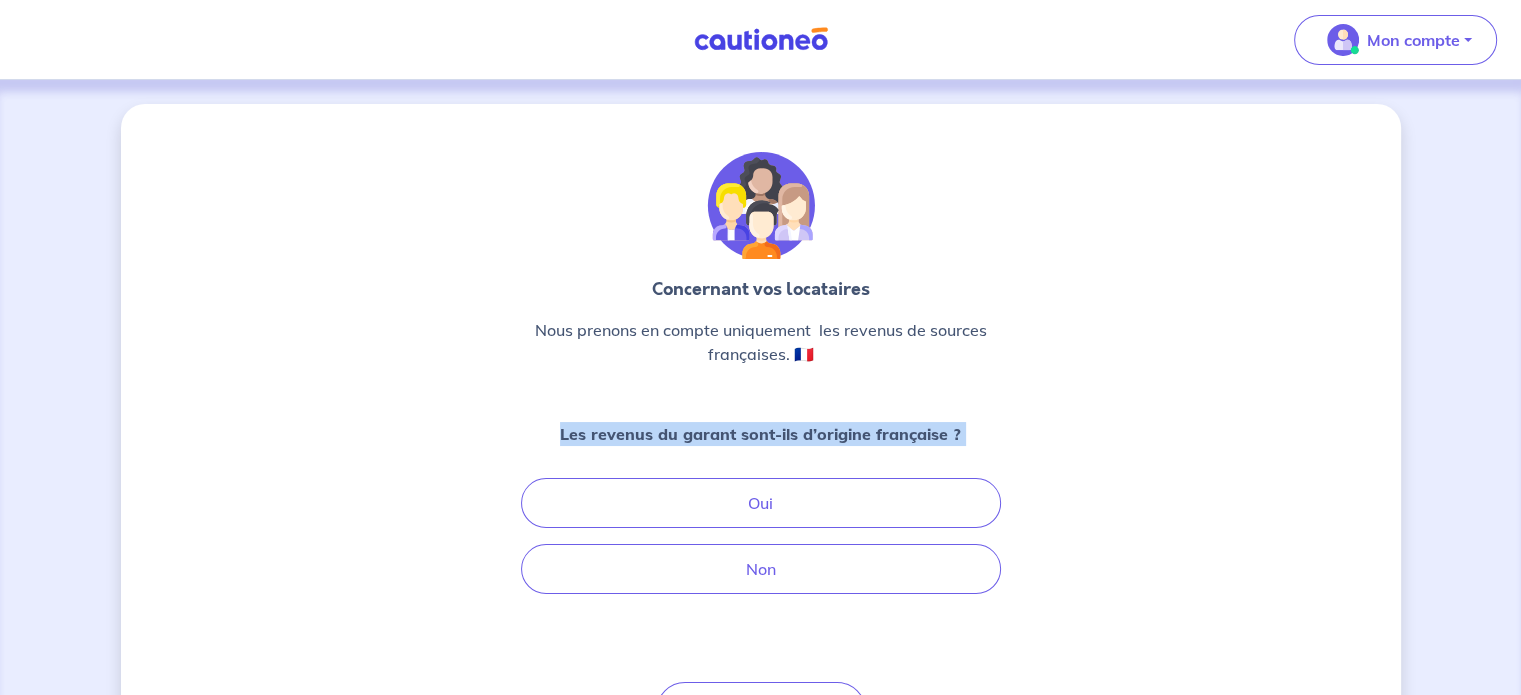click on "Concernant vos locataires Nous prenons en compte uniquement  les revenus de sources françaises. 🇫🇷 Les revenus du garant sont-ils d’origine française ? Oui Non Étape Précédente Précédent" at bounding box center (761, 450) 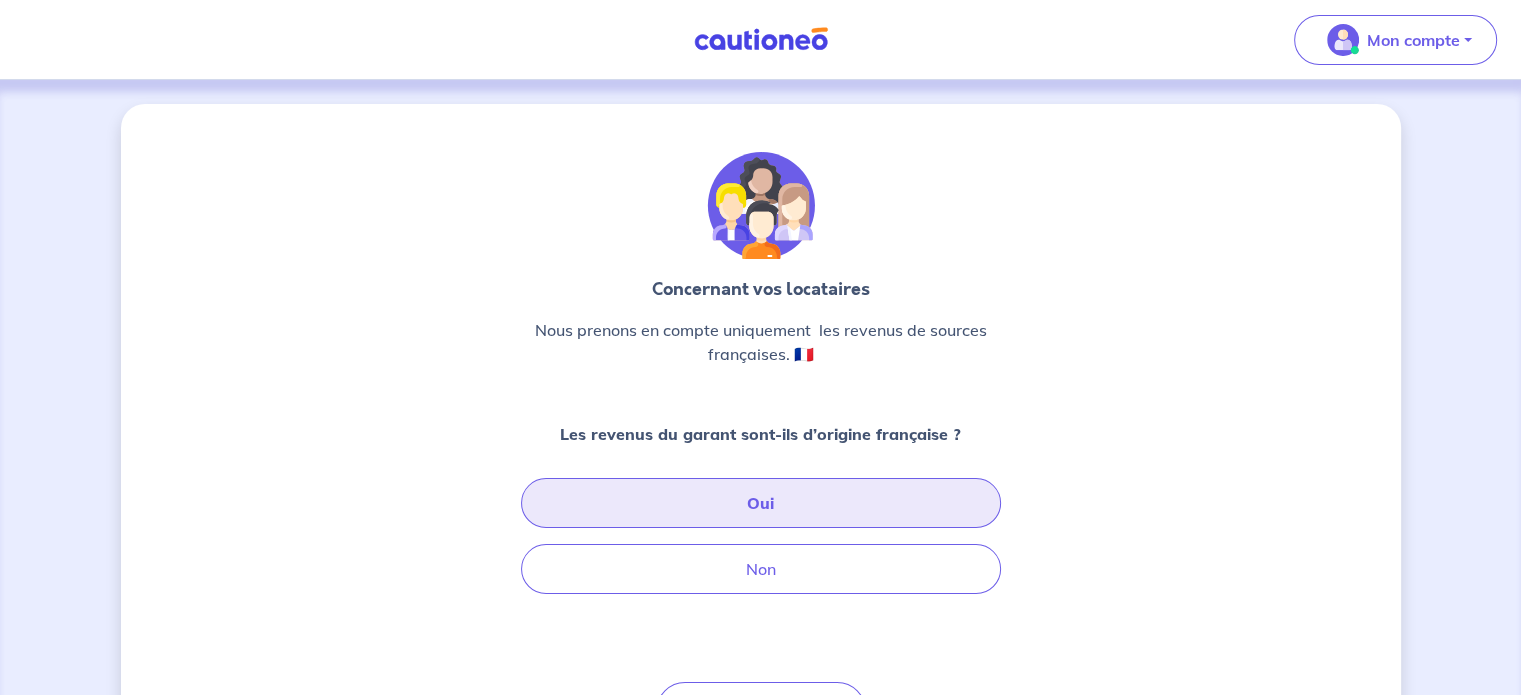 click on "Oui" at bounding box center (761, 503) 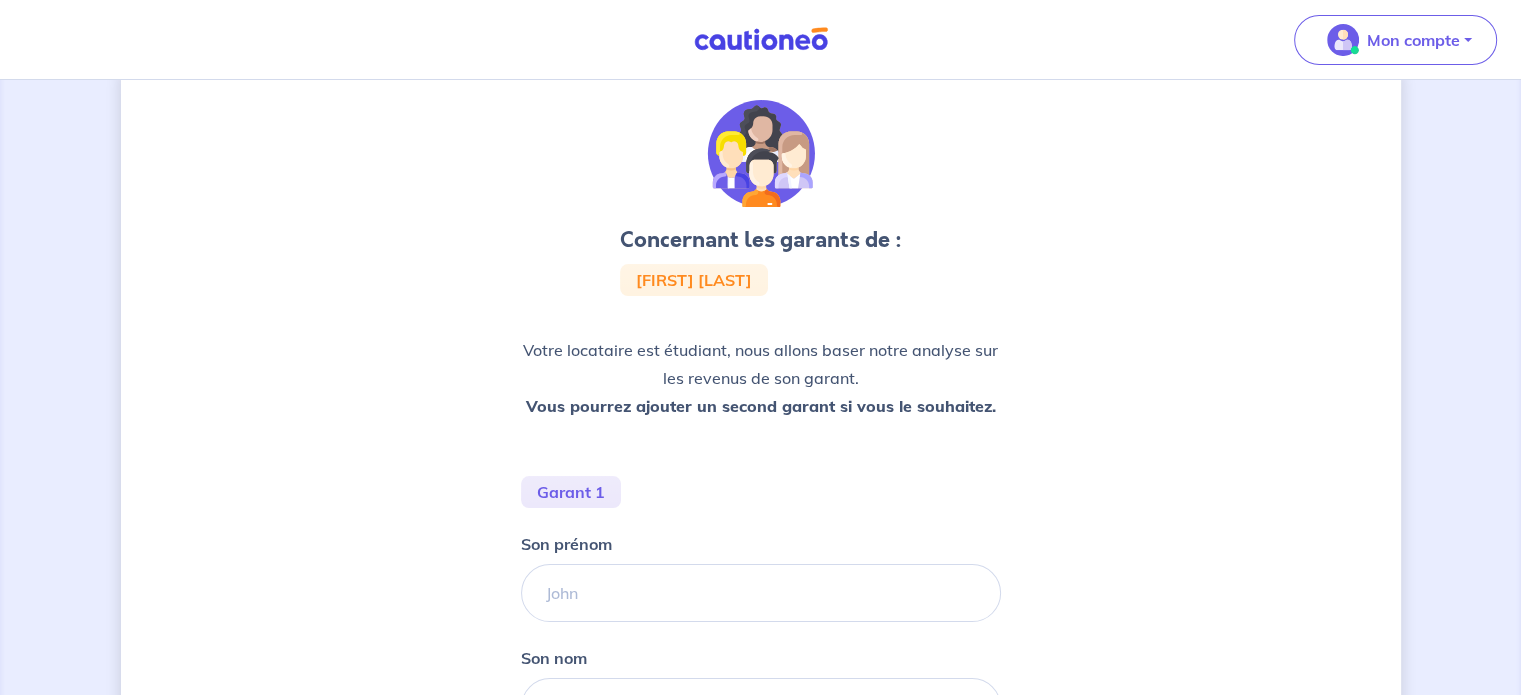 scroll, scrollTop: 100, scrollLeft: 0, axis: vertical 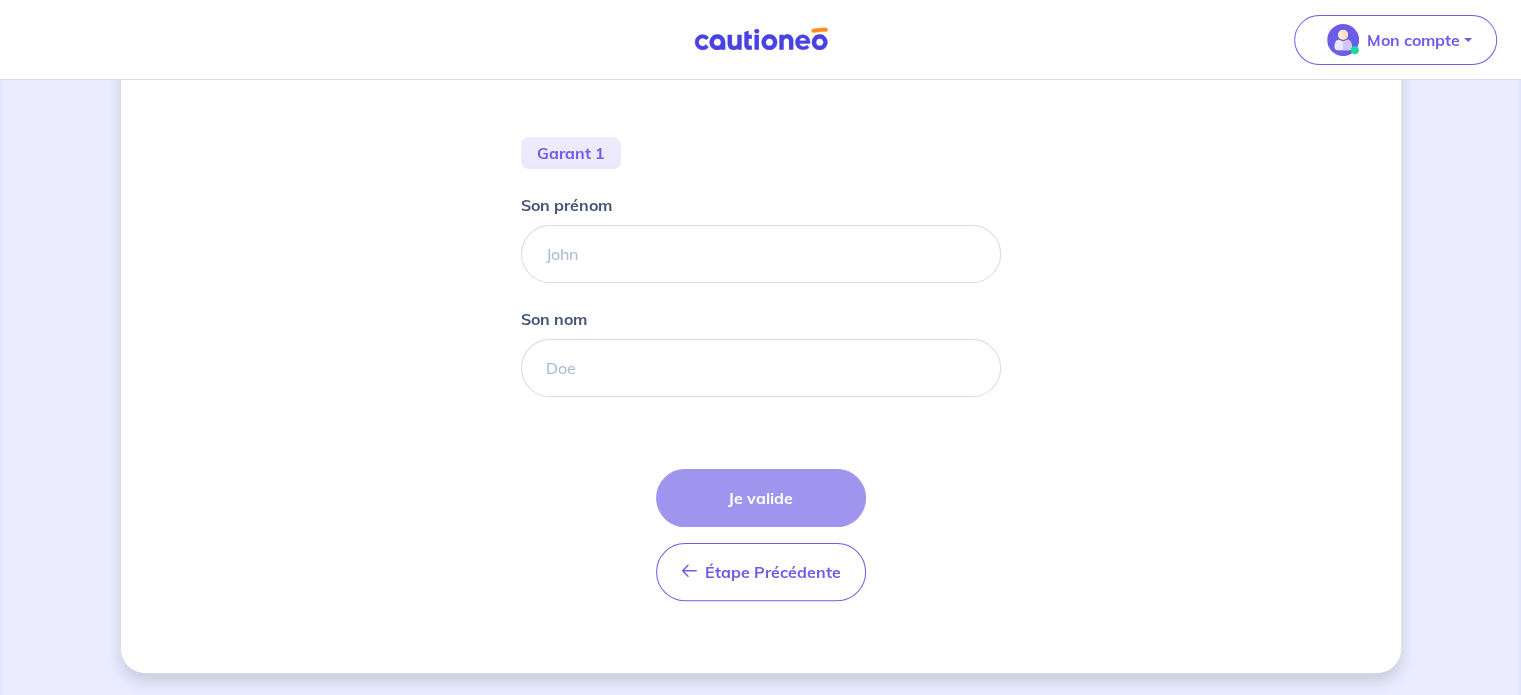 click on "Concernant les garants de : [FIRST] [LAST] Votre locataire est étudiant, nous allons baser notre analyse sur les revenus de son garant.
Vous pourrez ajouter un second garant si vous le souhaitez. Garant 1 Son prénom Son nom Étape Précédente Précédent Je valide Je valide" at bounding box center (760, 193) 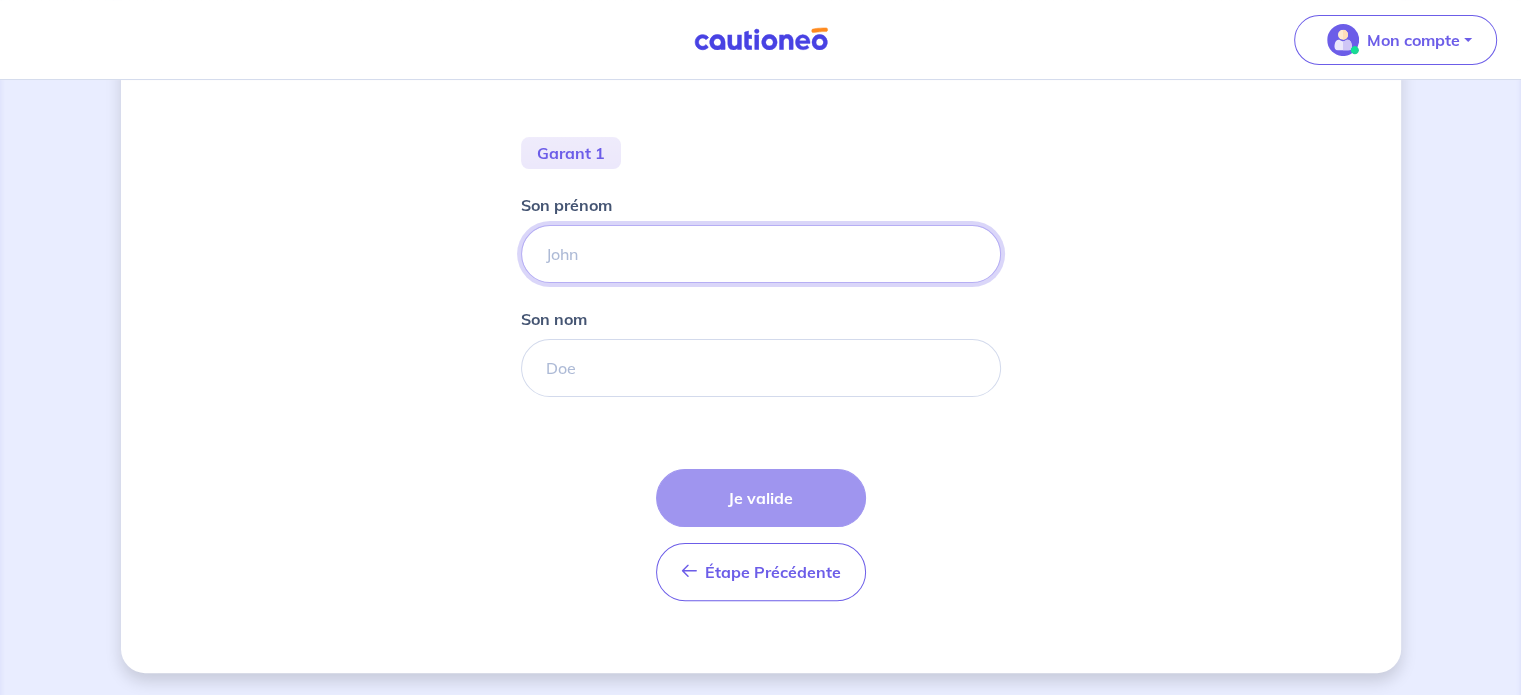 click on "Son prénom" at bounding box center [761, 254] 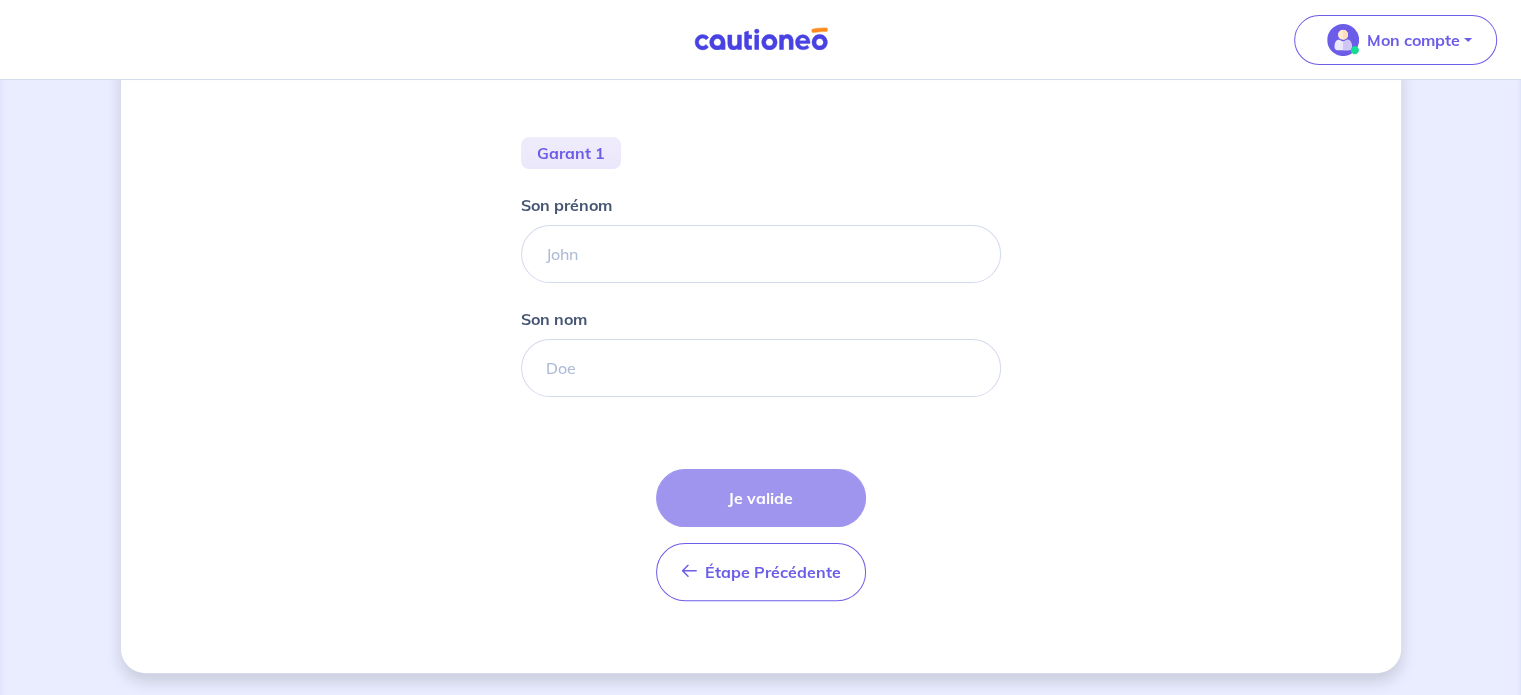 drag, startPoint x: 721, startPoint y: 401, endPoint x: 731, endPoint y: 382, distance: 21.470911 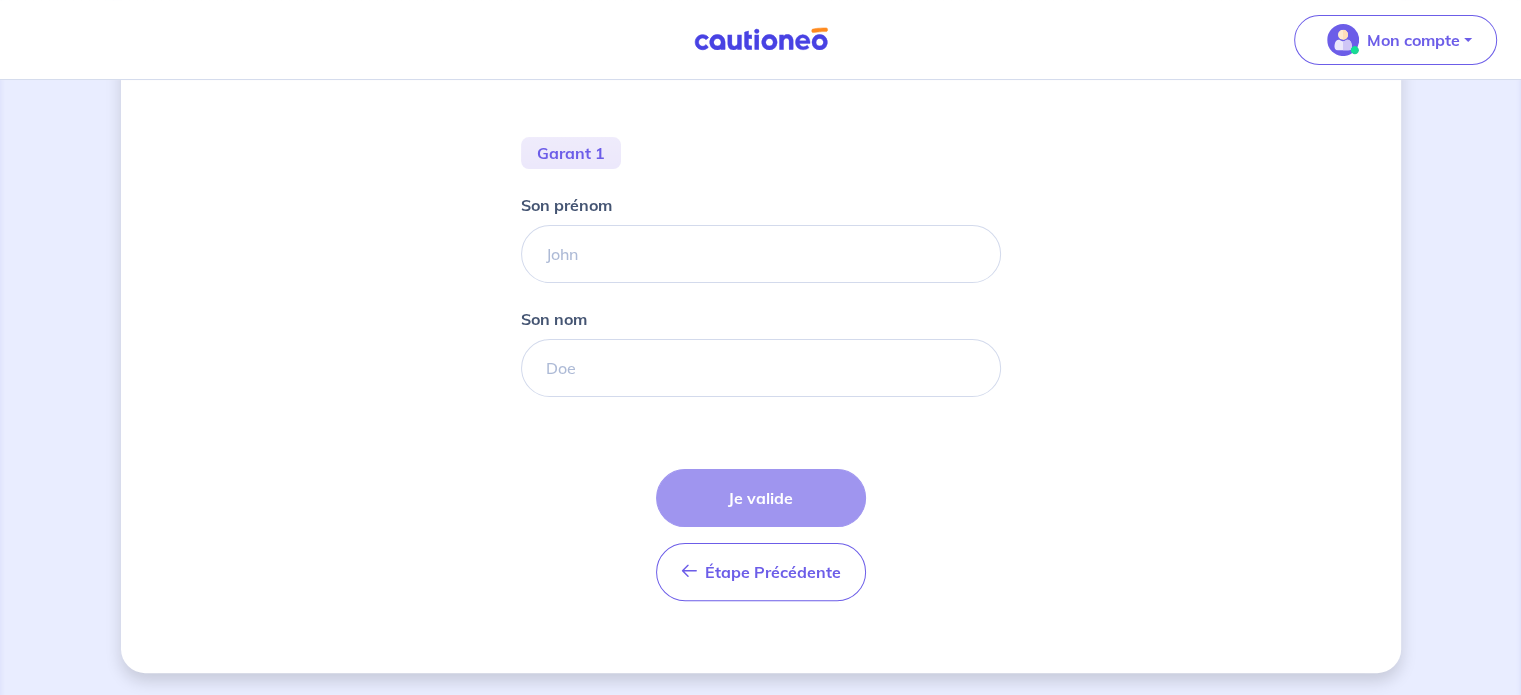 click on "Garant 1 Son prénom Son nom Étape Précédente Précédent Je valide Je valide" at bounding box center [761, 377] 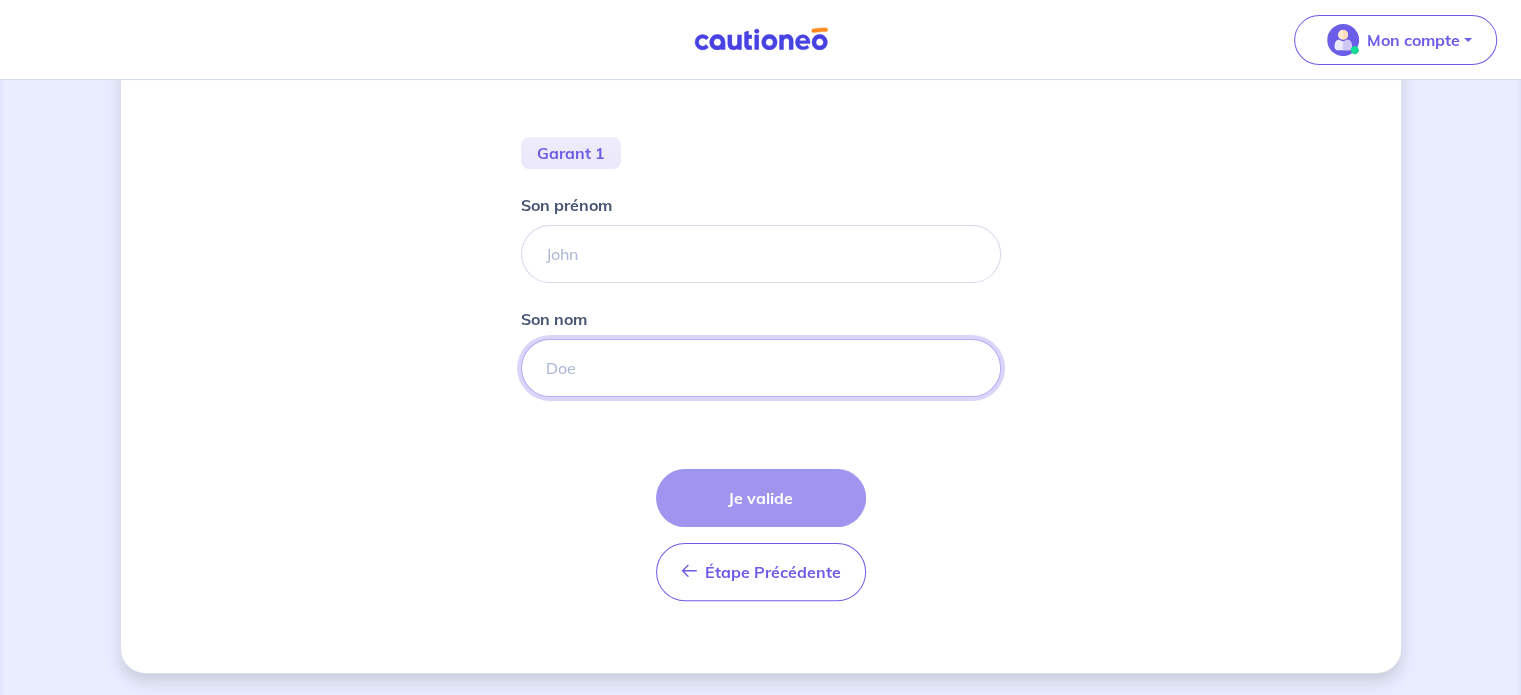 click on "Son nom" at bounding box center (761, 368) 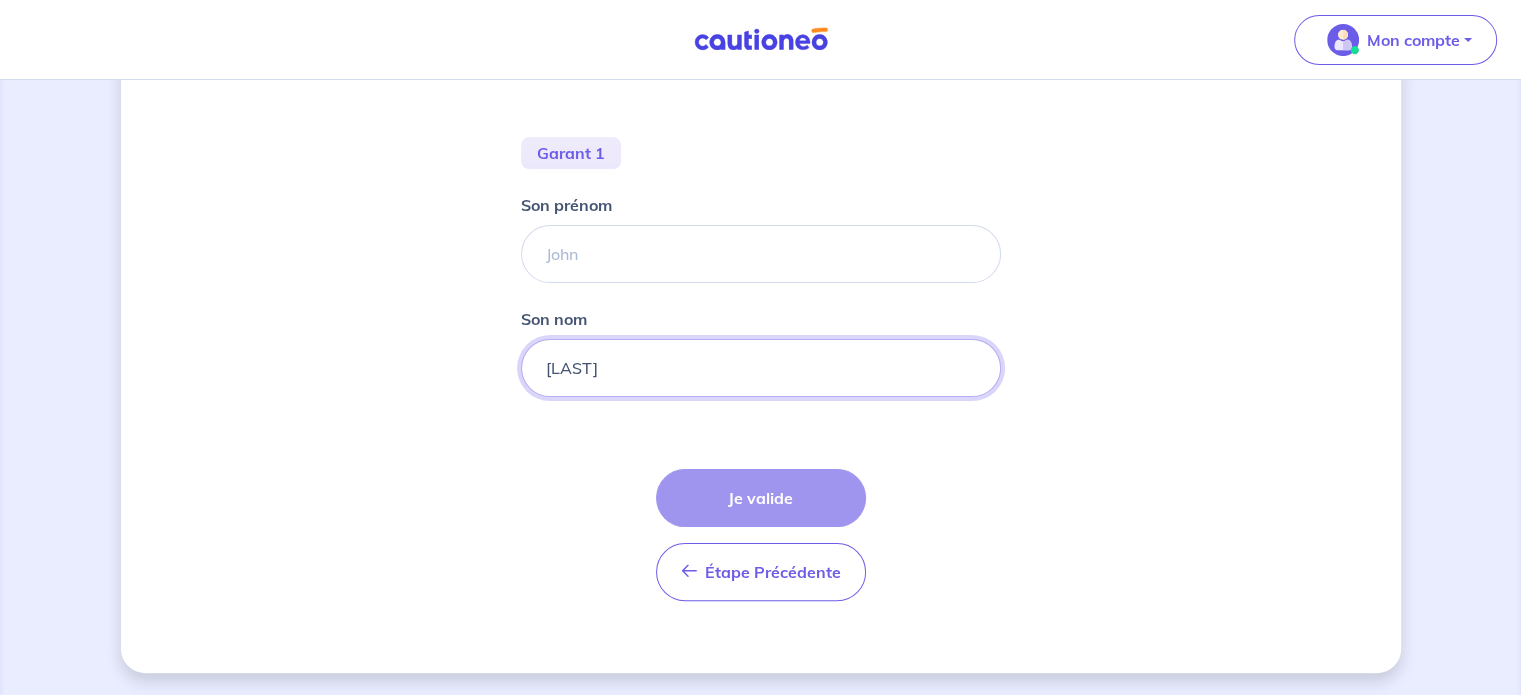type on "[LAST]" 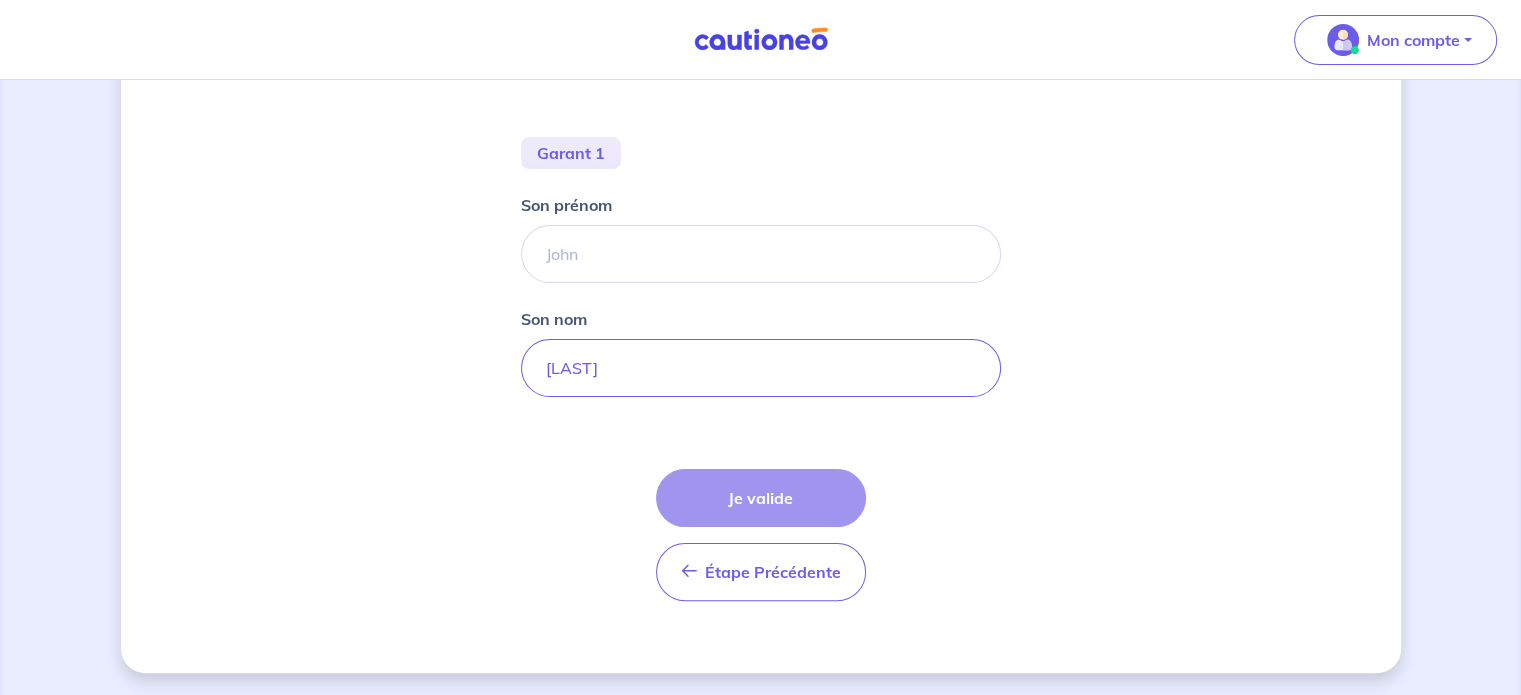 click on "Concernant les garants de : [FIRST] [LAST] Votre locataire est étudiant, nous allons baser notre analyse sur les revenus de son garant.
Vous pourrez ajouter un second garant si vous le souhaitez. Garant 1 Son prénom Son nom [LAST] Étape Précédente Précédent Je valide Je valide" at bounding box center [760, 193] 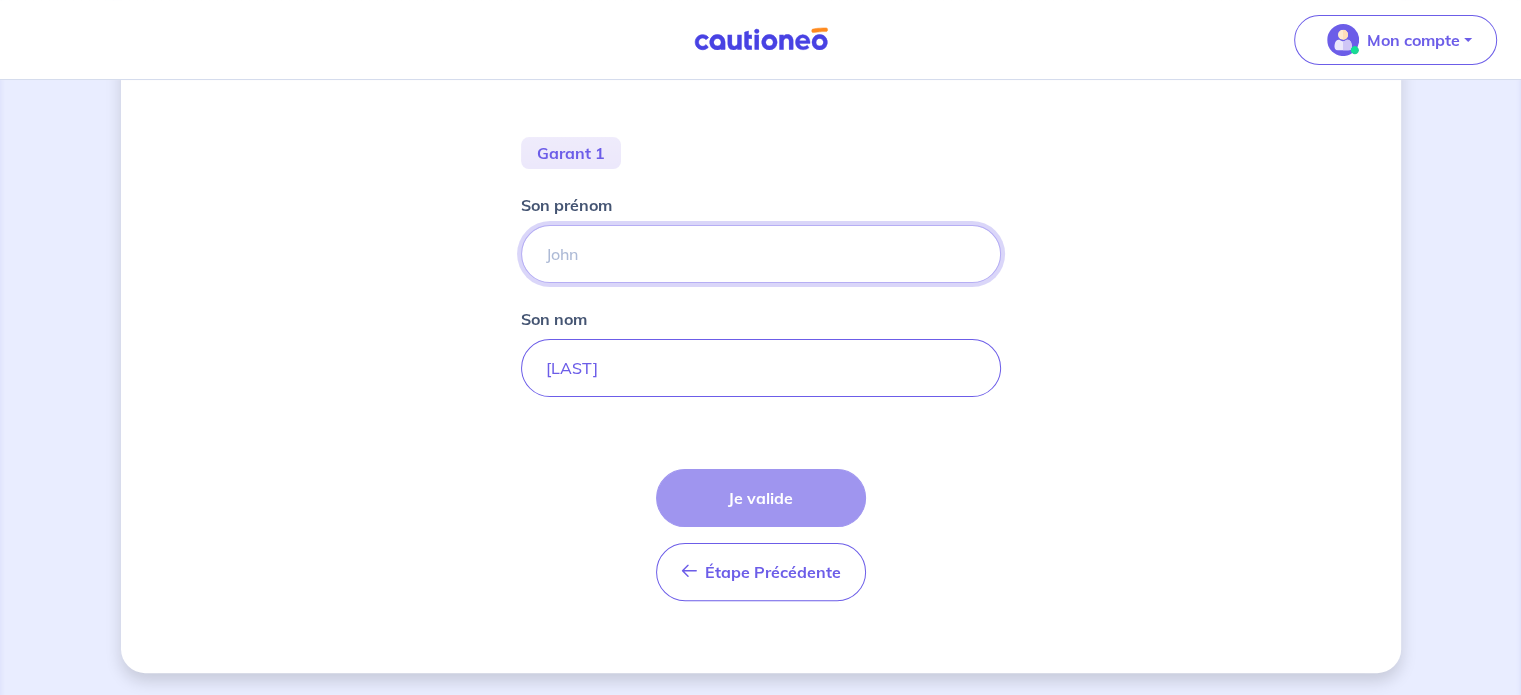 click on "Son prénom" at bounding box center (761, 254) 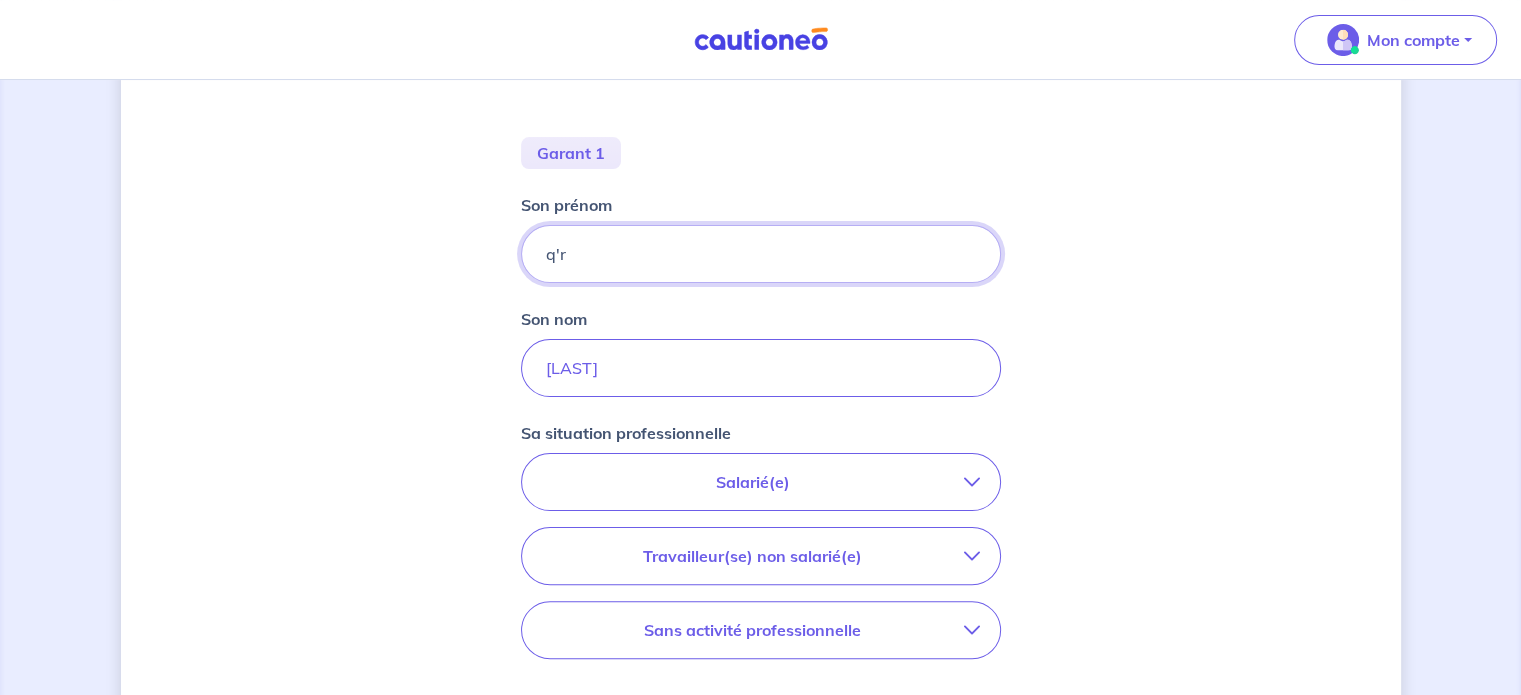 type on "[LETTER]" 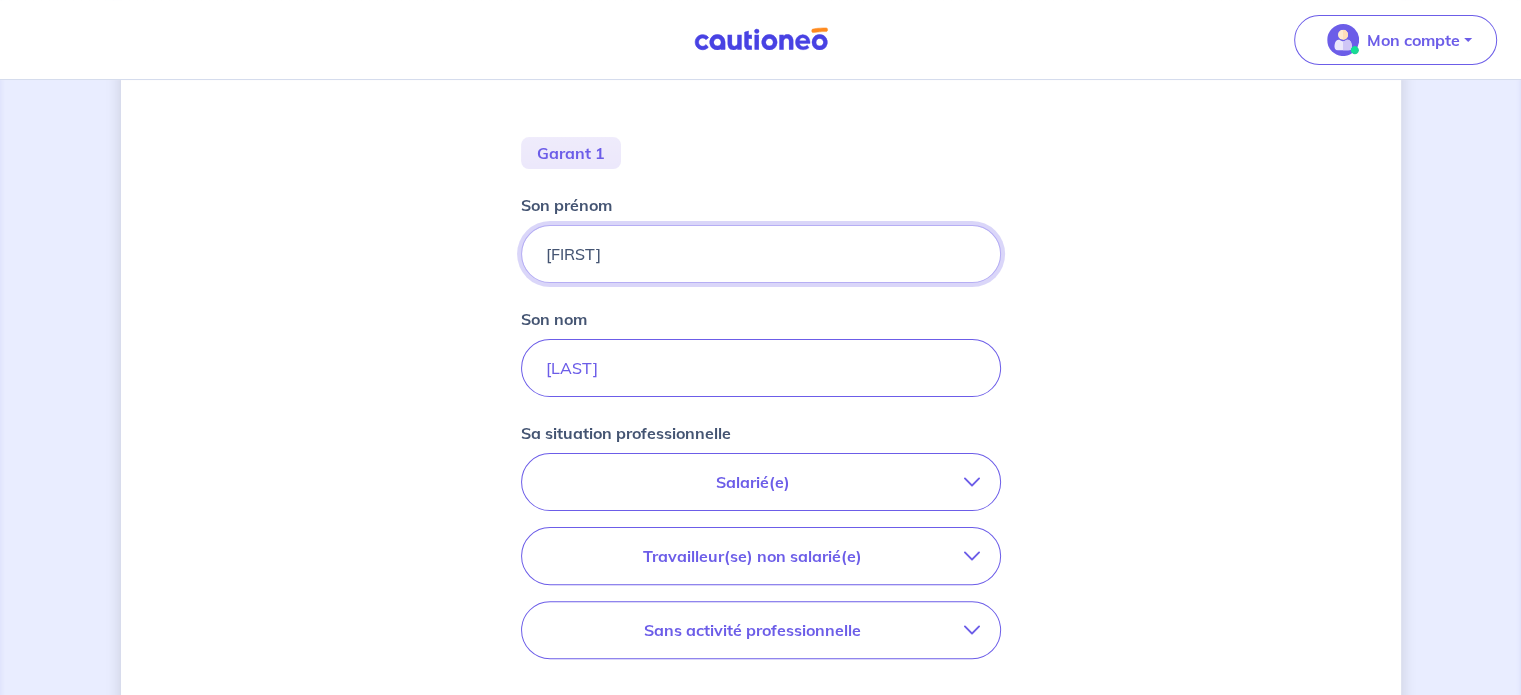 type on "[FIRST]" 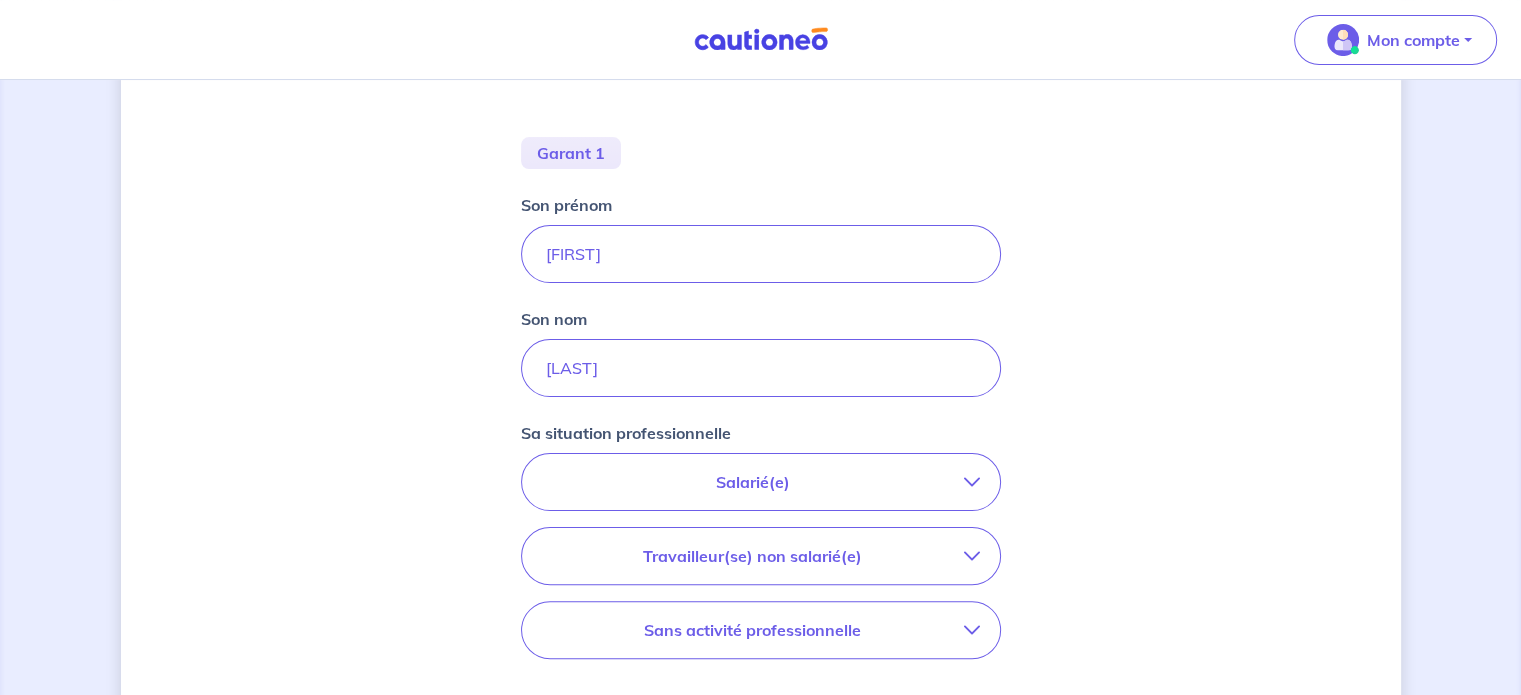 click on "Concernant les garants de : [FIRST] [LAST] Votre locataire est étudiant, nous allons baser notre analyse sur les revenus de son garant.
Vous pourrez ajouter un second garant si vous le souhaitez. Garant 1 Son prénom [FIRST] Son nom [LAST] Sa situation professionnelle Salarié(e) CDI  hors période d'essai CDI  en période d'essai  (min. 3 bulletins de salaire) Fonctionnaire CDD : Privé ou contractuel / En alternance Intérimaire Intermittent·e du spectacle Militaire Travailleur(se) non salarié(e) Freelance / auto-entrepreneur Artisan / commerçant(e) Chef d'entreprise Profession libérale Sans activité professionnelle Retraité(e) Sans activité professionnelle Étape Précédente Précédent Je valide Je valide" at bounding box center (761, 332) 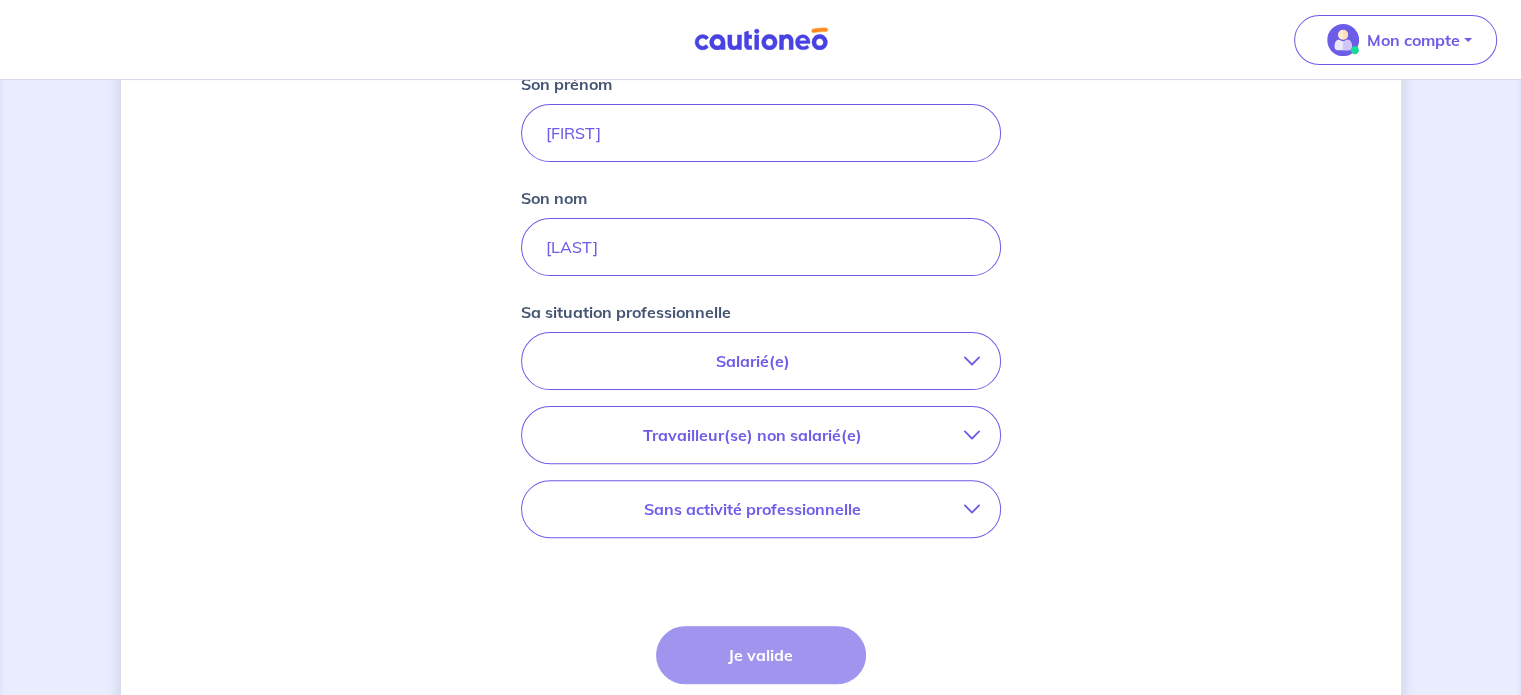 scroll, scrollTop: 591, scrollLeft: 0, axis: vertical 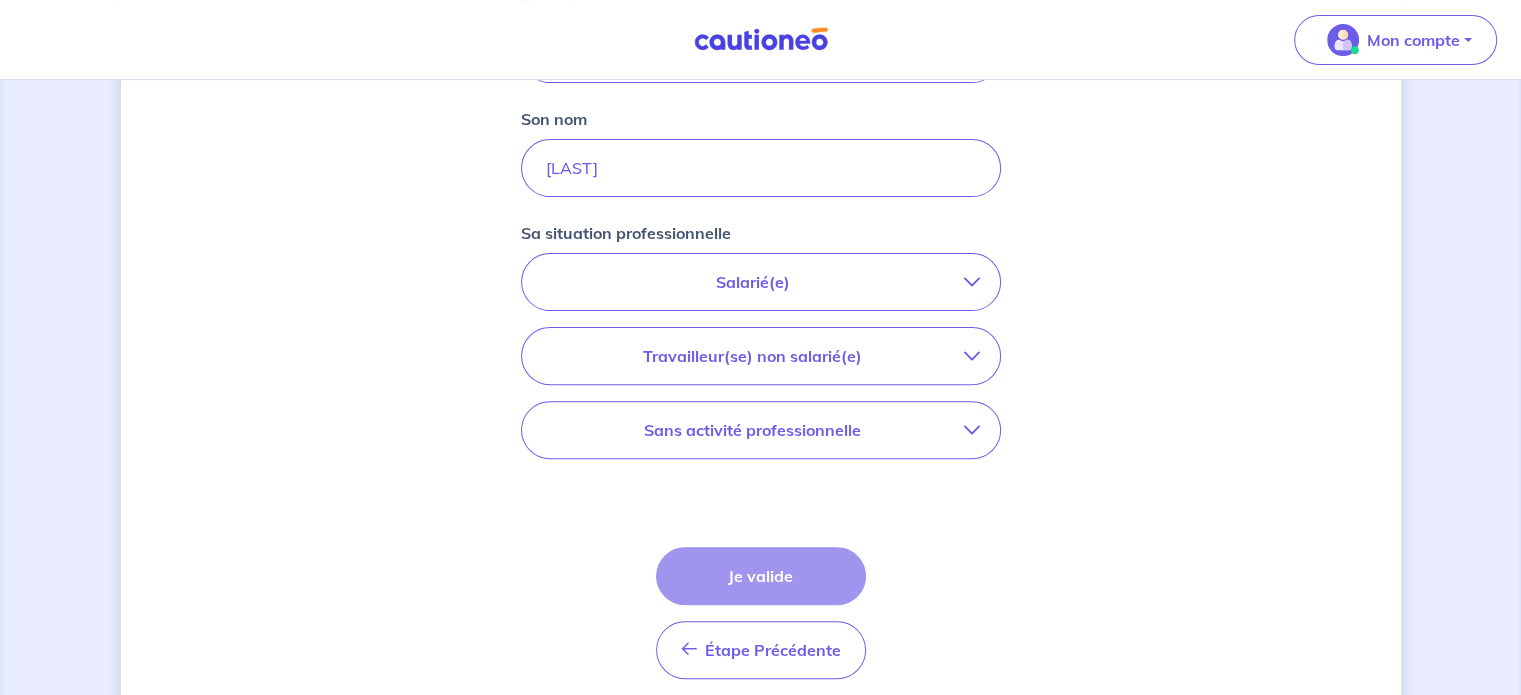 click on "Travailleur(se) non salarié(e)" at bounding box center (753, 356) 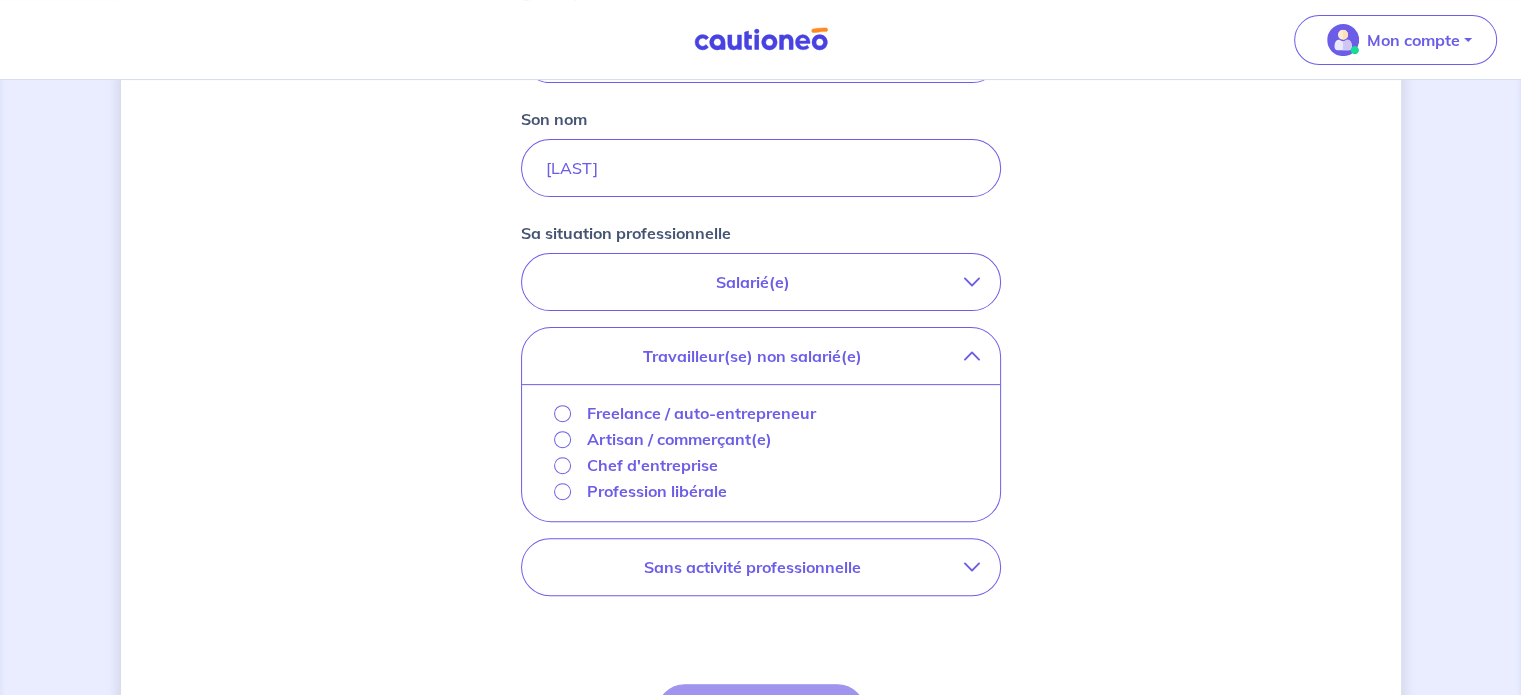 click on "Freelance / auto-entrepreneur" at bounding box center (701, 413) 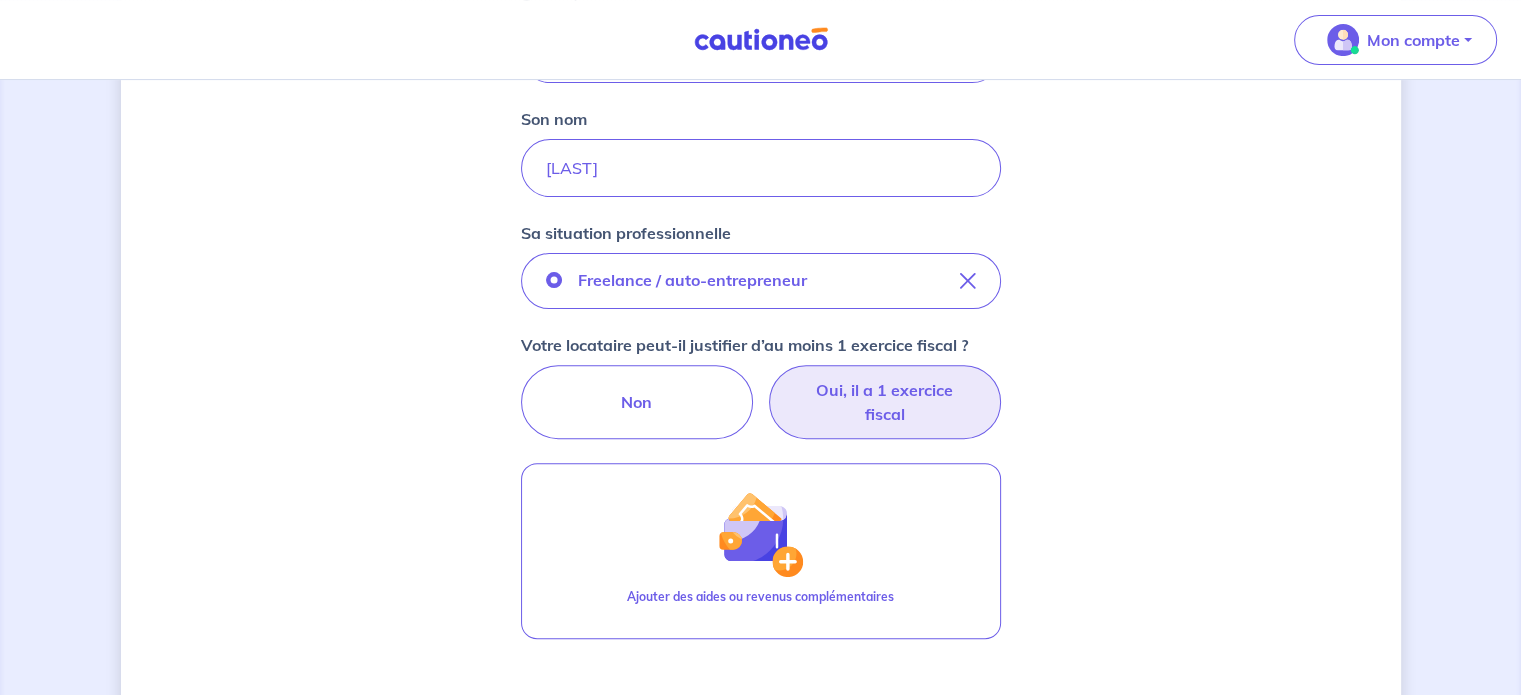 click on "Oui, il a 1 exercice fiscal" at bounding box center [885, 402] 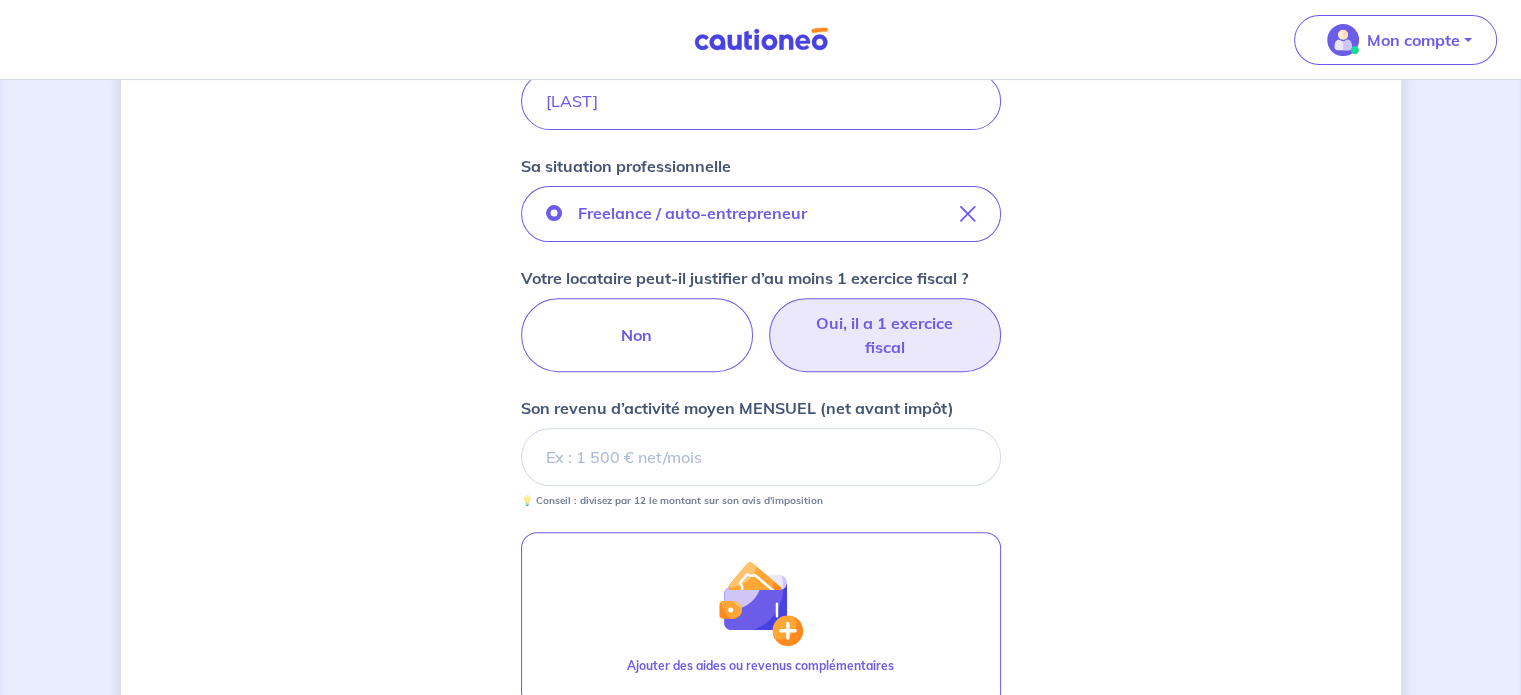 scroll, scrollTop: 691, scrollLeft: 0, axis: vertical 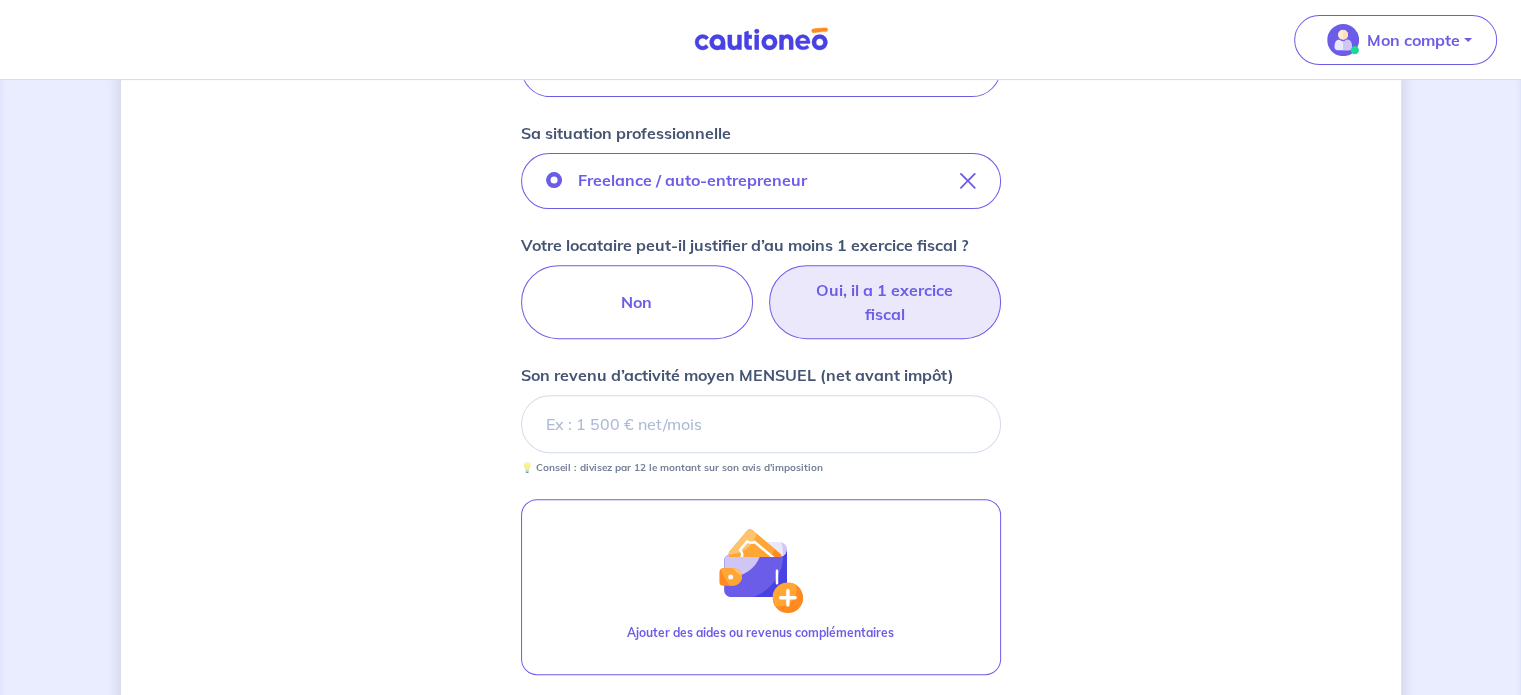 click on "Son revenu d’activité moyen MENSUEL (net avant impôt) 💡 Conseil : divisez par 12 le montant sur son avis d'imposition" at bounding box center (761, 419) 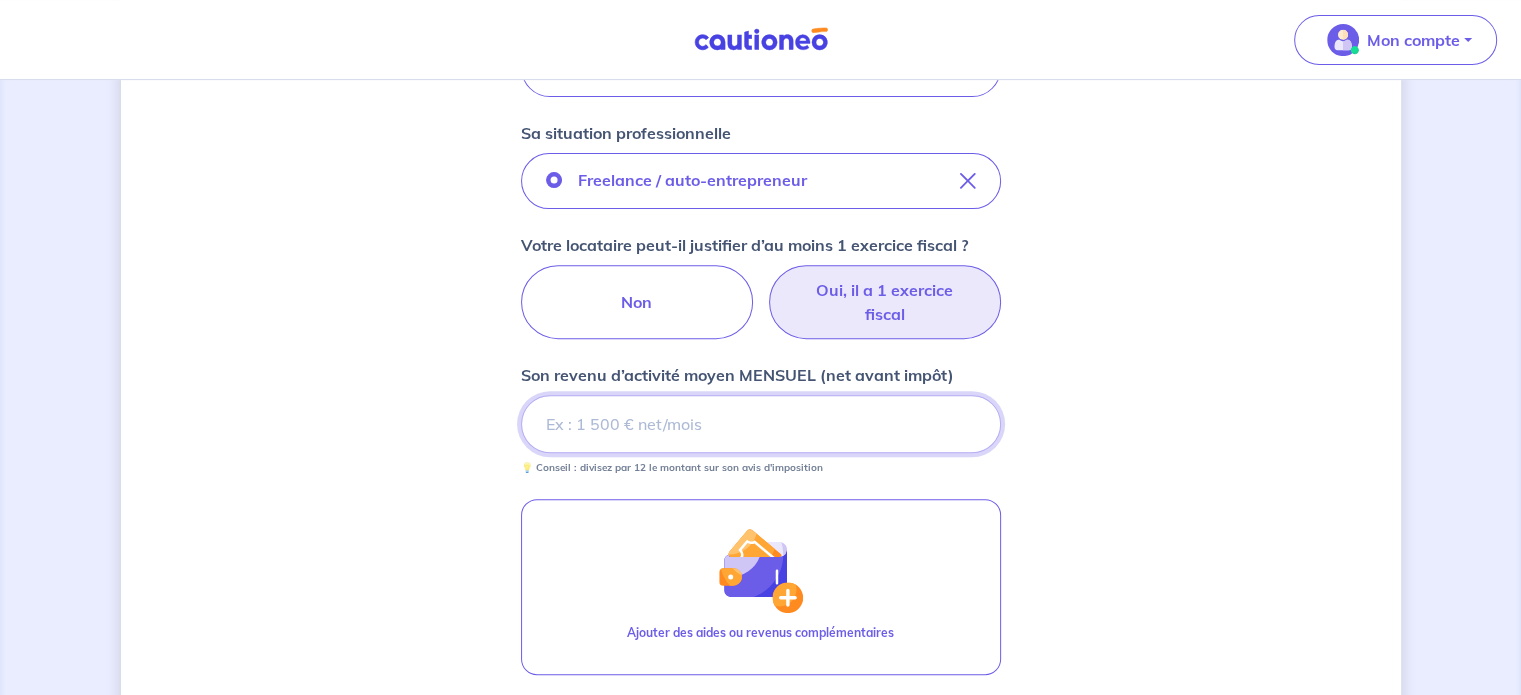 click on "Son revenu d’activité moyen MENSUEL (net avant impôt)" at bounding box center (761, 424) 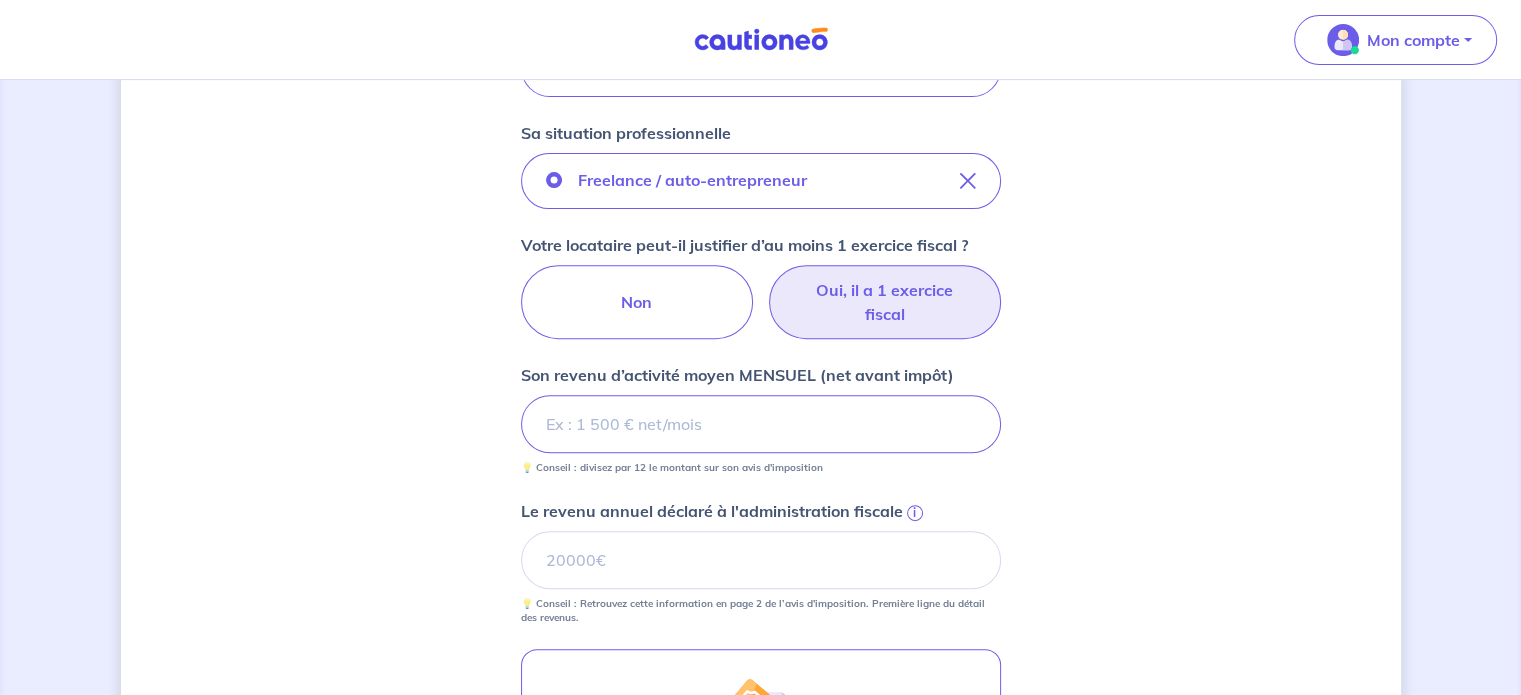 type on "9" 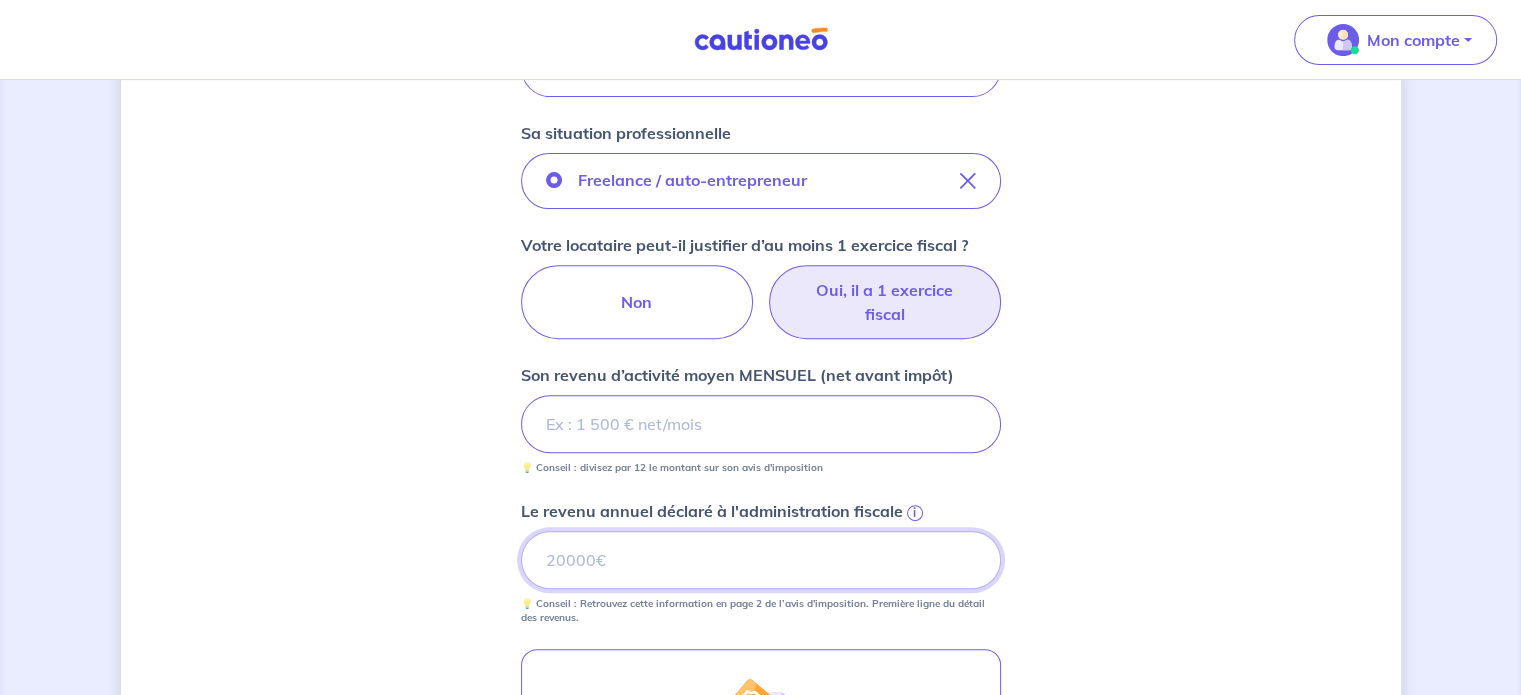 click on "Le revenu annuel déclaré à l'administration fiscale i" at bounding box center [761, 560] 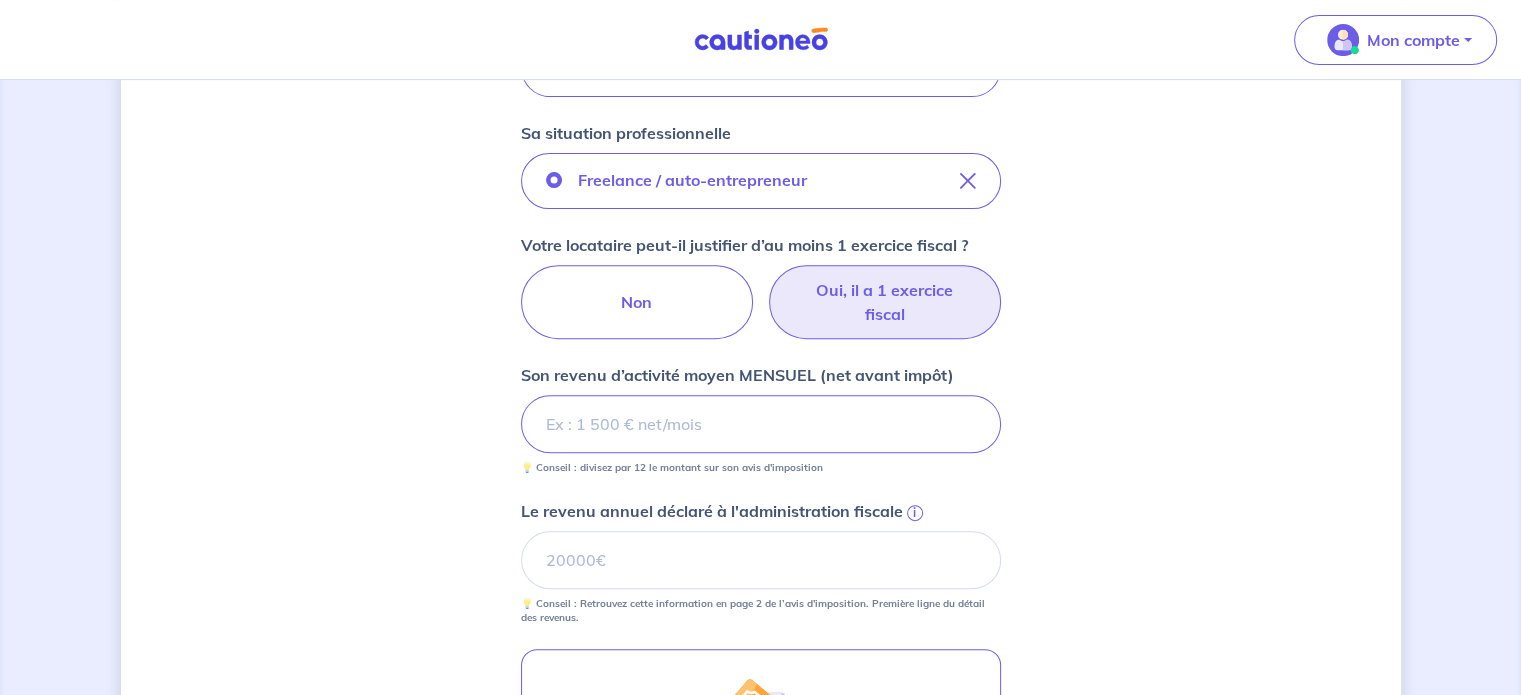 drag, startPoint x: 3, startPoint y: 429, endPoint x: 123, endPoint y: 429, distance: 120 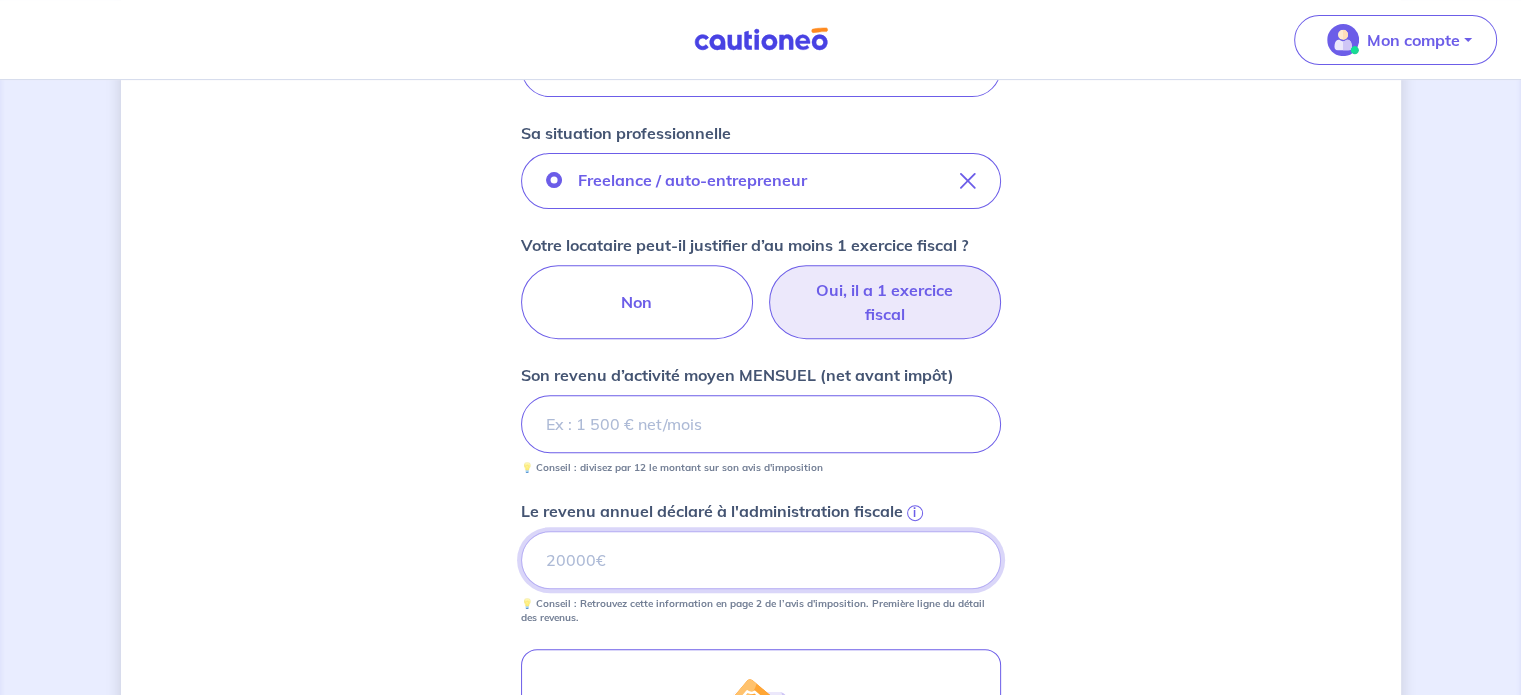 click on "Le revenu annuel déclaré à l'administration fiscale i" at bounding box center (761, 560) 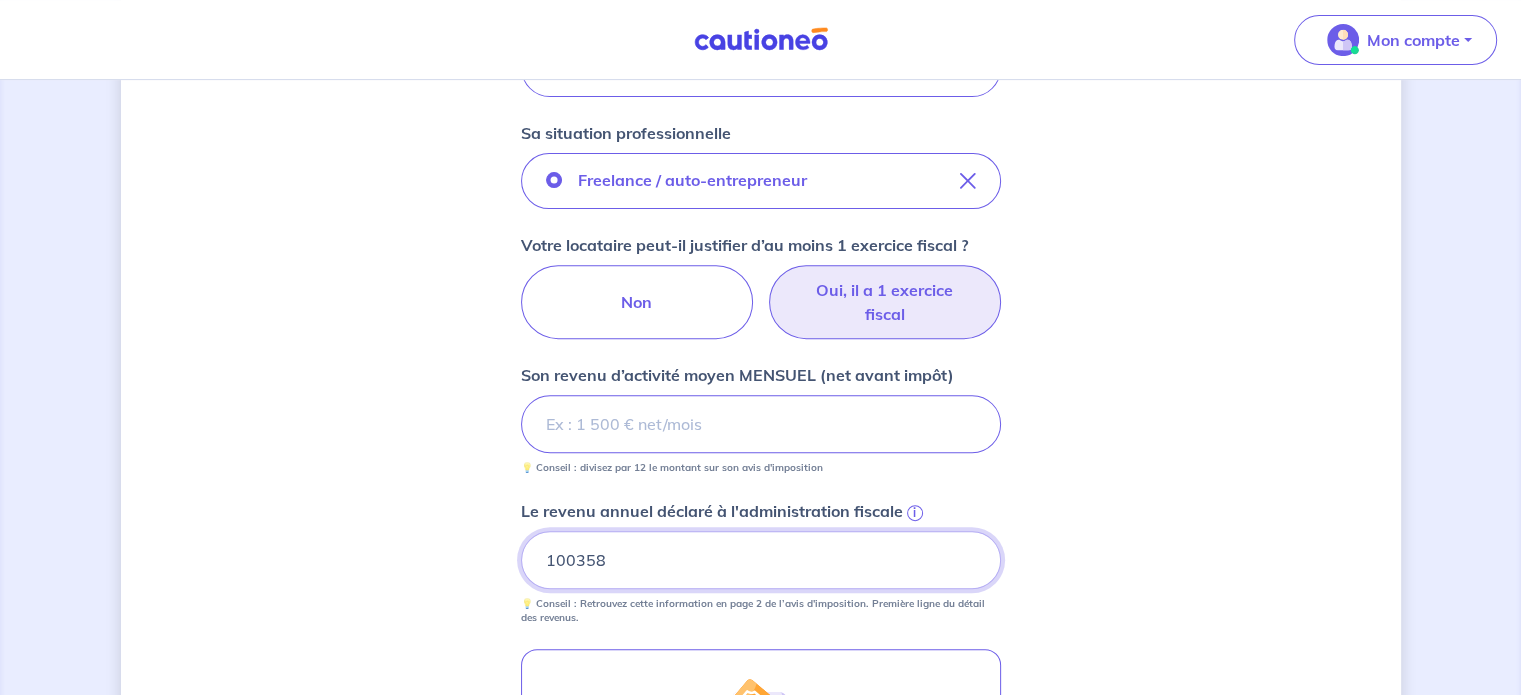 type on "100358" 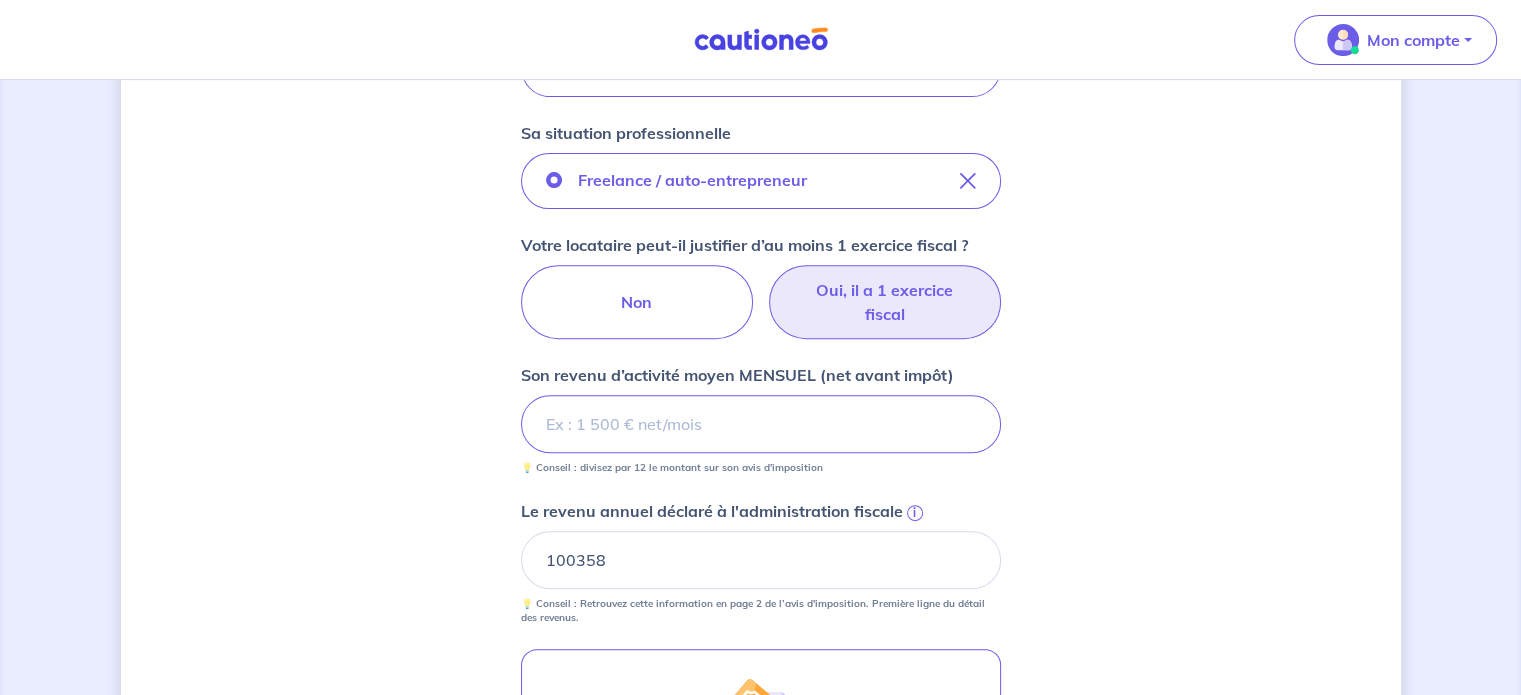click on "Margaux Aouni Marion KERRIEL 1 exercice fiscal 9400 100358" at bounding box center (761, 269) 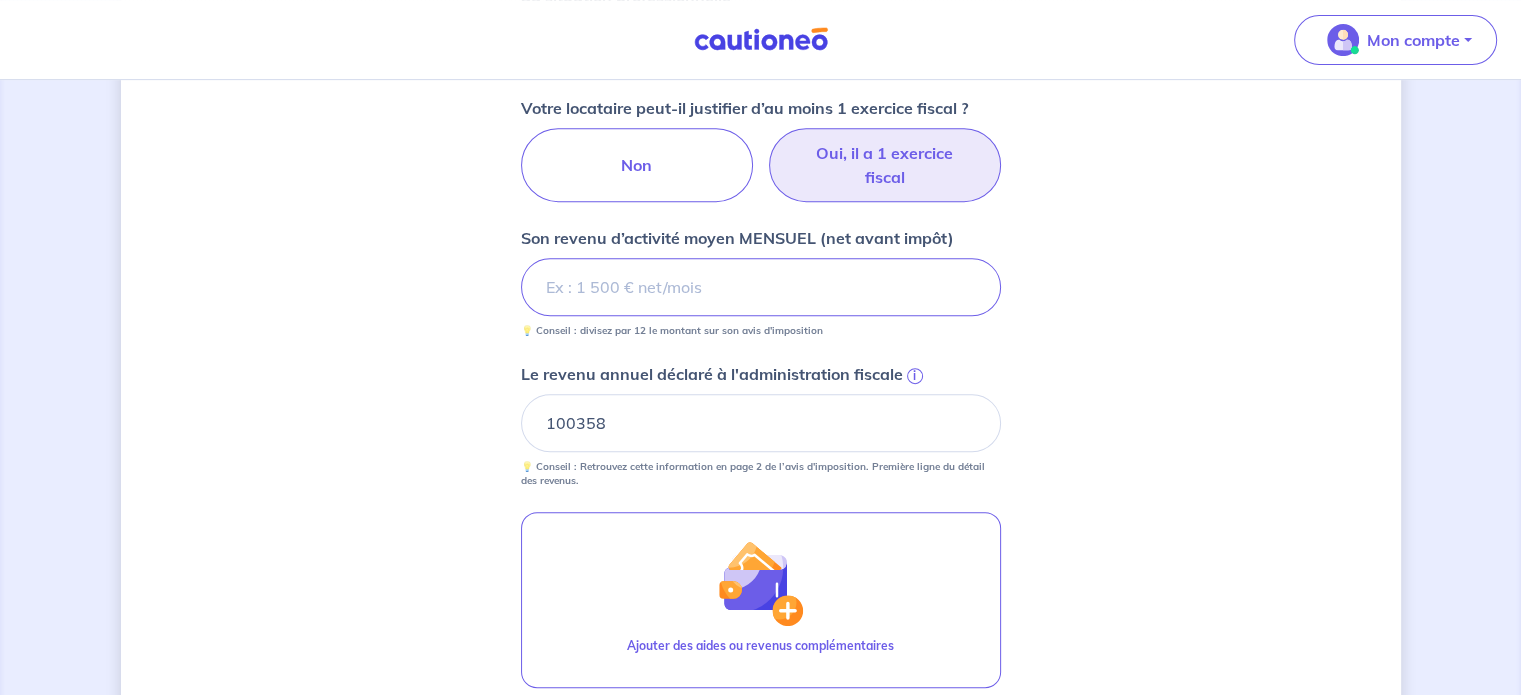 scroll, scrollTop: 991, scrollLeft: 0, axis: vertical 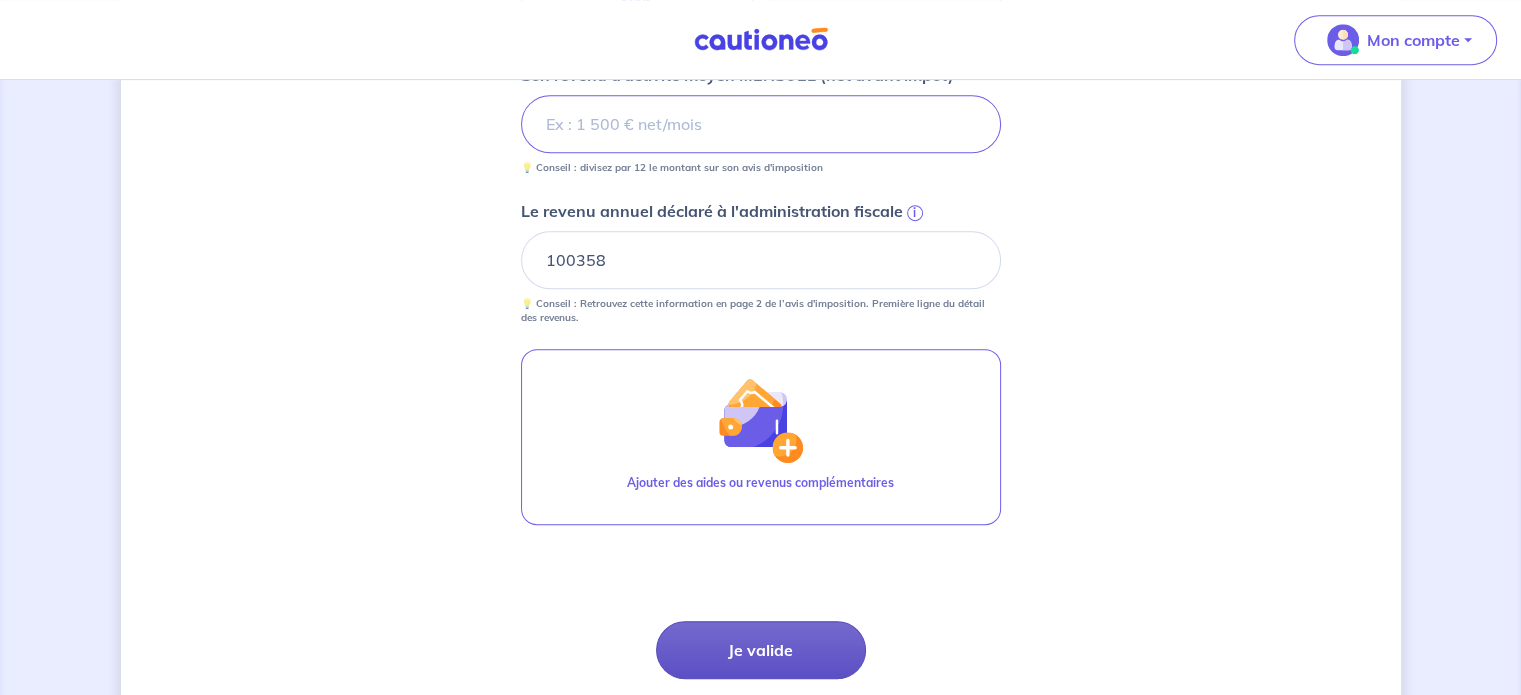click on "Je valide" at bounding box center [761, 650] 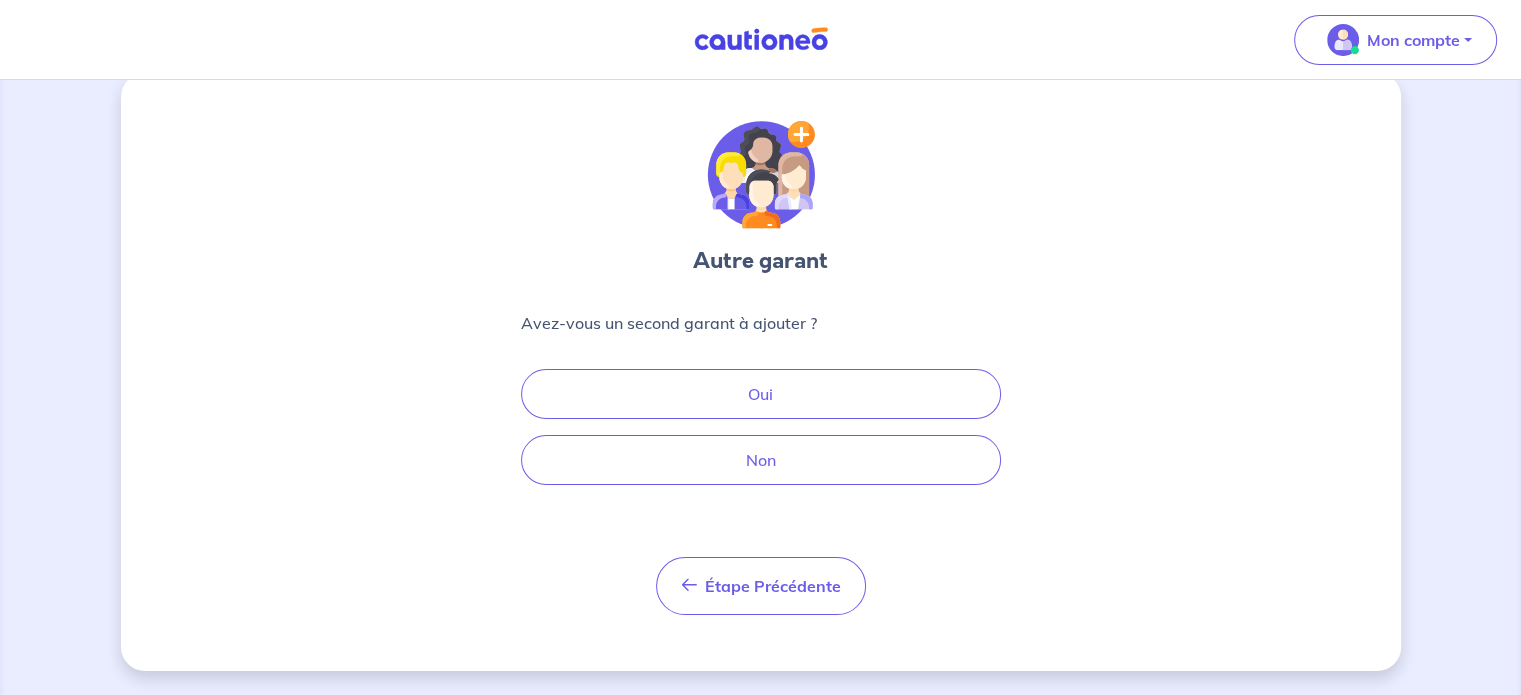 scroll, scrollTop: 0, scrollLeft: 0, axis: both 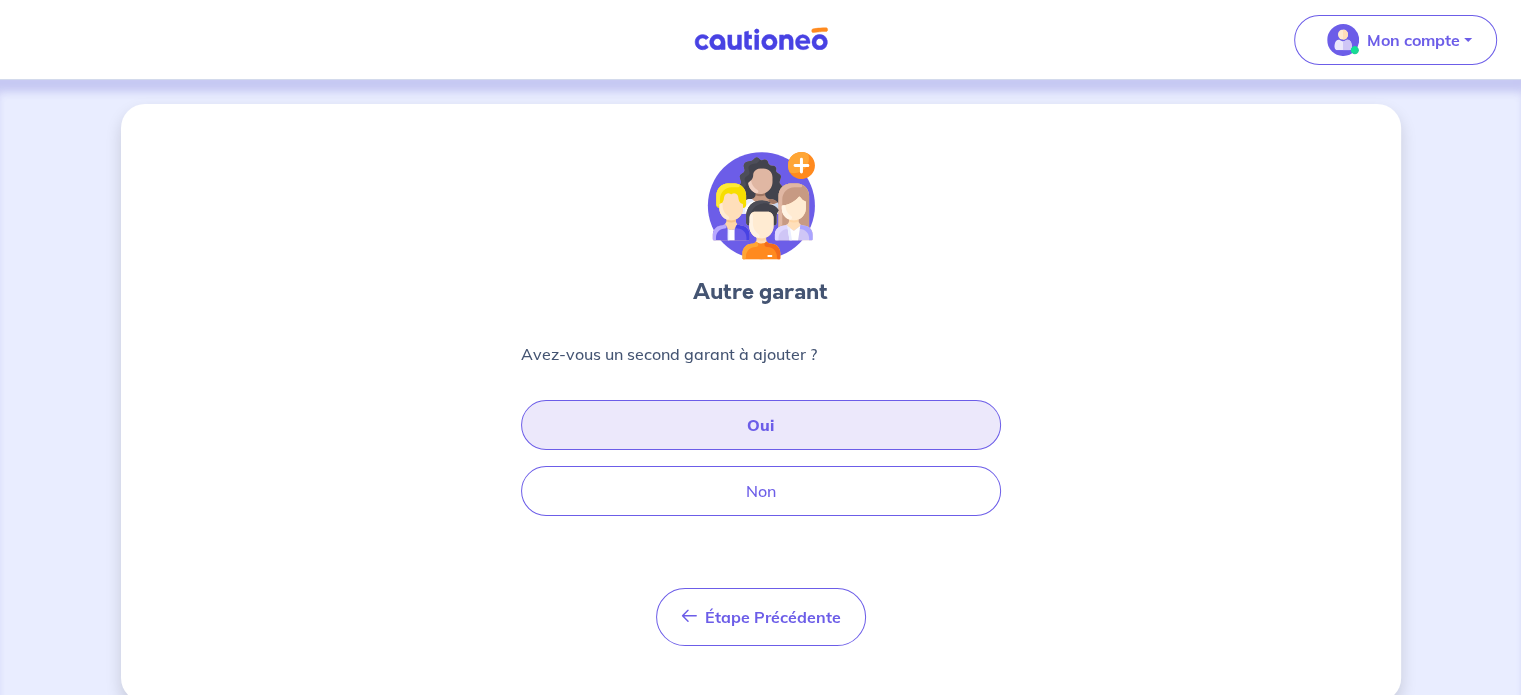 click on "Oui" at bounding box center (761, 425) 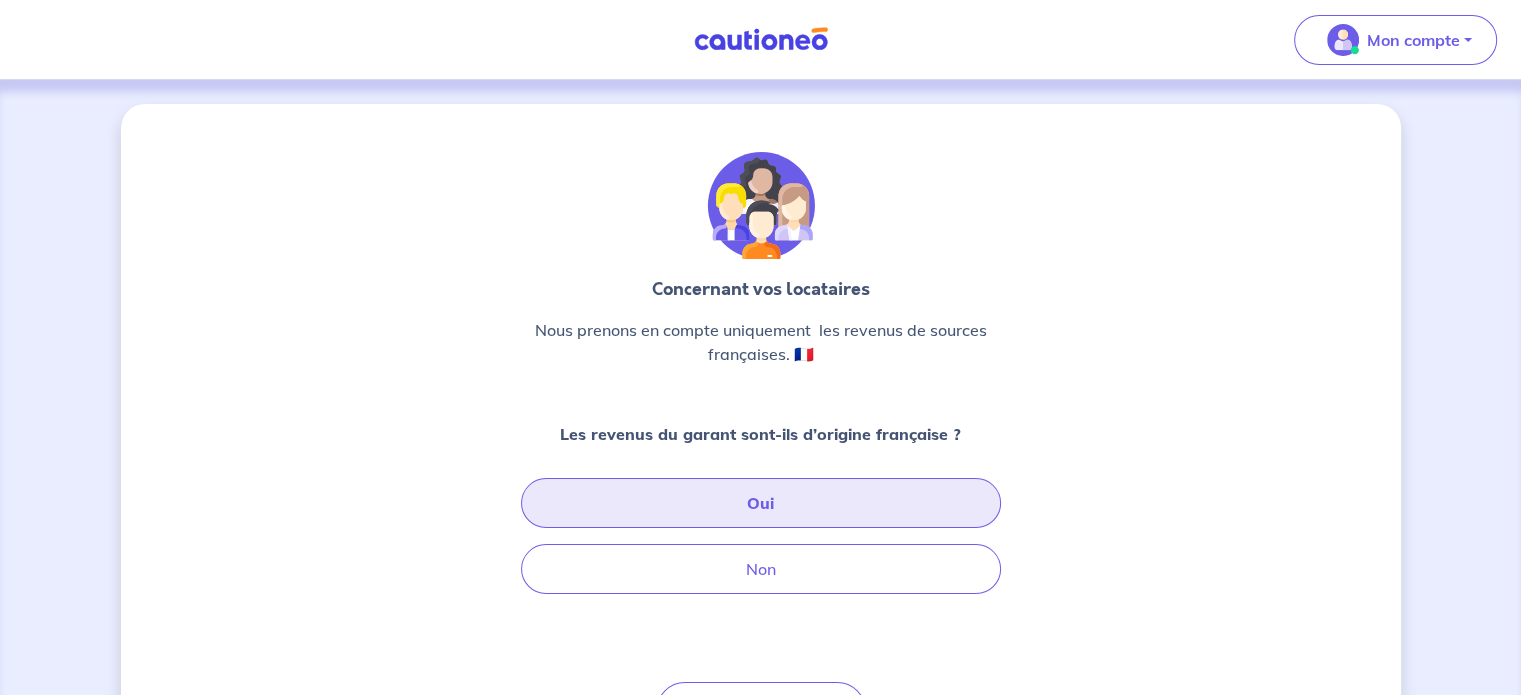 click on "Oui" at bounding box center [761, 503] 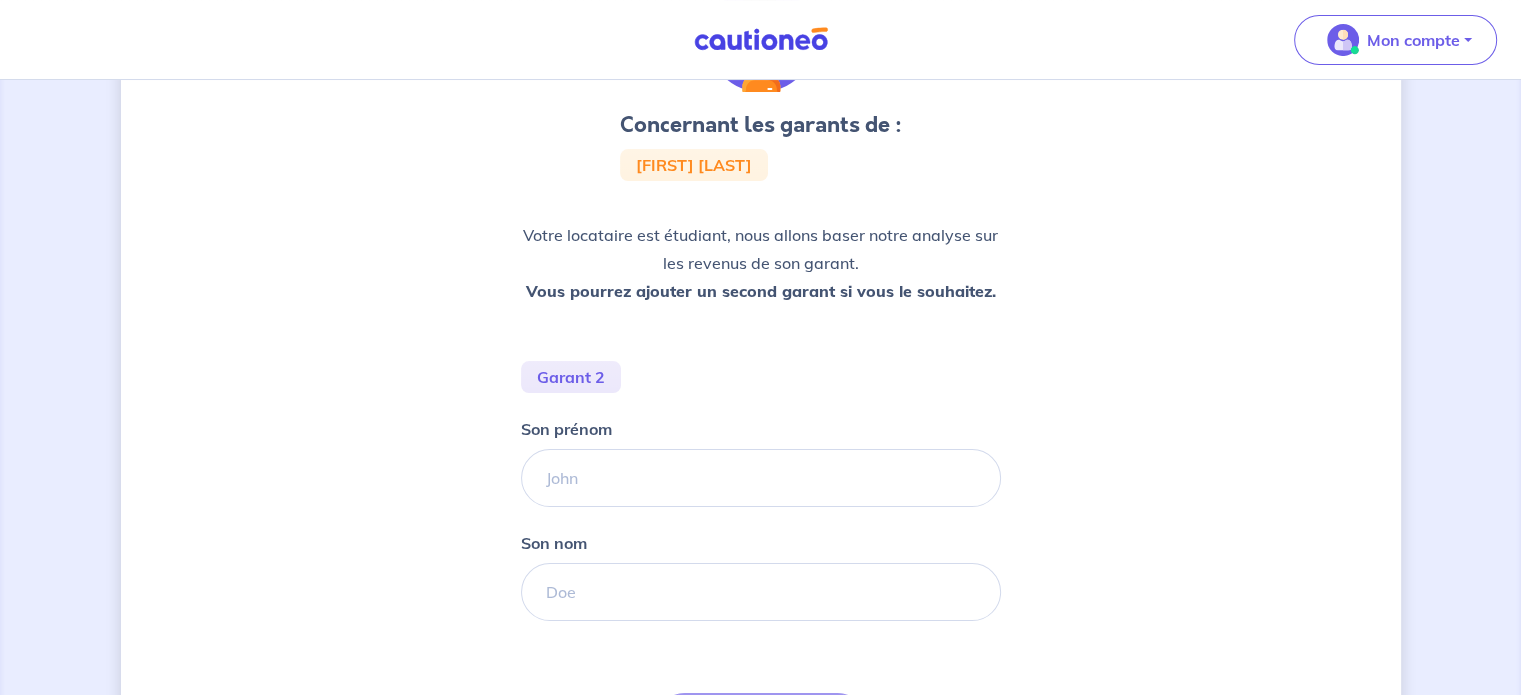 scroll, scrollTop: 200, scrollLeft: 0, axis: vertical 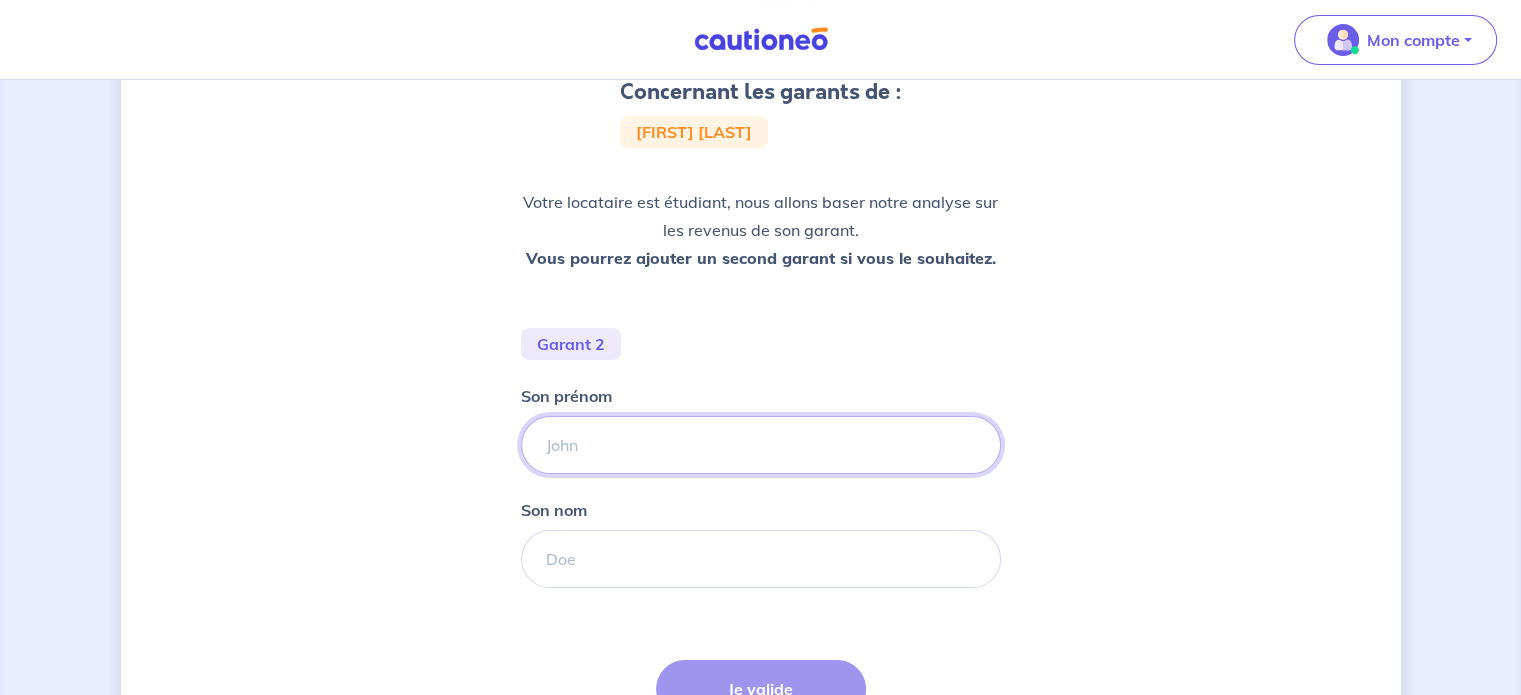 click on "Son prénom" at bounding box center (761, 445) 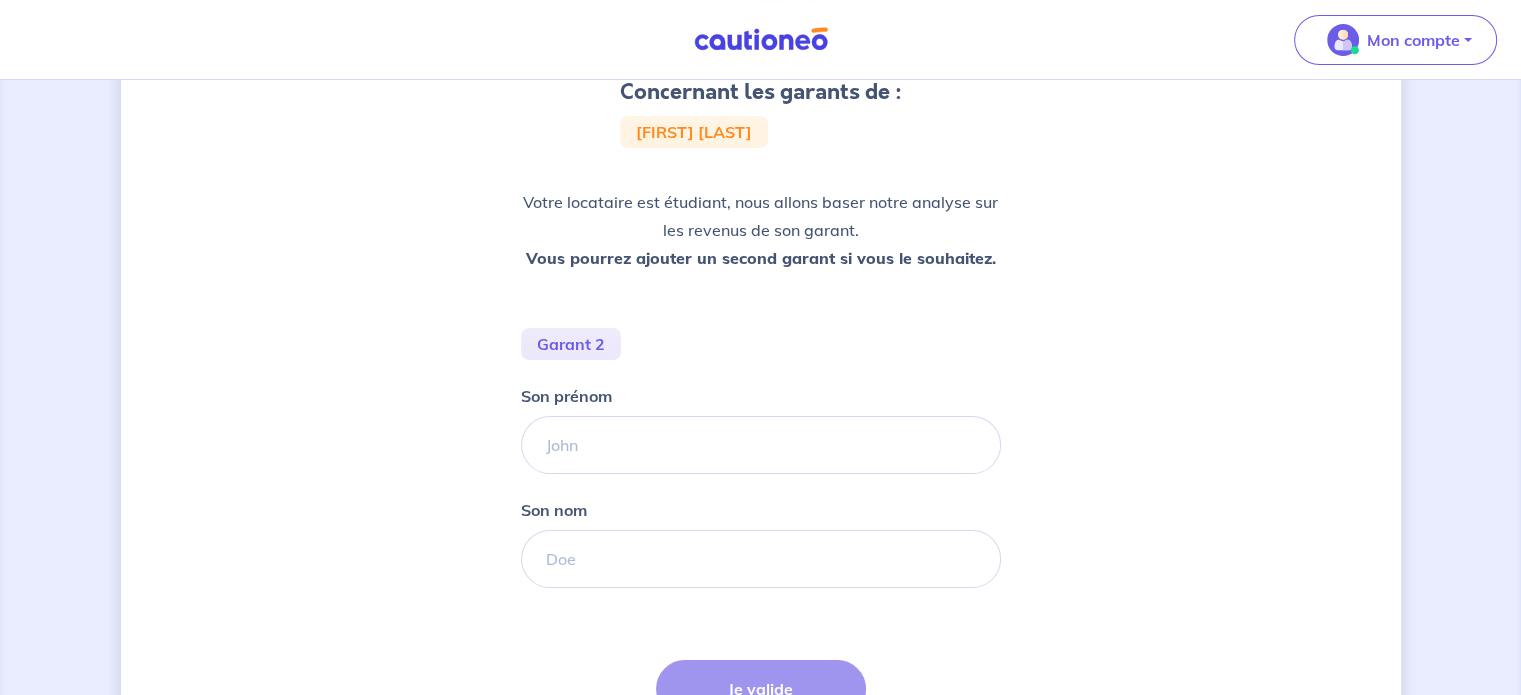 click on "Concernant les garants de : [FIRST] [LAST] Votre locataire est étudiant, nous allons baser notre analyse sur les revenus de son garant.
Vous pourrez ajouter un second garant si vous le souhaitez. Garant 2 Son prénom Son nom Étape Précédente Précédent Je valide Je valide" at bounding box center (761, 384) 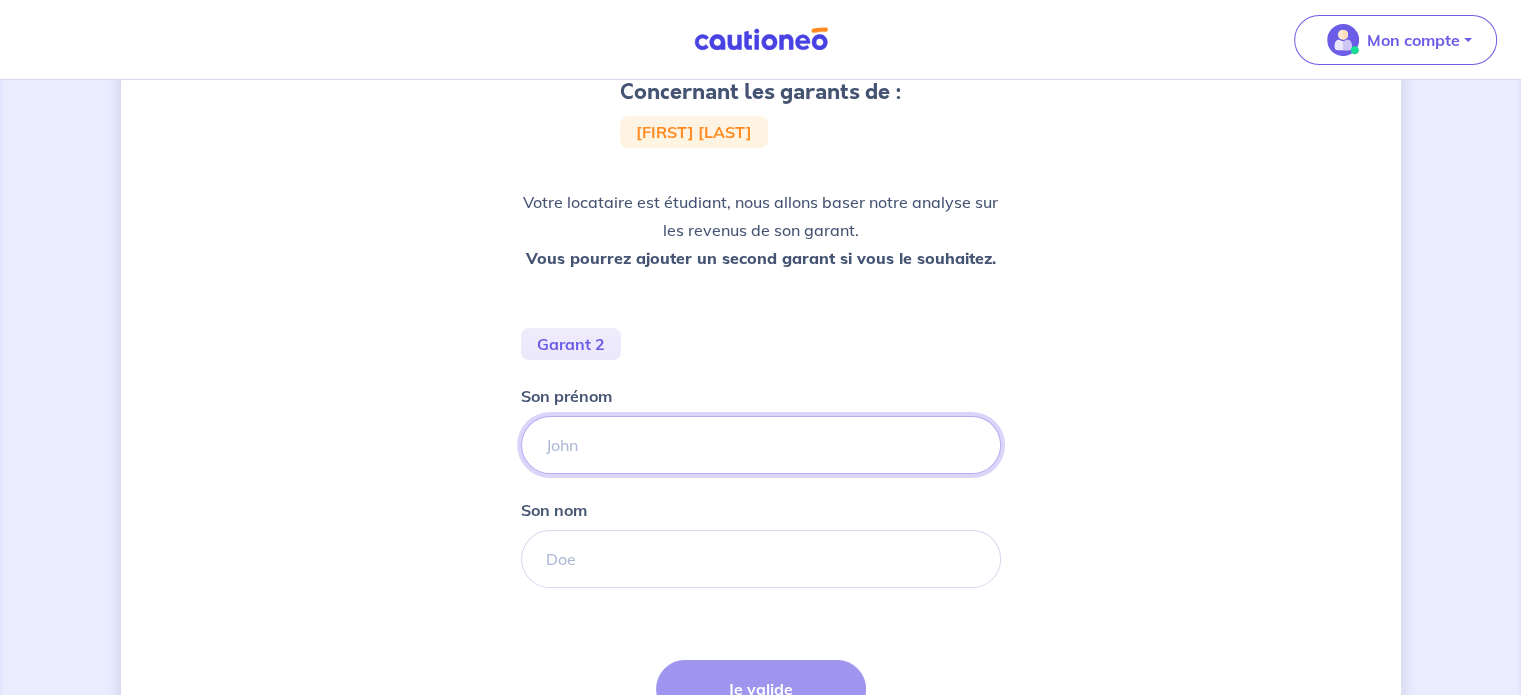 click on "Son prénom" at bounding box center (761, 445) 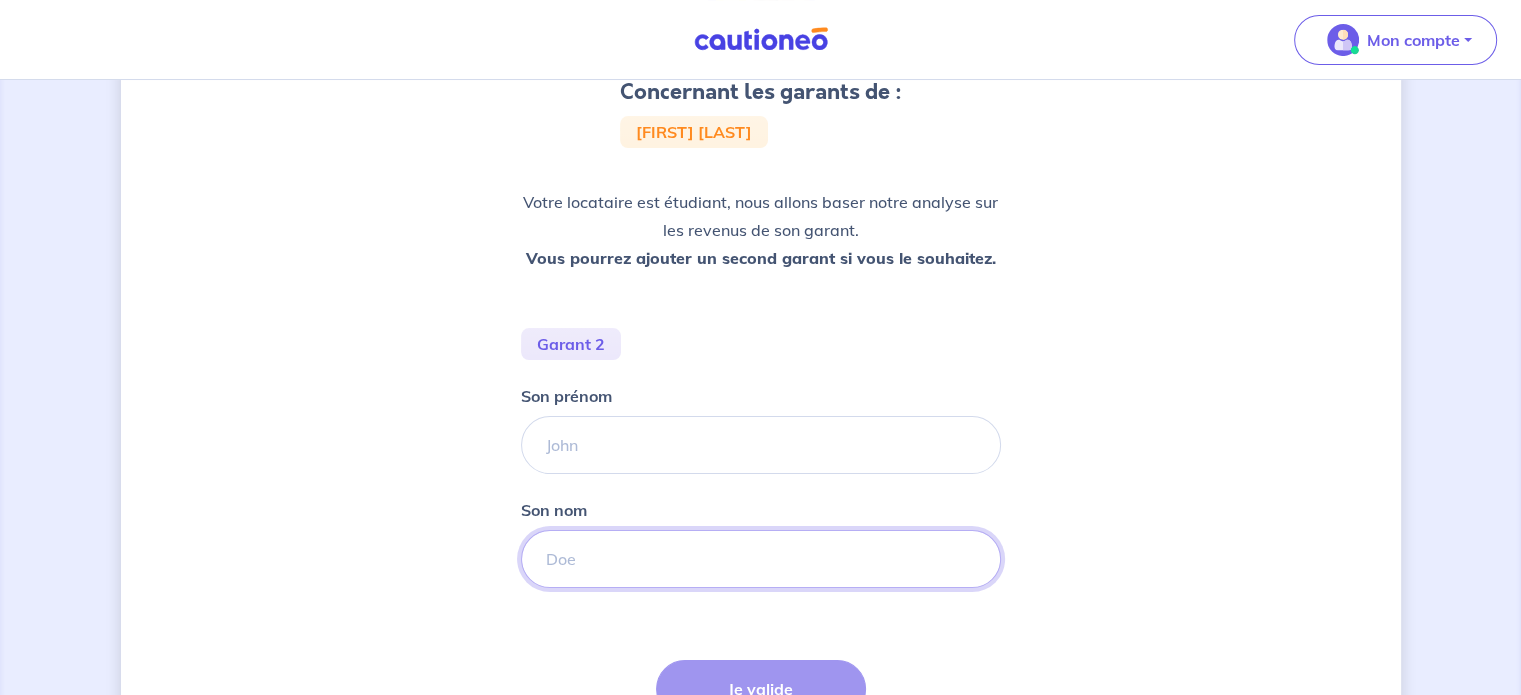 click on "Son nom" at bounding box center [761, 559] 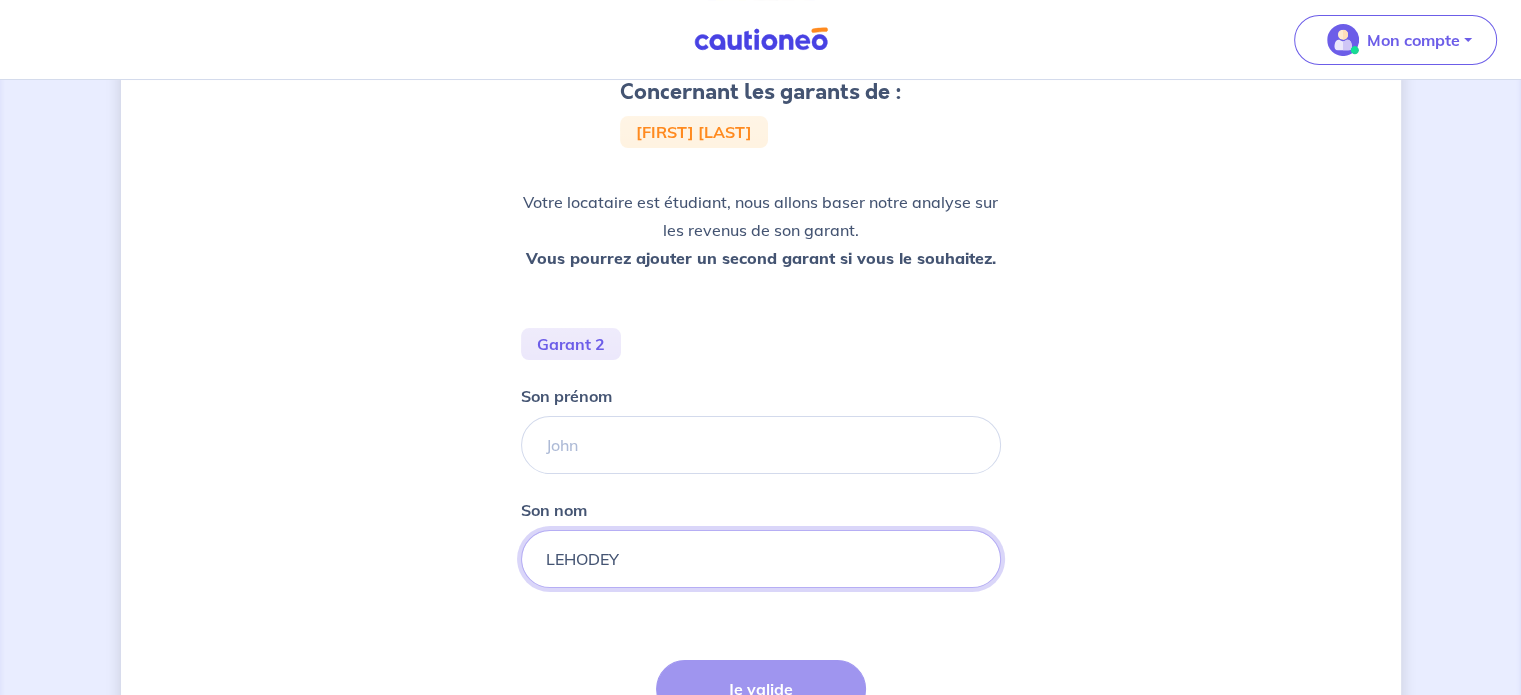 type on "LEHODEY" 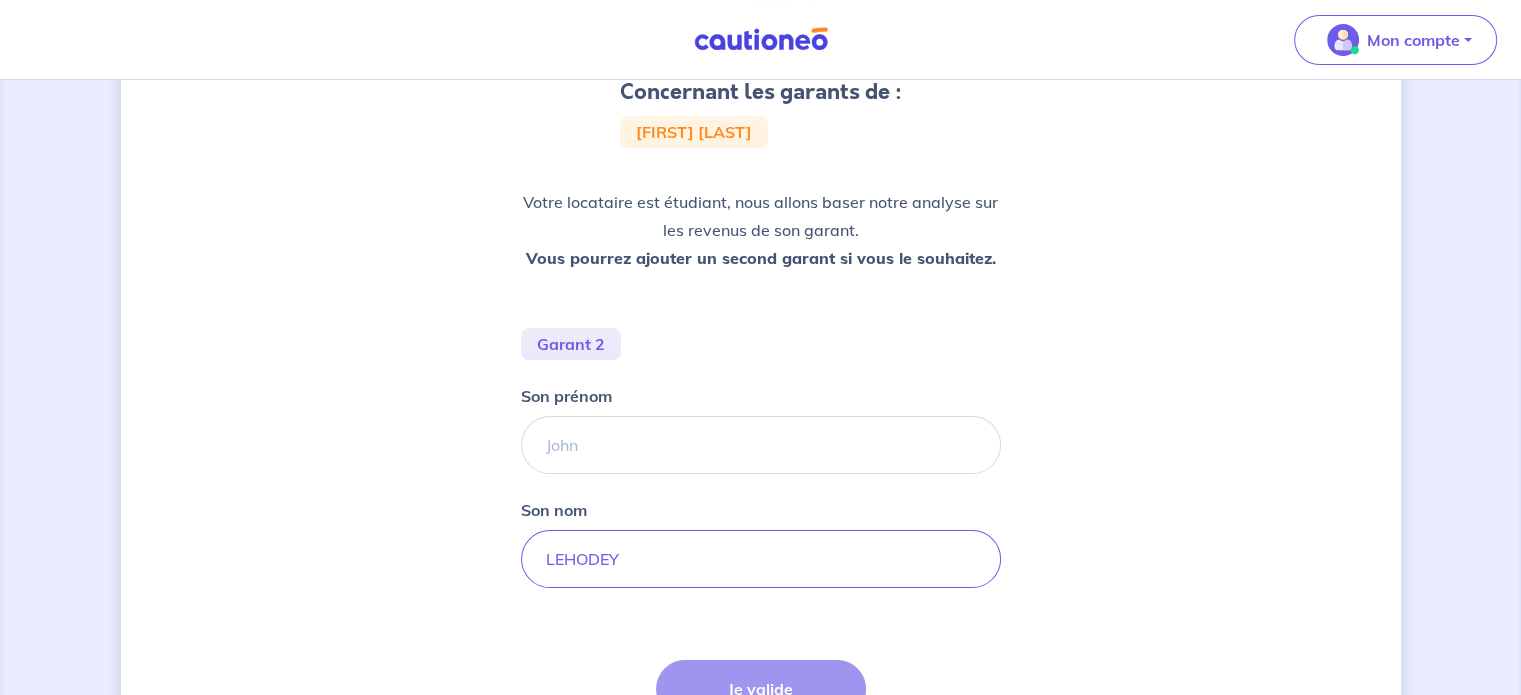 click on "Concernant les garants de : [FIRST] [LAST] Votre locataire est étudiant, nous allons baser notre analyse sur les revenus de son garant.
Vous pourrez ajouter un second garant si vous le souhaitez. Garant 2 Son prénom Son nom [LAST] Étape Précédente Précédent Je valide Je valide" at bounding box center [761, 384] 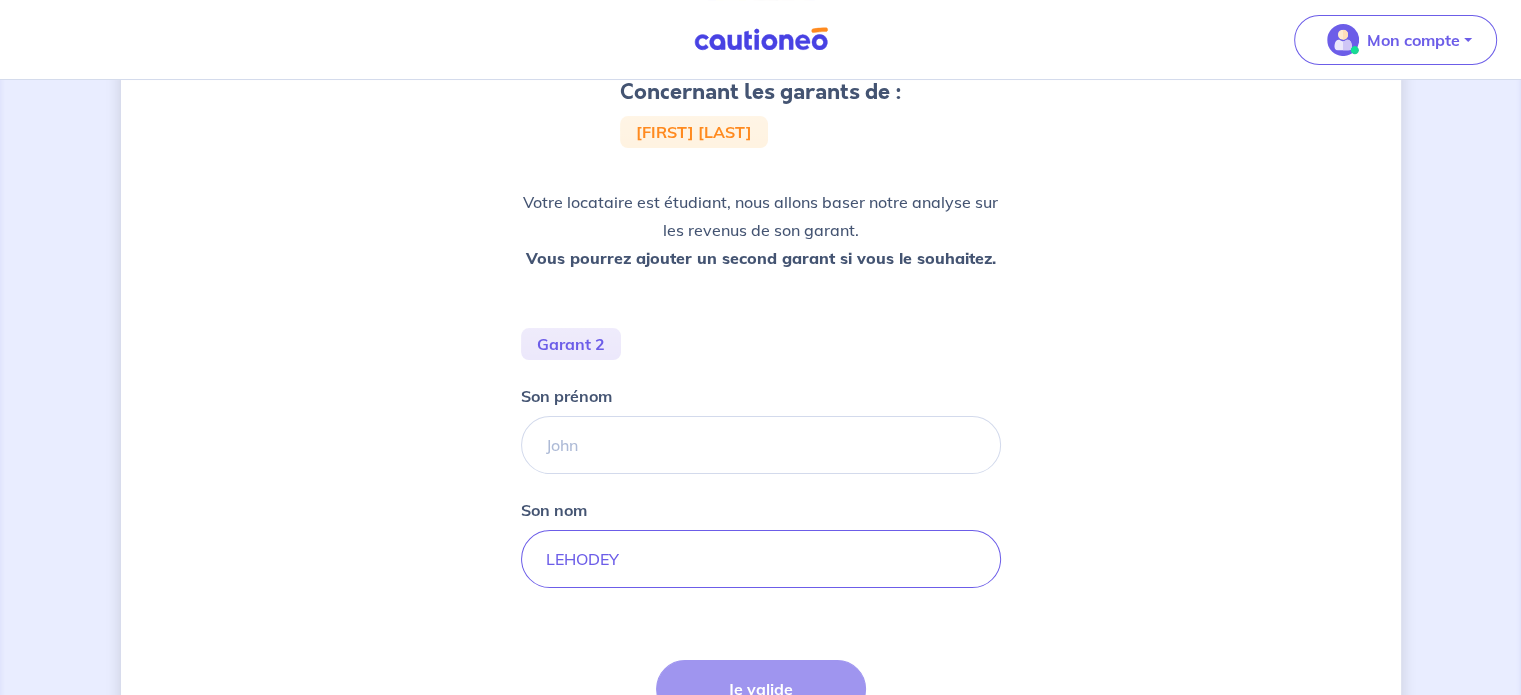 drag, startPoint x: 1379, startPoint y: 267, endPoint x: 1224, endPoint y: 344, distance: 173.07224 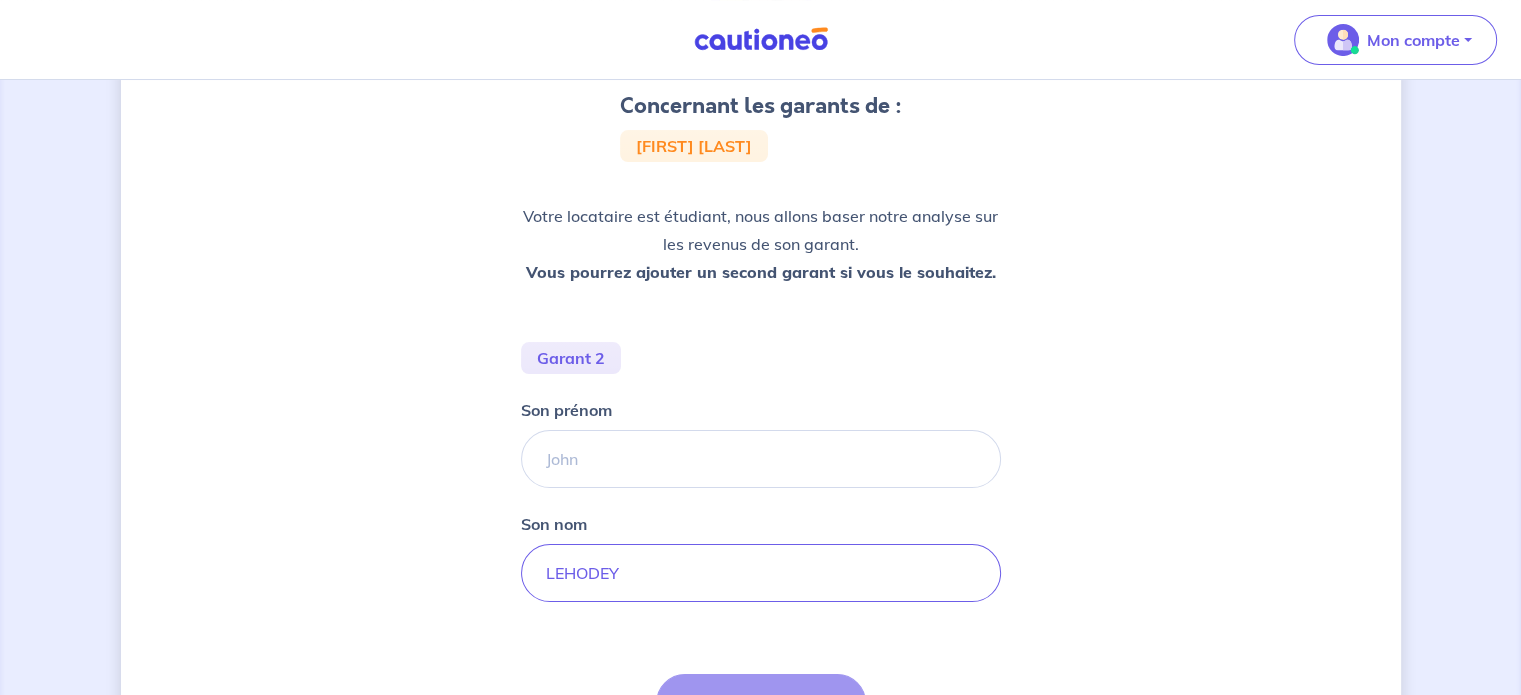 scroll, scrollTop: 100, scrollLeft: 0, axis: vertical 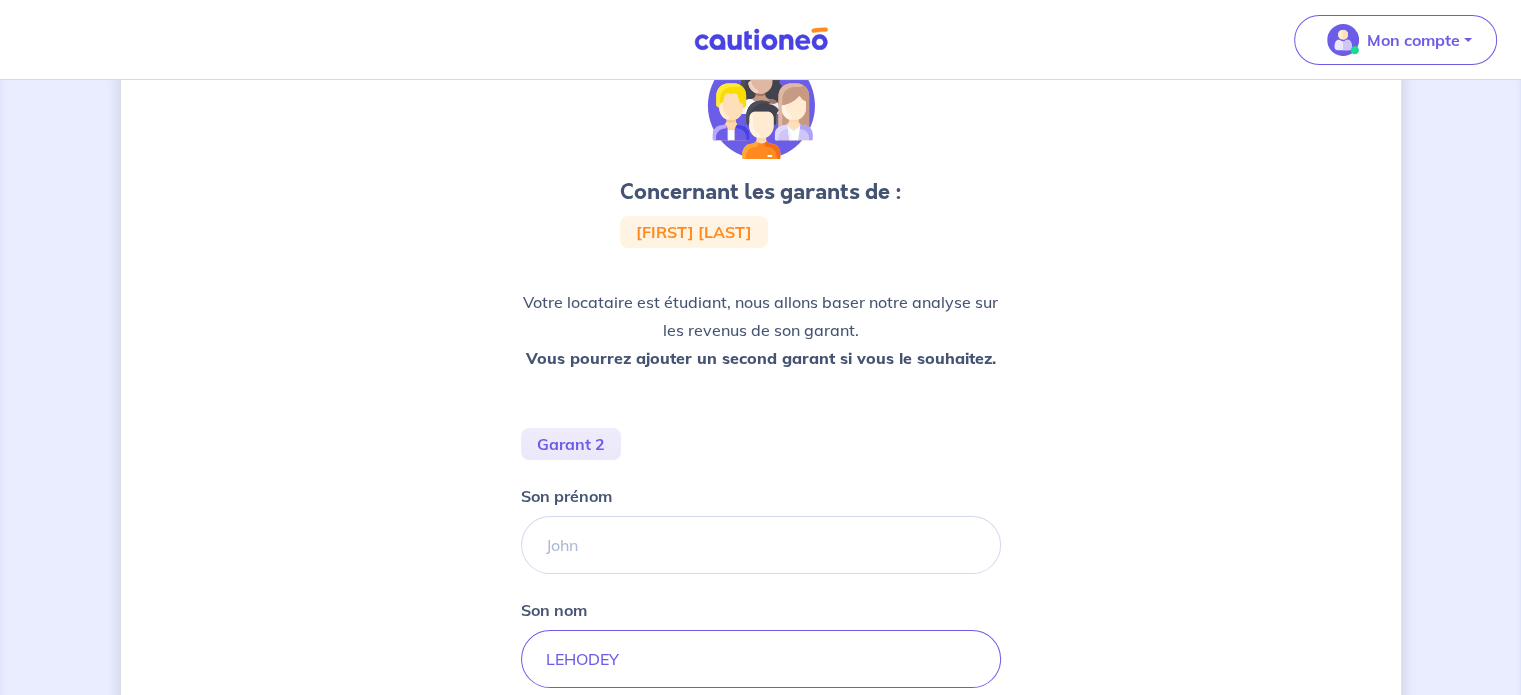 click on "Son nom LEHODEY" at bounding box center (761, 643) 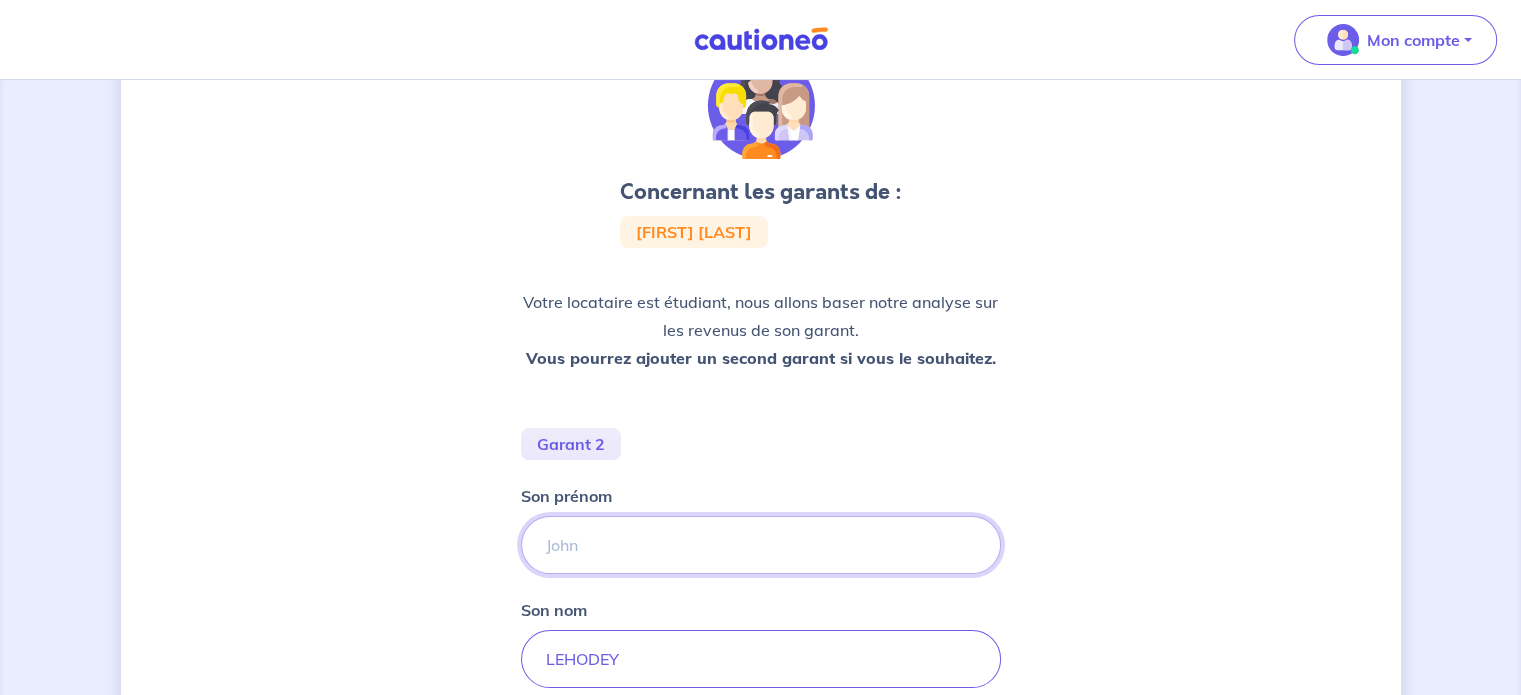 click on "Son prénom" at bounding box center (761, 545) 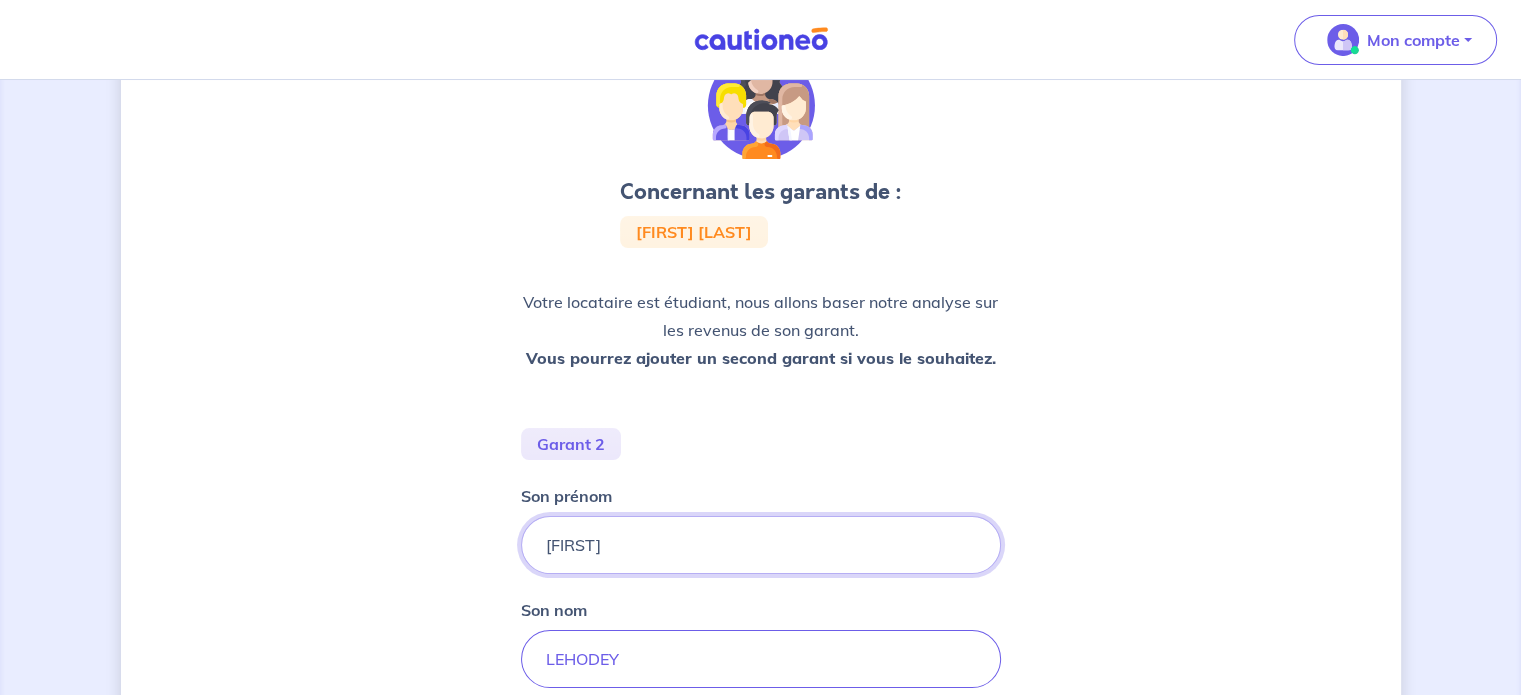 type on "[FIRST]" 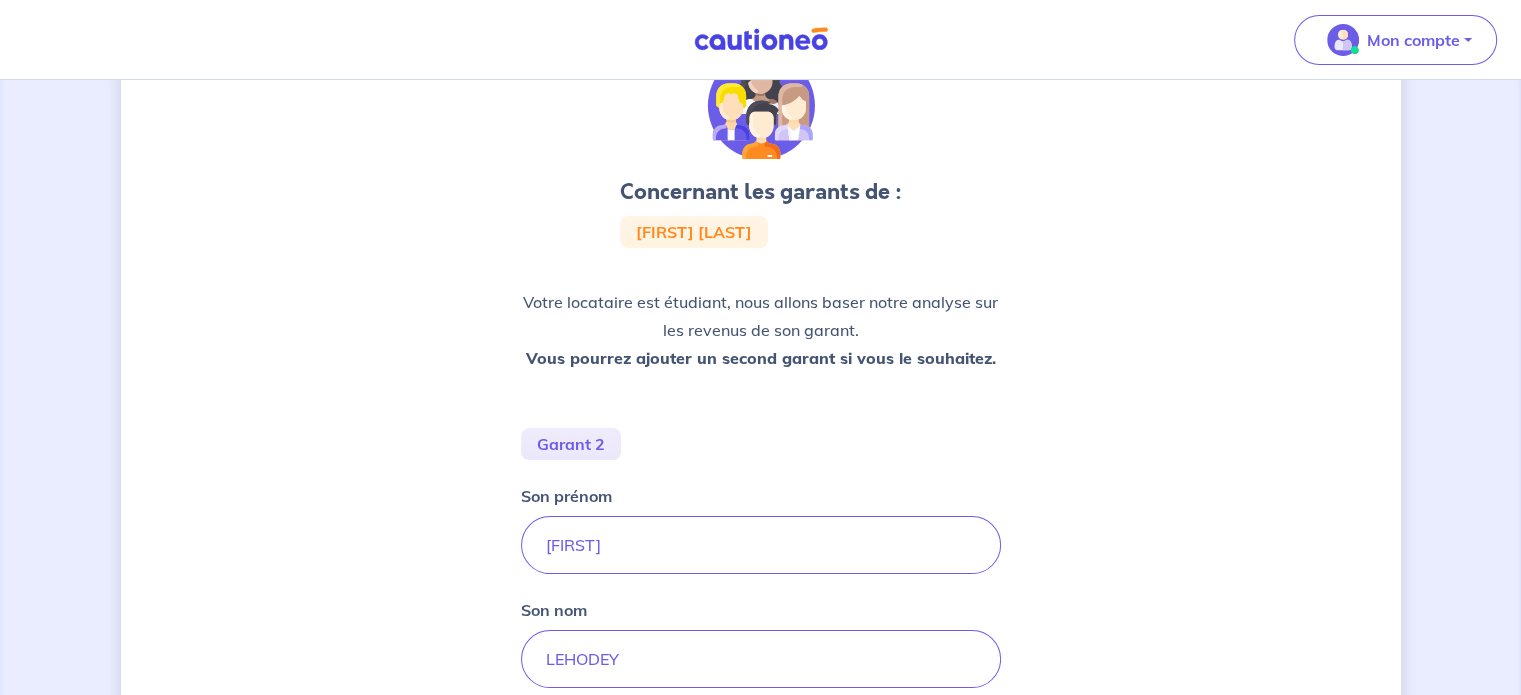 click on "Concernant les garants de : [FIRST] [LAST] Votre locataire est étudiant, nous allons baser notre analyse sur les revenus de son garant.
Vous pourrez ajouter un second garant si vous le souhaitez. Garant 2 Son prénom [FIRST] Son nom [LAST] Sa situation professionnelle Salarié(e) CDI  hors période d'essai CDI  en période d'essai  (min. 3 bulletins de salaire) Fonctionnaire CDD : Privé ou contractuel / En alternance Intérimaire Intermittent·e du spectacle Militaire Travailleur(se) non salarié(e) Freelance / auto-entrepreneur Artisan / commerçant(e) Chef d'entreprise Profession libérale Sans activité professionnelle Retraité(e) Sans activité professionnelle Étape Précédente Précédent Je valide Je valide" at bounding box center (761, 623) 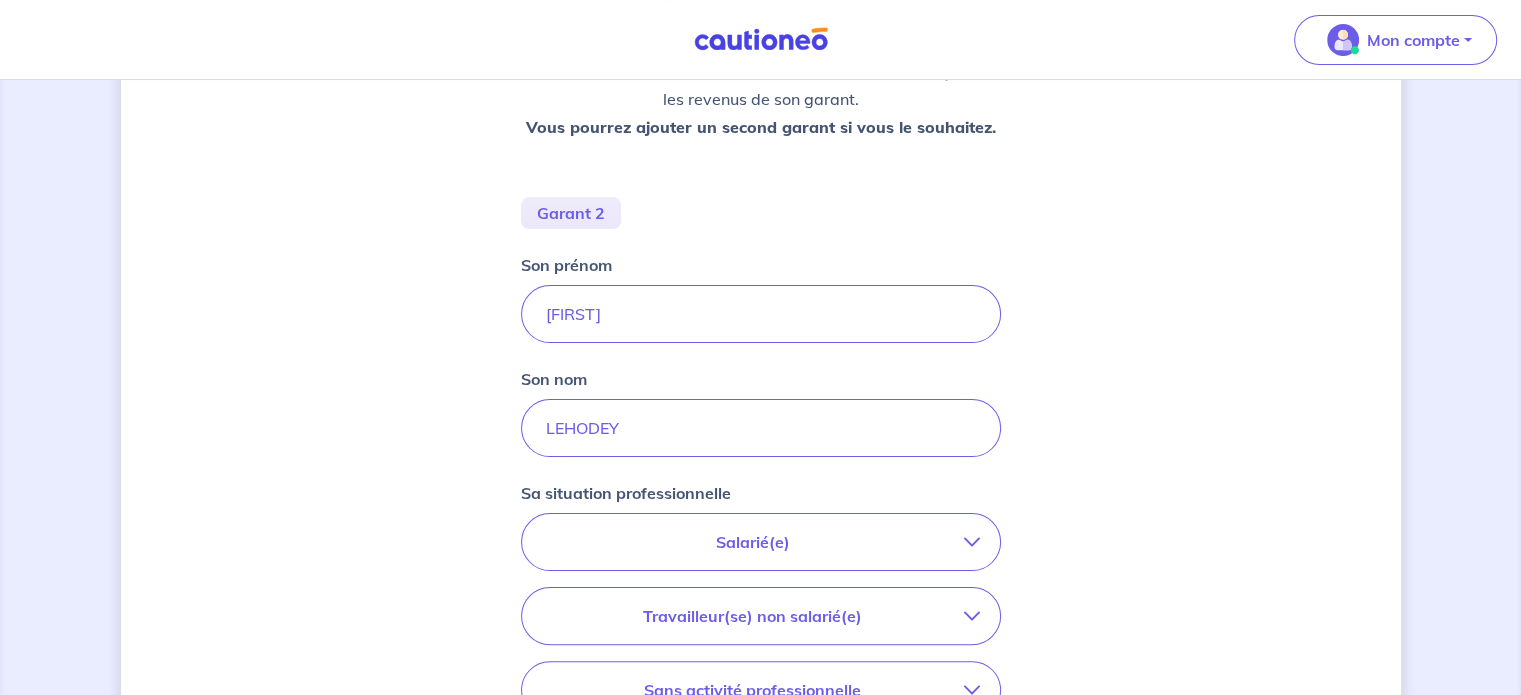 scroll, scrollTop: 500, scrollLeft: 0, axis: vertical 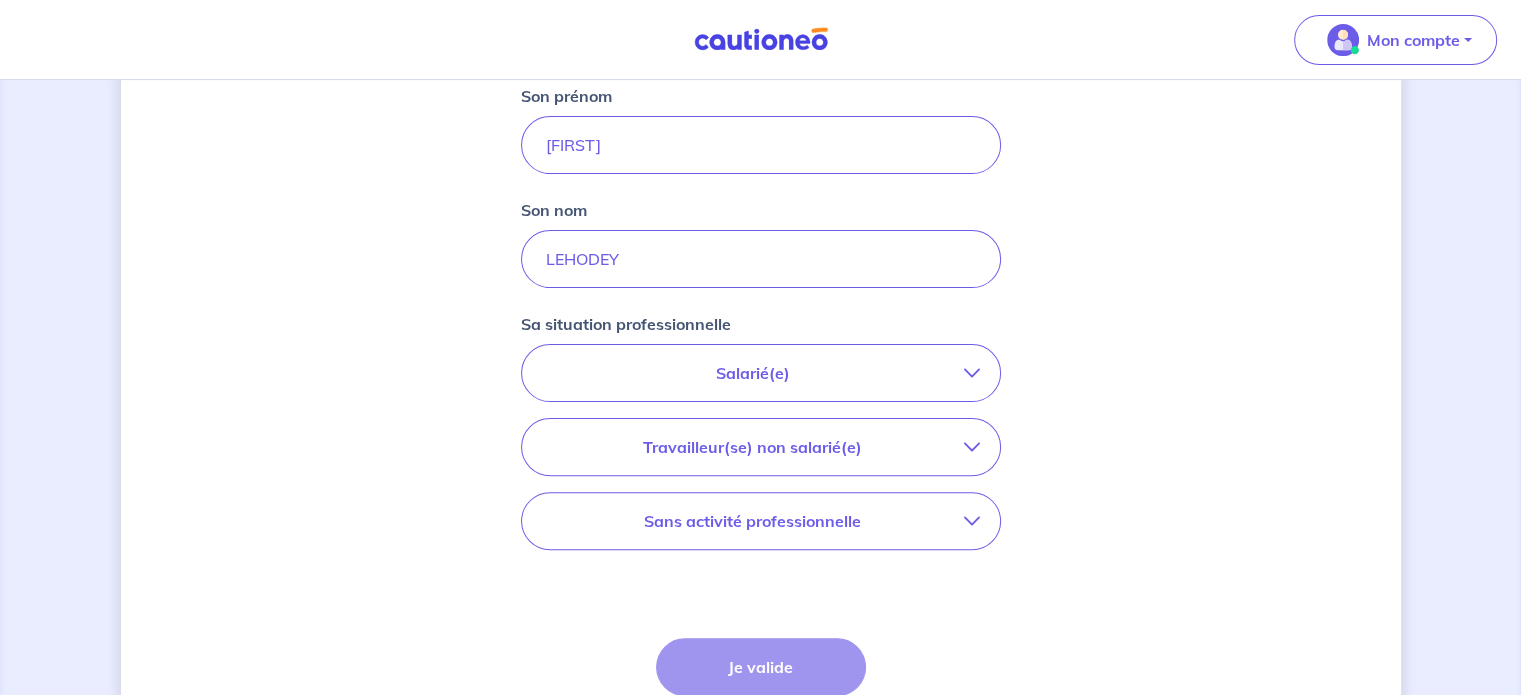 click on "Salarié(e)" at bounding box center (753, 373) 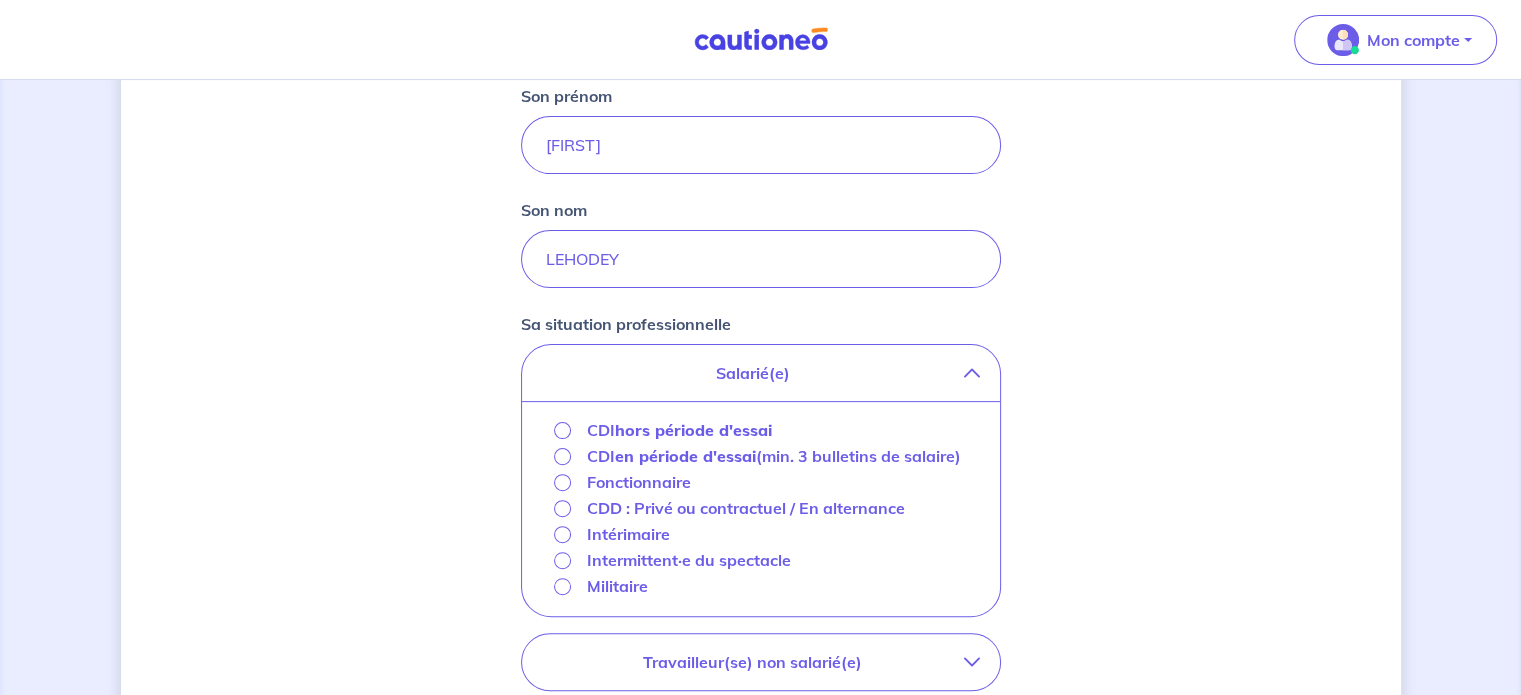 click on "hors période d'essai" at bounding box center [693, 430] 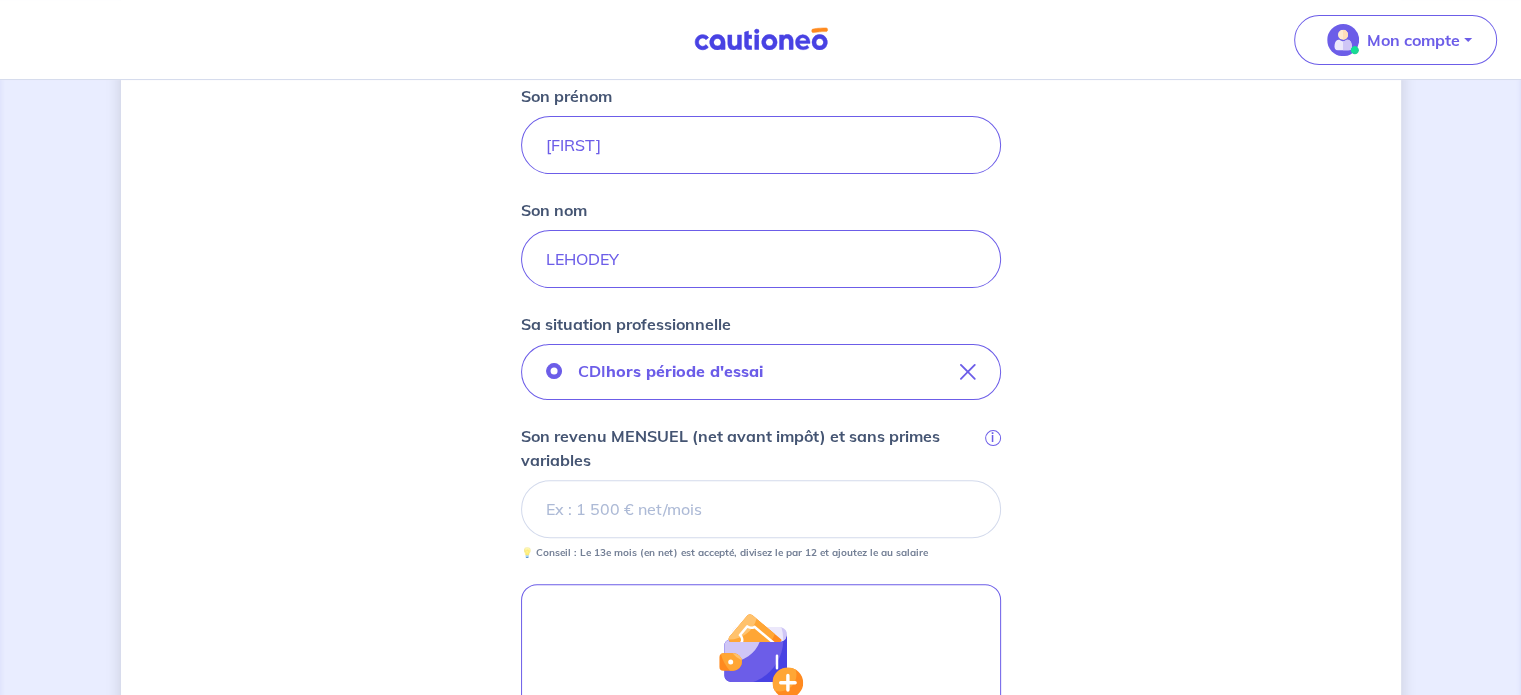 click on "Margaux Aouni Nelly LEHODEY" at bounding box center [760, 332] 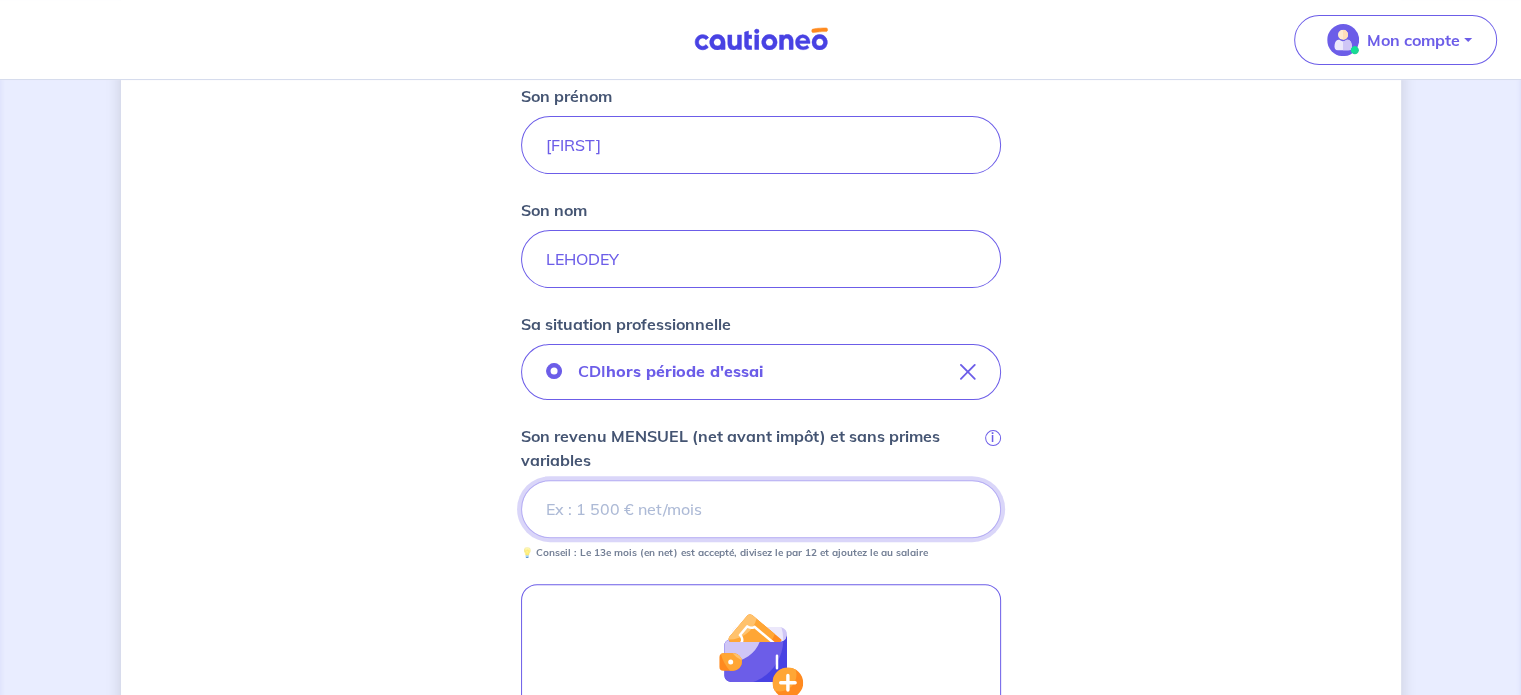 click on "Son revenu MENSUEL (net avant impôt) et sans primes variables i" at bounding box center (761, 509) 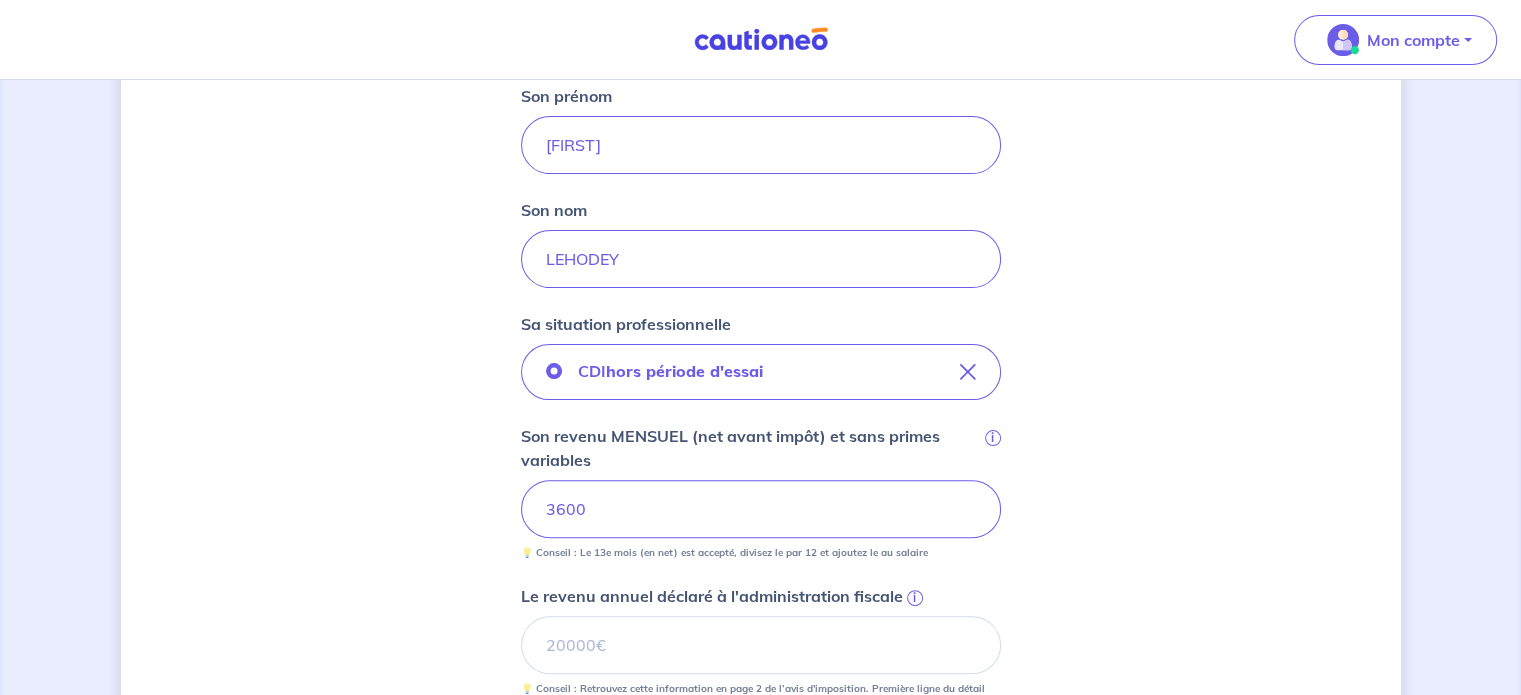 click on "Concernant les garants de : [FIRST] [LAST] Votre locataire est étudiant, nous allons baser notre analyse sur les revenus de son garant.
Vous pourrez ajouter un second garant si vous le souhaitez. Garant 2 Son prénom [FIRST] Son nom [LAST] Sa situation professionnelle CDI  hors période d'essai Son revenu MENSUEL (net avant impôt) et sans primes variables i [NUMBER] 💡 Conseil : Le 13e mois (en net) est accepté, divisez le par 12 et ajoutez le au salaire Le revenu annuel déclaré à l'administration fiscale i 💡 Conseil : Retrouvez cette information en page 2 de l’avis d'imposition. Première ligne du détail des revenus. Ajouter des aides ou revenus complémentaires Étape Précédente Précédent Je valide Je valide" at bounding box center [760, 407] 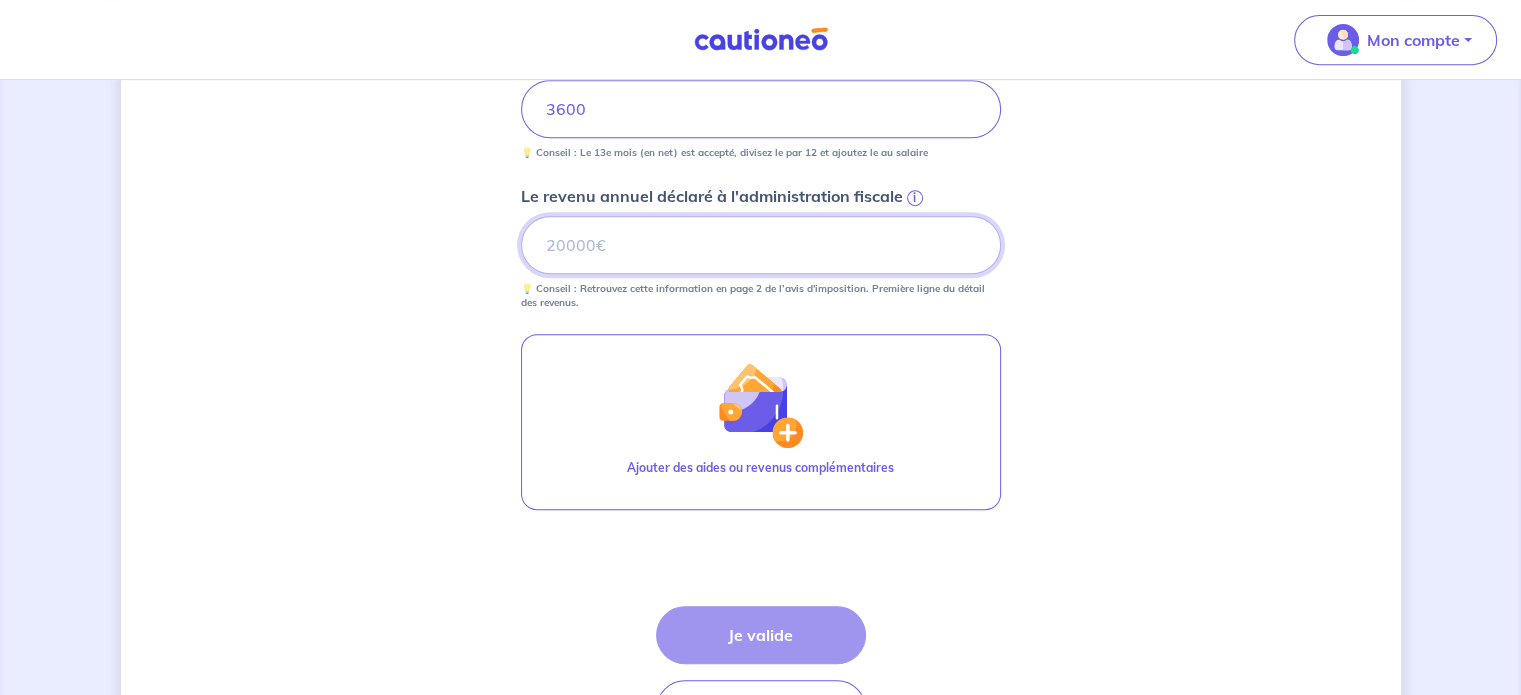 click on "Le revenu annuel déclaré à l'administration fiscale i" at bounding box center [761, 245] 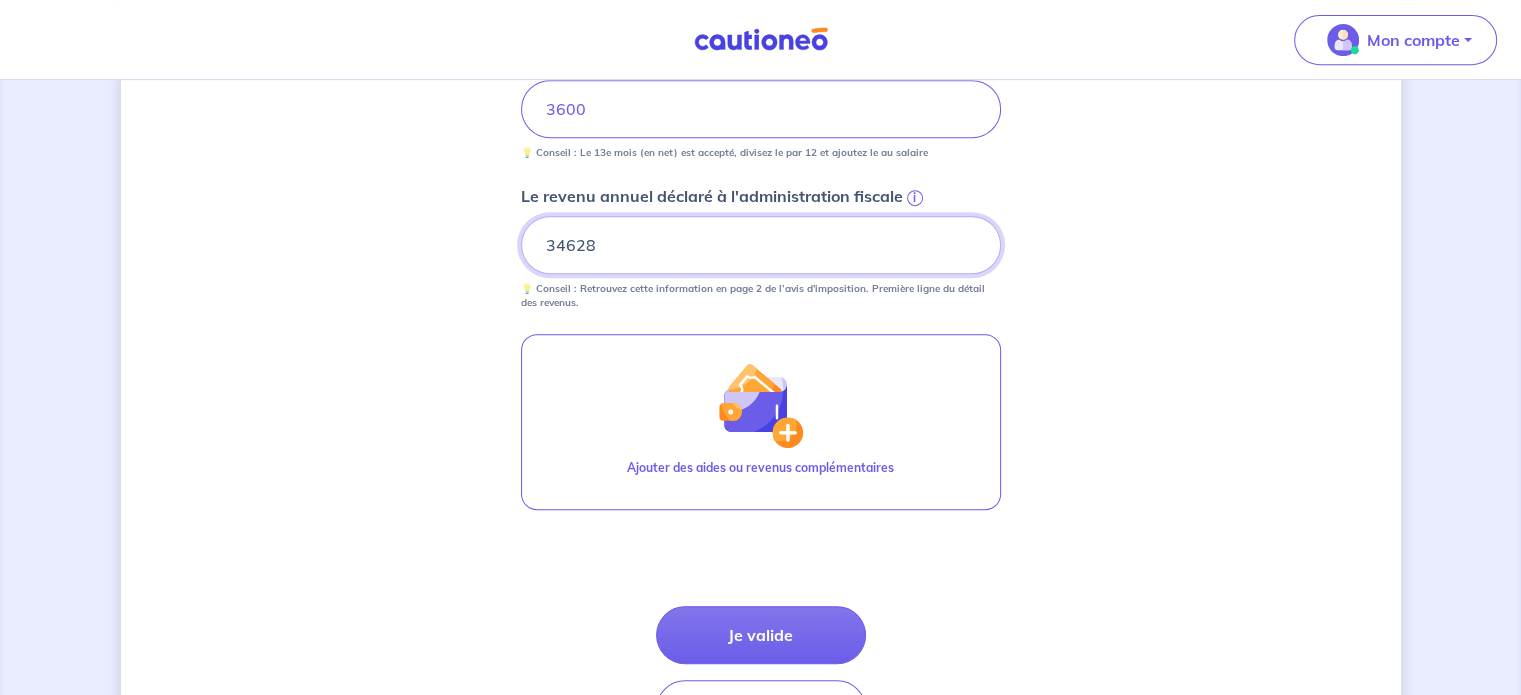 type on "34628" 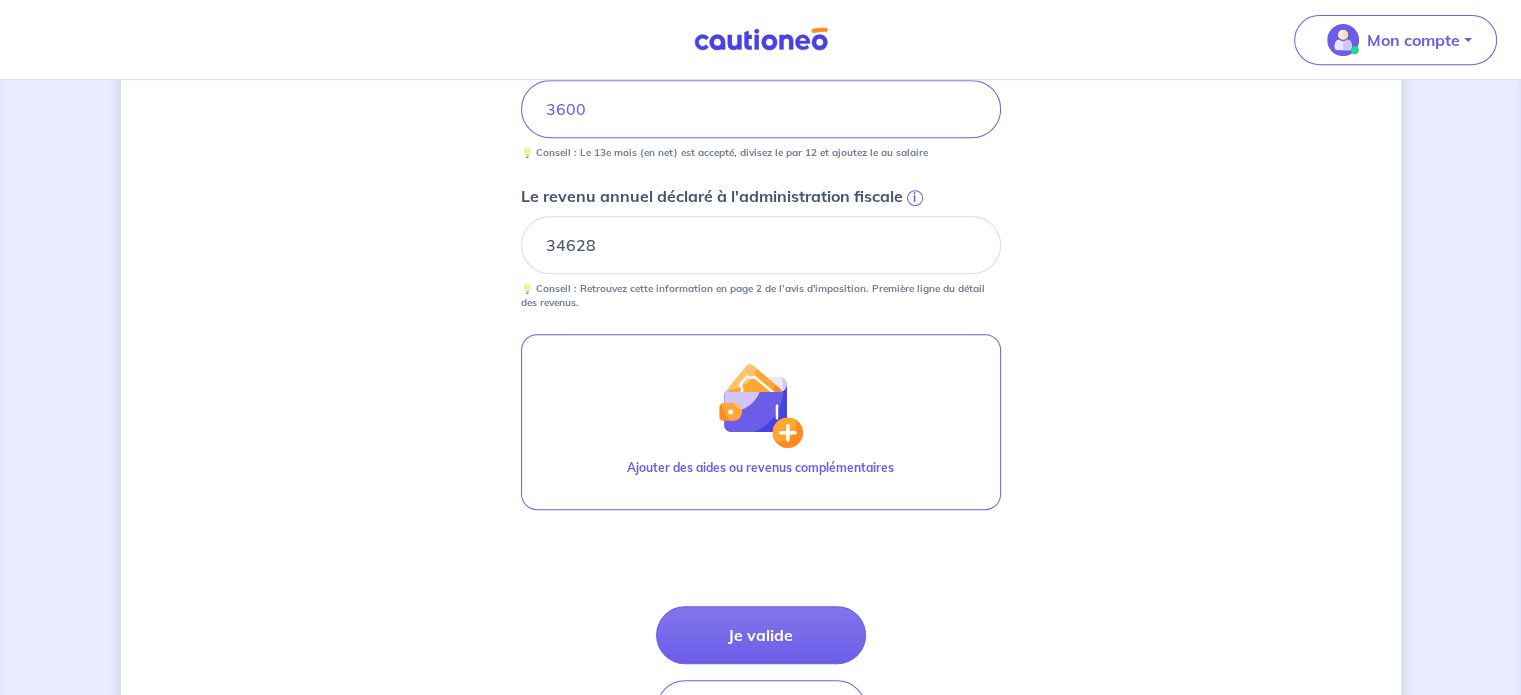 click on "Concernant les garants de : [FIRST] [LAST] Votre locataire est étudiant, nous allons baser notre analyse sur les revenus de son garant.
Vous pourrez ajouter un second garant si vous le souhaitez. Garant 2 Son prénom [FIRST] Son nom [LAST] Sa situation professionnelle CDI  hors période d'essai Son revenu MENSUEL (net avant impôt) et sans primes variables i [PRICE] 💡 Conseil : Le 13e mois (en net) est accepté, divisez par 12 et ajoutez le au salaire Le revenu annuel déclaré à l'administration fiscale i [PRICE] 💡 Conseil : Retrouvez cette information en page 2 de l’avis d'imposition. Première ligne du détail des revenus. Ajouter des aides ou revenus complémentaires Étape Précédente Précédent Je valide Je valide" at bounding box center [761, 7] 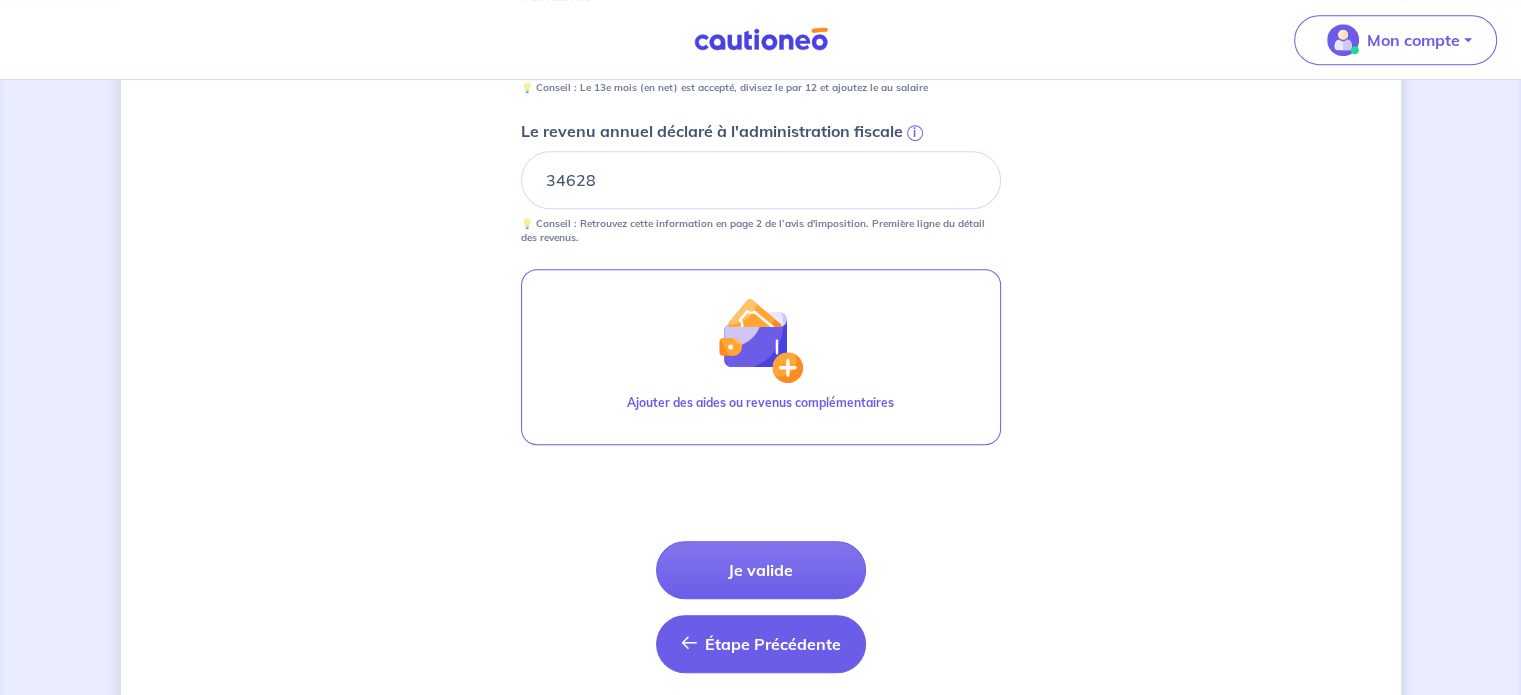 scroll, scrollTop: 1000, scrollLeft: 0, axis: vertical 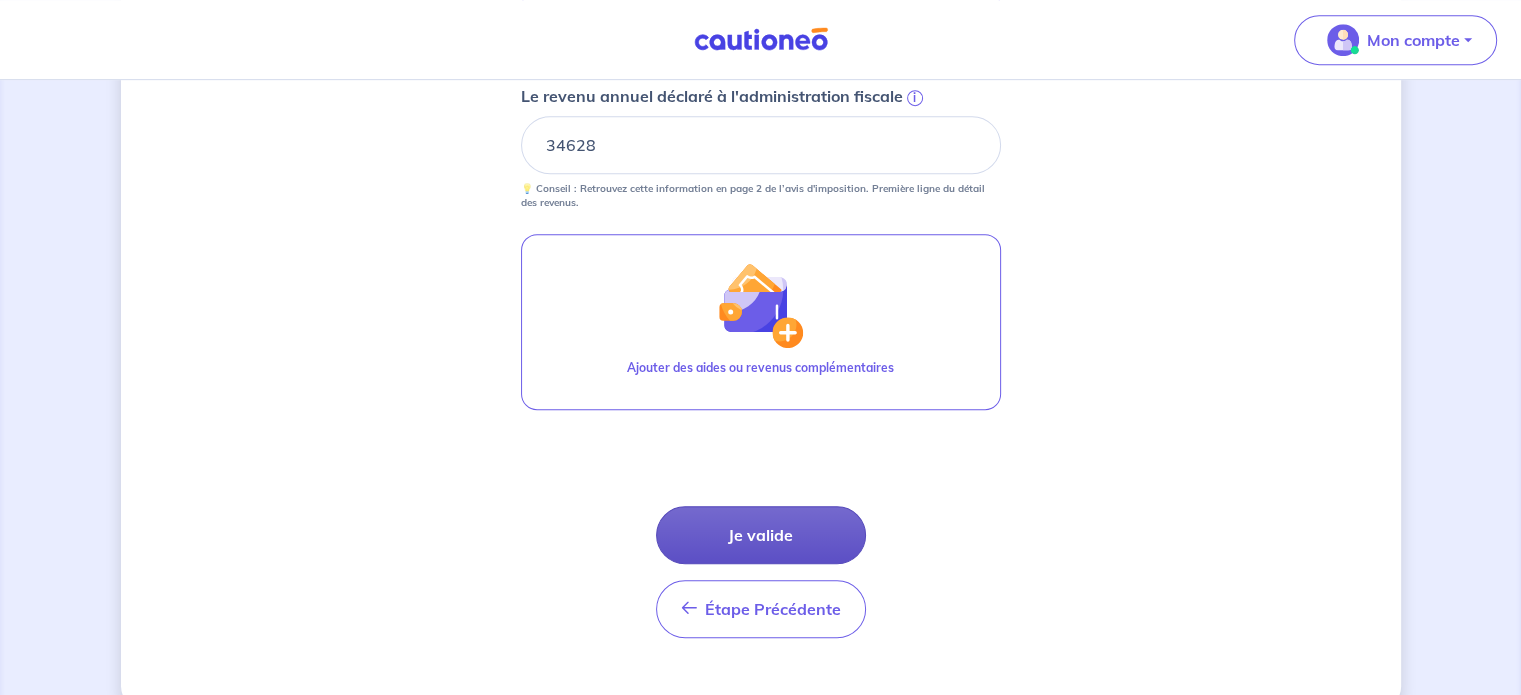 click on "Je valide" at bounding box center [761, 535] 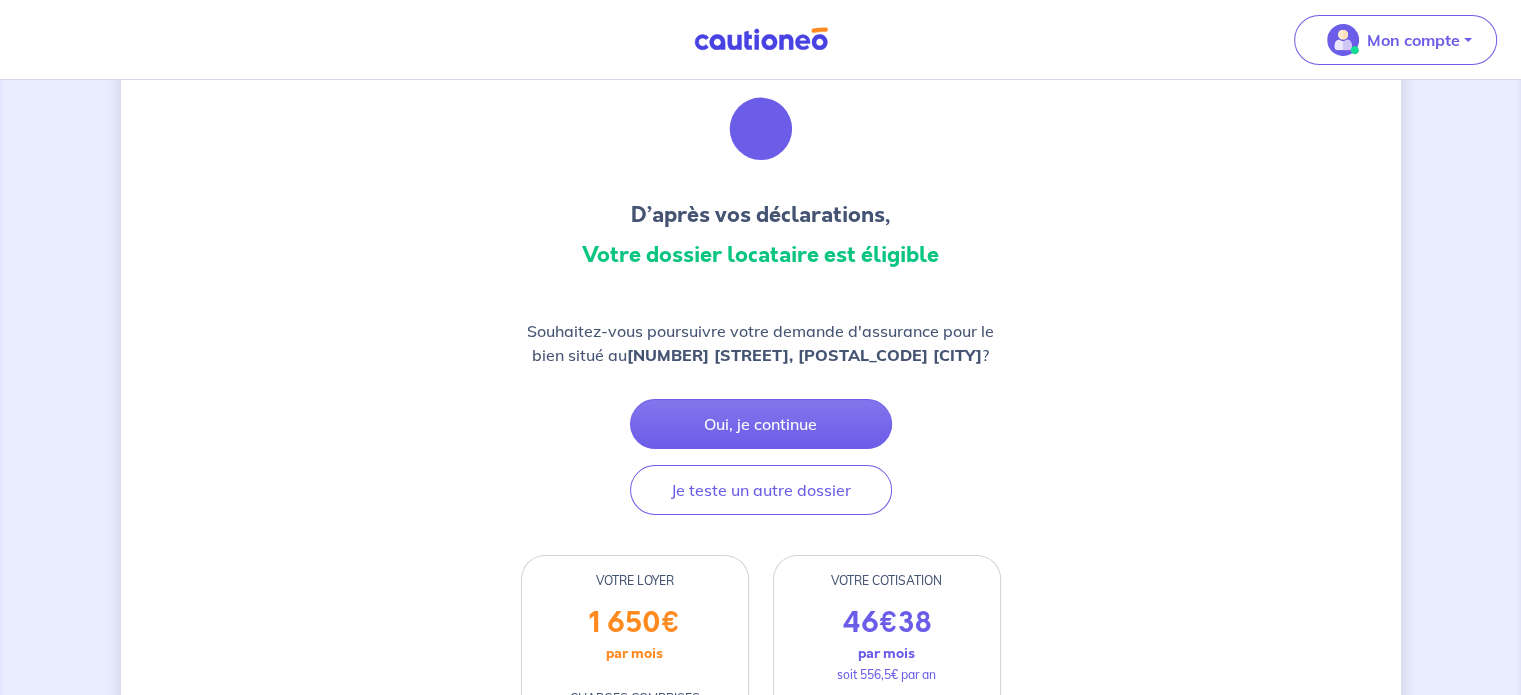 scroll, scrollTop: 100, scrollLeft: 0, axis: vertical 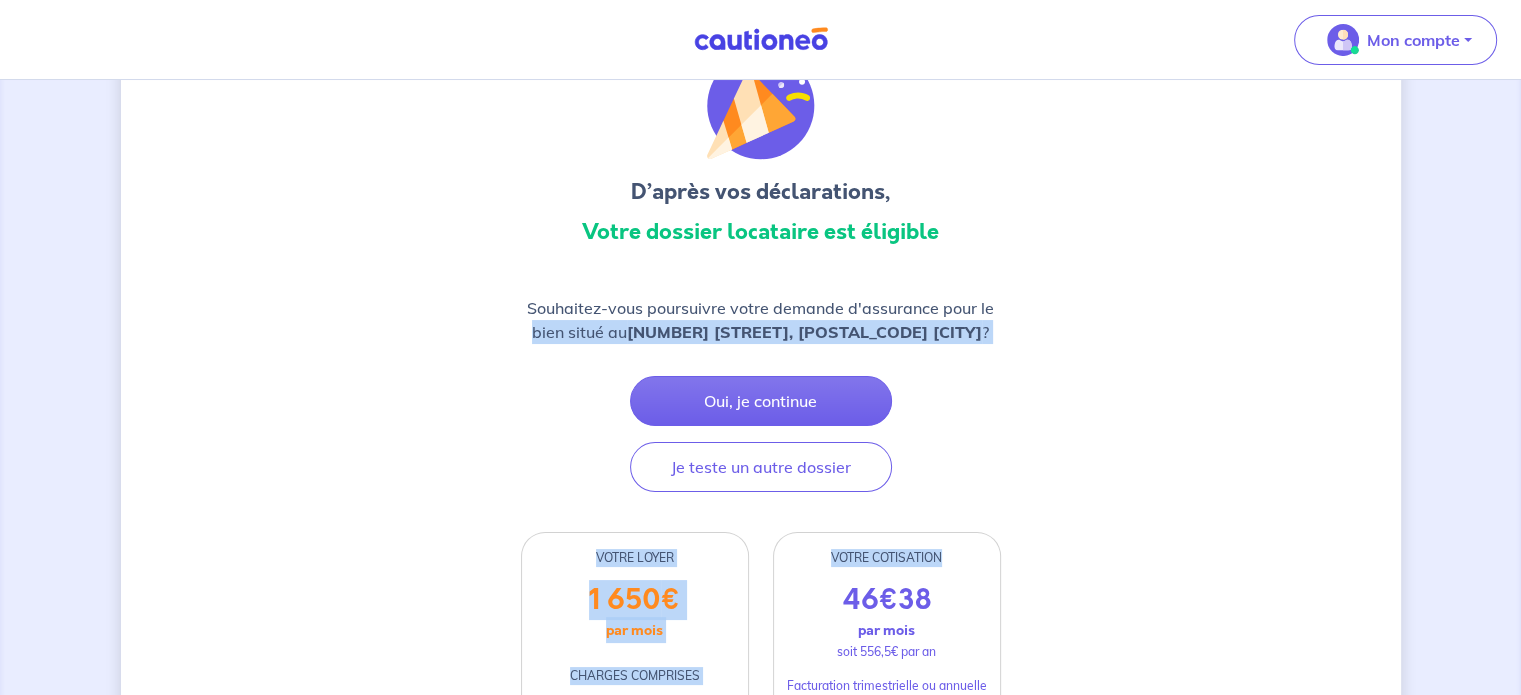 drag, startPoint x: 486, startPoint y: 397, endPoint x: 1220, endPoint y: 511, distance: 742.8001 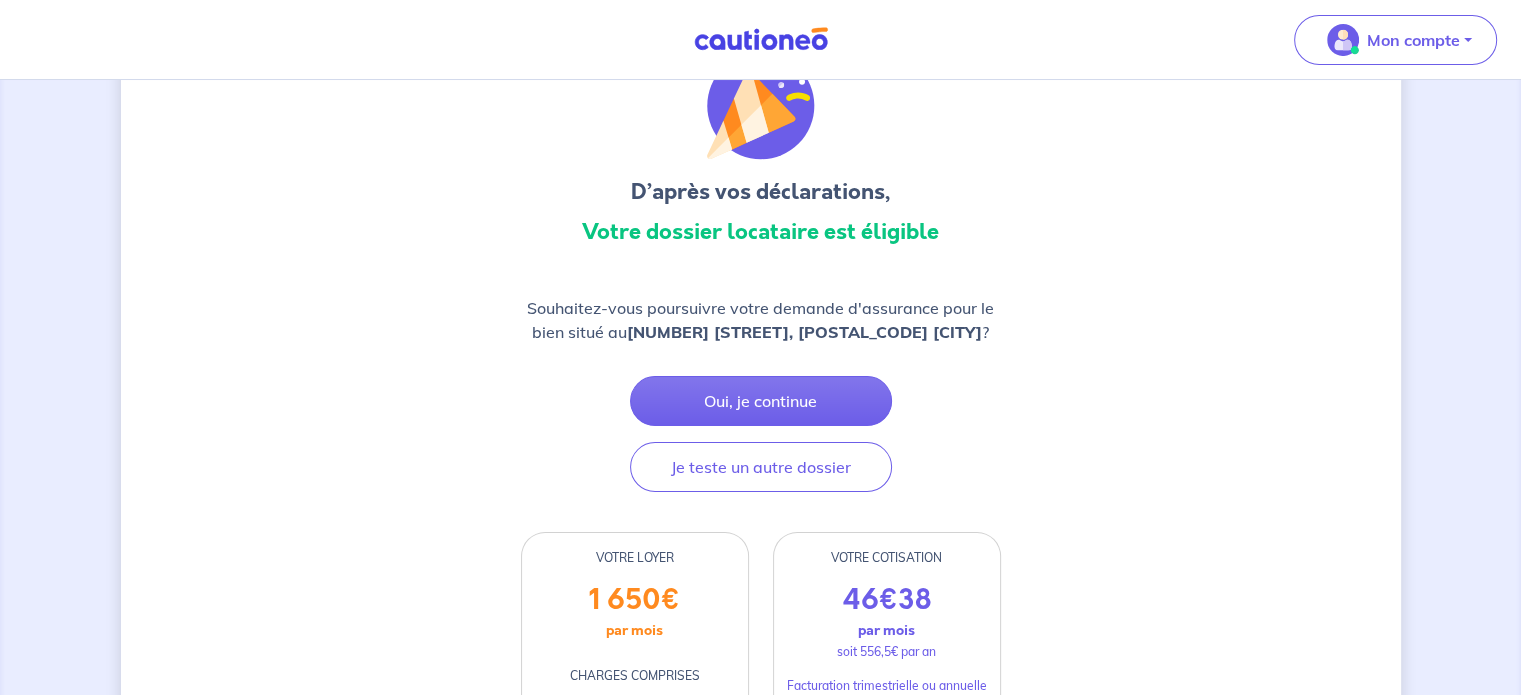 click on "Souhaitez-vous faire certifier votre dossier locataire ? D’après les informations déclarées, votre dossier locataire est éligible pour  un loyer charges comprises maximum de 4500 € Oui, je demande à certifier mon dossier pour 29€ La certification en -24h comprend :
Contrôle anti-fraude
Vérification de la solvabilité
L’assurance d’être indemnisé en cas de sinistre
À savoir :
Si le dossier est non éligible, vous recevrez un code promo  vous permettant de tester un autre dossier gratuitement.
En cas de sinistre, procédure allégée.
Non, je ne souhaite pas certifier mon dossier Votre contrat en quelques clics, 100% autonome :
Validation et signature immédiate du contrat
À savoir :
En cas de sinistre,  vous devrez nous transmettre le dossier complet.
En cas de dossier incomplet ou frauduleux,  l’indemnisation en cas de sinistre n’est pas garantie.
Étape Précédente Précédent Confirmer Confirmer" at bounding box center (761, 320) 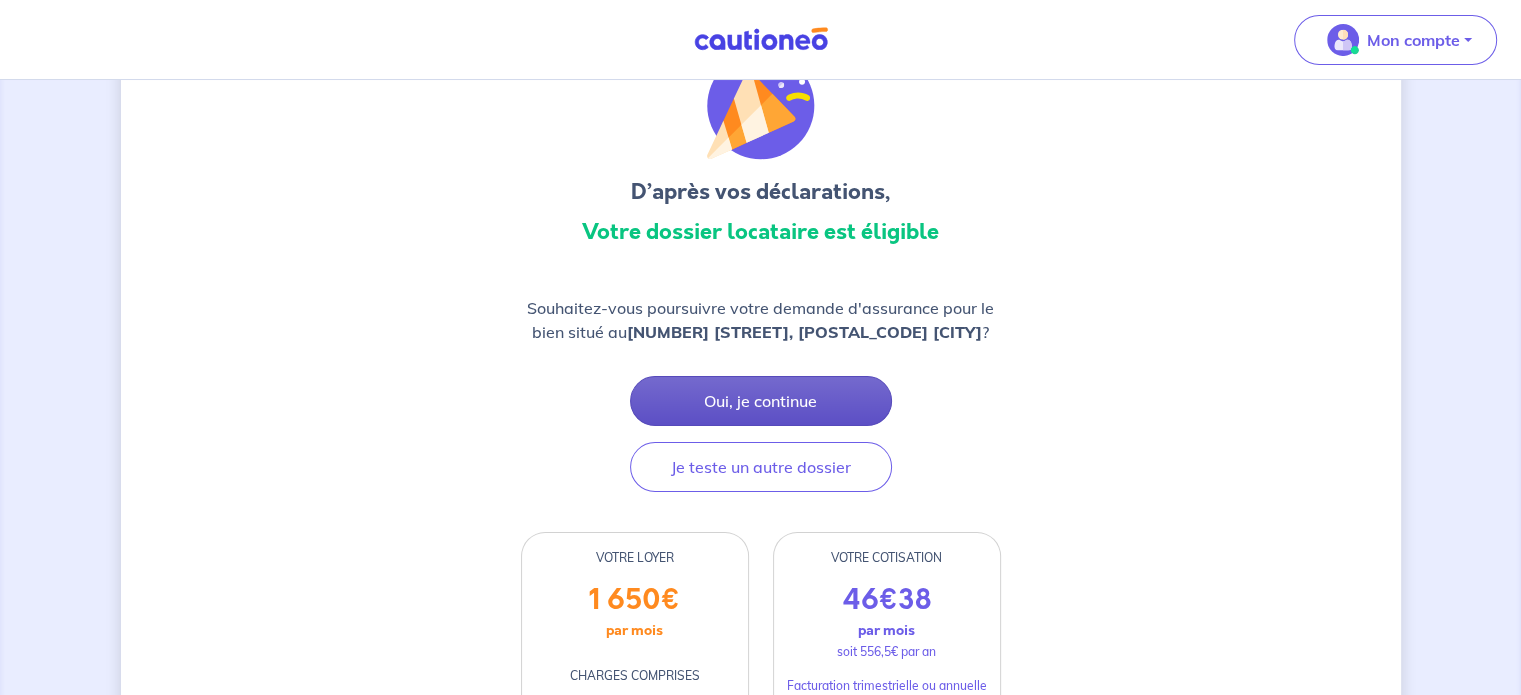 click on "Oui, je continue" at bounding box center (761, 401) 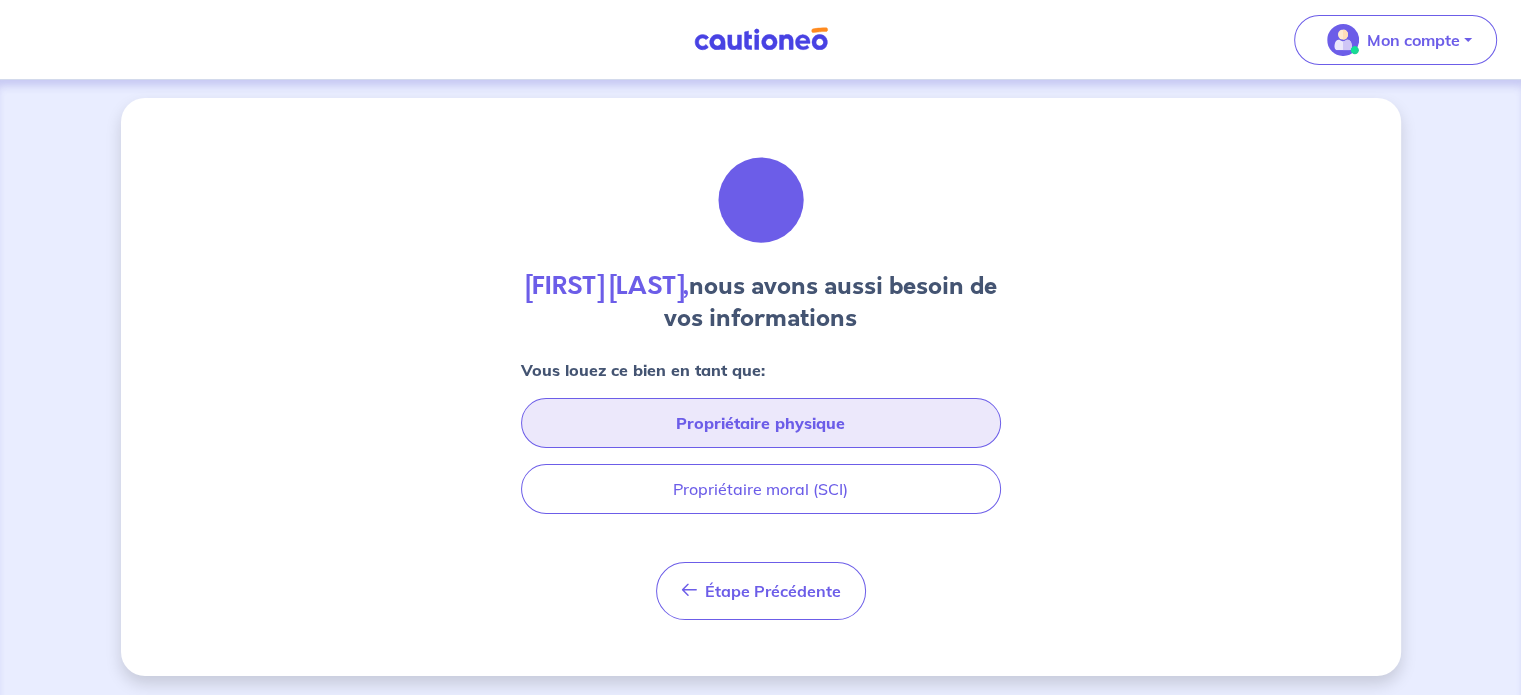 scroll, scrollTop: 9, scrollLeft: 0, axis: vertical 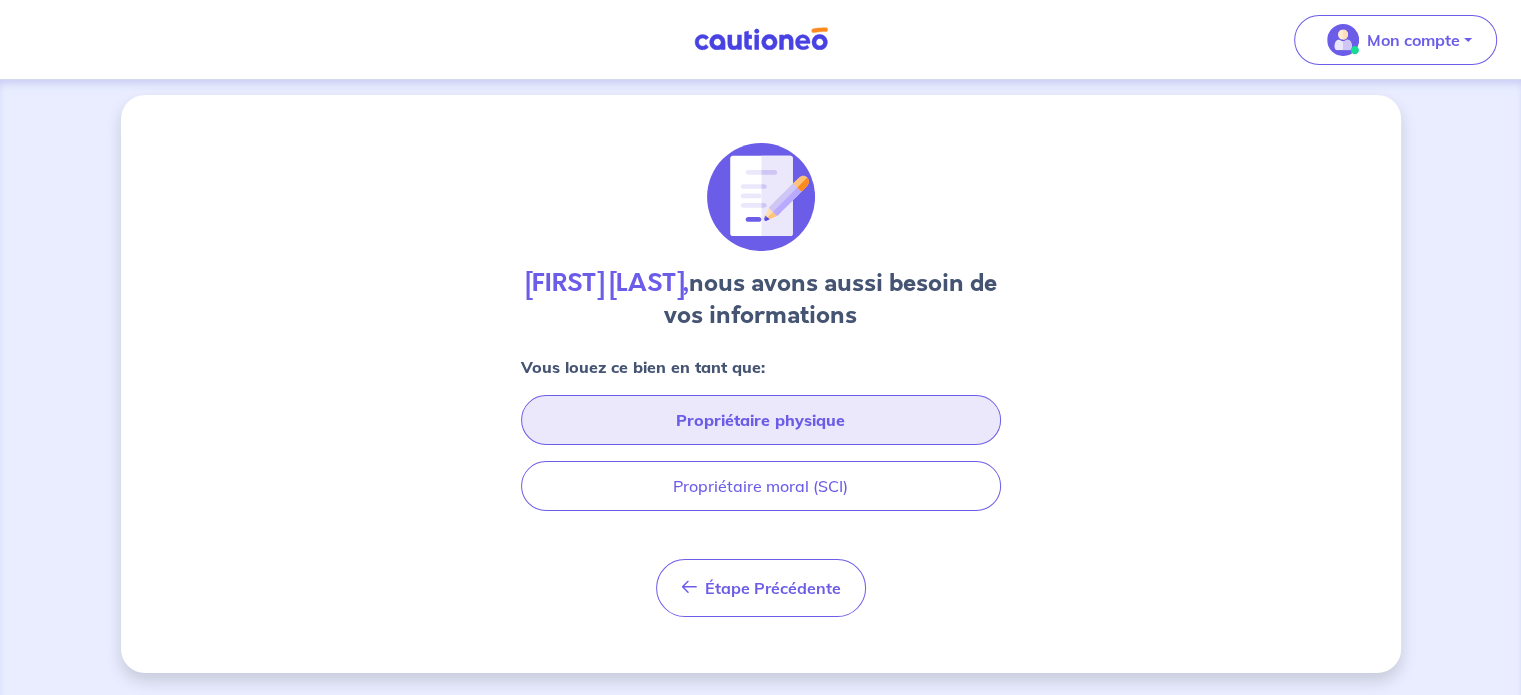 click on "Propriétaire physique" at bounding box center (761, 420) 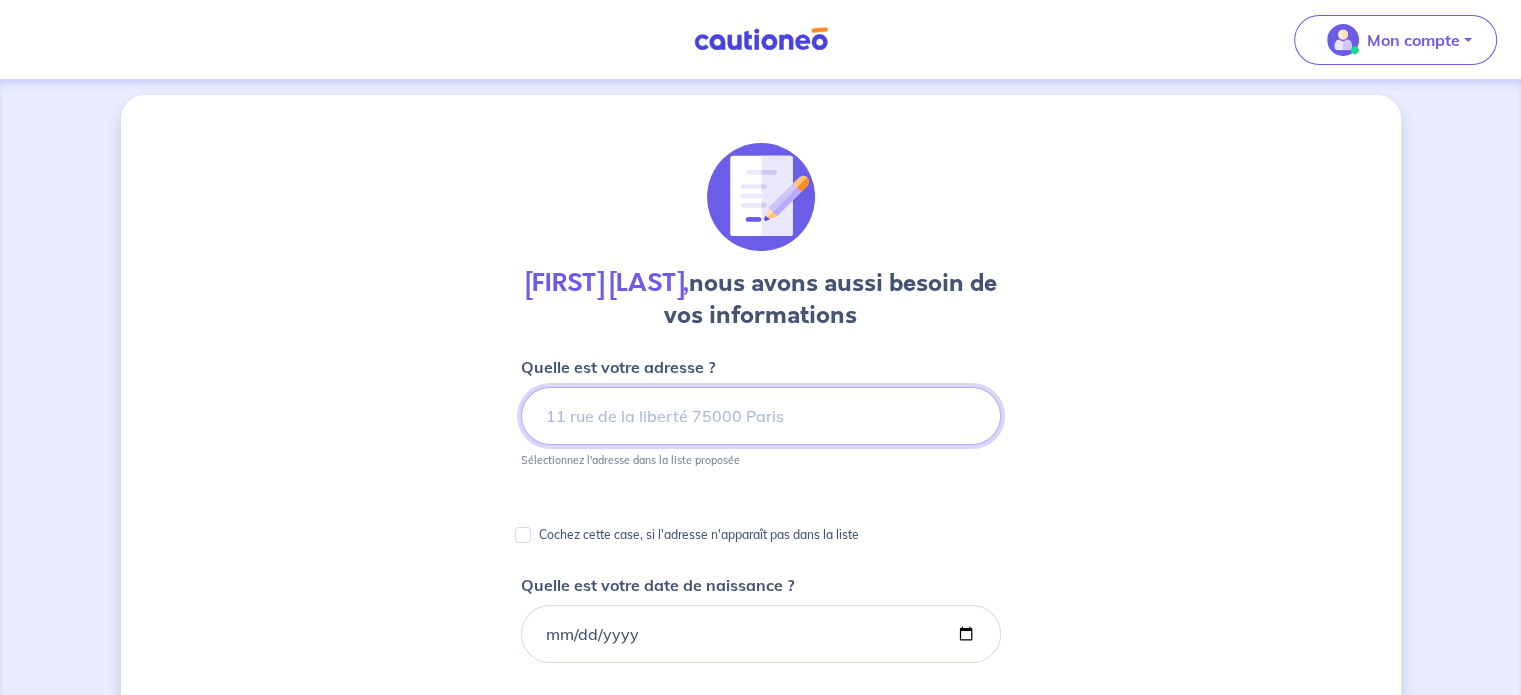 click at bounding box center [761, 416] 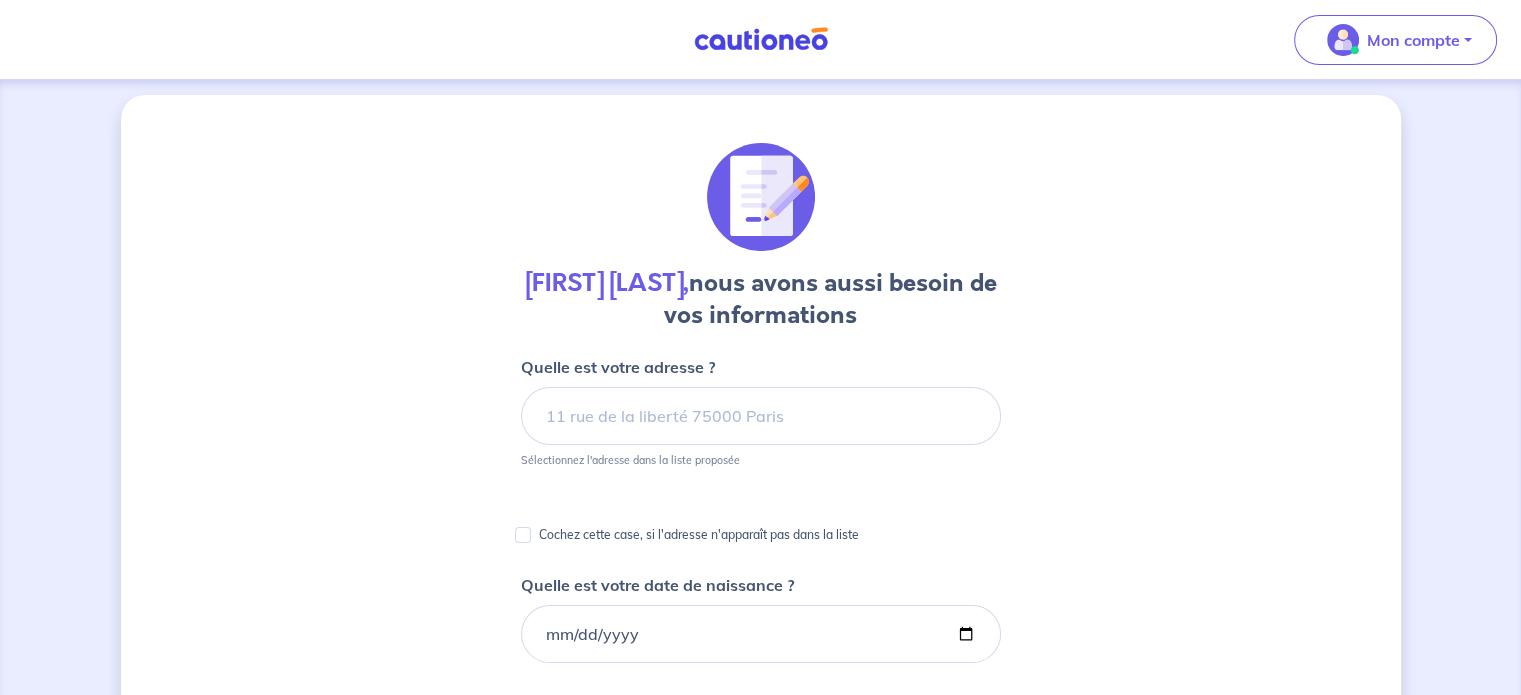 click on "[FIRST] [LAST],  nous avons aussi besoin de vos informations" at bounding box center (761, 299) 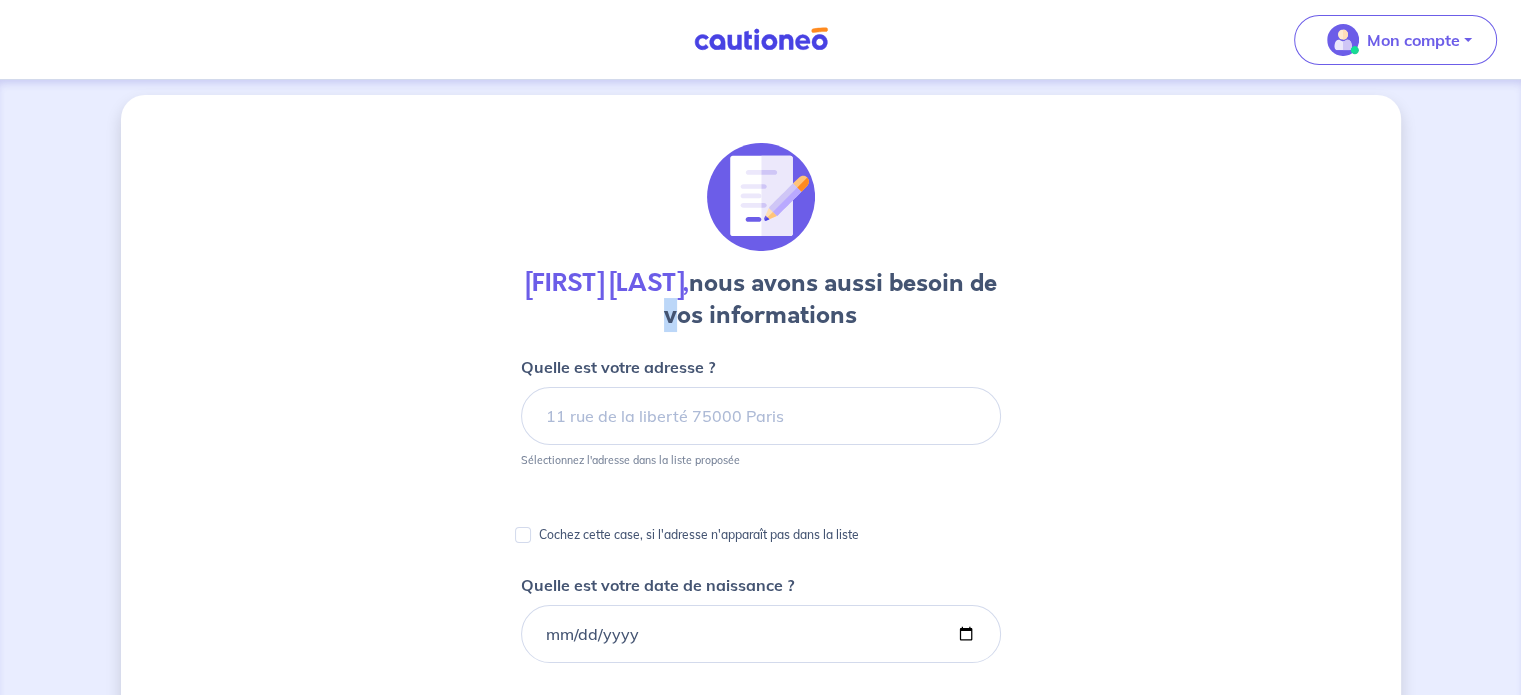 click on "[FIRST] [LAST],  nous avons aussi besoin de vos informations" at bounding box center [761, 299] 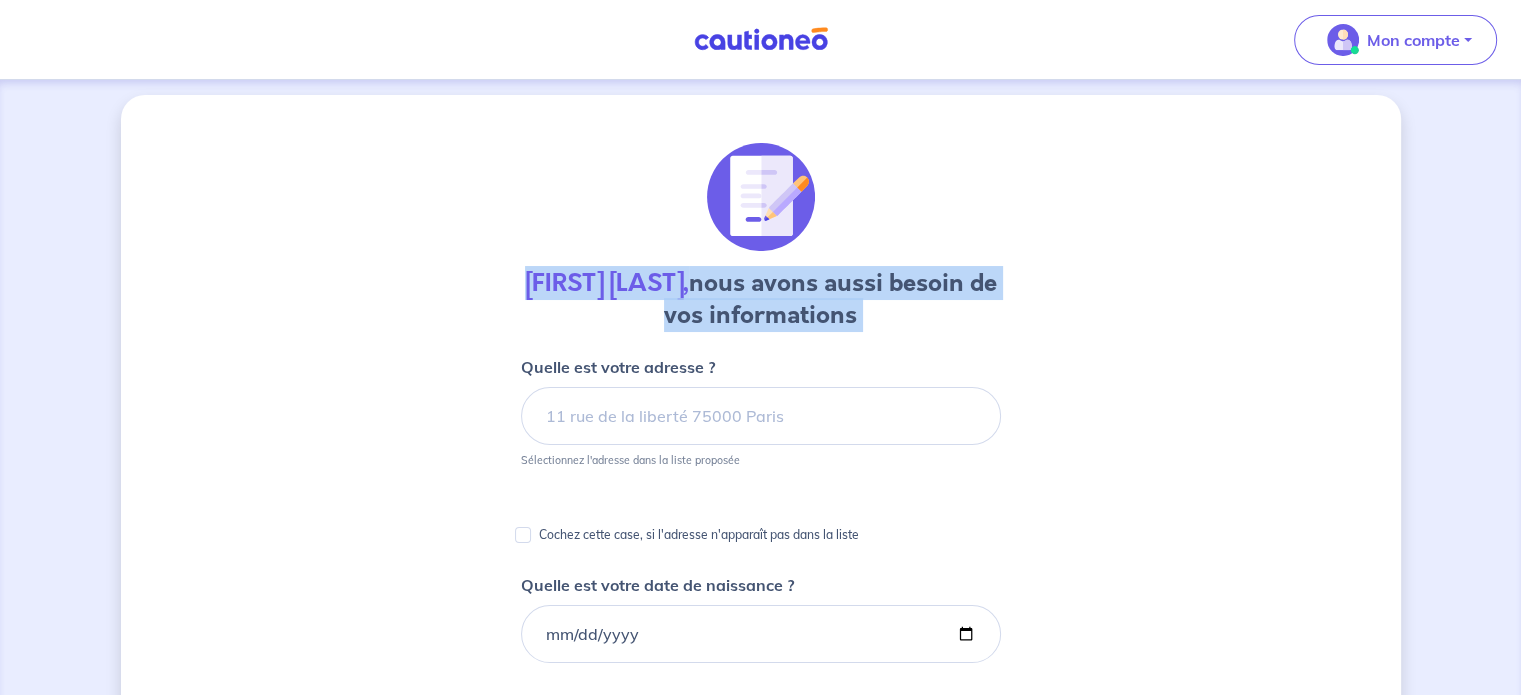 click on "[FIRST] [LAST],  nous avons aussi besoin de vos informations" at bounding box center [761, 299] 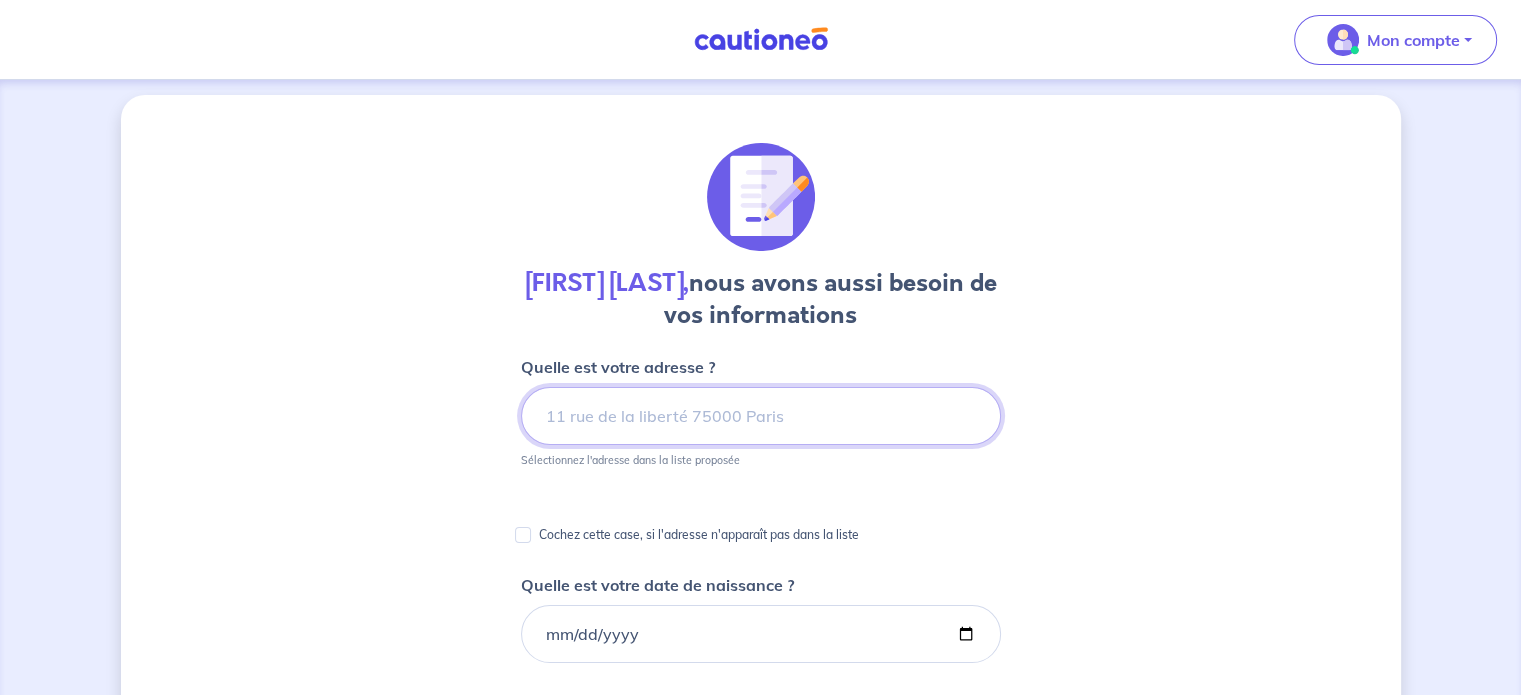 click at bounding box center [761, 416] 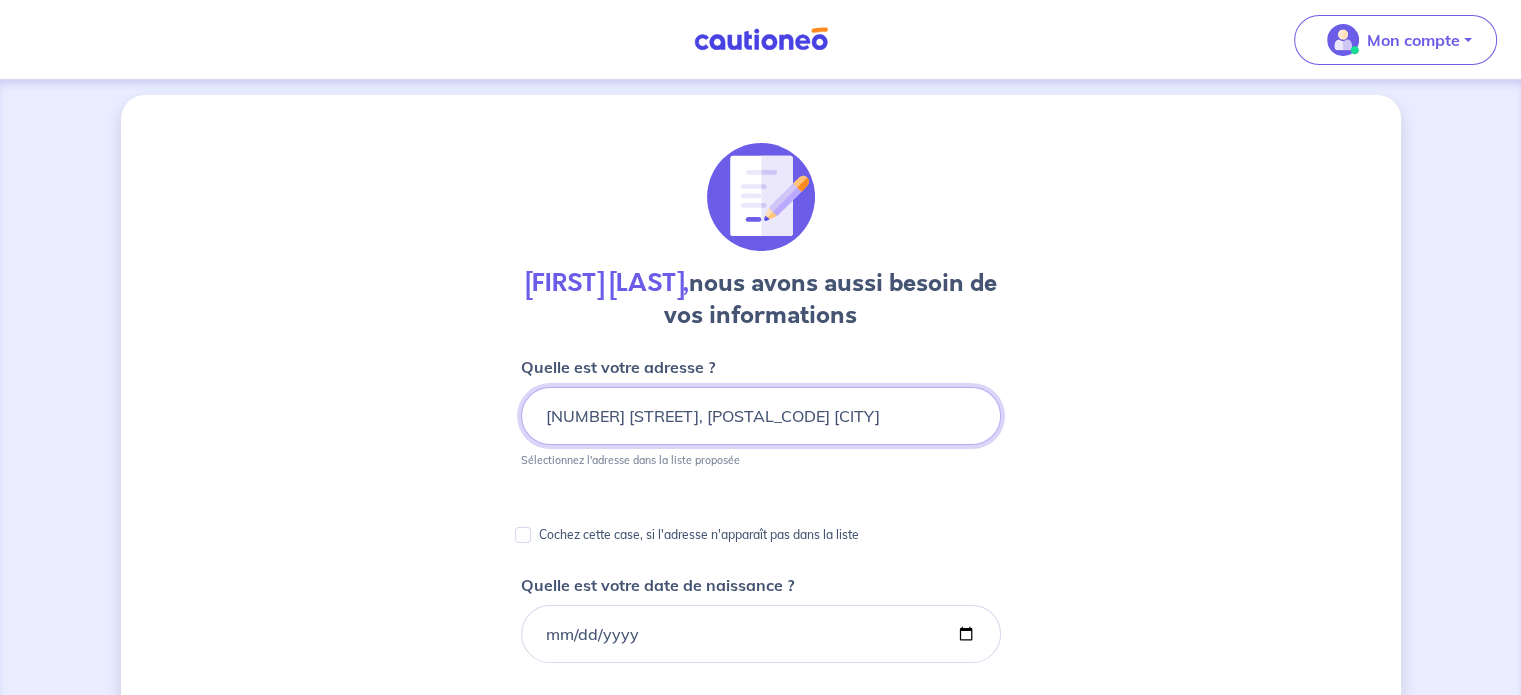 click on "[NUMBER] [STREET], [POSTAL_CODE] [CITY]" at bounding box center [761, 416] 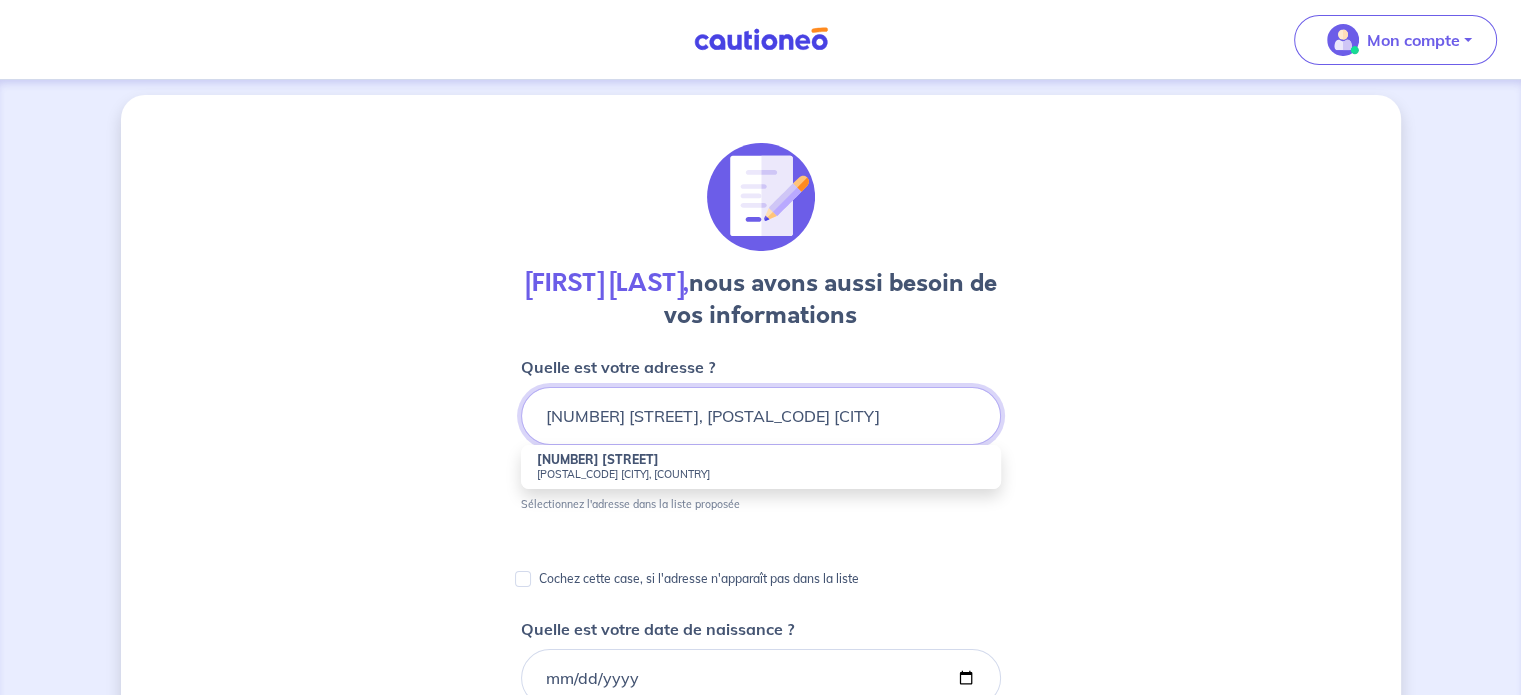 drag, startPoint x: 828, startPoint y: 414, endPoint x: 1172, endPoint y: 409, distance: 344.03635 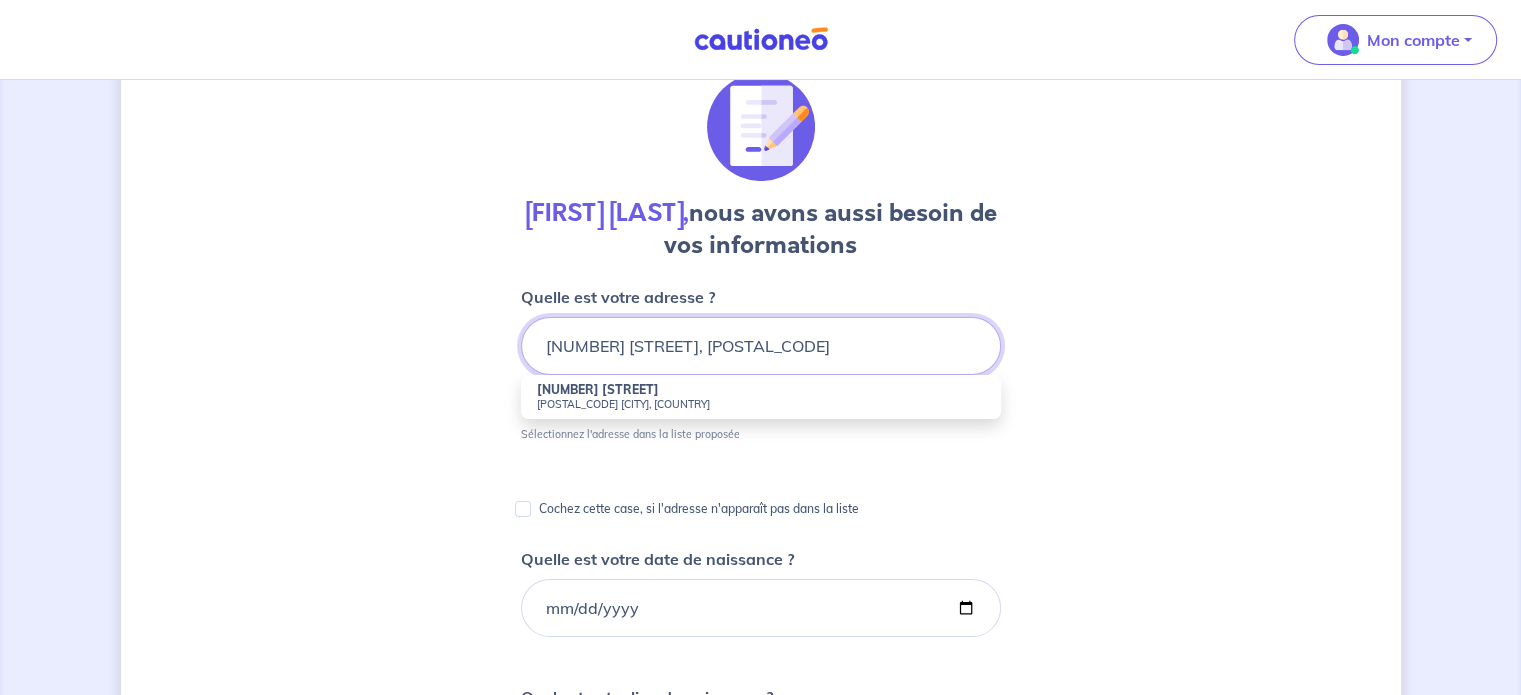 scroll, scrollTop: 109, scrollLeft: 0, axis: vertical 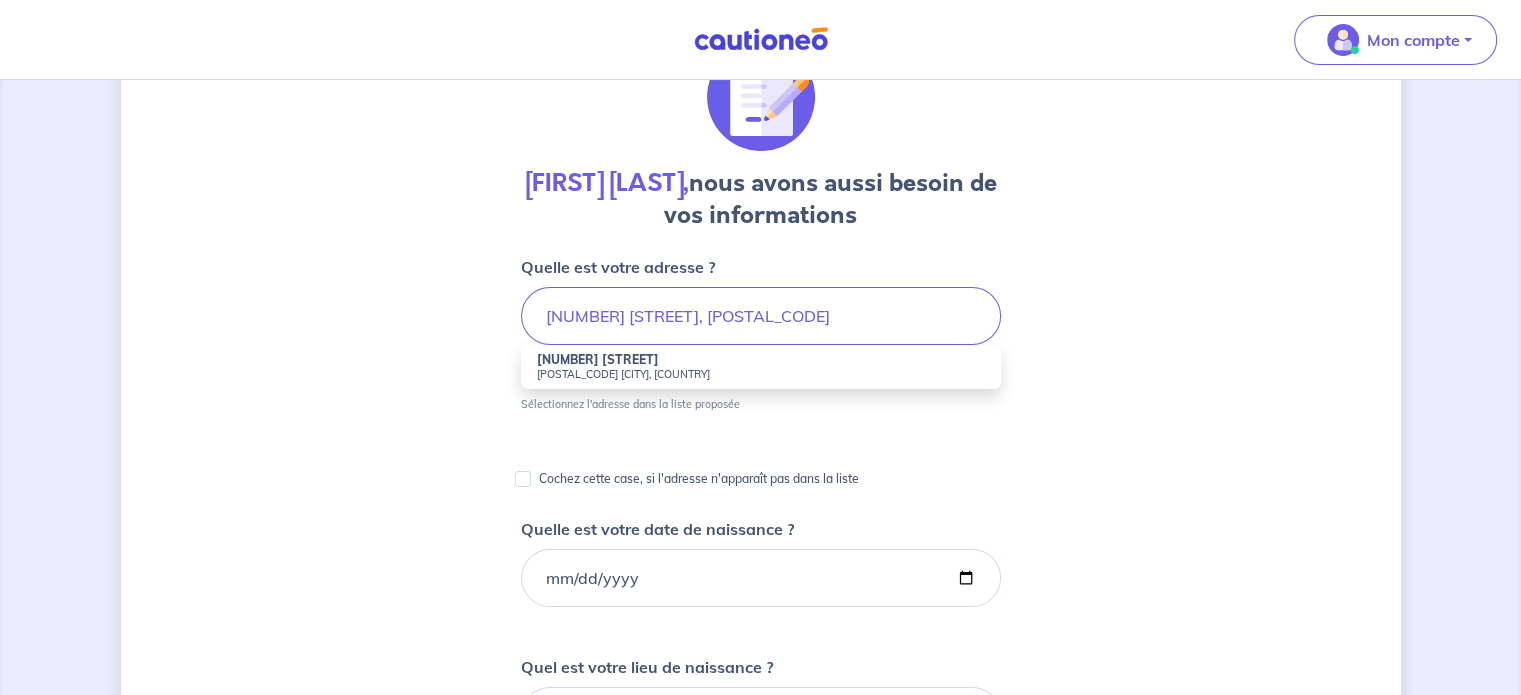 click on "[NUMBER] [STREET]   [POSTAL_CODE] [CITY], France" at bounding box center (761, 367) 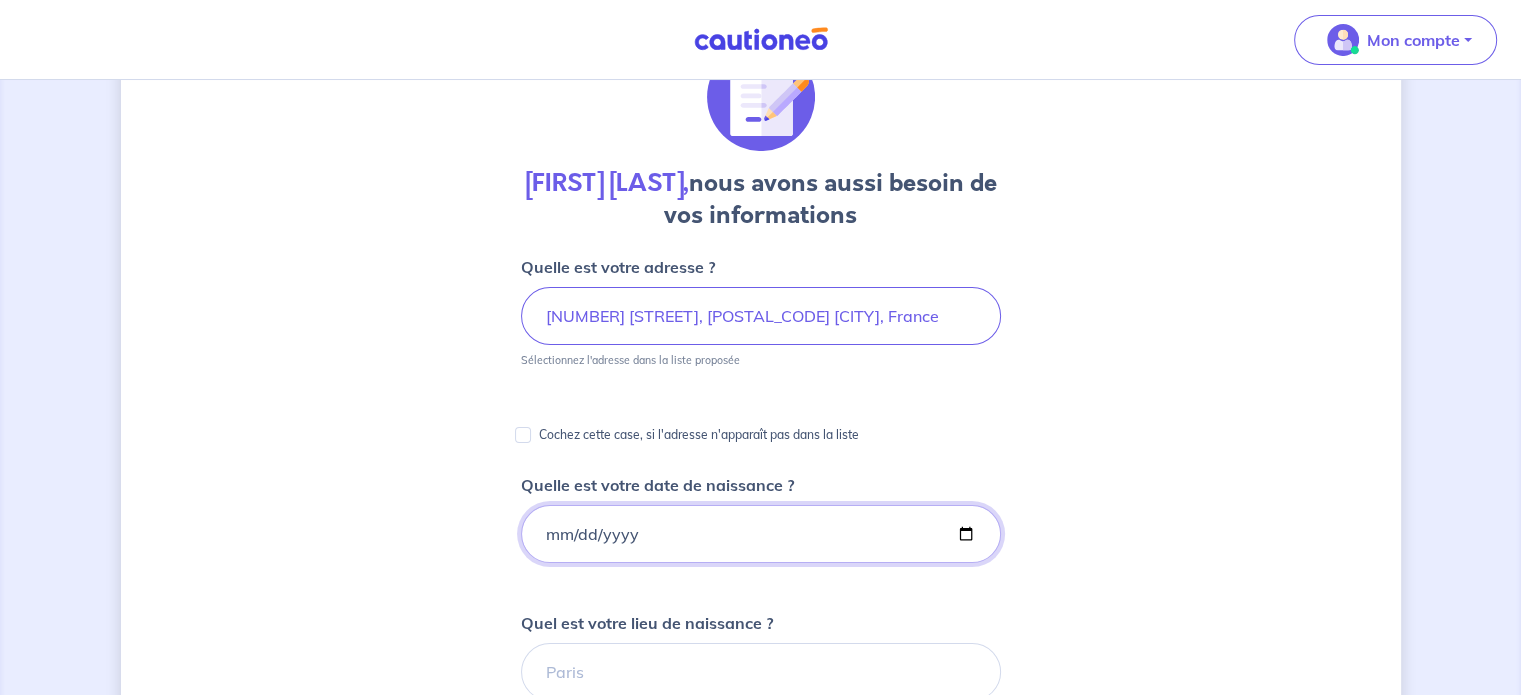 click on "Quelle est votre date de naissance ?" at bounding box center [761, 534] 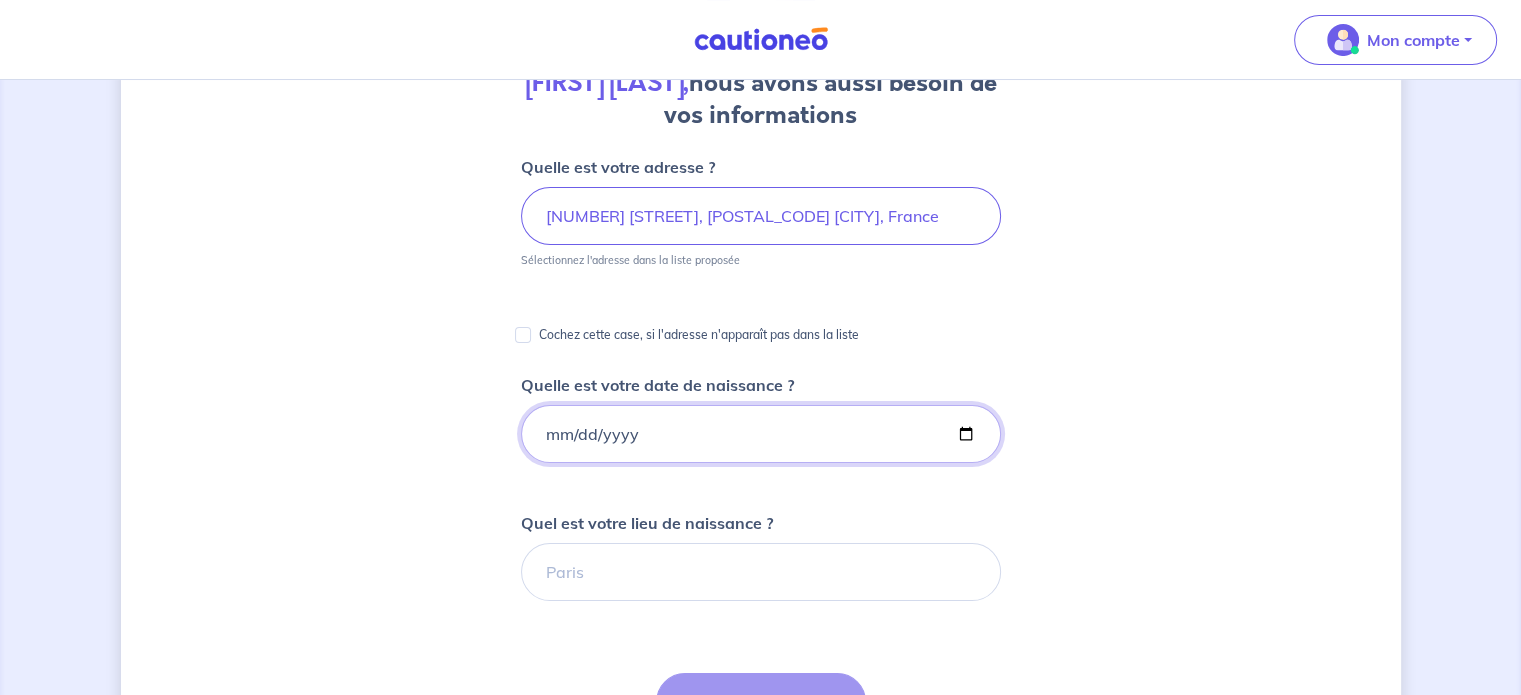 type on "[DATE]" 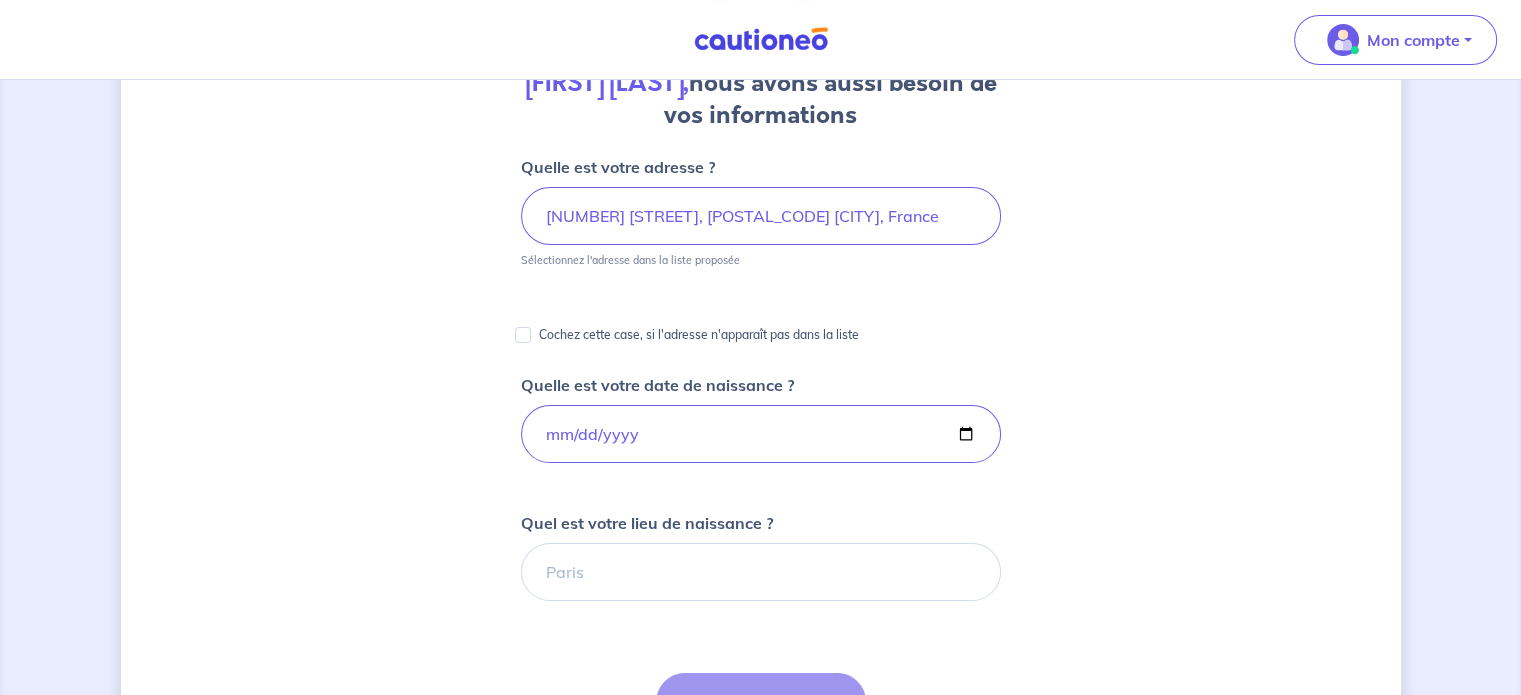 click on "Judith Flore Datcheu Nganpa [NUMBER] [STREET], [POSTAL_CODE] [CITY], France 1978-11-14" at bounding box center [761, 542] 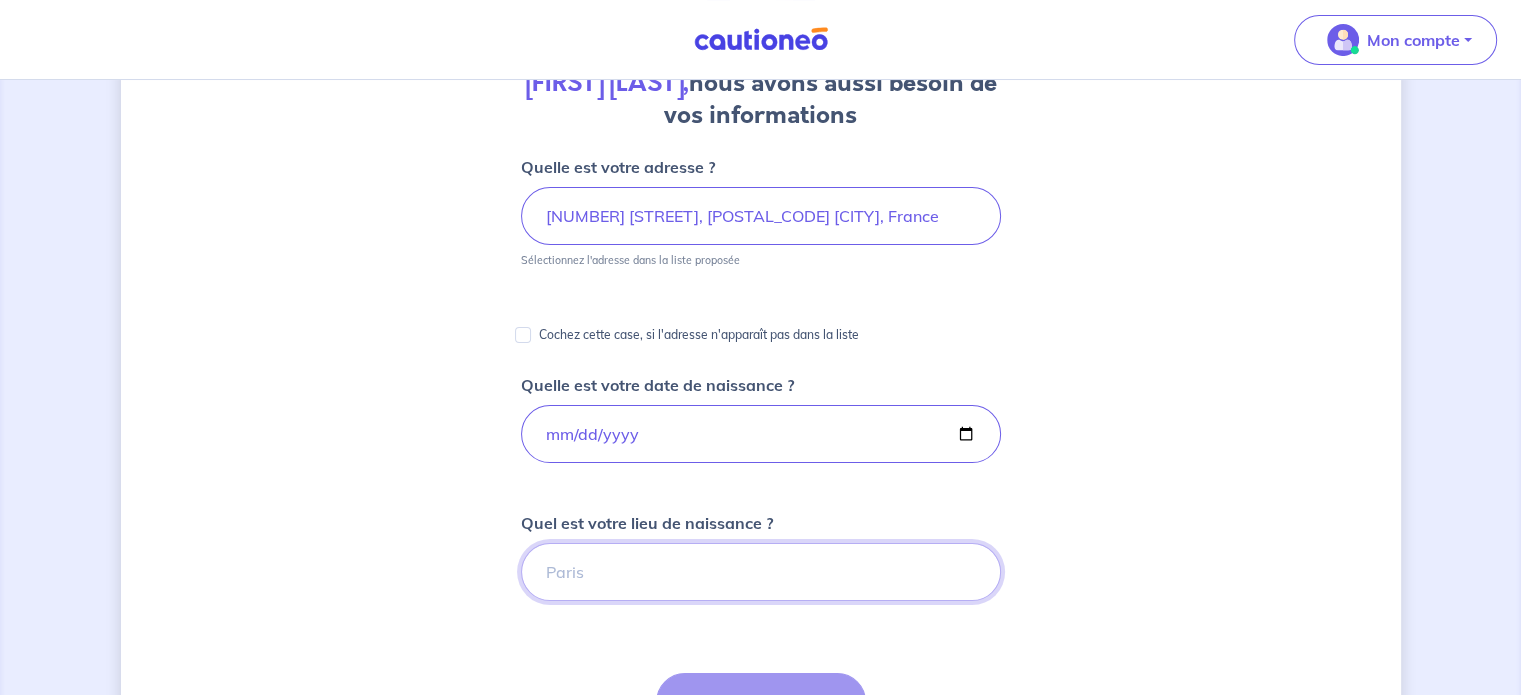 click on "Quel est votre lieu de naissance ?" at bounding box center (761, 572) 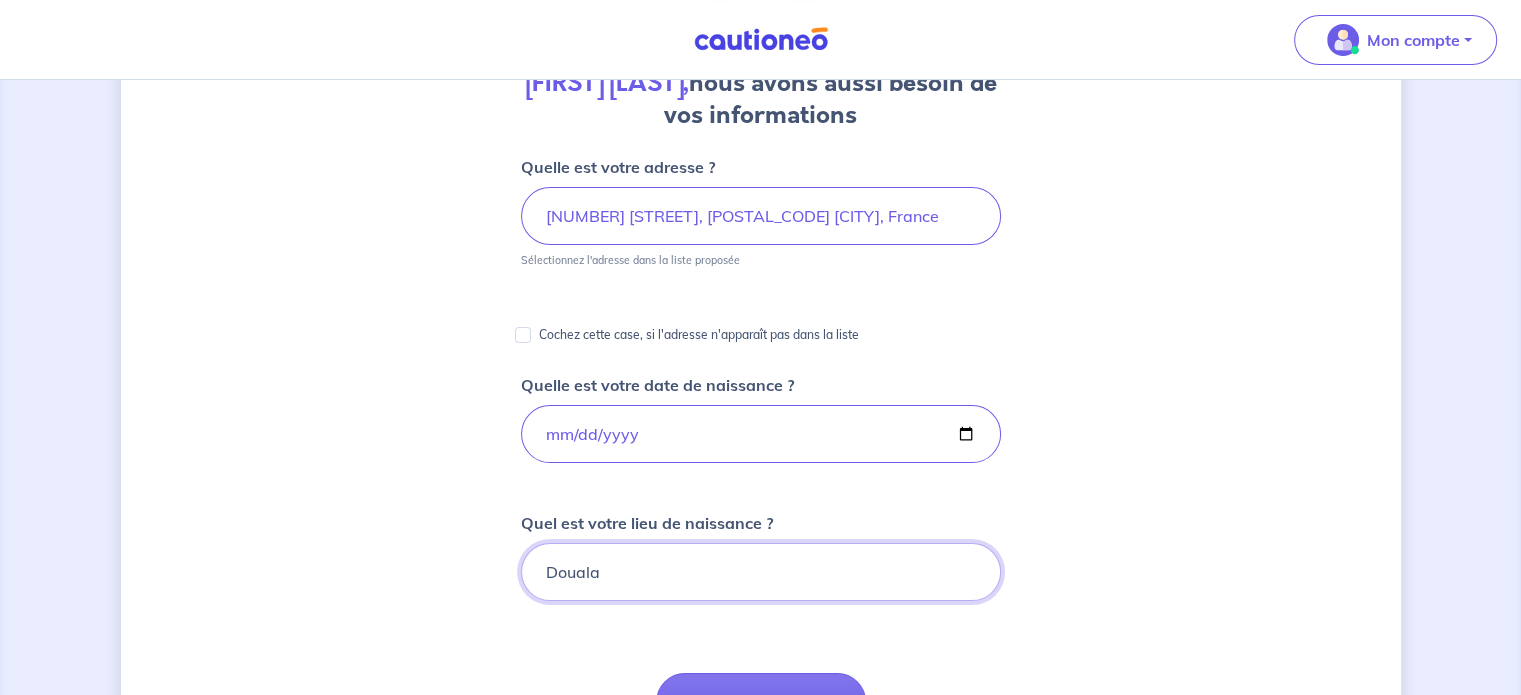 drag, startPoint x: 696, startPoint y: 571, endPoint x: 541, endPoint y: 572, distance: 155.00322 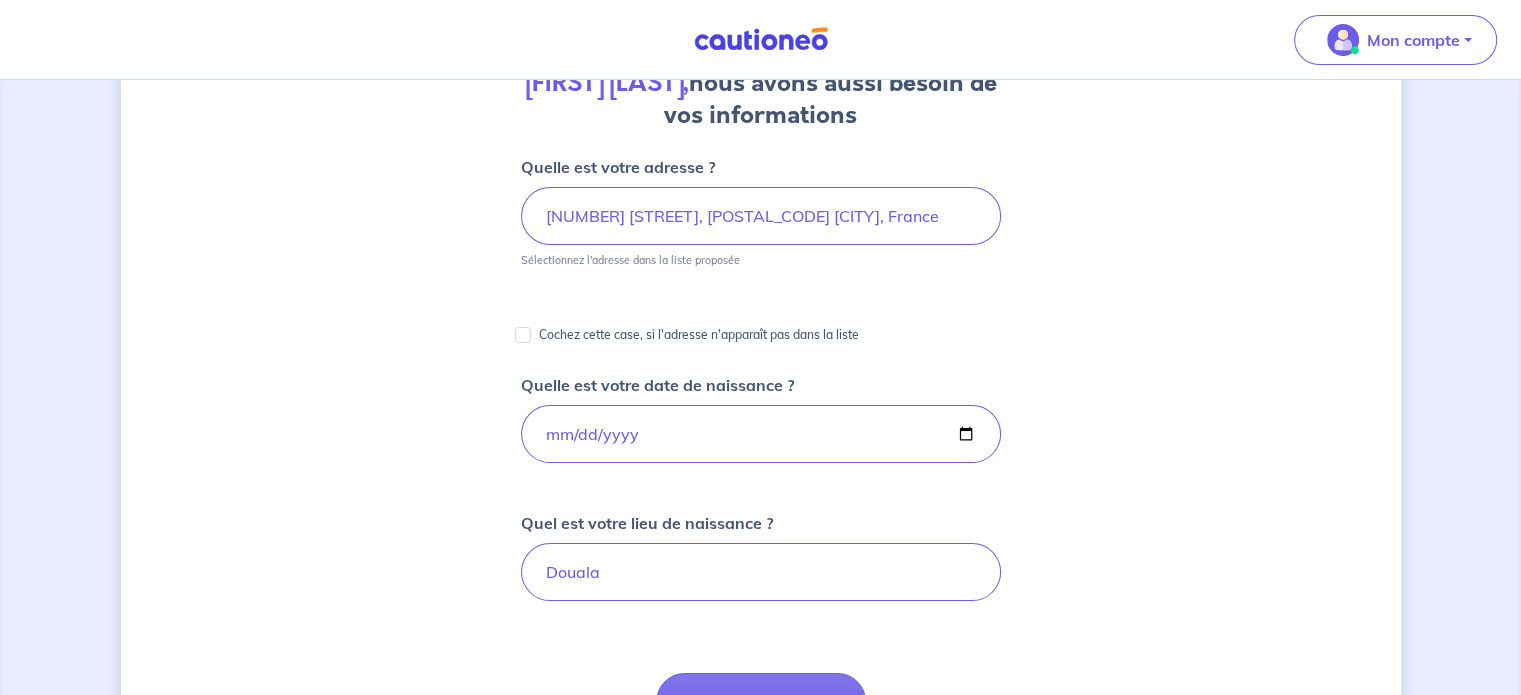 click on "[FIRST] [LAST],  nous avons aussi besoin de vos informations Quelle est votre adresse ? [NUMBER] [STREET], [POSTAL_CODE] [CITY], France Sélectionnez l'adresse dans la liste proposée Cochez cette case, si l'adresse n'apparaît pas dans la liste Quelle est votre date de naissance ? [DATE] Quel est votre lieu de naissance ? [CITY] Étape Précédente Précédent Je valide Je valide À  SAVOIR Actuellement, nous ne pouvons inscrire qu'un seul propriétaire sur le contrat. Si vous n'êtes pas le seul propriétaire du logement, rassurez-vous le bien est tout autant garanti." at bounding box center (761, 542) 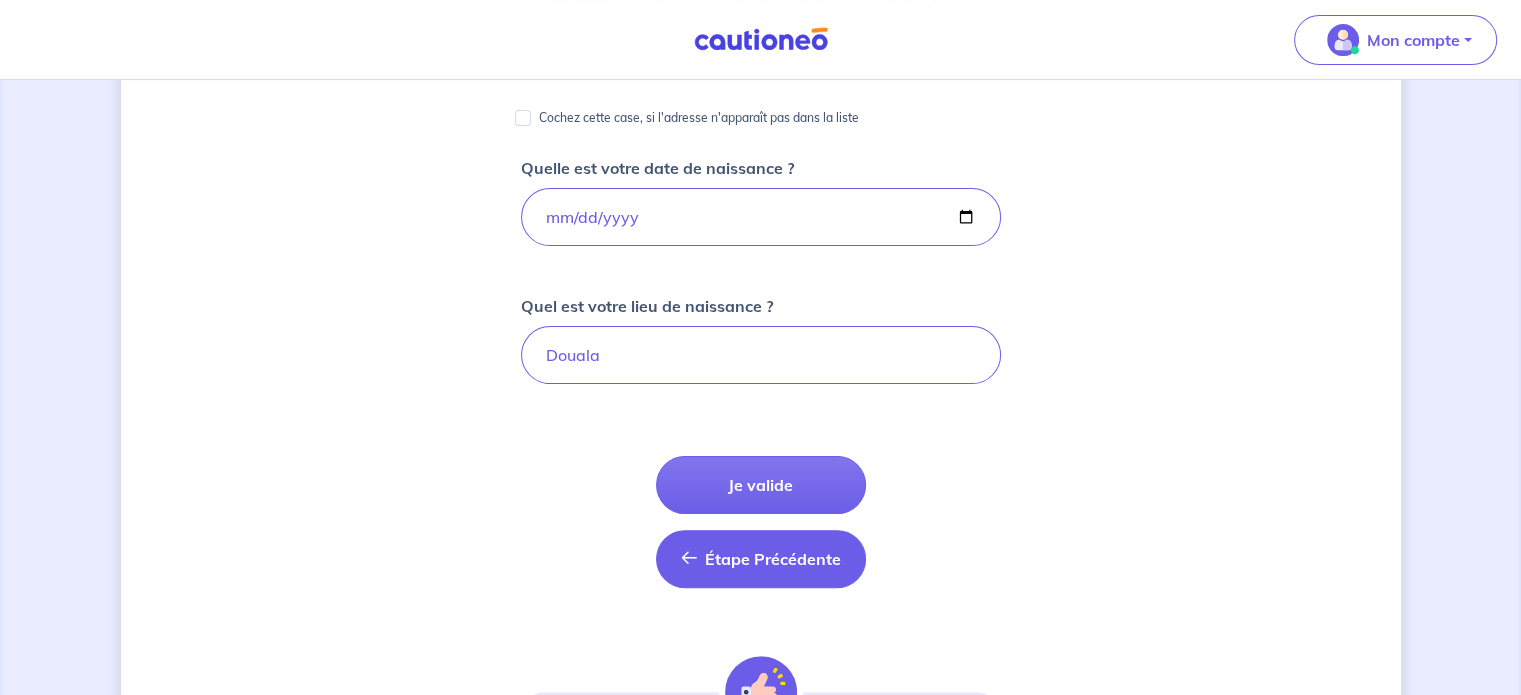 scroll, scrollTop: 509, scrollLeft: 0, axis: vertical 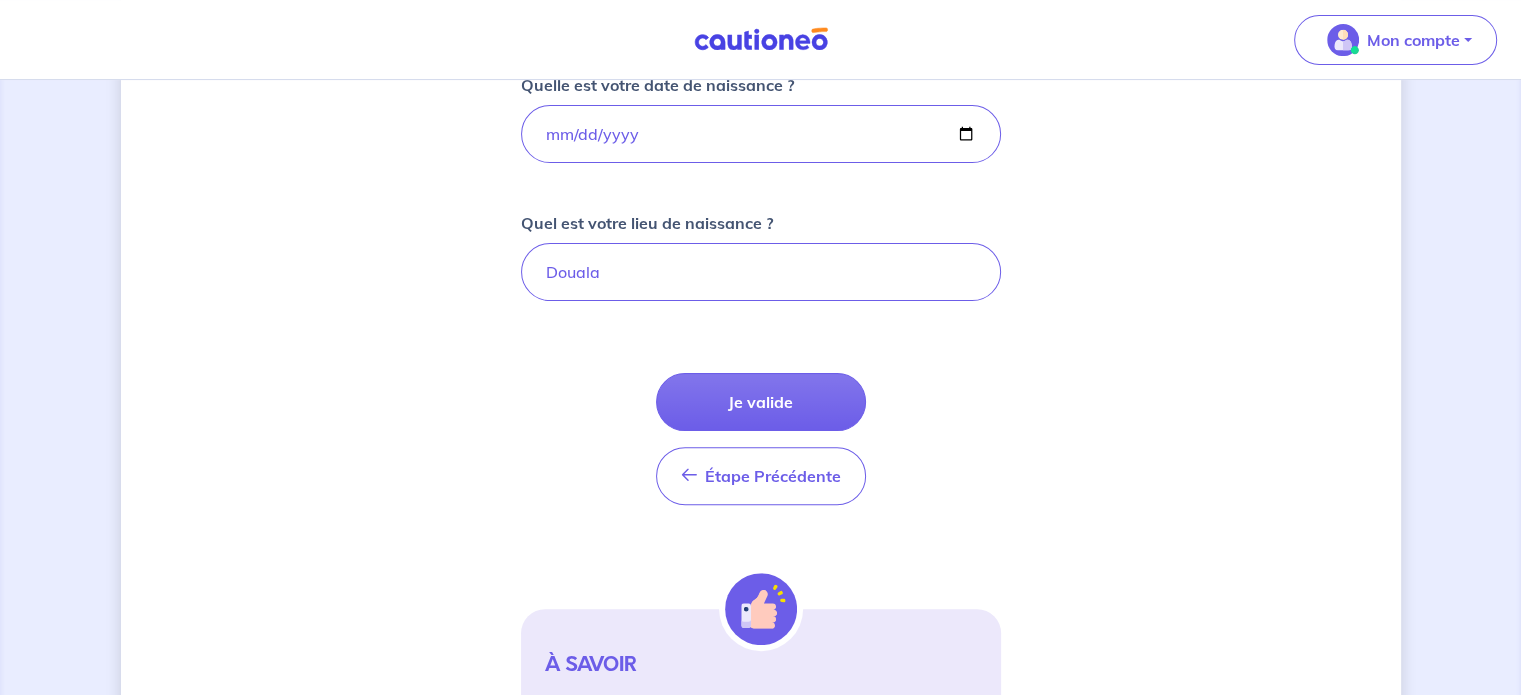 click on "Je valide" at bounding box center [761, 402] 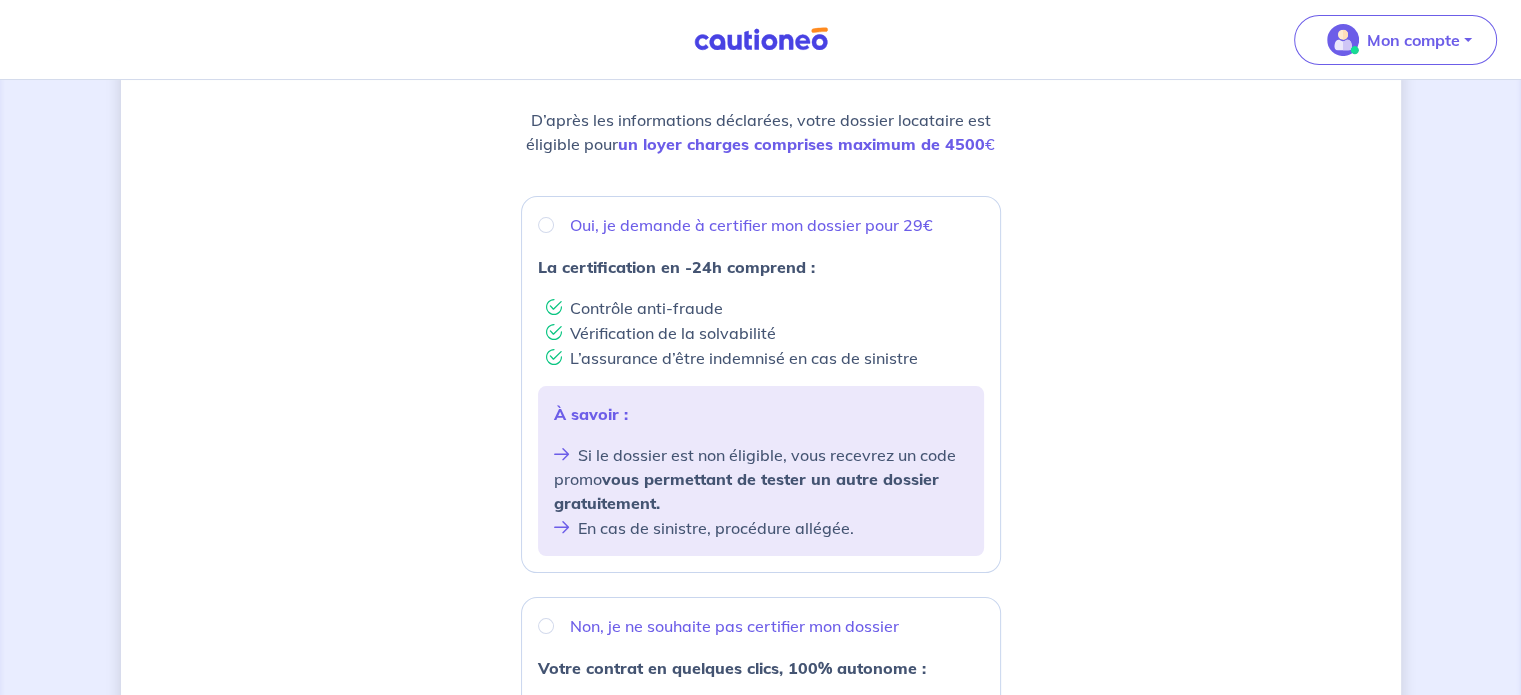 scroll, scrollTop: 300, scrollLeft: 0, axis: vertical 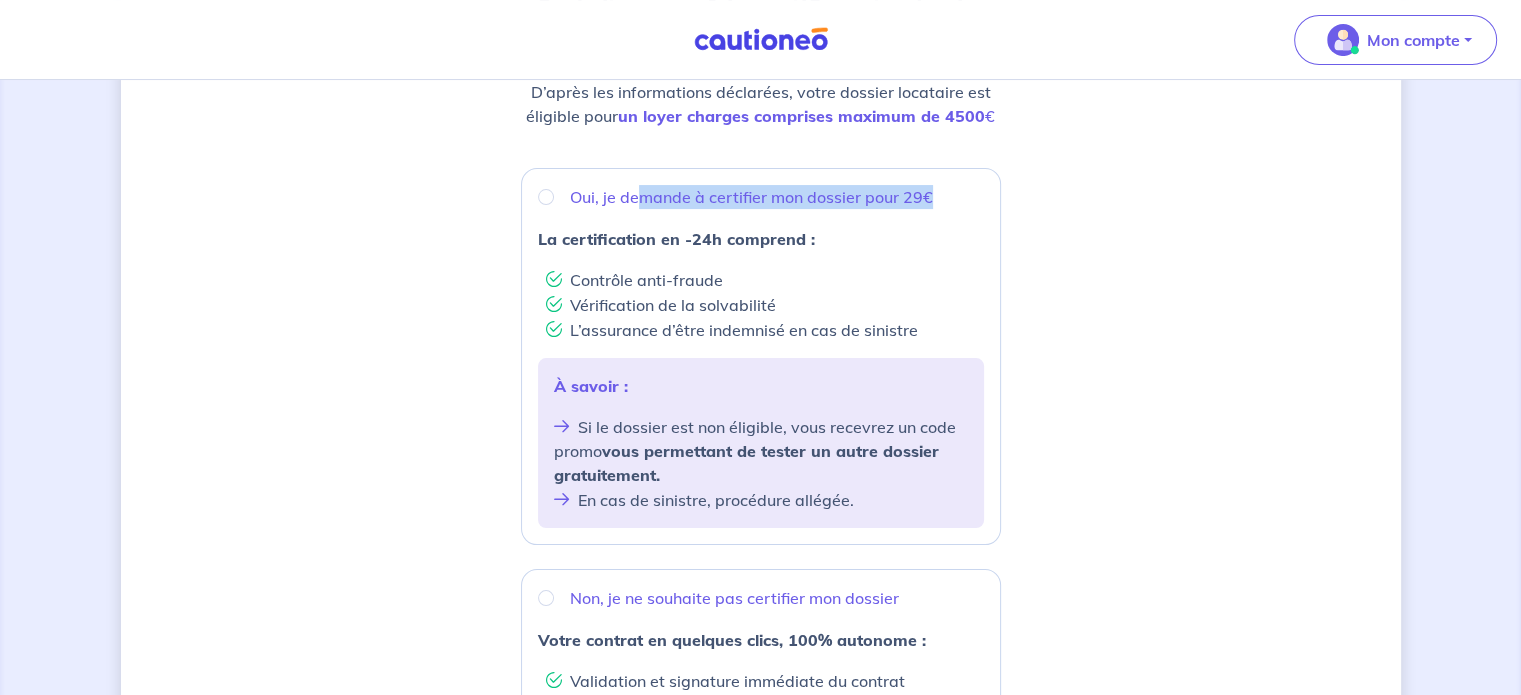 drag, startPoint x: 639, startPoint y: 196, endPoint x: 966, endPoint y: 203, distance: 327.07492 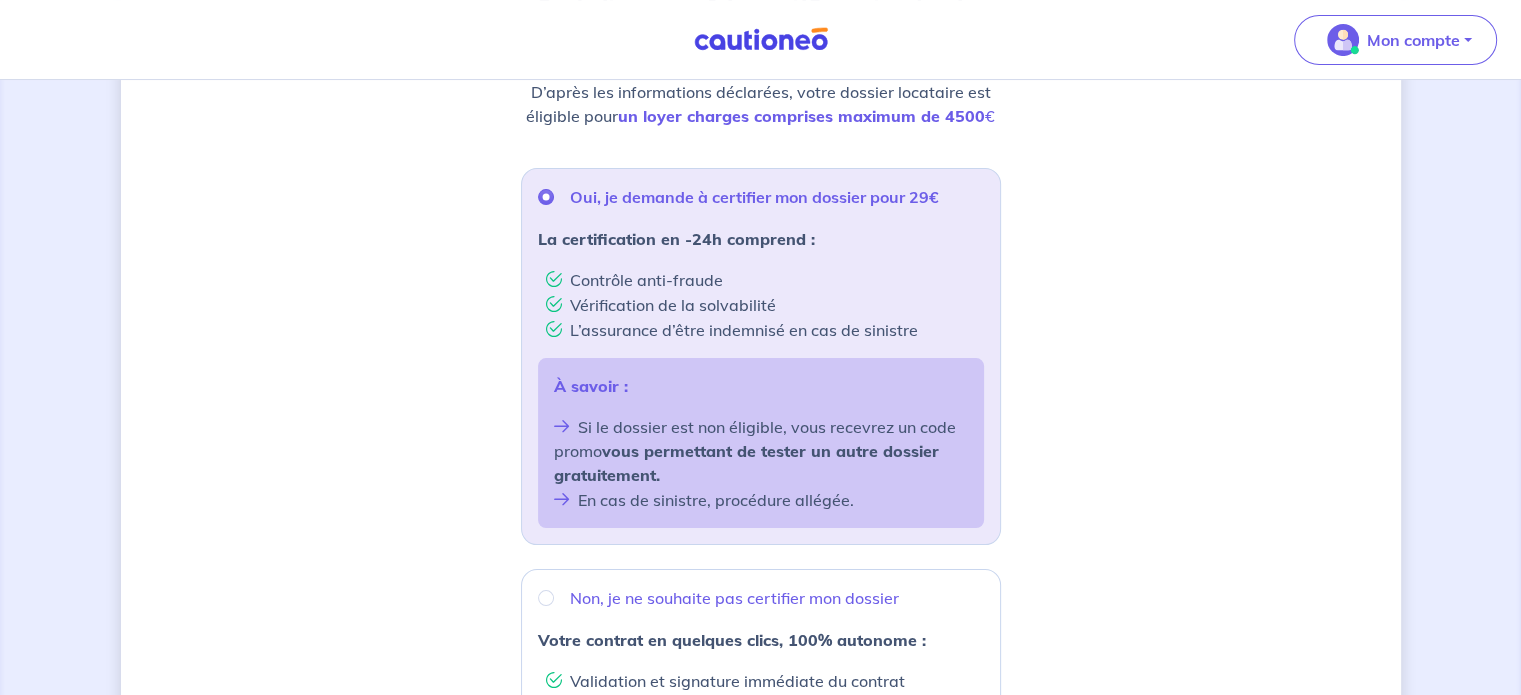 click on "Souhaitez-vous faire certifier votre dossier locataire ? D’après les informations déclarées, votre dossier locataire est éligible pour  un loyer charges comprises maximum de 4500 € Oui, je demande à certifier mon dossier pour 29€ La certification en -24h comprend :
Contrôle anti-fraude
Vérification de la solvabilité
L’assurance d’être indemnisé en cas de sinistre
À savoir :
Si le dossier est non éligible, vous recevrez un code promo  vous permettant de tester un autre dossier gratuitement.
En cas de sinistre, procédure allégée.
Non, je ne souhaite pas certifier mon dossier Votre contrat en quelques clics, 100% autonome :
Validation et signature immédiate du contrat
À savoir :
En cas de sinistre,  vous devrez nous transmettre le dossier complet.
En cas de dossier incomplet ou frauduleux,  l’indemnisation en cas de sinistre n’est pas garantie.
Étape Précédente Précédent Confirmer Confirmer" at bounding box center [761, 500] 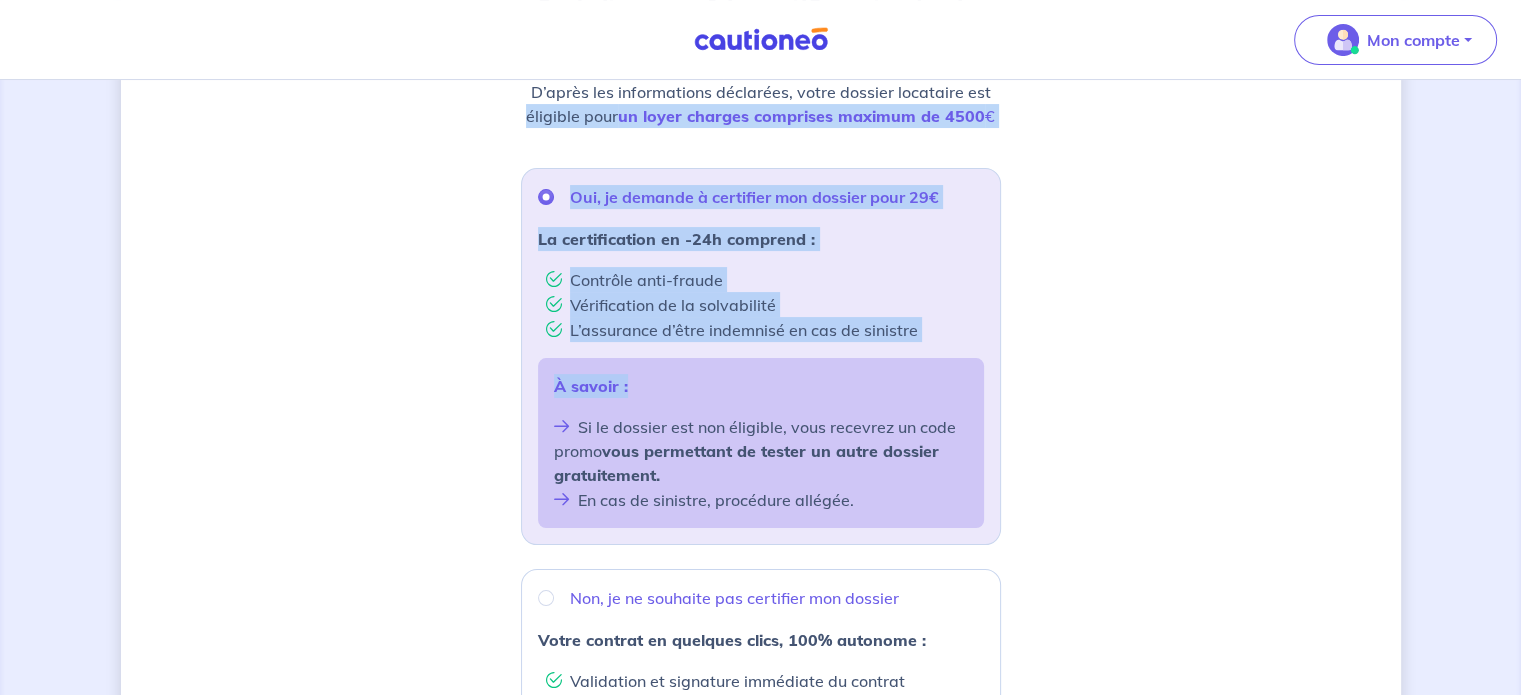 drag, startPoint x: 1071, startPoint y: 379, endPoint x: 320, endPoint y: 123, distance: 793.43365 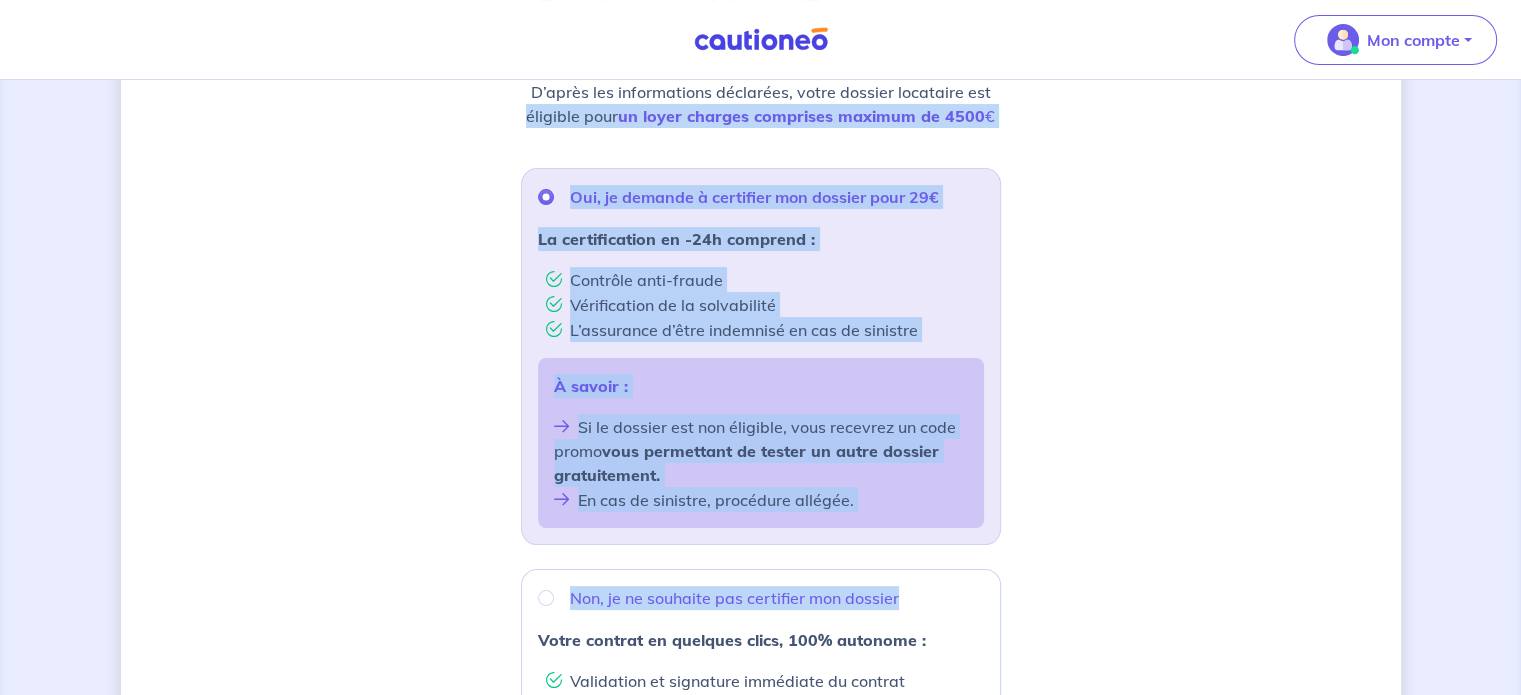 drag, startPoint x: 289, startPoint y: 115, endPoint x: 1232, endPoint y: 603, distance: 1061.7876 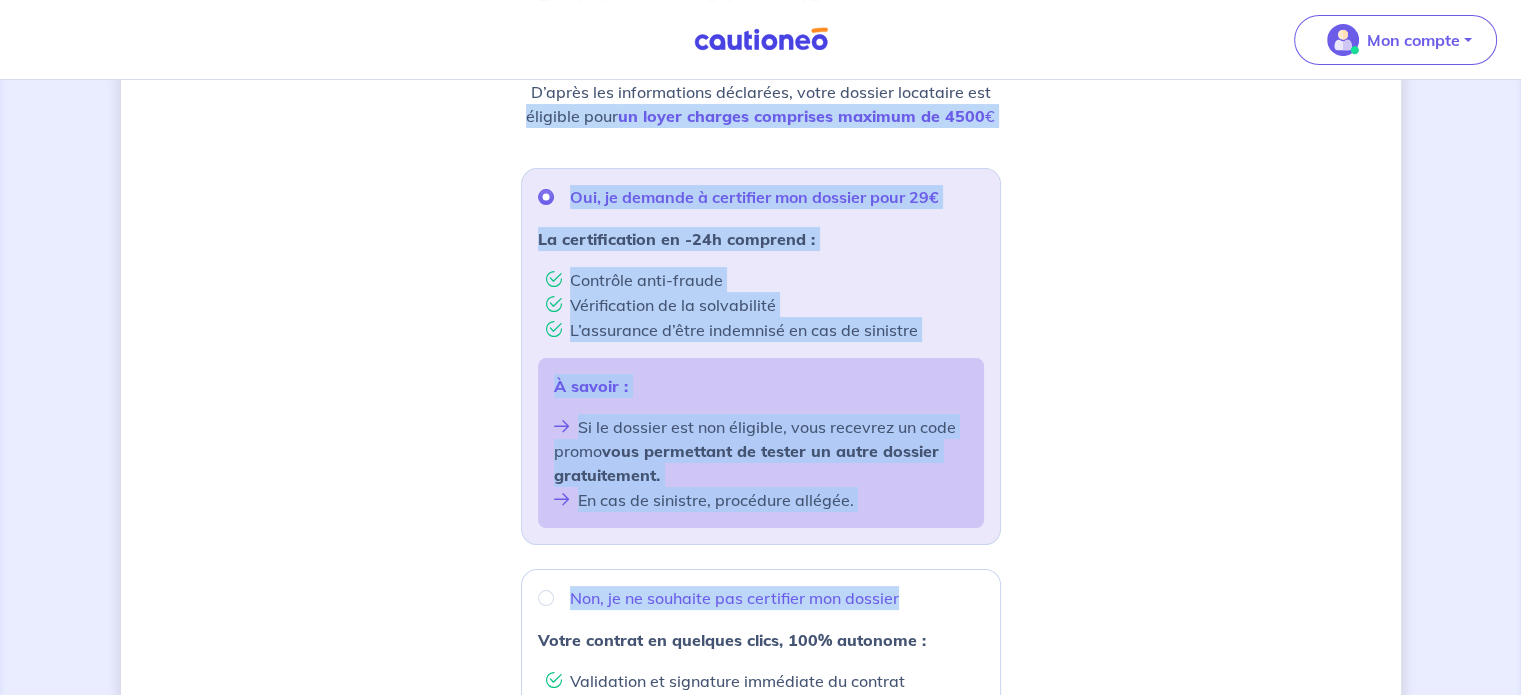 click on "29€" at bounding box center [761, 356] 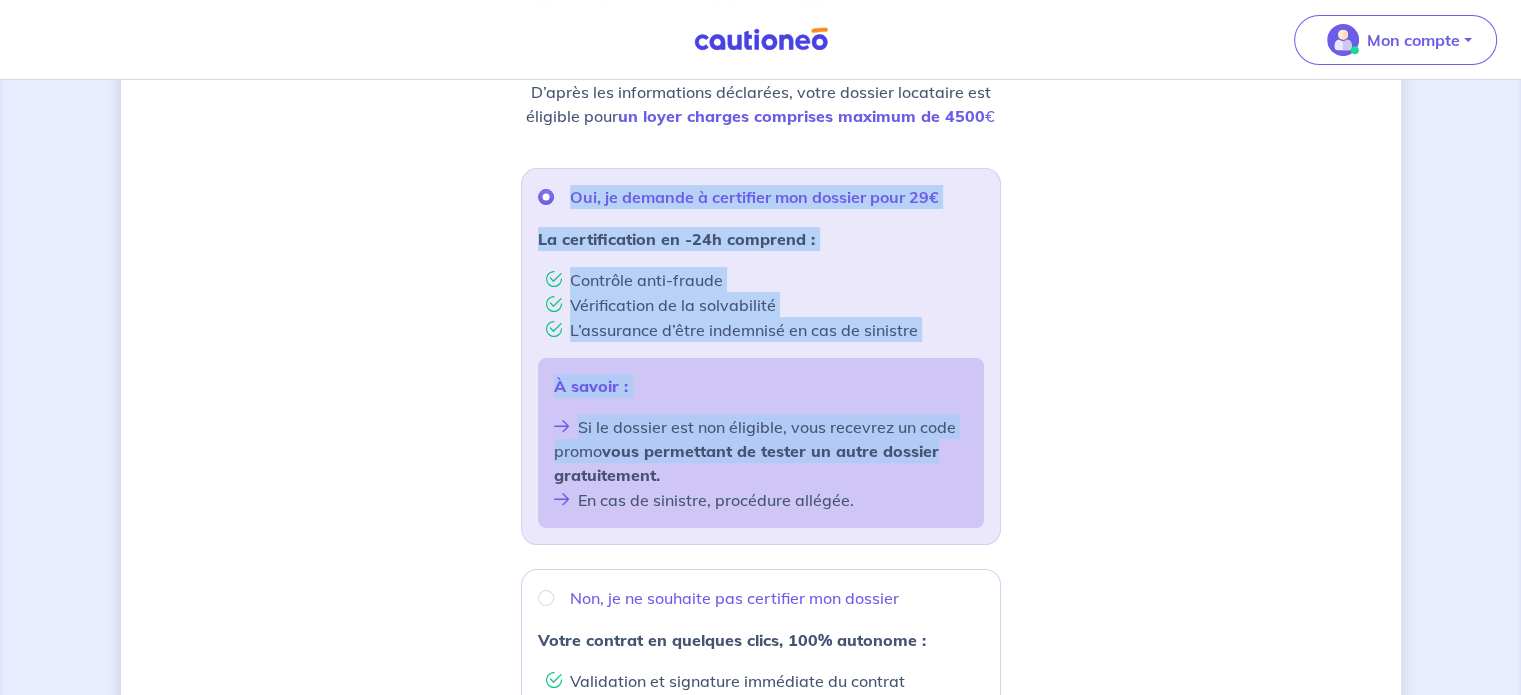 drag, startPoint x: 401, startPoint y: 175, endPoint x: 1018, endPoint y: 451, distance: 675.9179 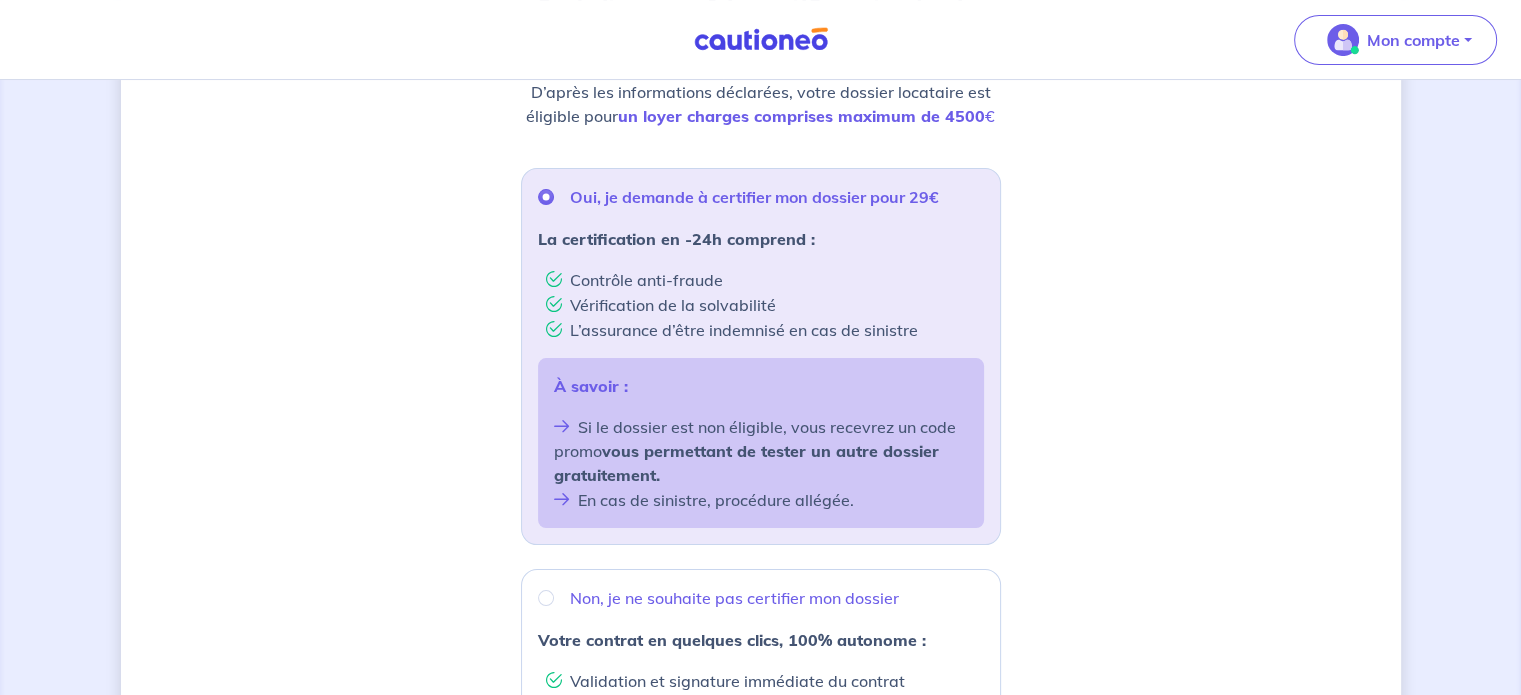 scroll, scrollTop: 700, scrollLeft: 0, axis: vertical 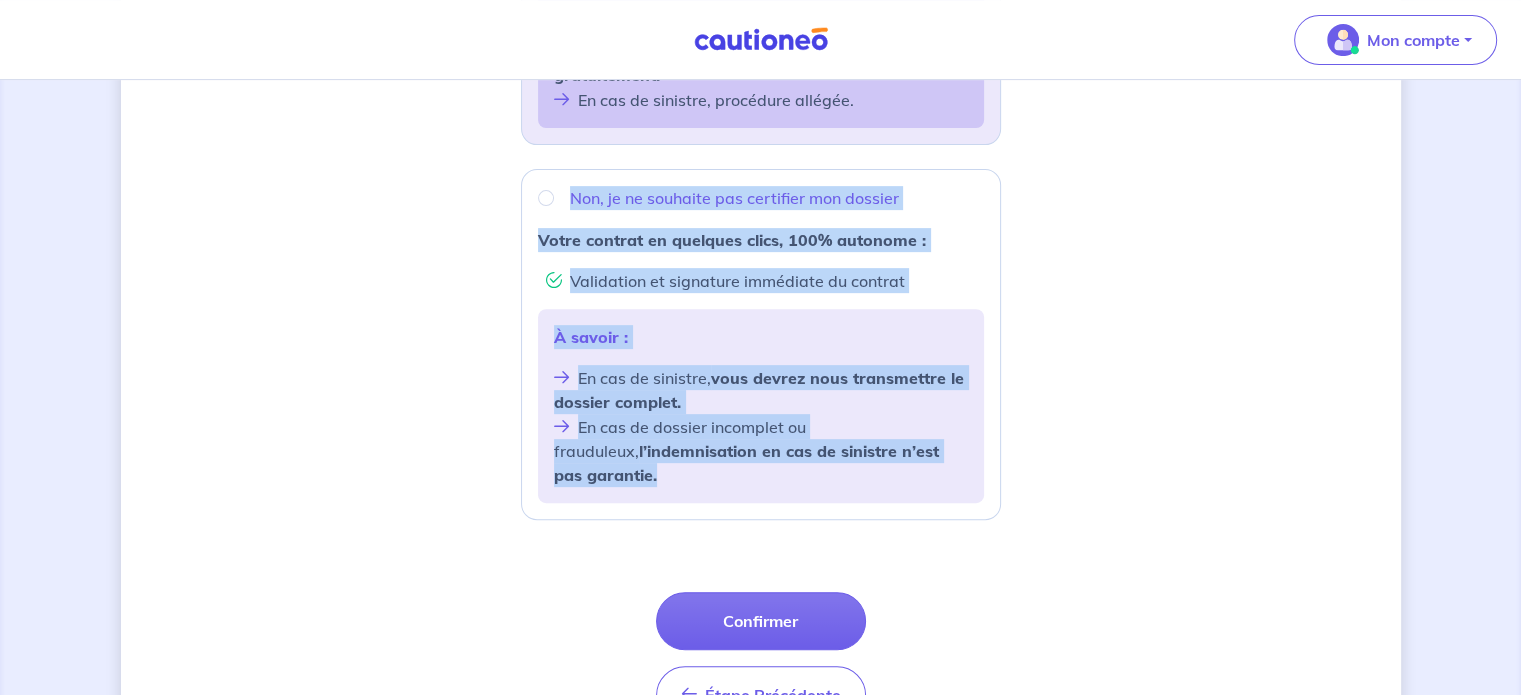 drag, startPoint x: 476, startPoint y: 181, endPoint x: 1002, endPoint y: 475, distance: 602.58777 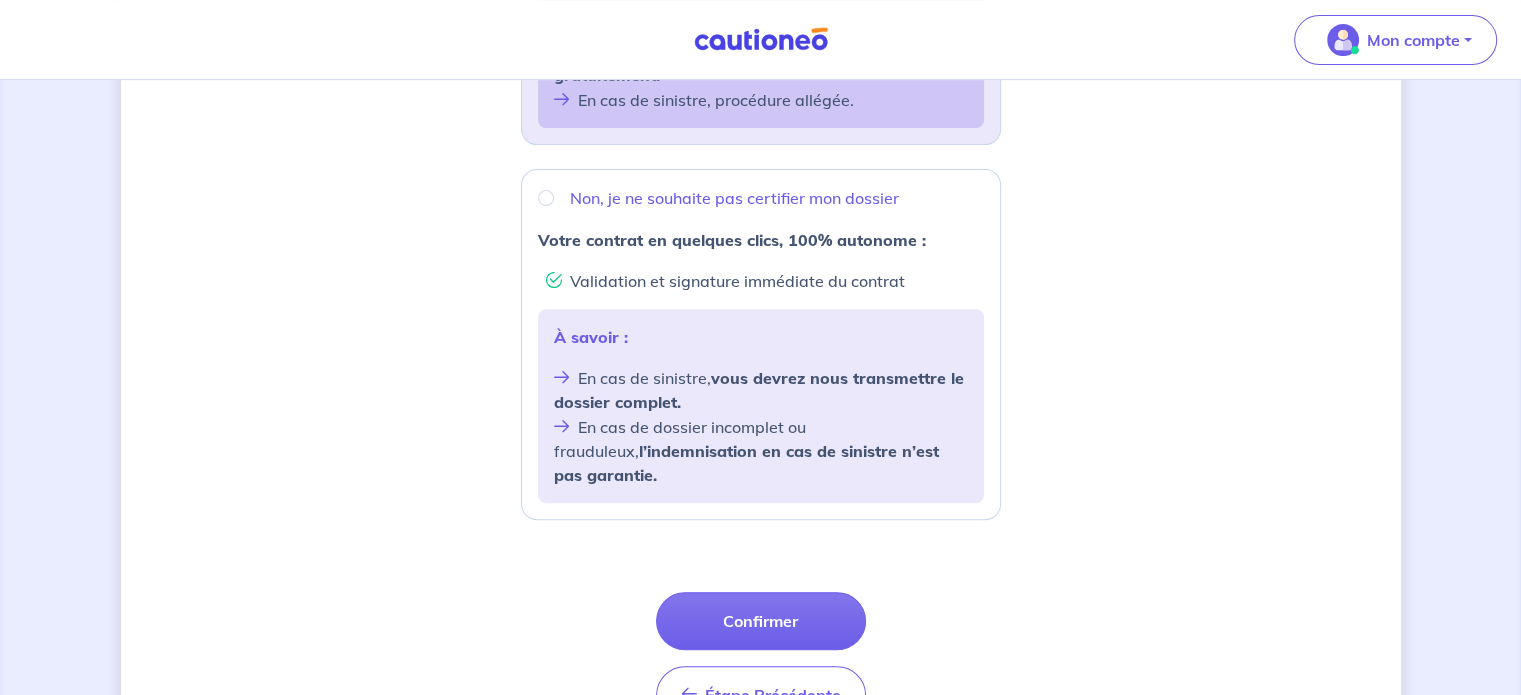 click on "Validation et signature immédiate du contrat" at bounding box center [765, 280] 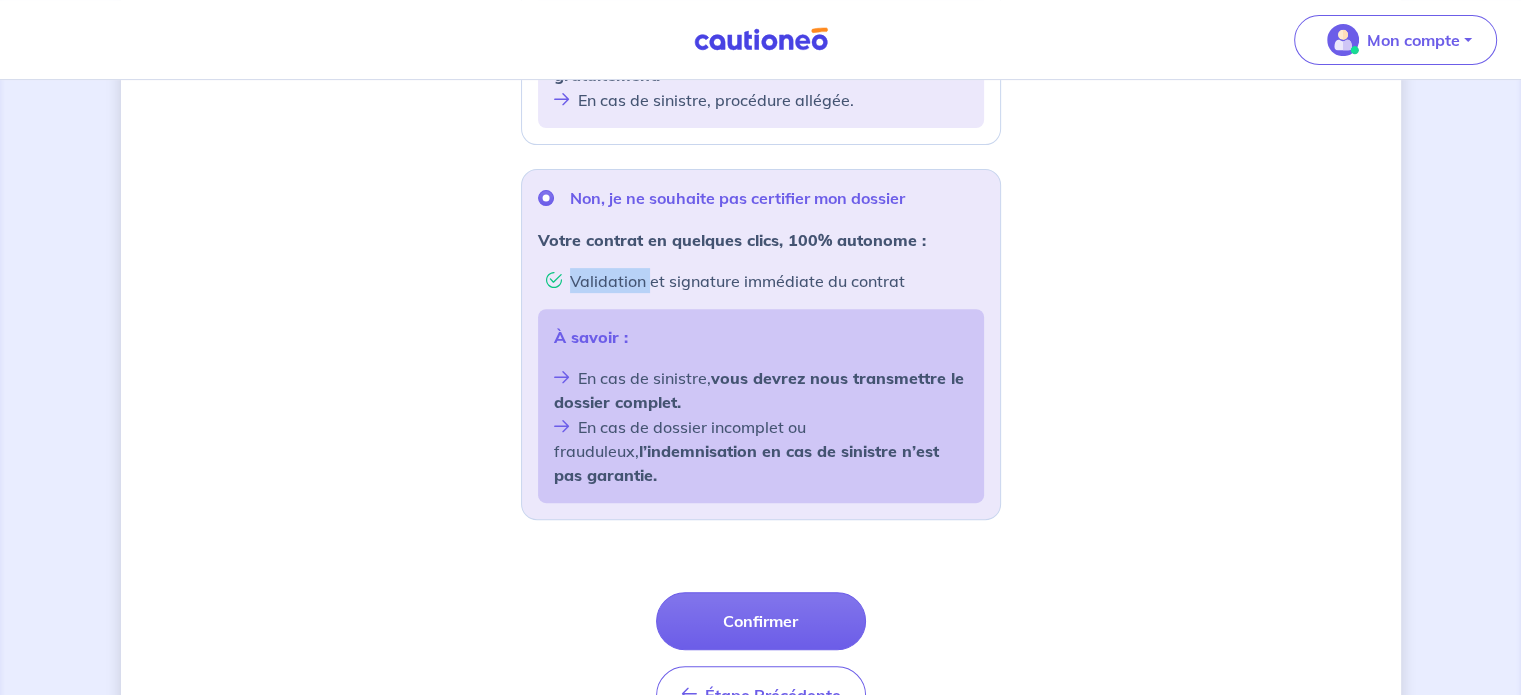 click on "Validation et signature immédiate du contrat" at bounding box center (765, 280) 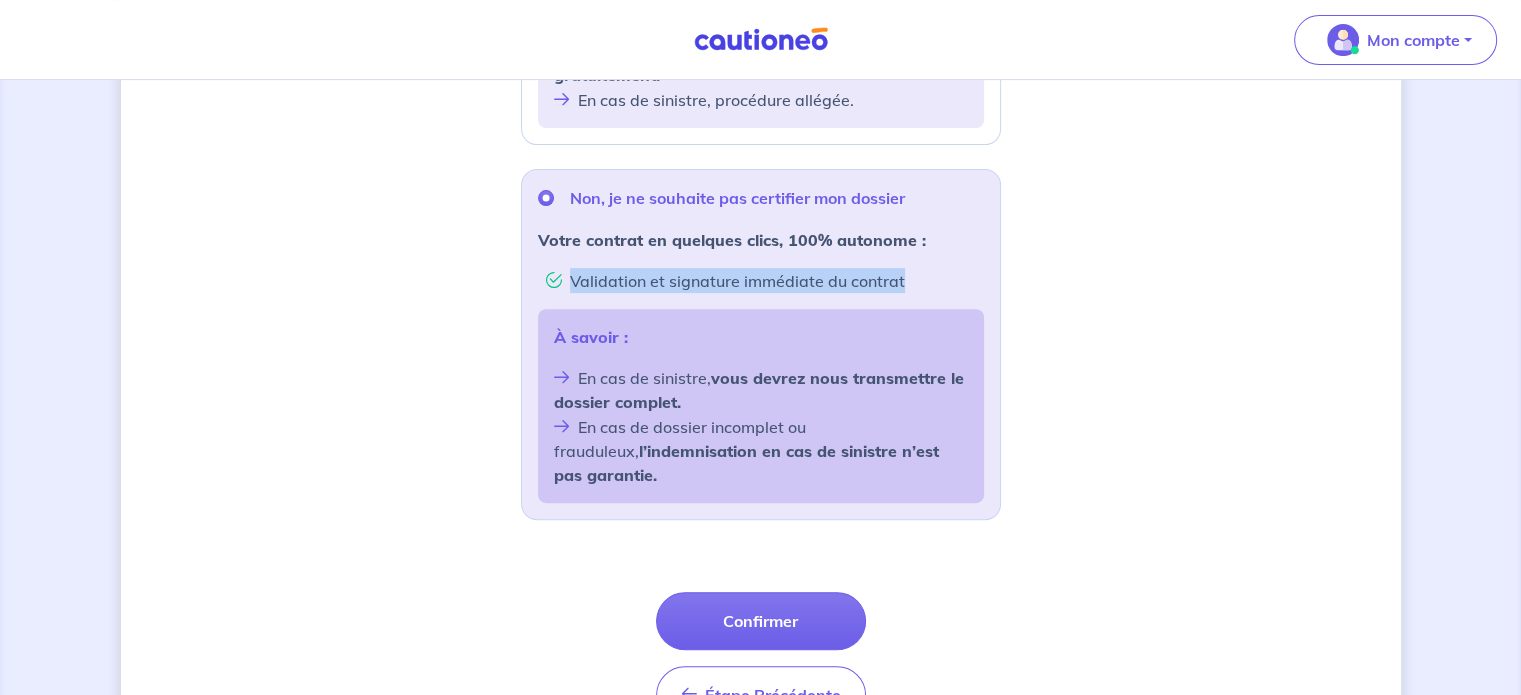 click on "Validation et signature immédiate du contrat" at bounding box center (765, 280) 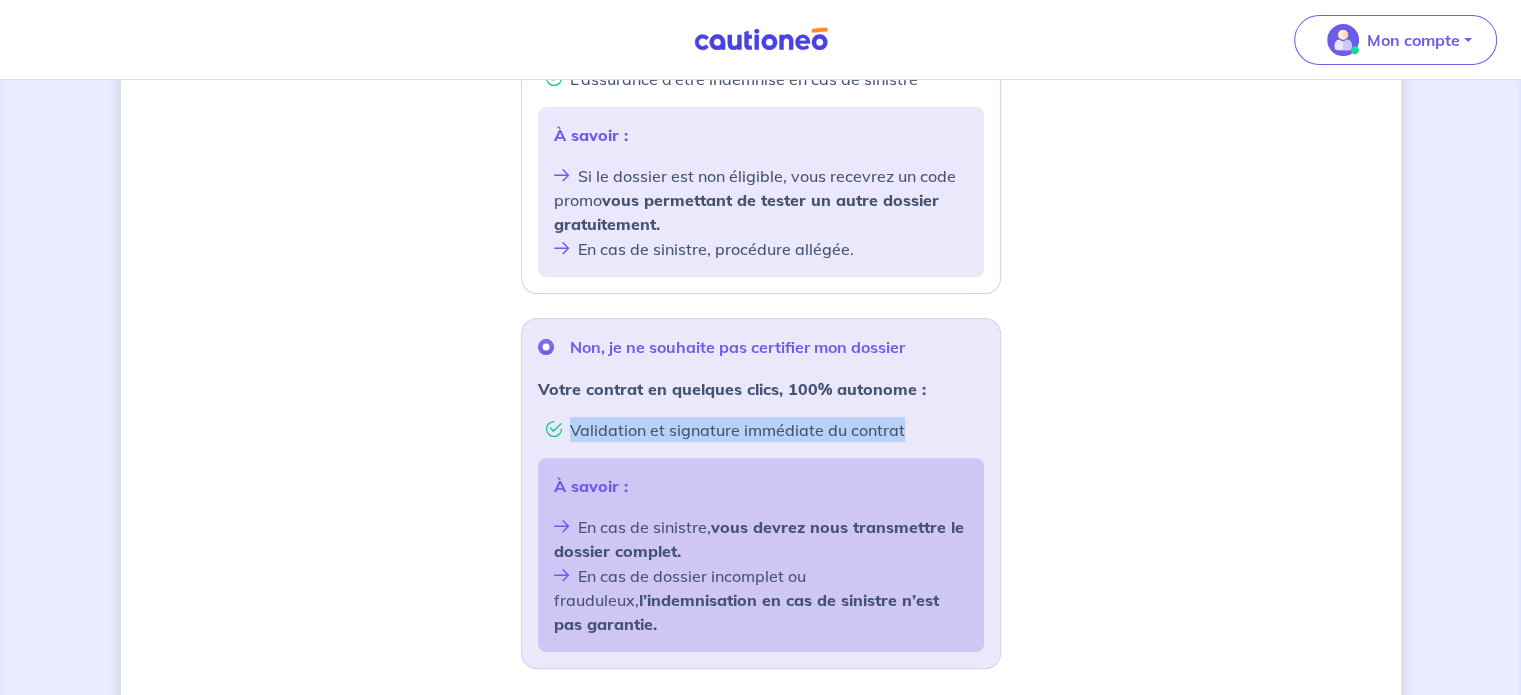 scroll, scrollTop: 500, scrollLeft: 0, axis: vertical 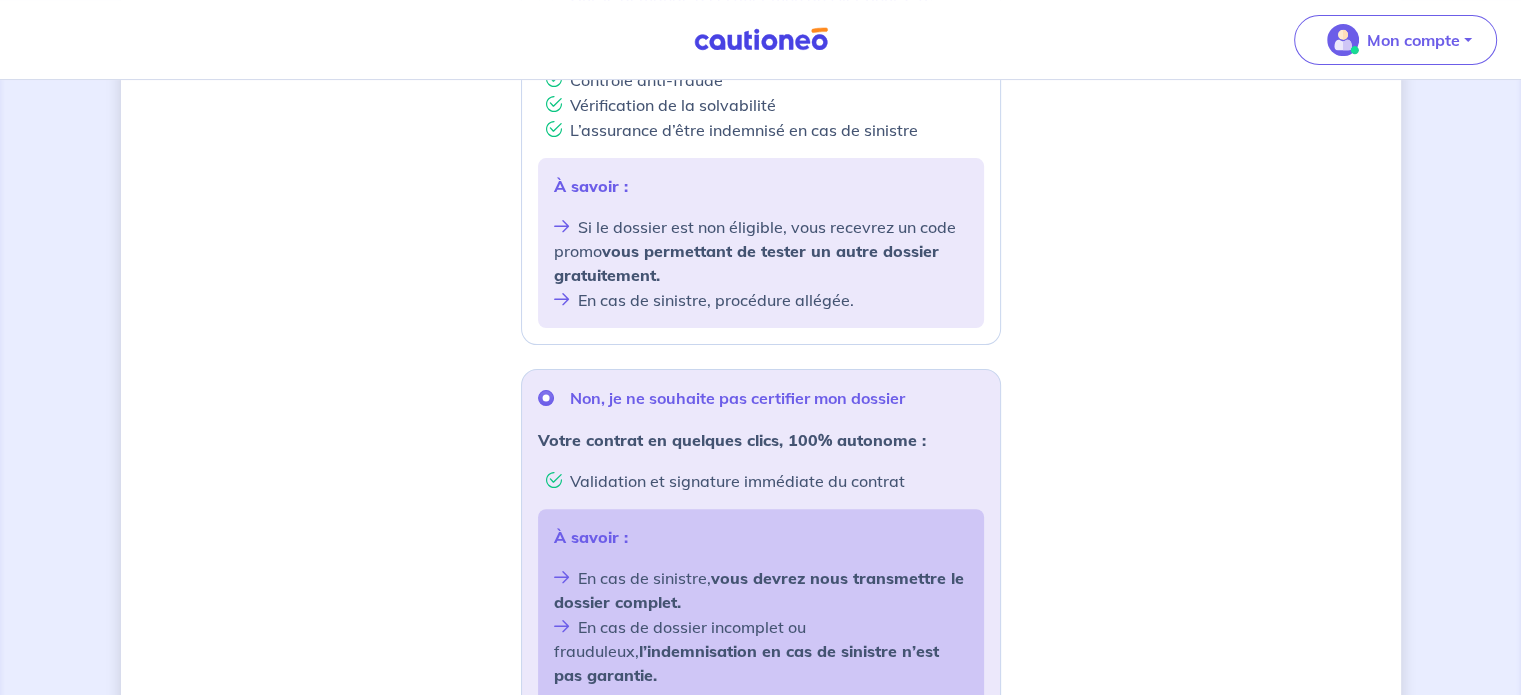 click on "Si le dossier est non éligible, vous recevrez un code promo  vous permettant de tester un autre dossier gratuitement." at bounding box center (761, 250) 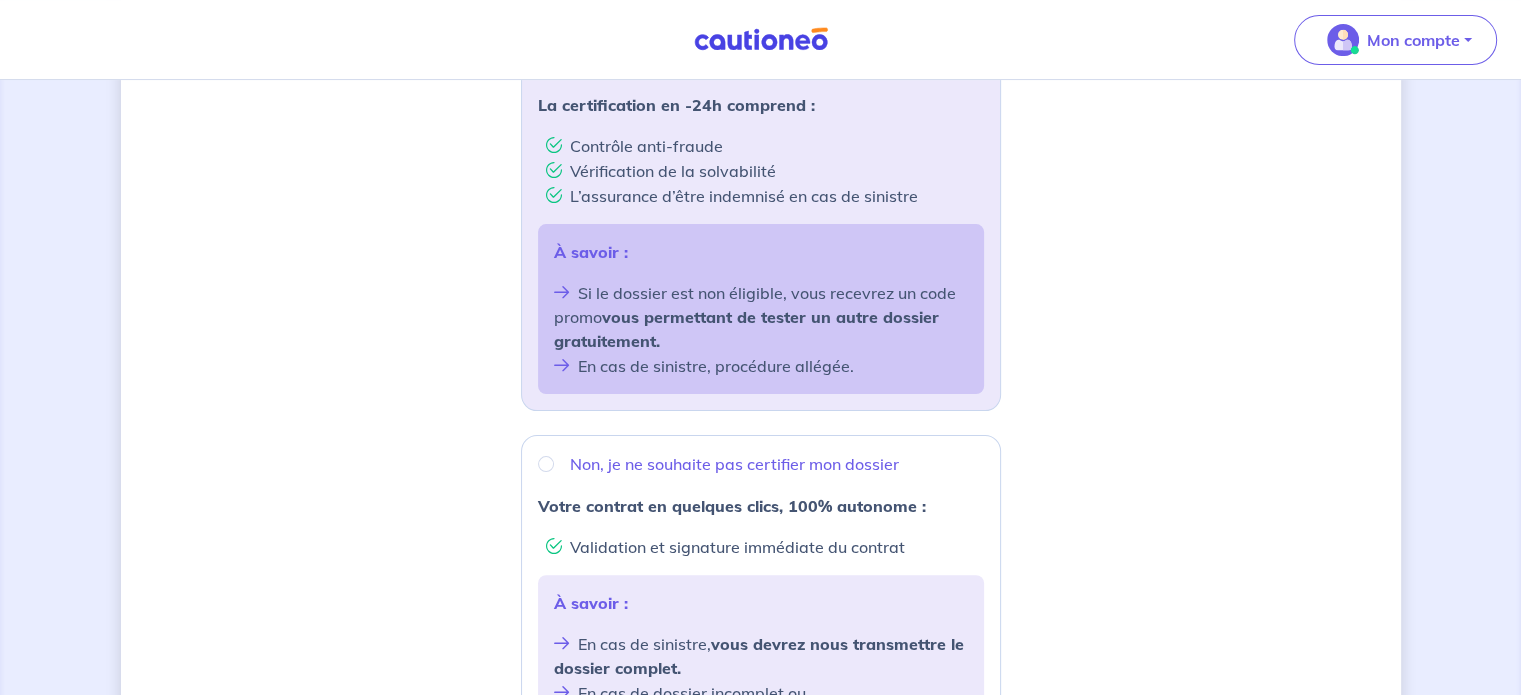 scroll, scrollTop: 300, scrollLeft: 0, axis: vertical 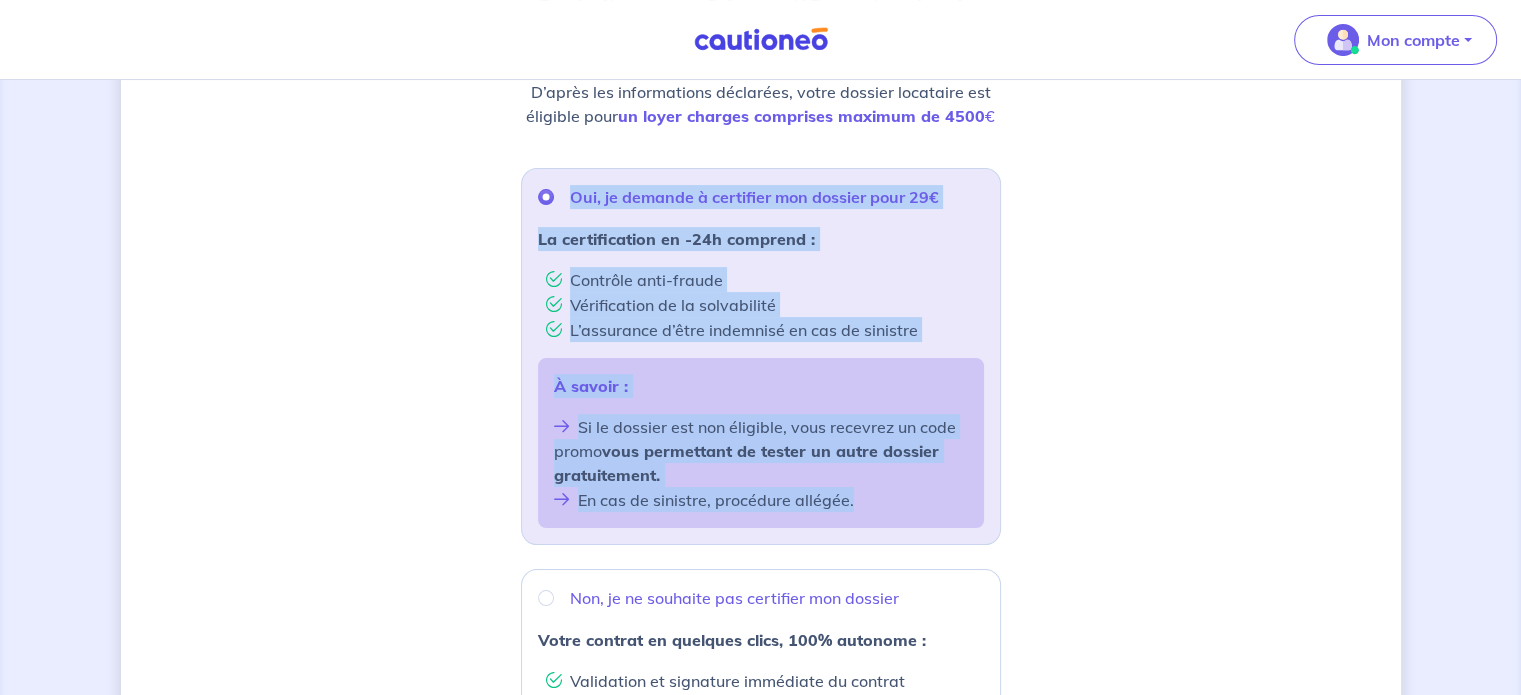 drag, startPoint x: 424, startPoint y: 179, endPoint x: 1105, endPoint y: 519, distance: 761.15765 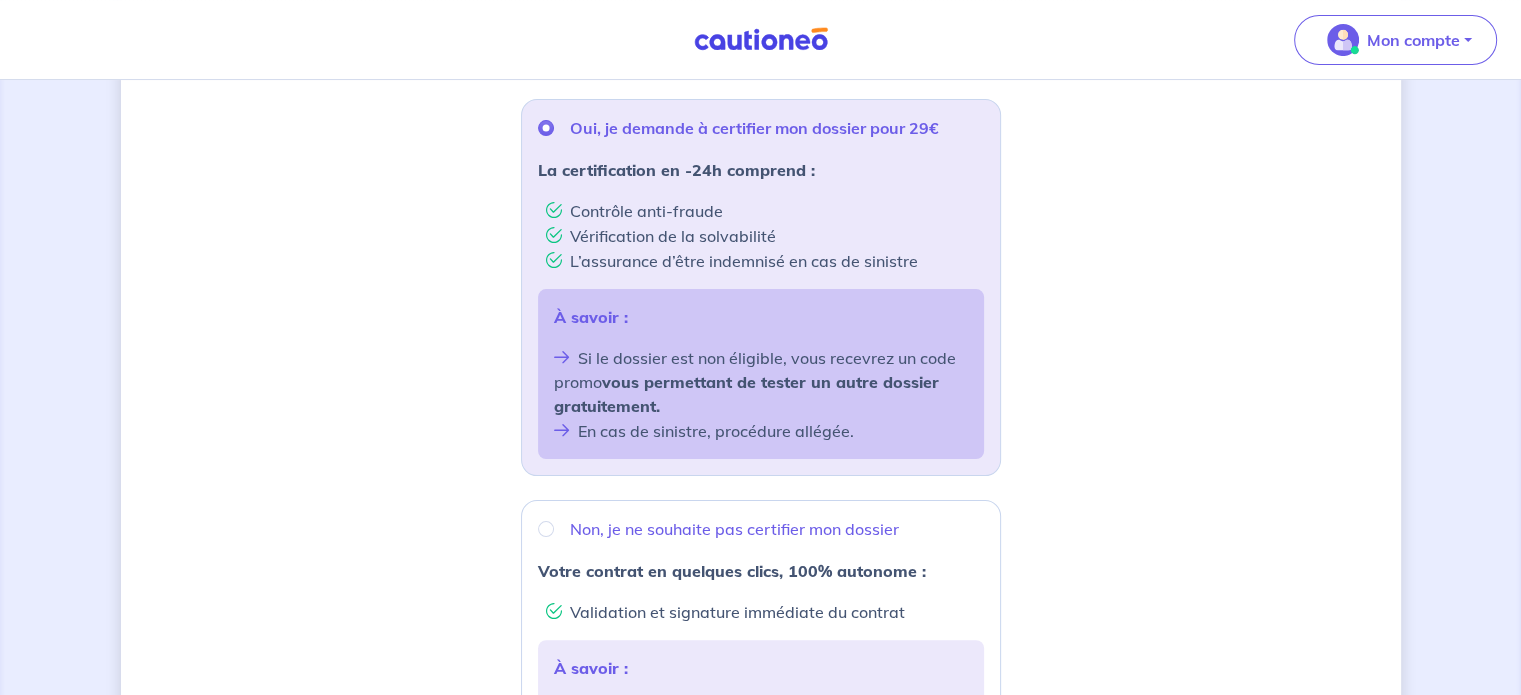 scroll, scrollTop: 400, scrollLeft: 0, axis: vertical 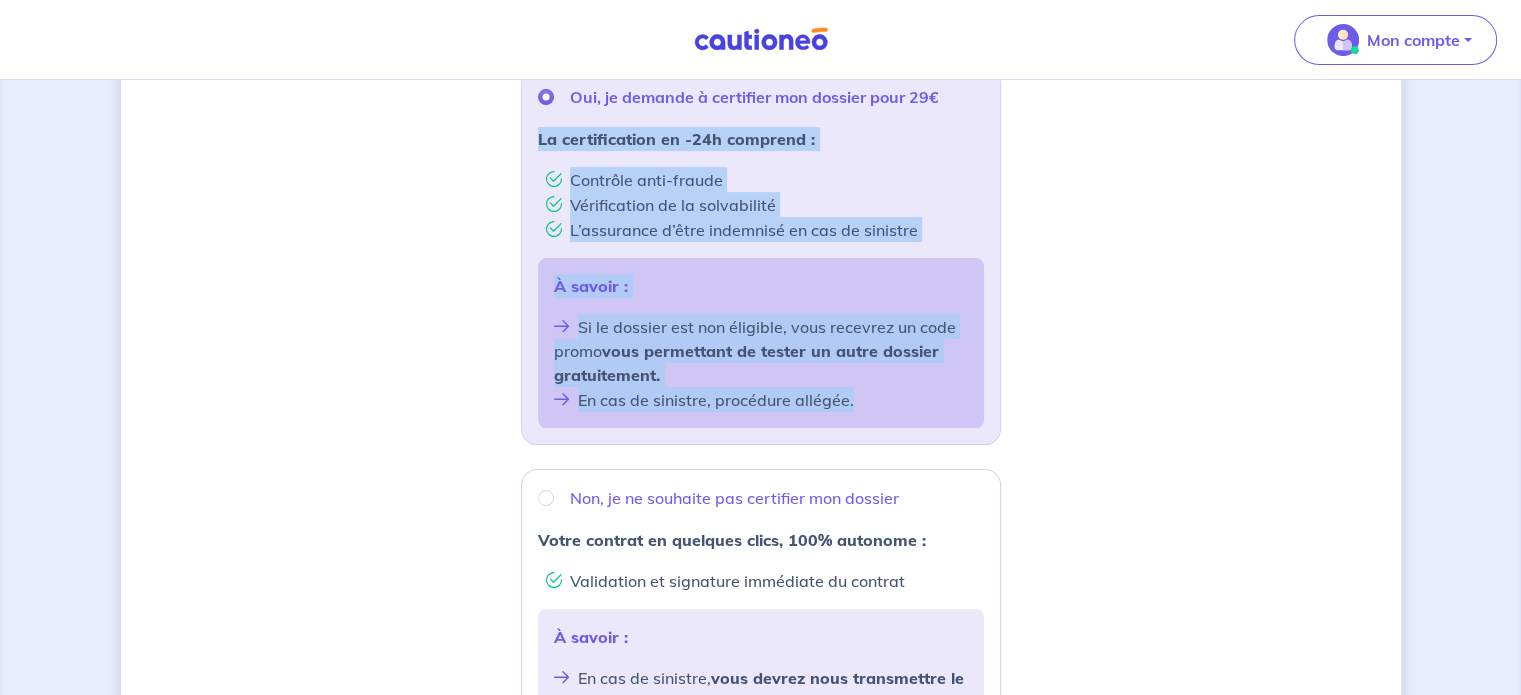 drag, startPoint x: 392, startPoint y: 123, endPoint x: 1197, endPoint y: 422, distance: 858.7351 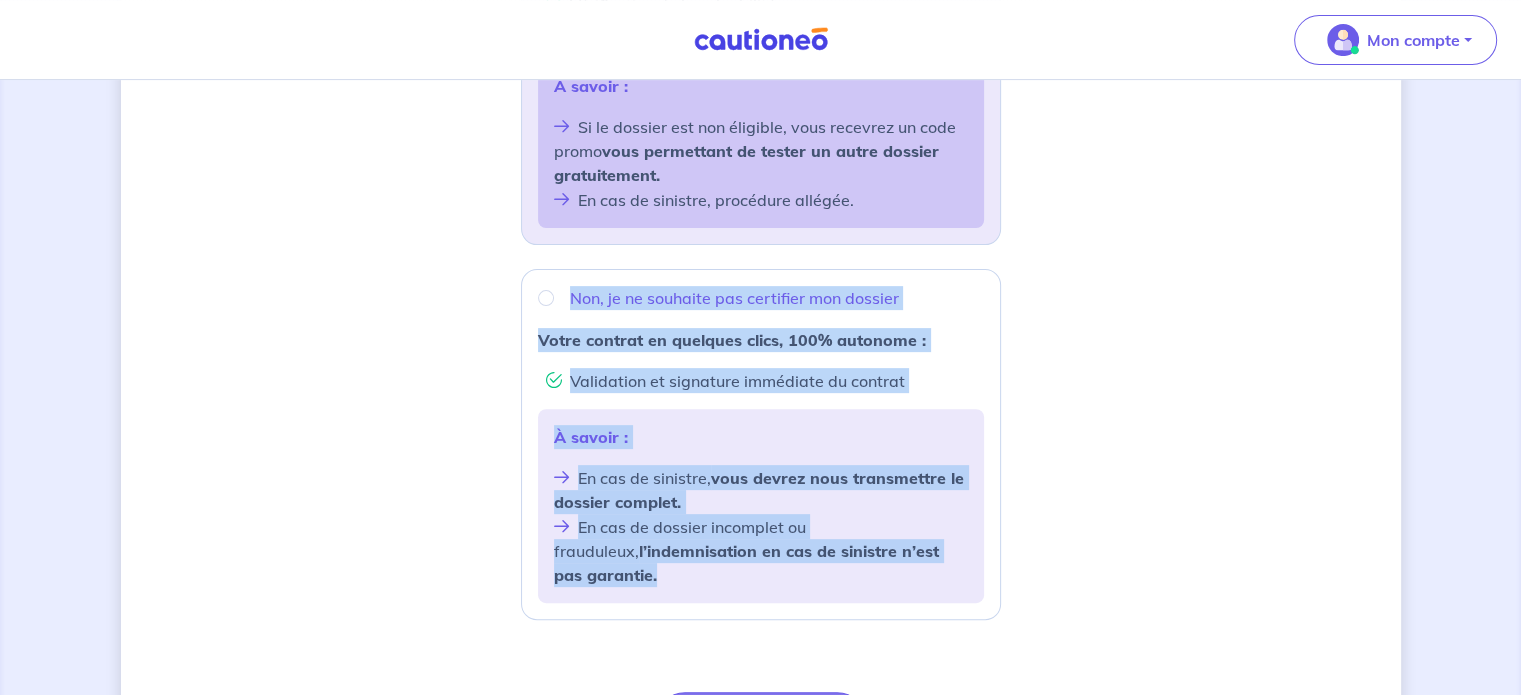 drag, startPoint x: 478, startPoint y: 284, endPoint x: 1093, endPoint y: 659, distance: 720.31244 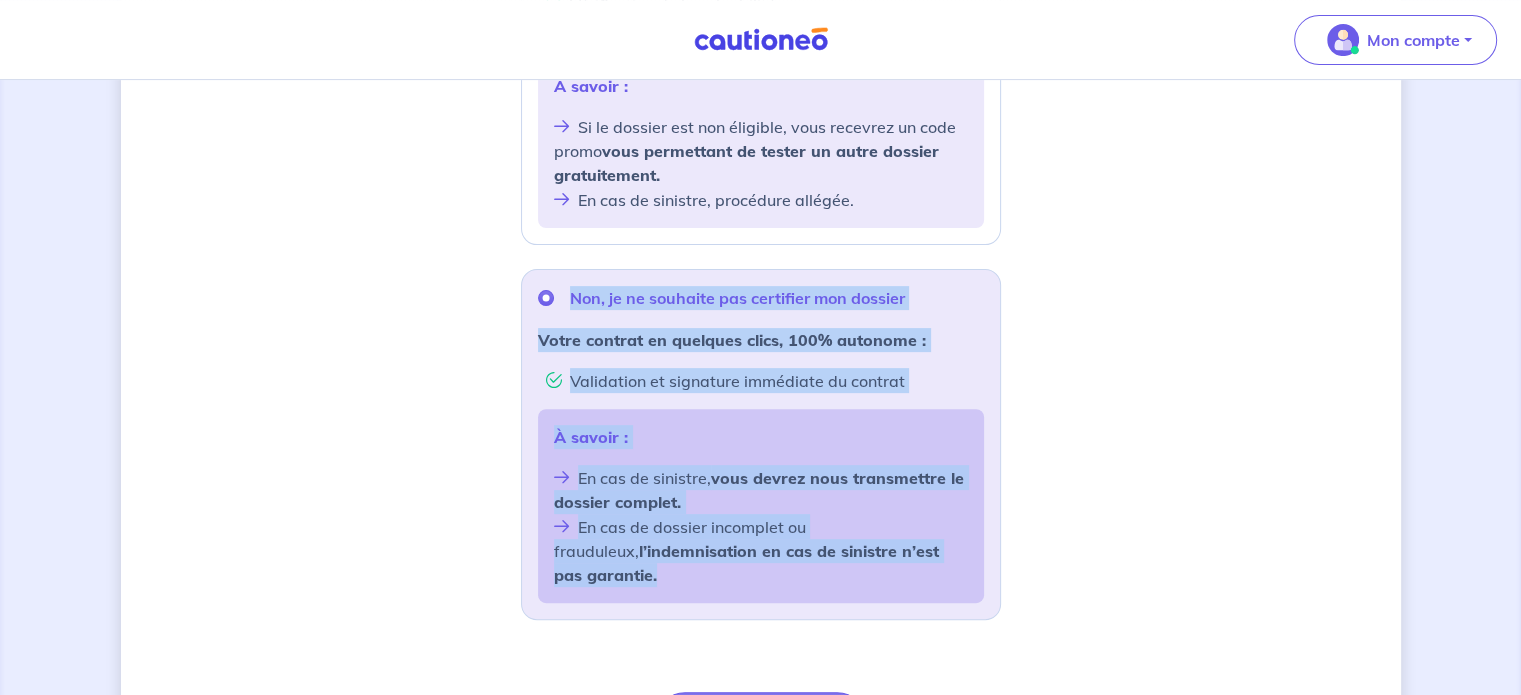 click on "Souhaitez-vous faire certifier votre dossier locataire ? D’après les informations déclarées, votre dossier locataire est éligible pour  un loyer charges comprises maximum de 4500 € Oui, je demande à certifier mon dossier pour 29€ La certification en -24h comprend :
Contrôle anti-fraude
Vérification de la solvabilité
L’assurance d’être indemnisé en cas de sinistre
À savoir :
Si le dossier est non éligible, vous recevrez un code promo  vous permettant de tester un autre dossier gratuitement.
En cas de sinistre, procédure allégée.
Non, je ne souhaite pas certifier mon dossier Votre contrat en quelques clics, 100% autonome :
Validation et signature immédiate du contrat
À savoir :
En cas de sinistre,  vous devrez nous transmettre le dossier complet.
En cas de dossier incomplet ou frauduleux,  l’indemnisation en cas de sinistre n’est pas garantie.
Étape Précédente Précédent Confirmer Confirmer" at bounding box center [761, 200] 